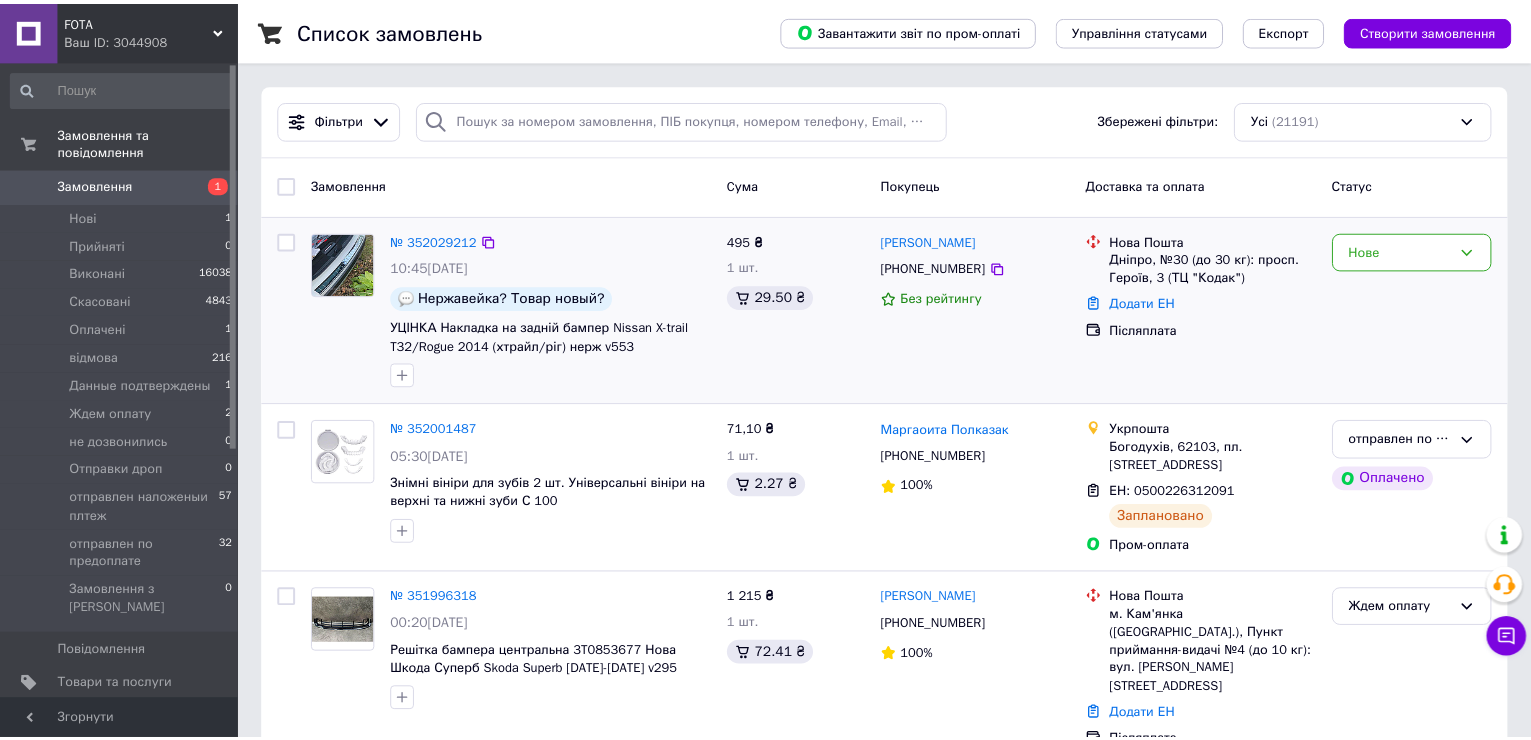 scroll, scrollTop: 0, scrollLeft: 0, axis: both 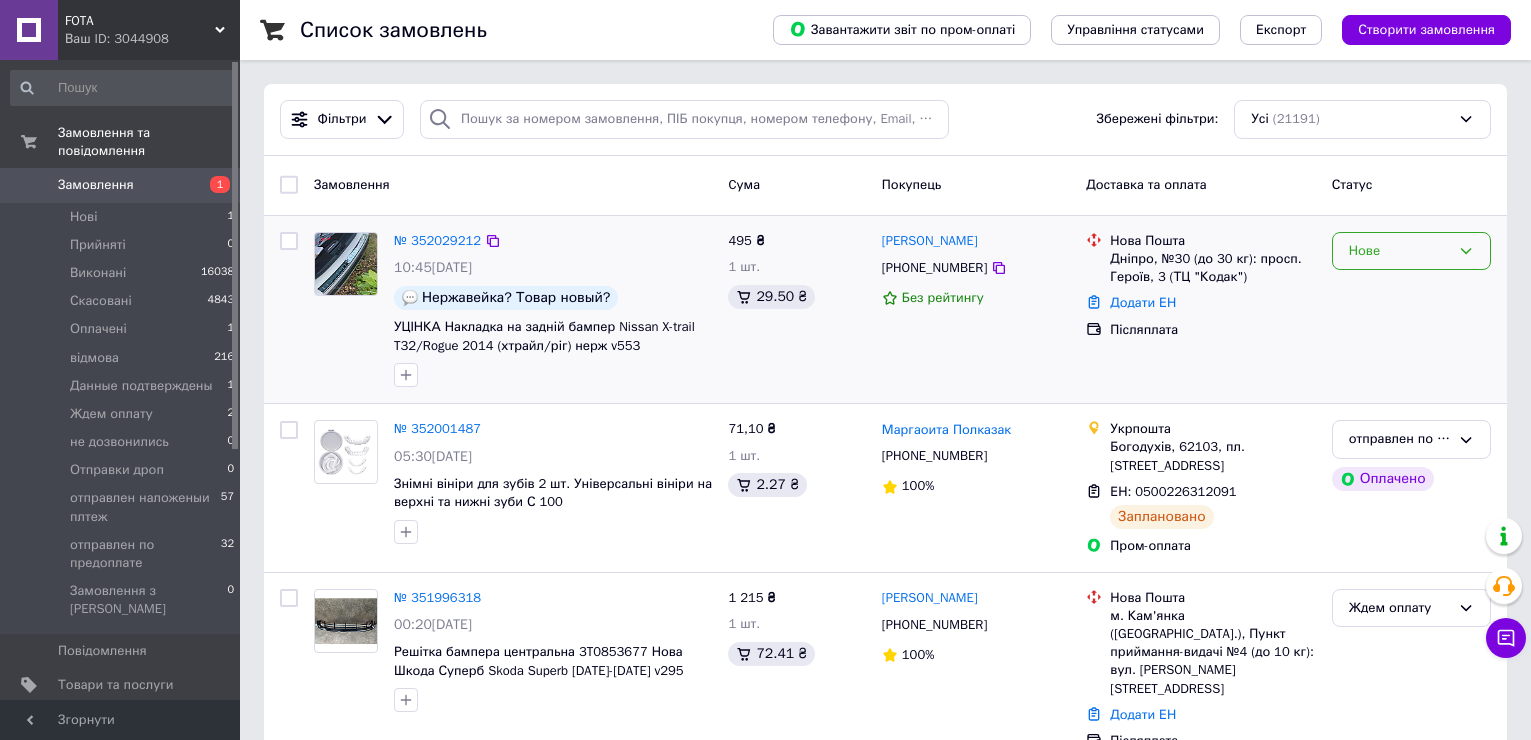 click on "Нове" at bounding box center (1399, 251) 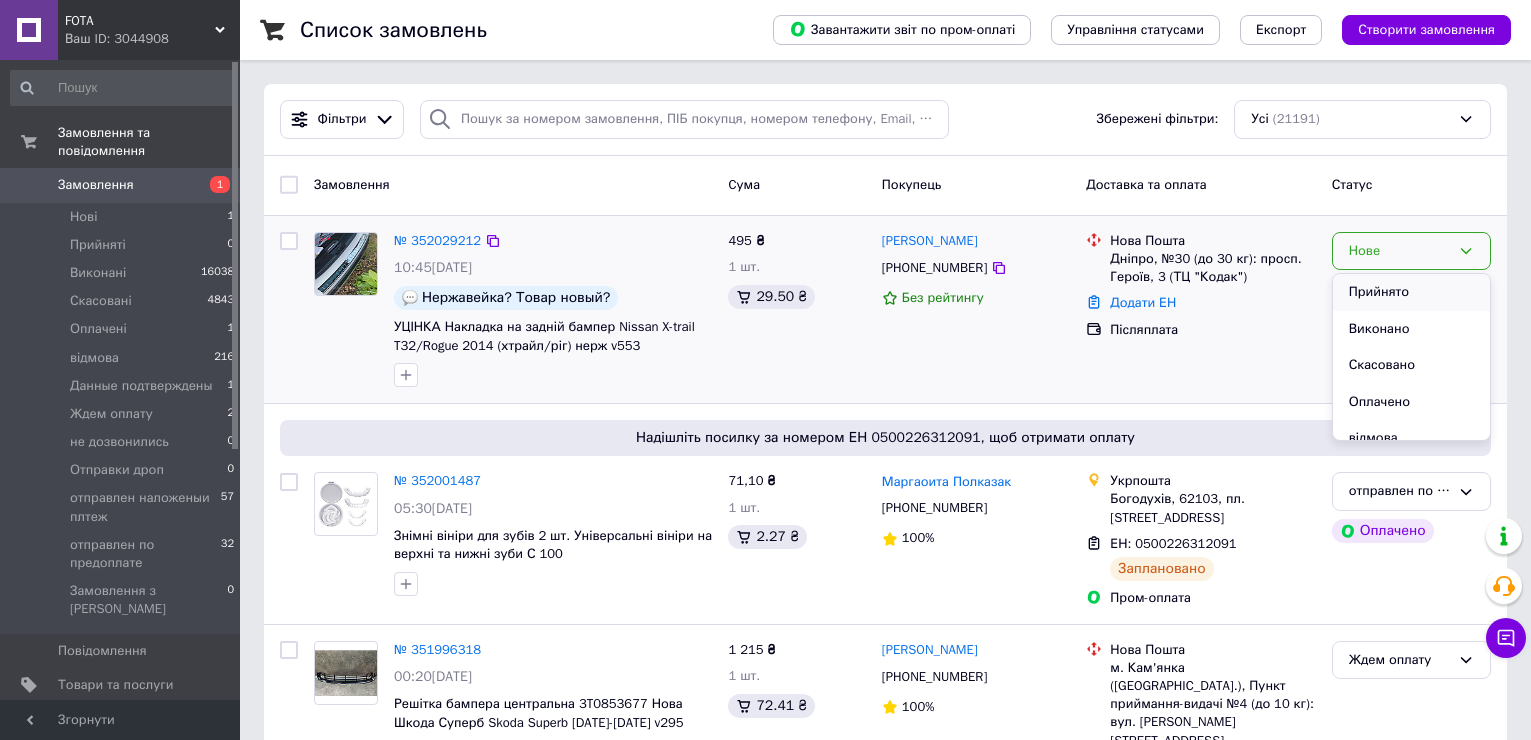 click on "Прийнято" at bounding box center [1411, 292] 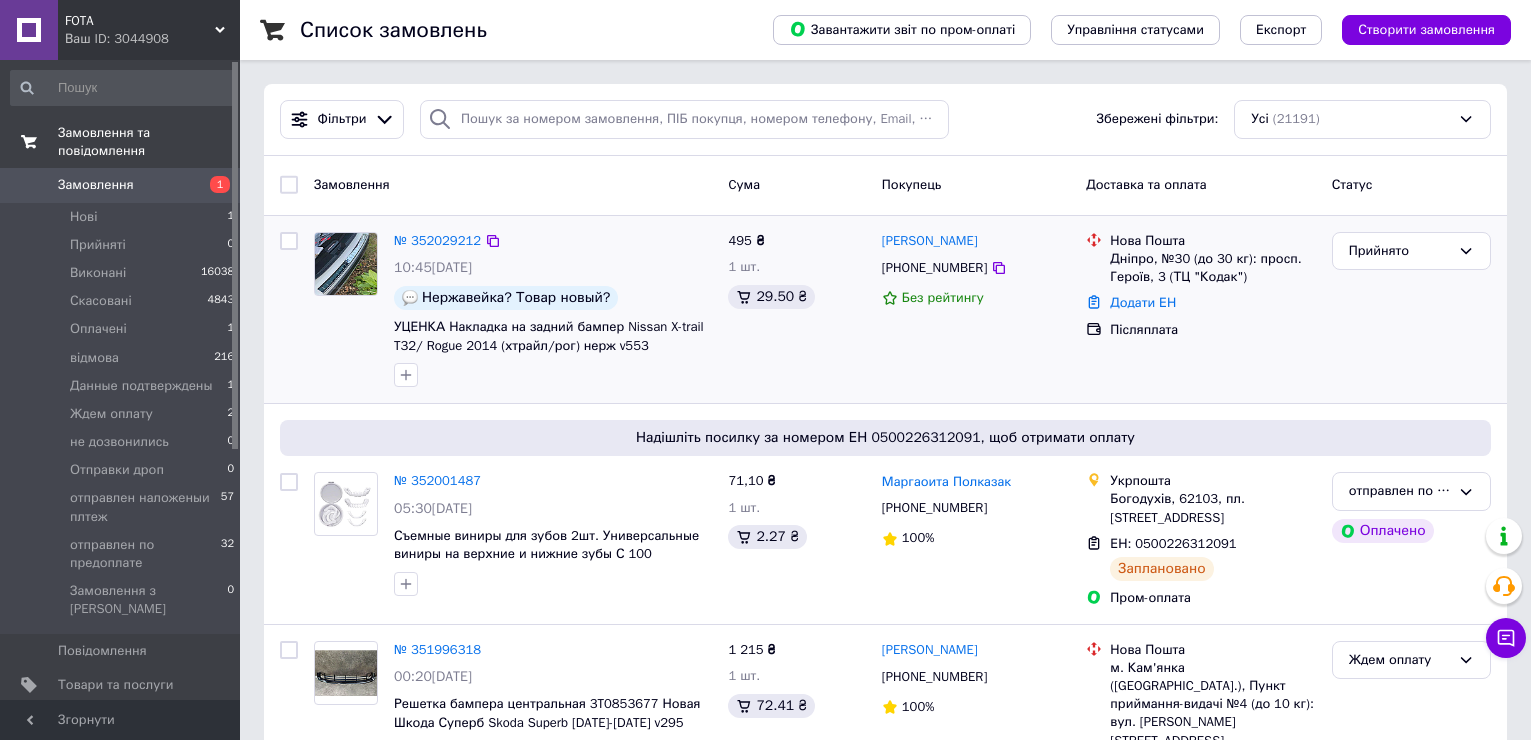 click on "Замовлення та повідомлення" at bounding box center (149, 142) 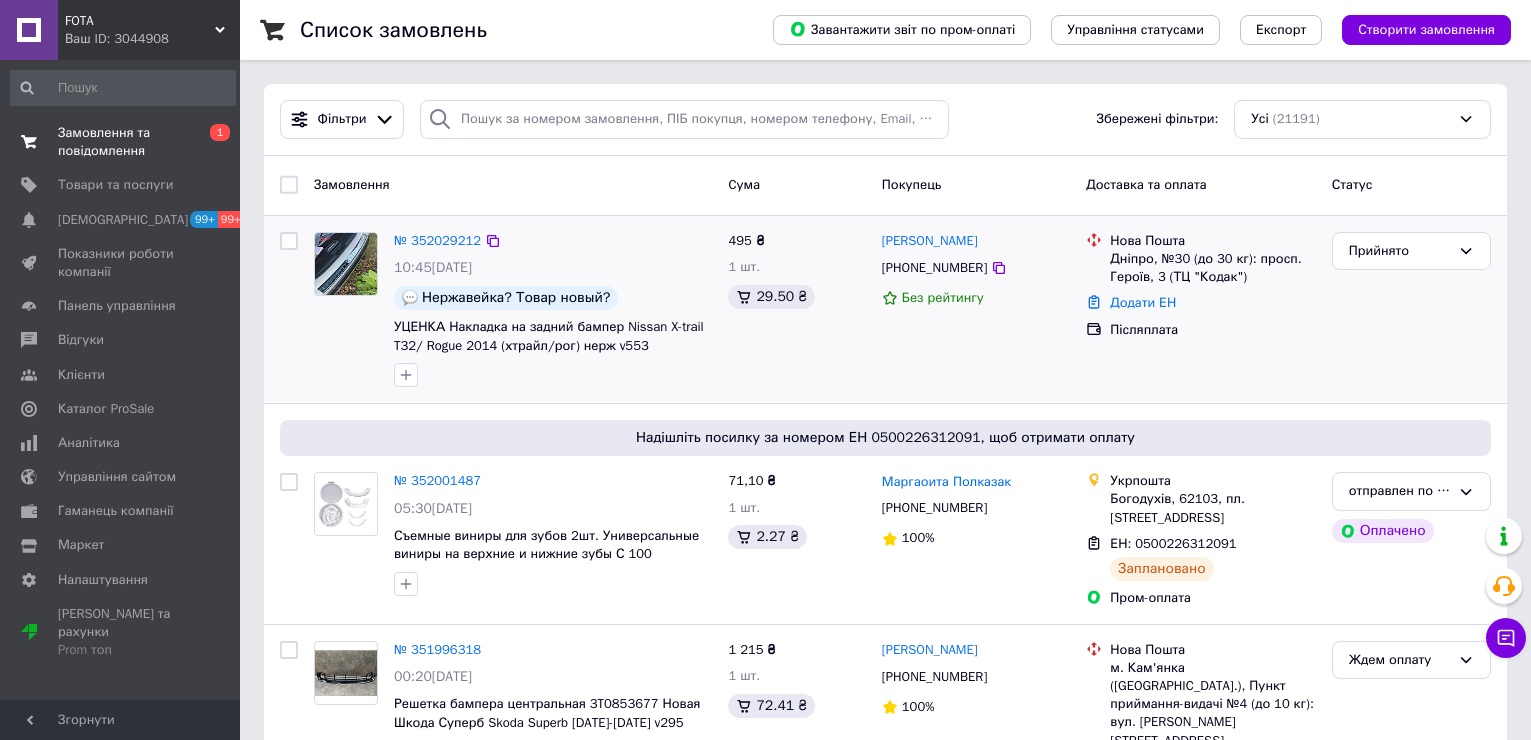 click on "Замовлення та повідомлення 0 1" at bounding box center [123, 142] 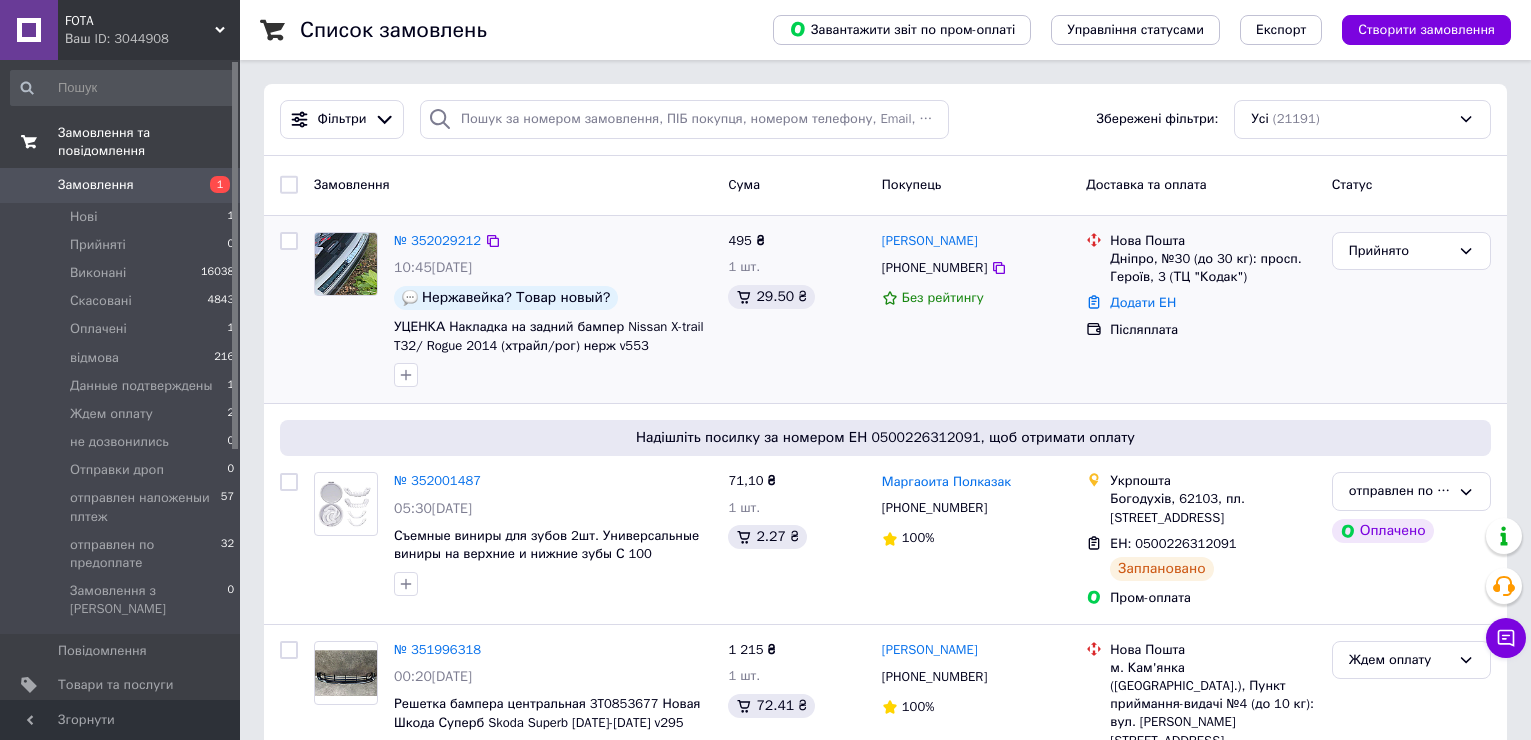 click on "Замовлення та повідомлення" at bounding box center (149, 142) 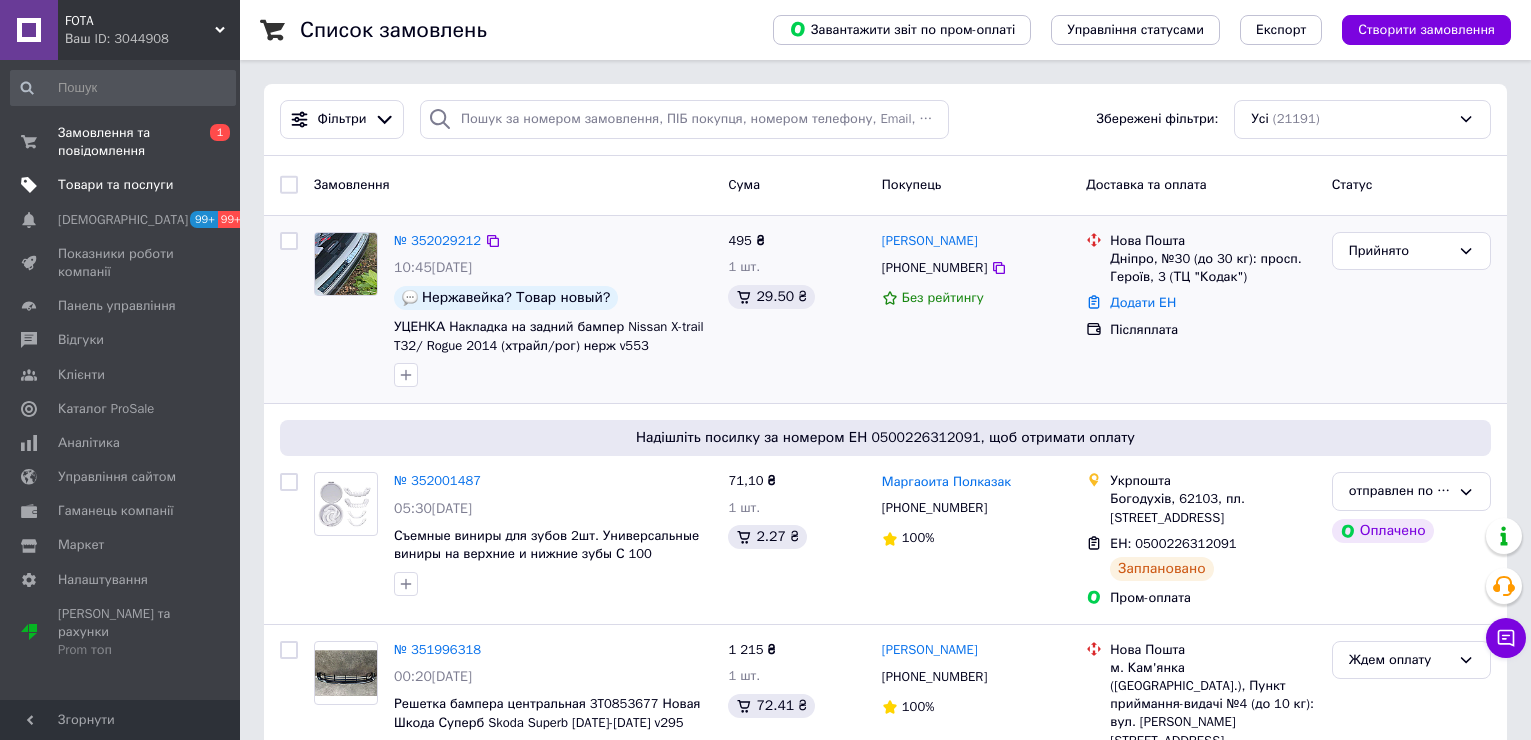 click on "Товари та послуги" at bounding box center (123, 185) 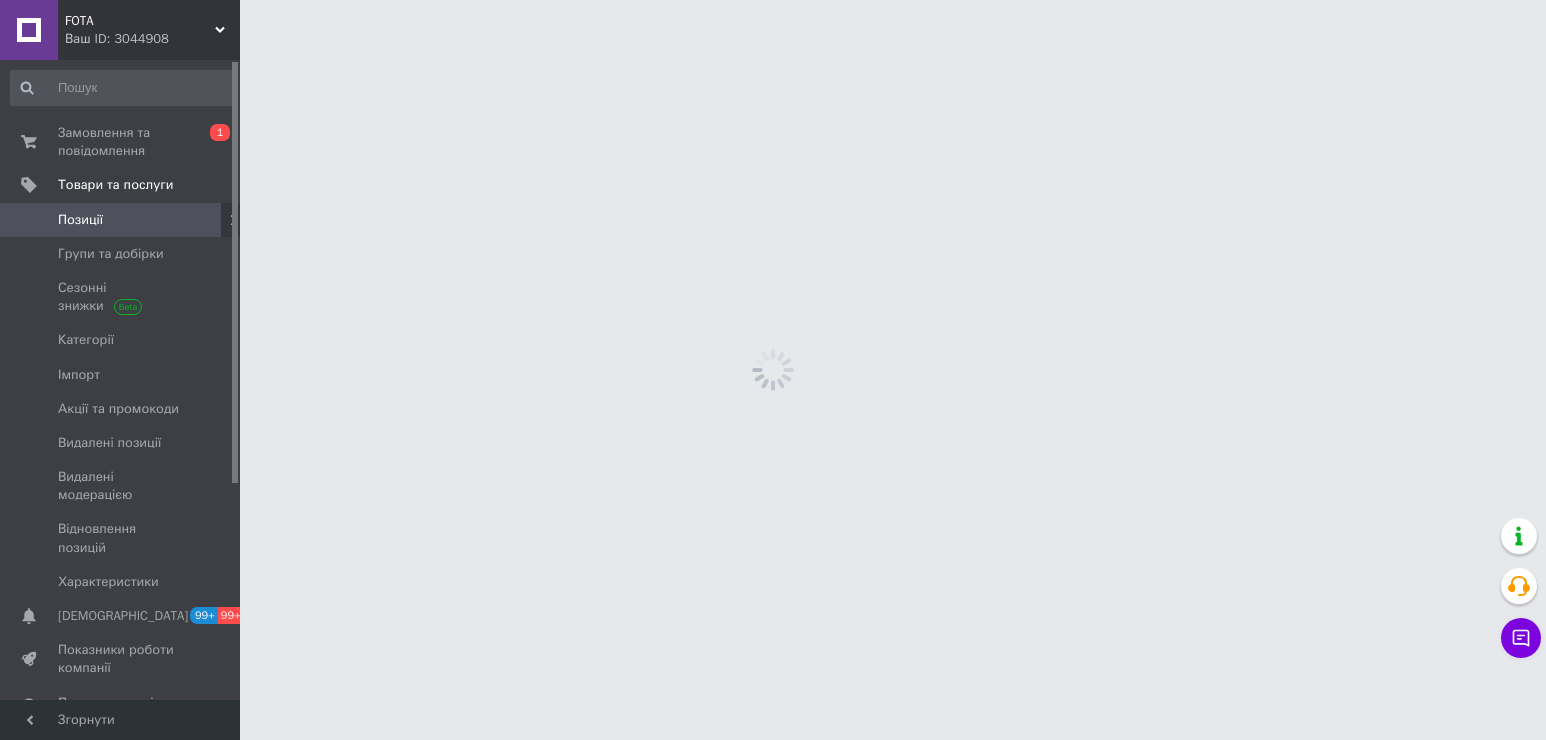 click on "Позиції" at bounding box center [80, 220] 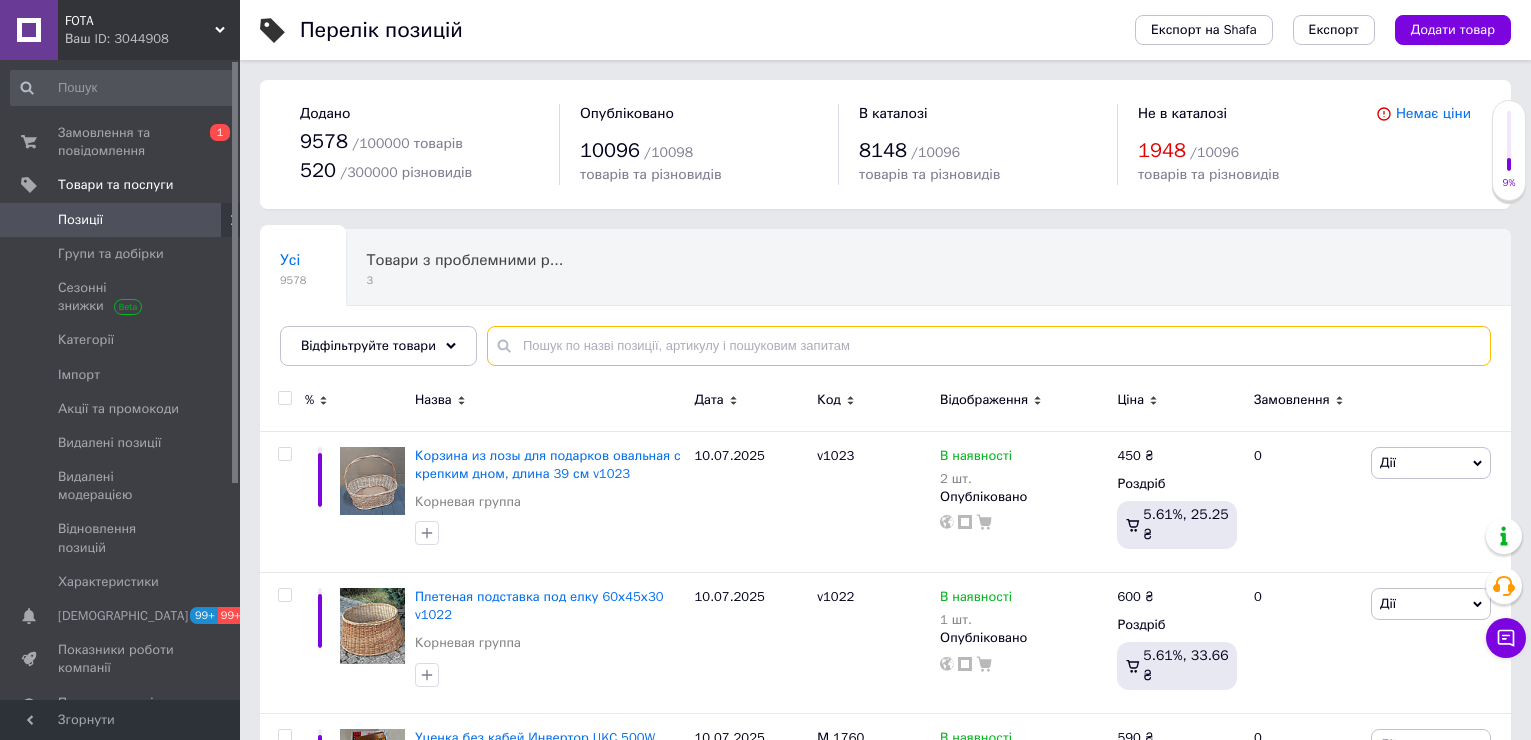 click at bounding box center [989, 346] 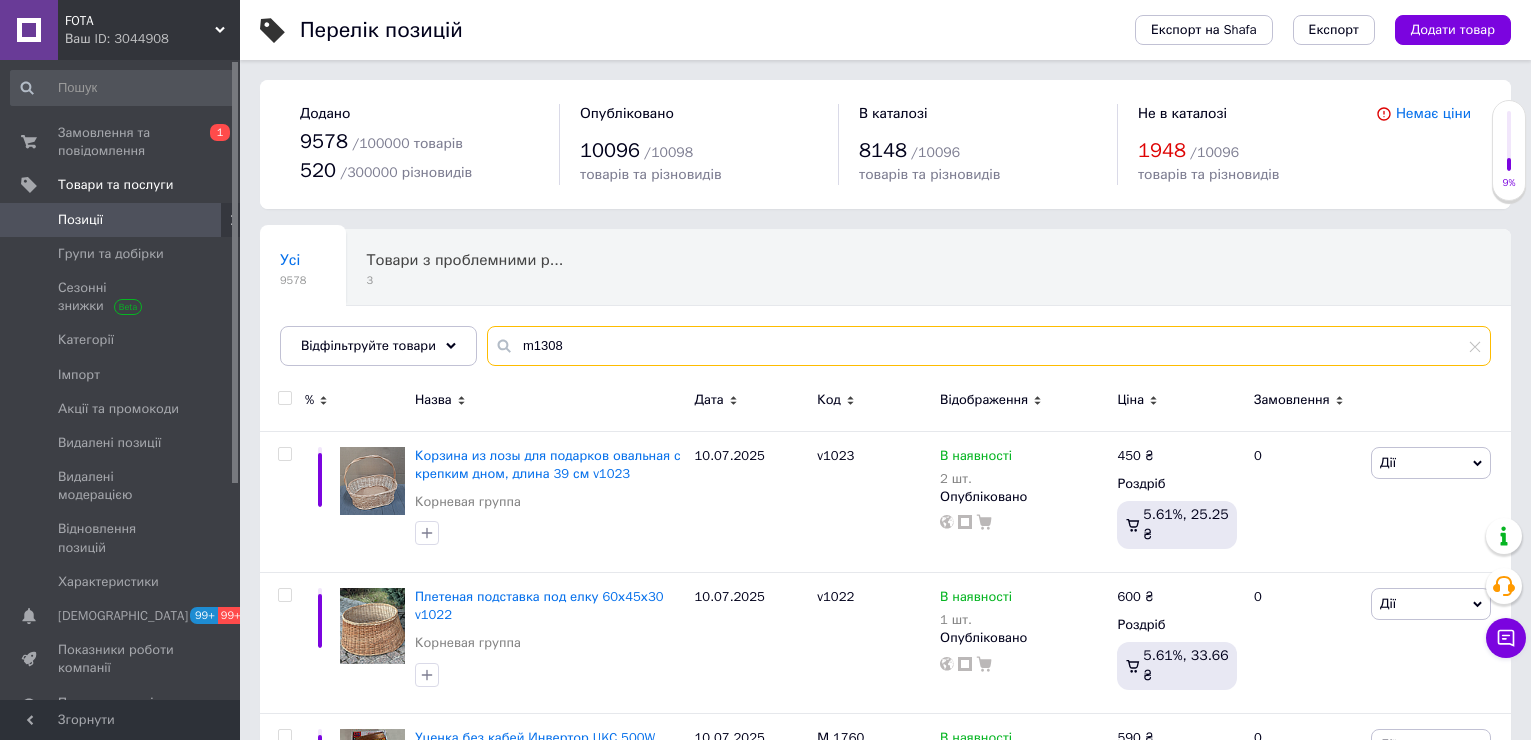 type on "m1308" 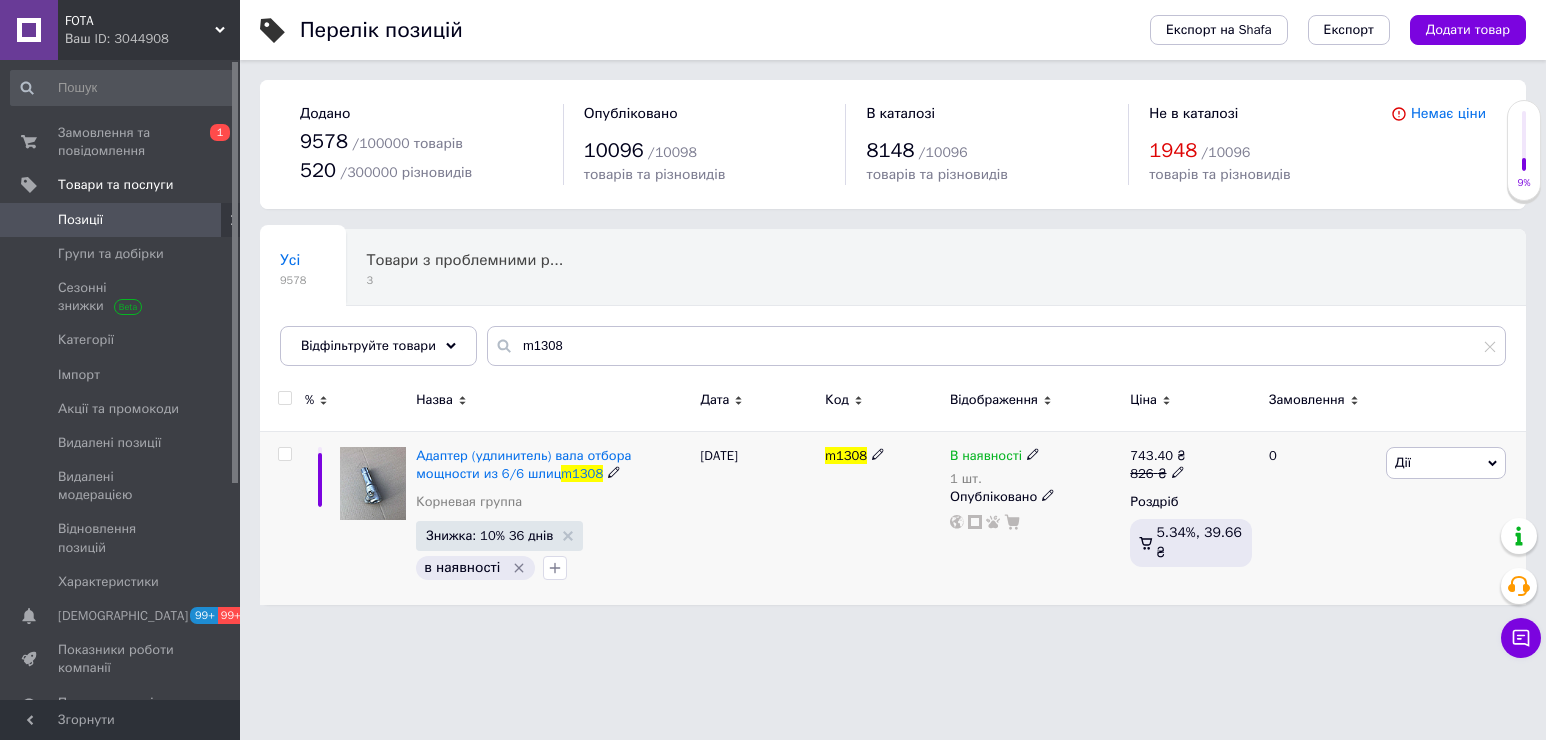 click on "В наявності" at bounding box center [986, 458] 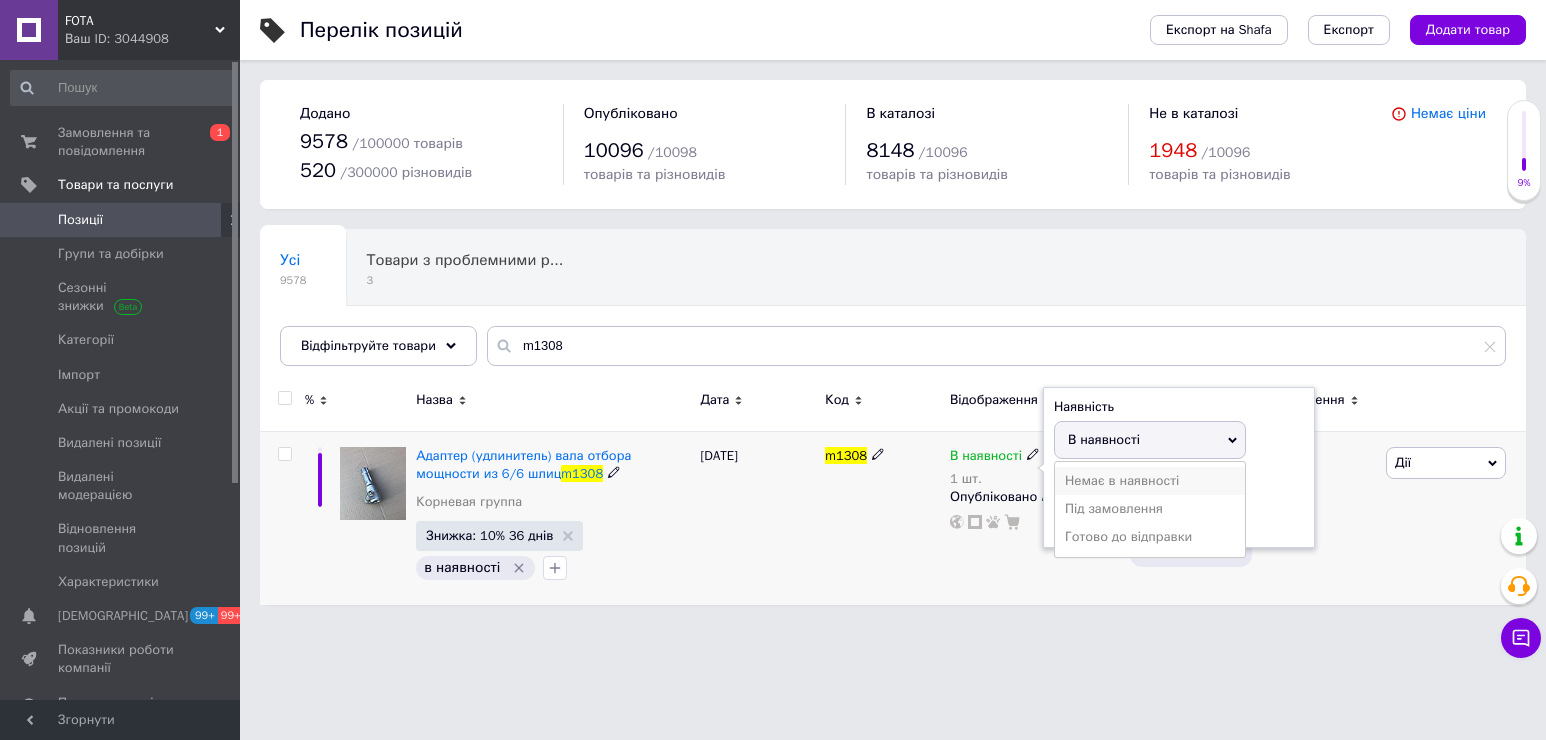 click on "Немає в наявності" at bounding box center [1150, 481] 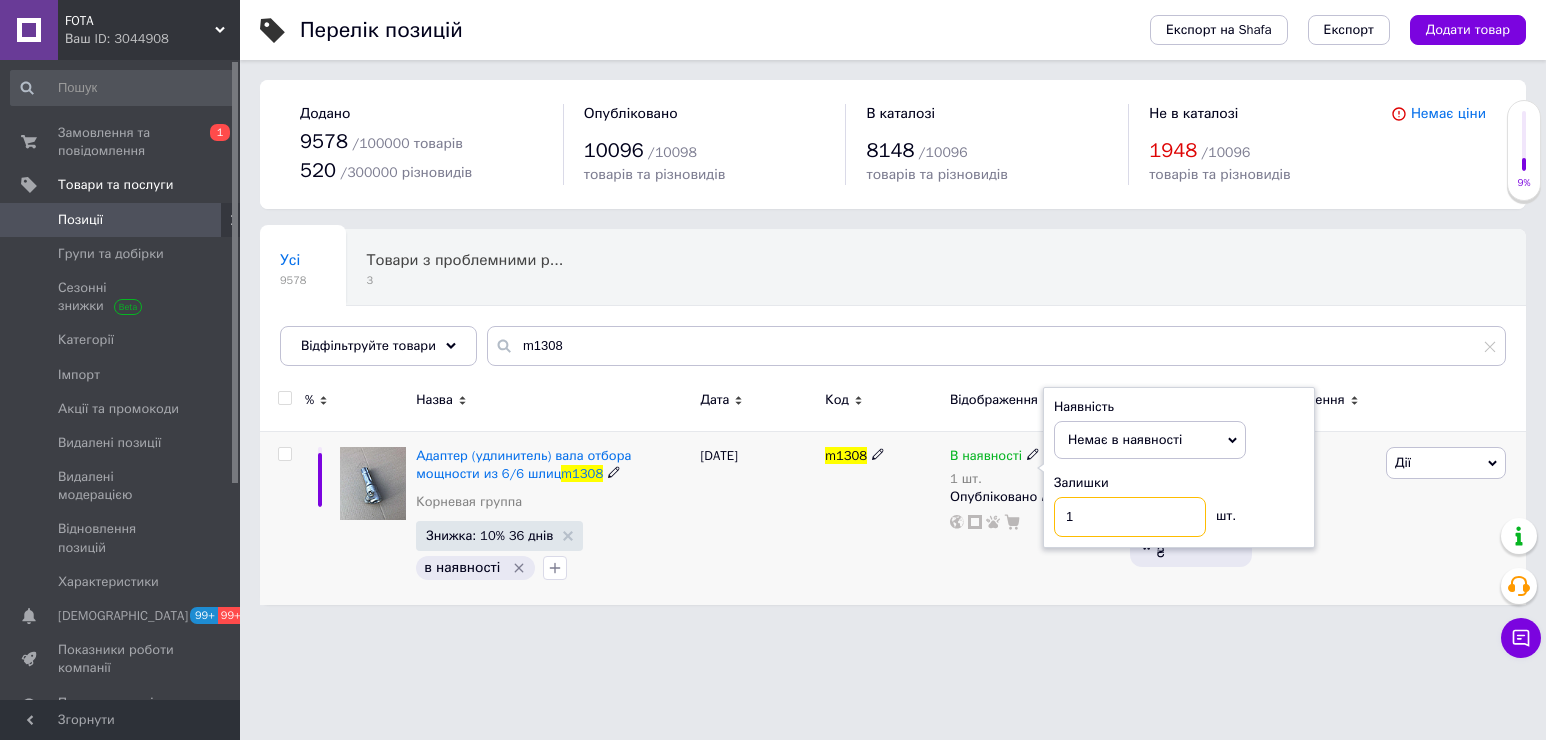 click on "Наявність Немає в наявності В наявності Під замовлення Готово до відправки Залишки 1 шт." at bounding box center [1179, 468] 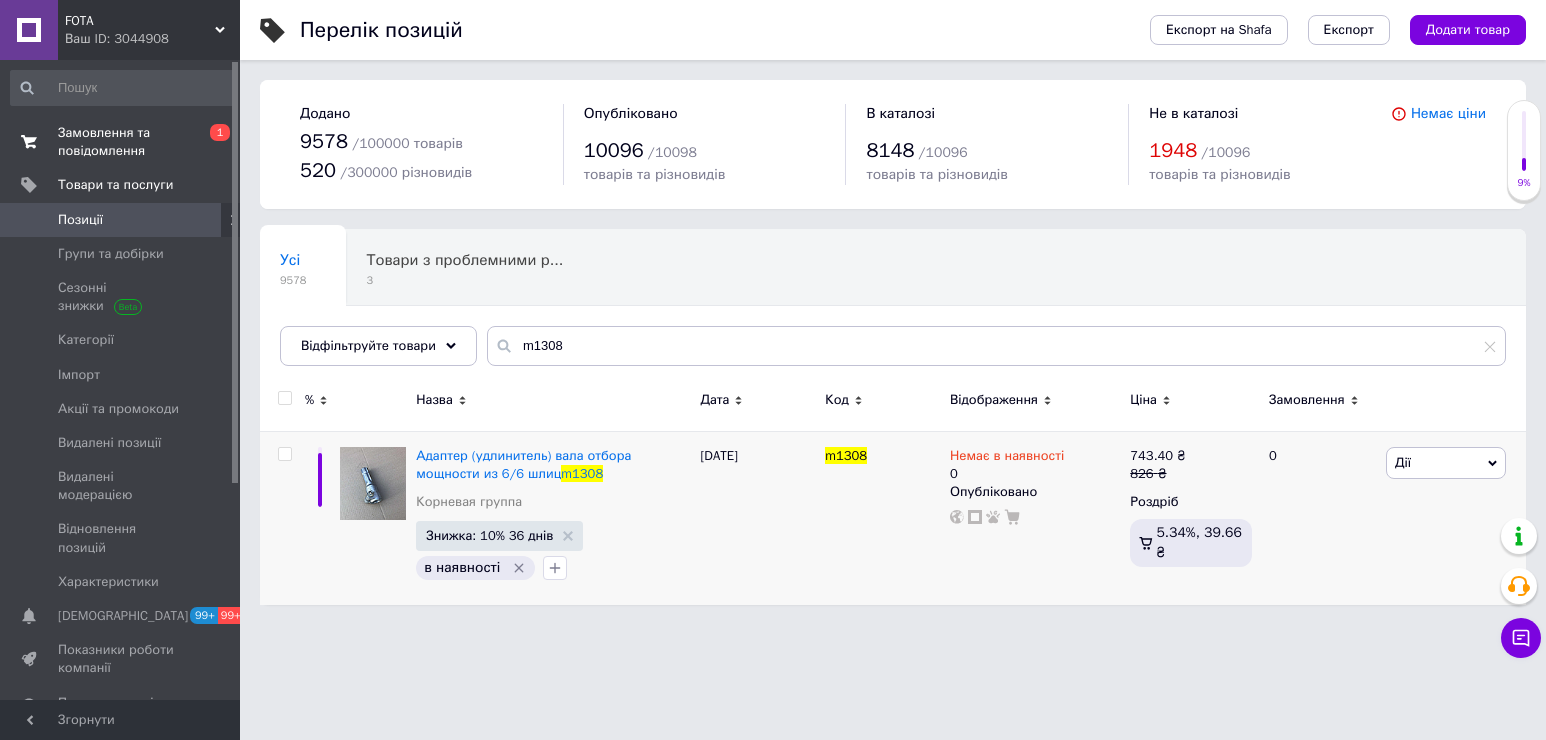 click on "Замовлення та повідомлення" at bounding box center (121, 142) 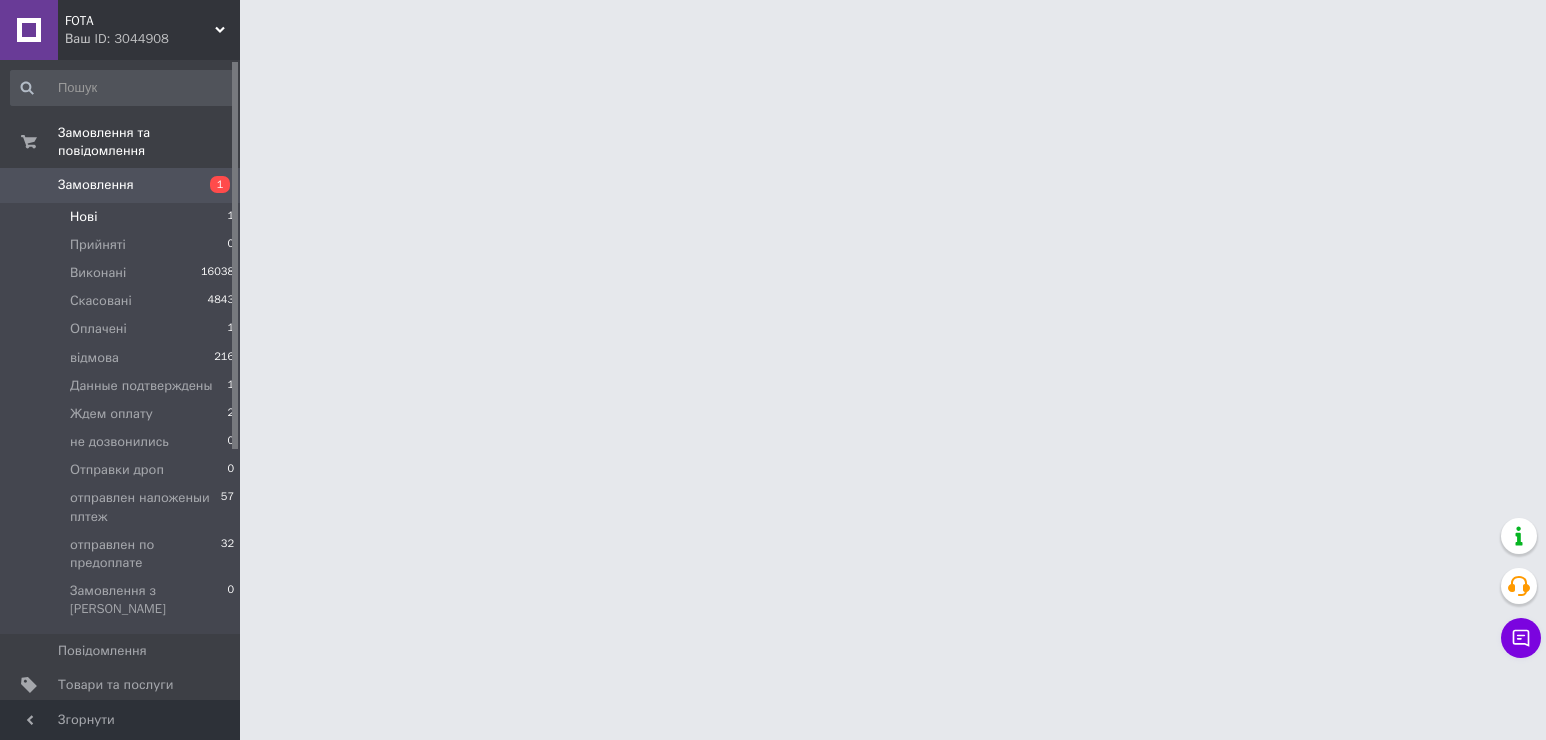 click on "Нові" at bounding box center [83, 217] 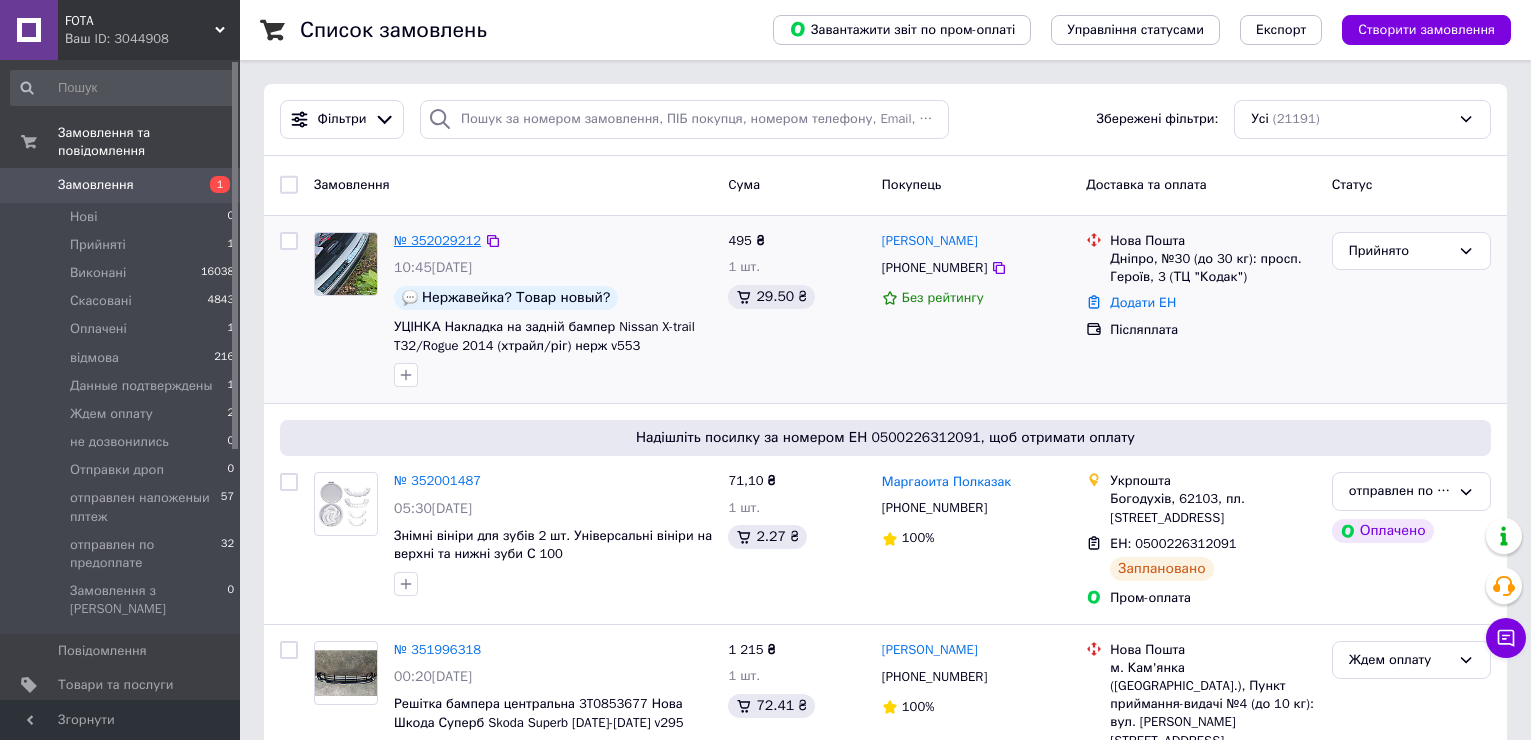 click on "№ 352029212" at bounding box center (437, 240) 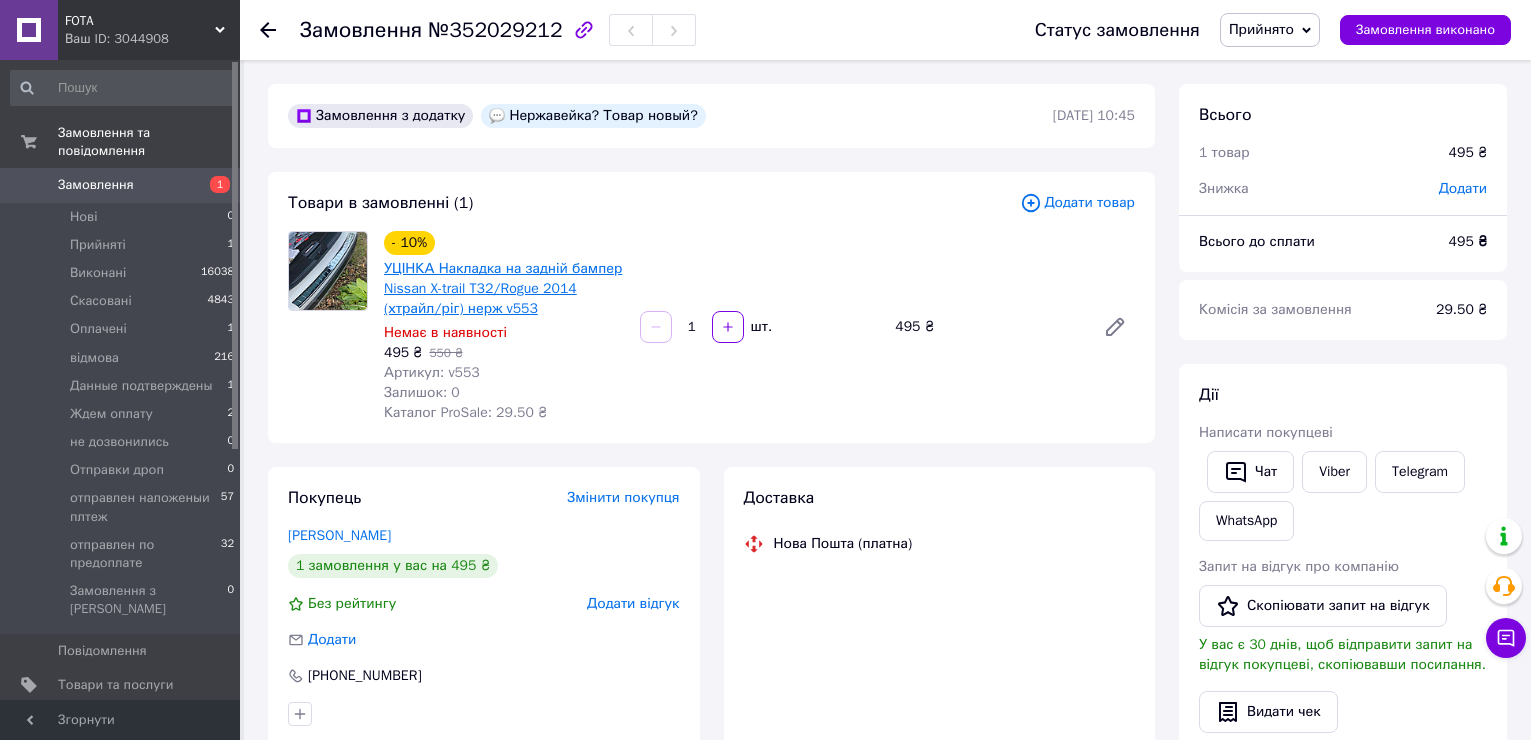 click on "УЦІНКА Накладка на задній бампер Nissan X-trail T32/Rogue 2014 (хтрайл/ріг) нерж v553" at bounding box center (503, 288) 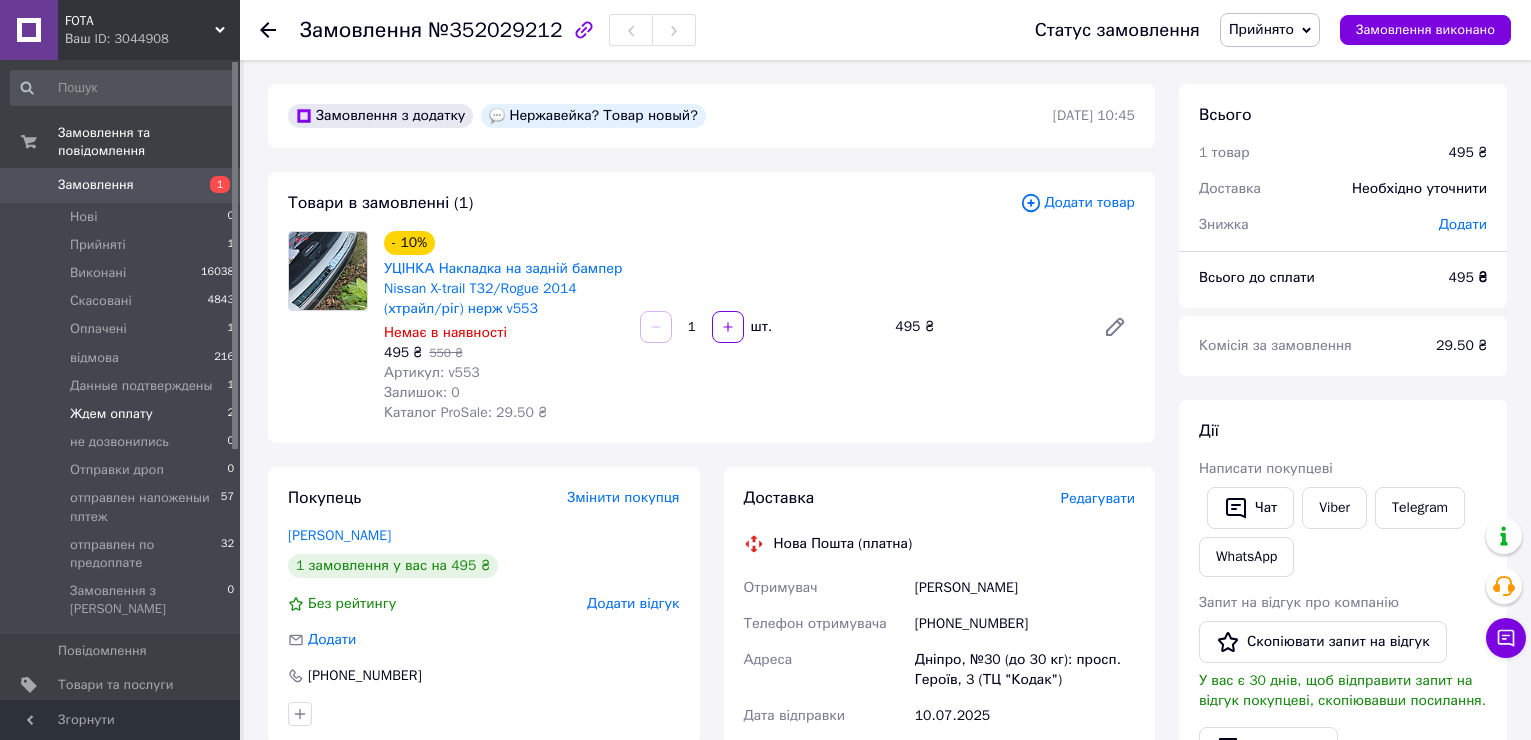 click on "Ждем оплату  2" at bounding box center [123, 414] 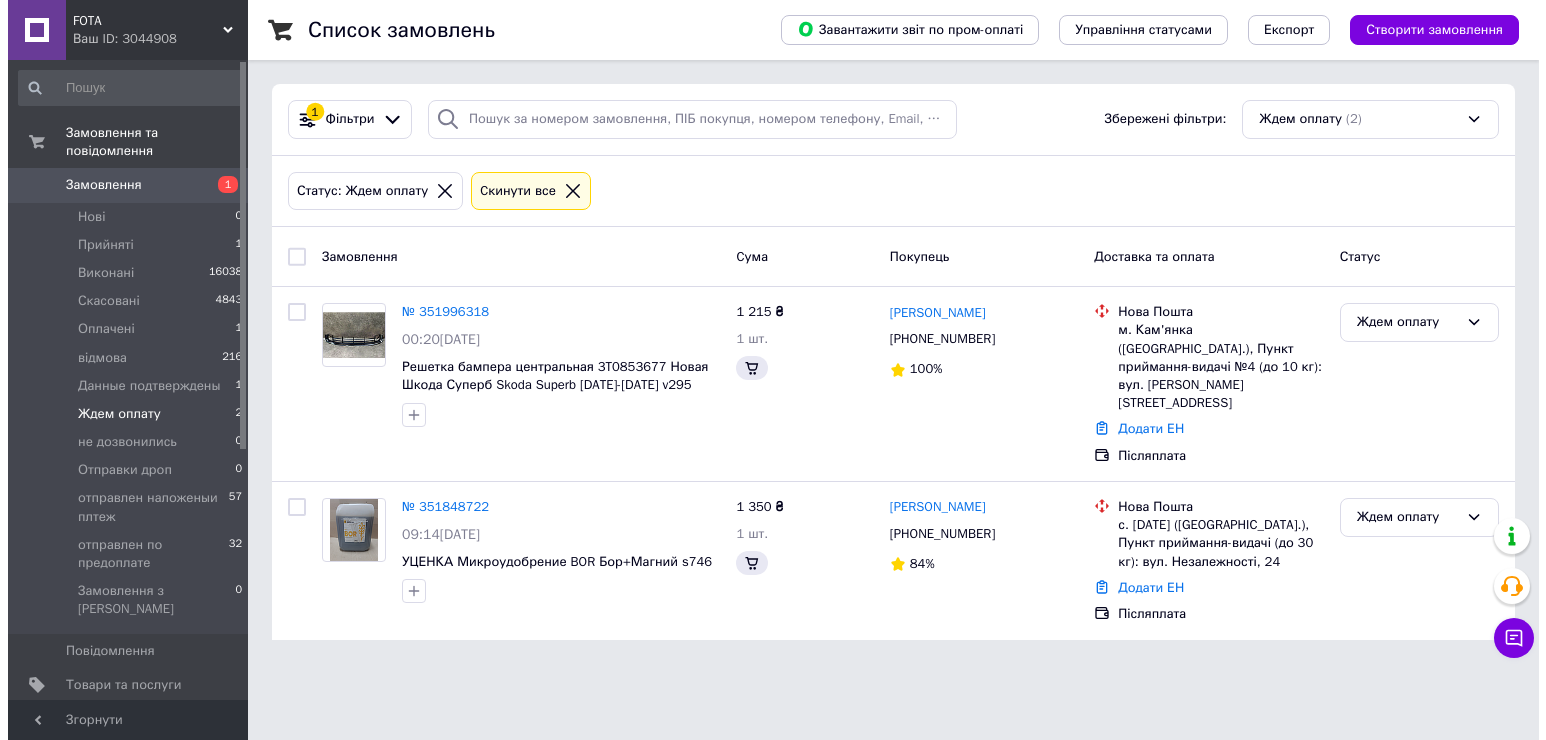 scroll, scrollTop: 0, scrollLeft: 0, axis: both 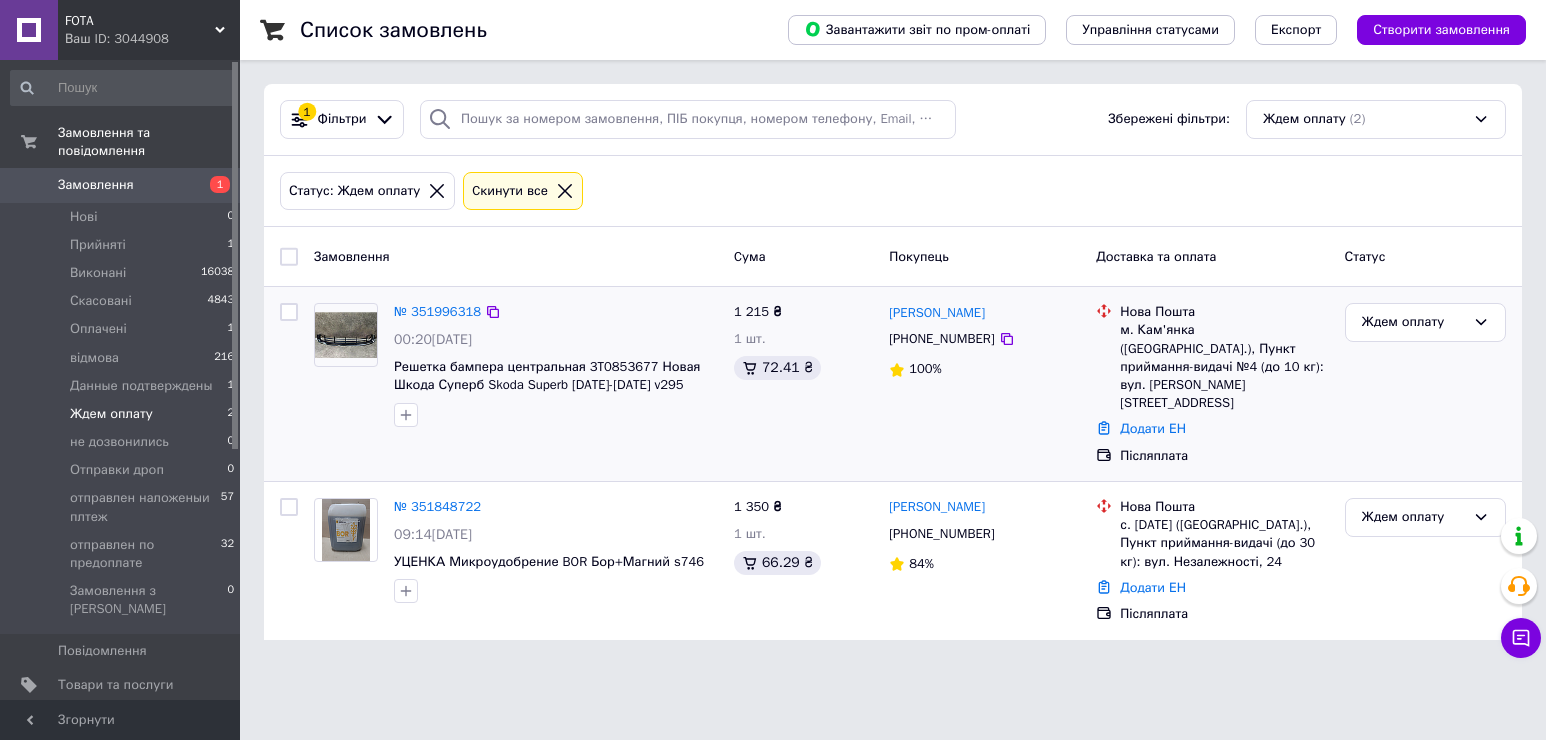 click on "№ 351996318 00:20[DATE] Решетка бампера центральная 3T0853677 Новая Шкода Суперб Skoda Superb [DATE]-[DATE] v295" at bounding box center (516, 384) 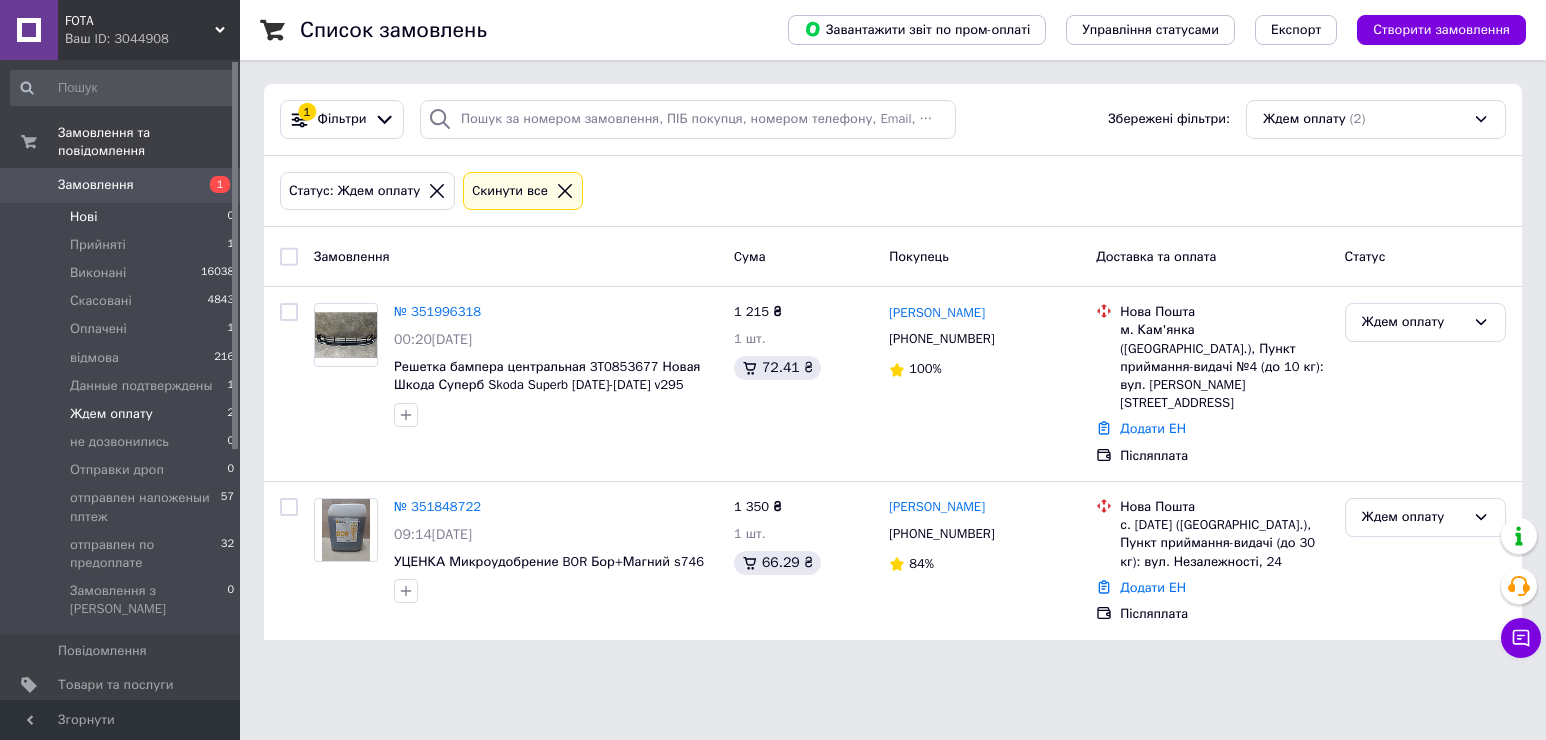 click on "Нові 0" at bounding box center [123, 217] 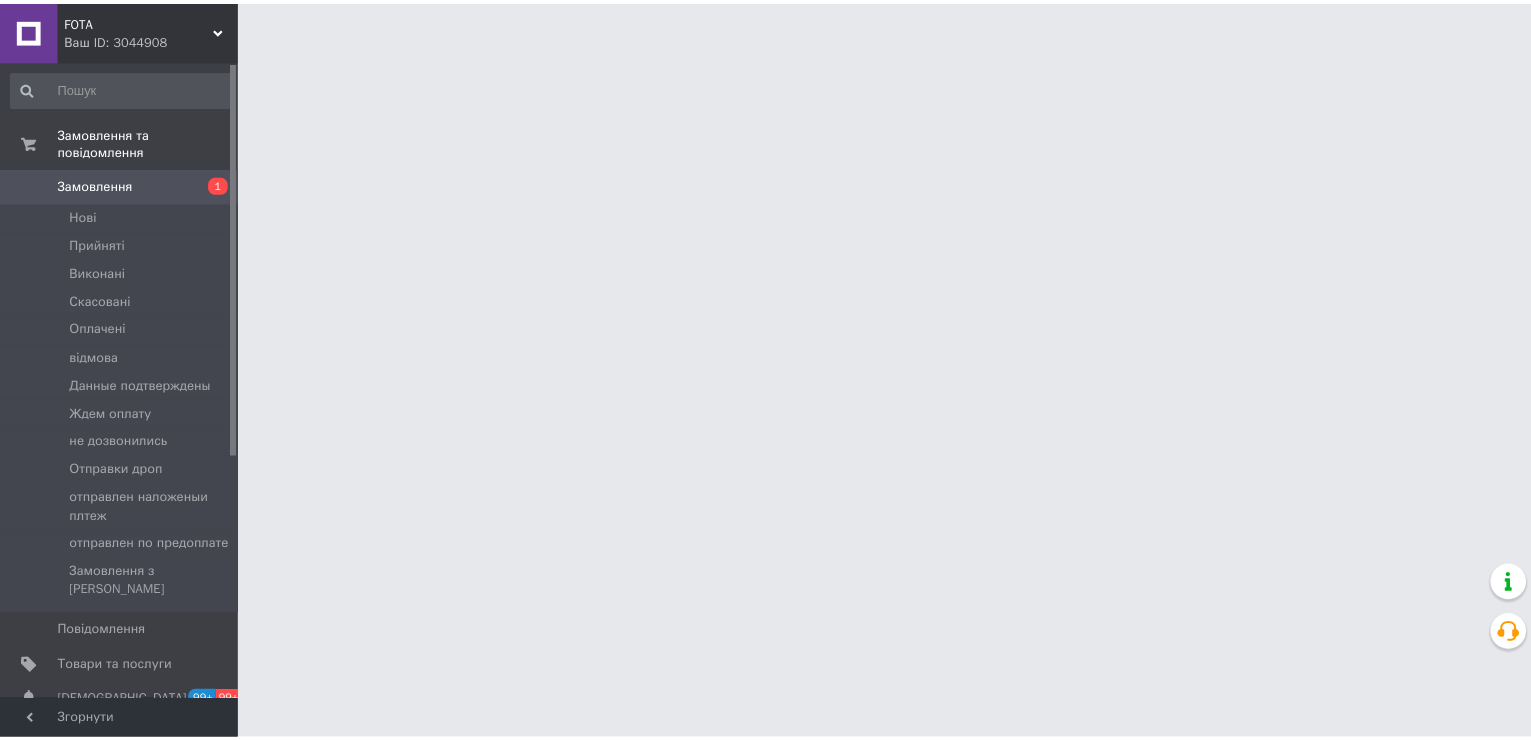 scroll, scrollTop: 0, scrollLeft: 0, axis: both 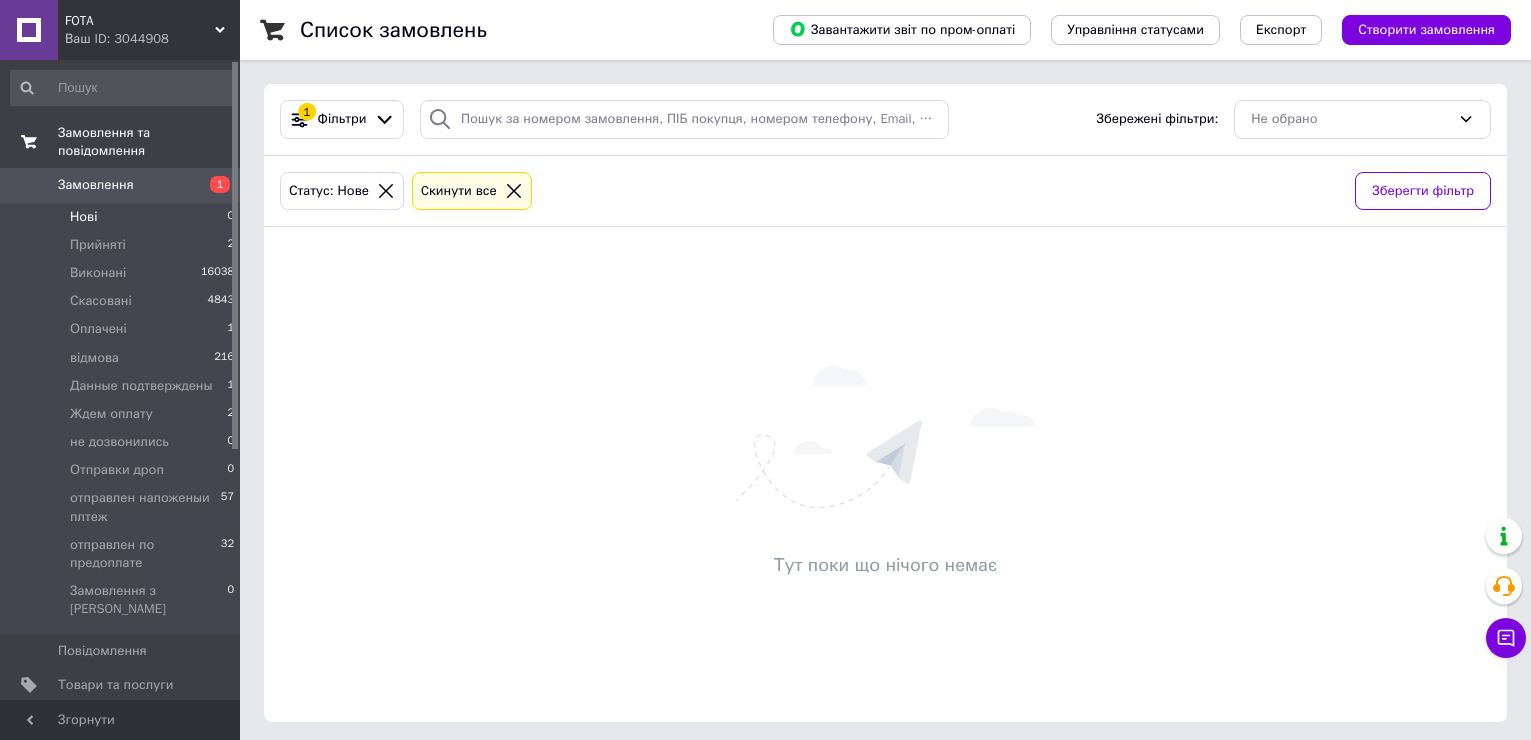 click on "Замовлення та повідомлення" at bounding box center [123, 142] 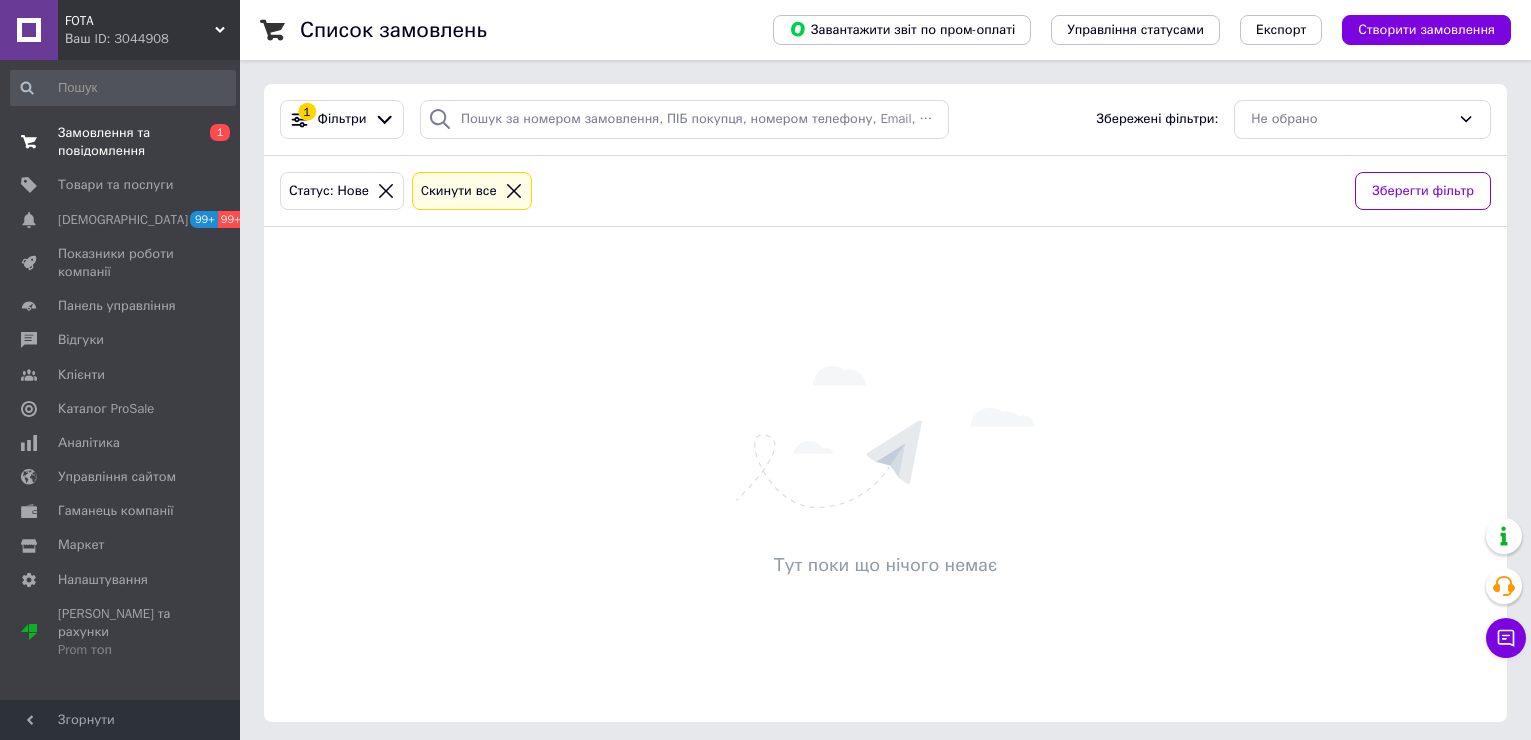 click on "Замовлення та повідомлення" at bounding box center [121, 142] 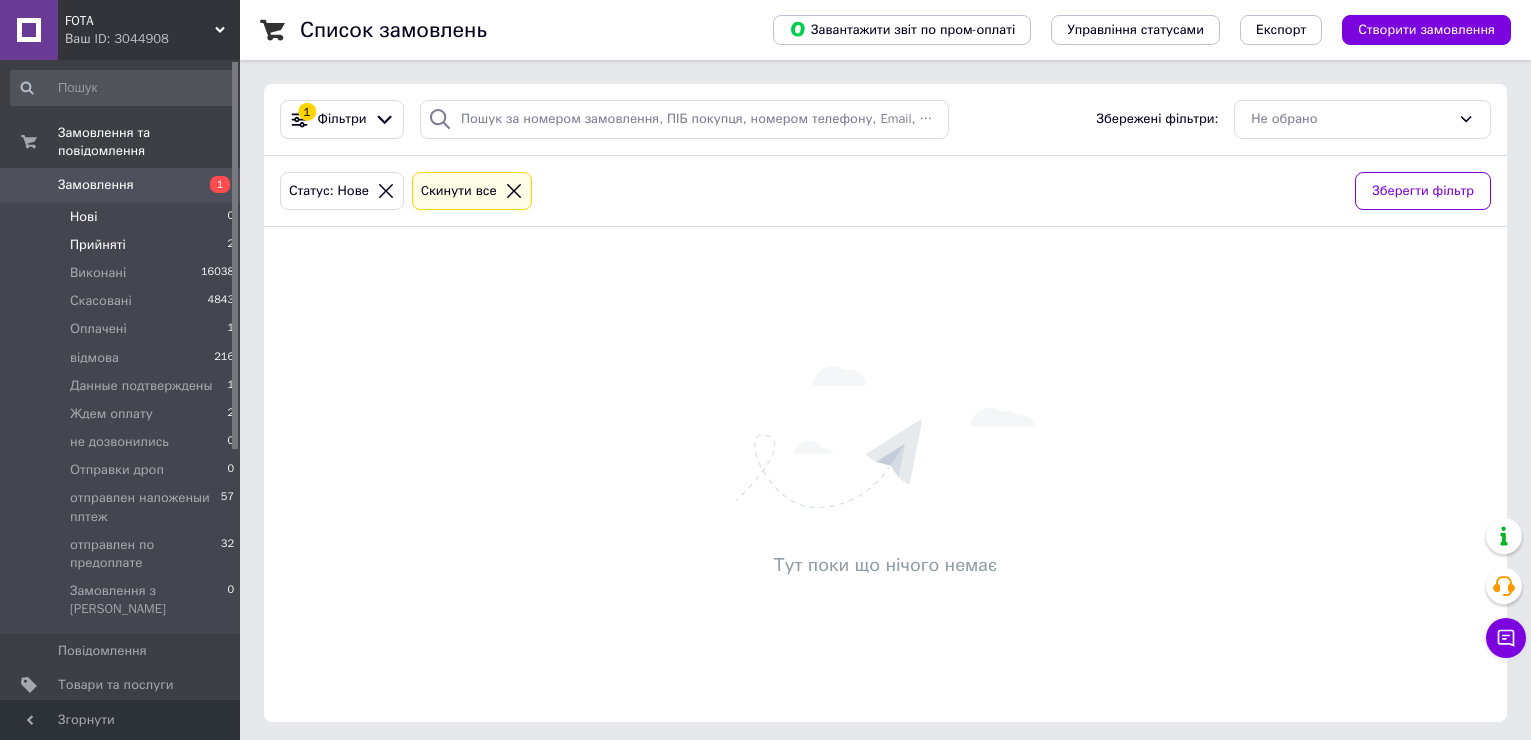 drag, startPoint x: 110, startPoint y: 187, endPoint x: 104, endPoint y: 222, distance: 35.510563 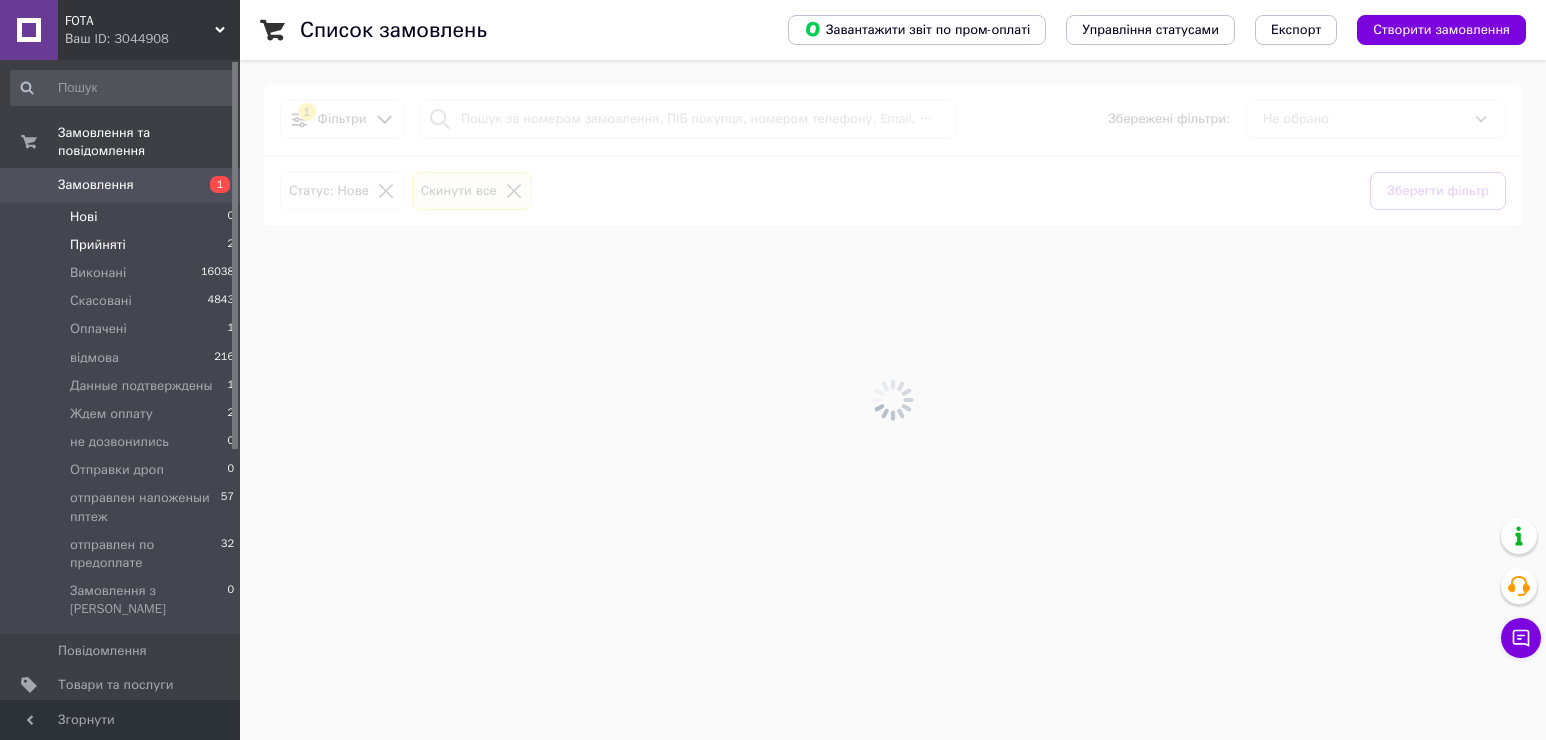 click on "Прийняті" at bounding box center [98, 245] 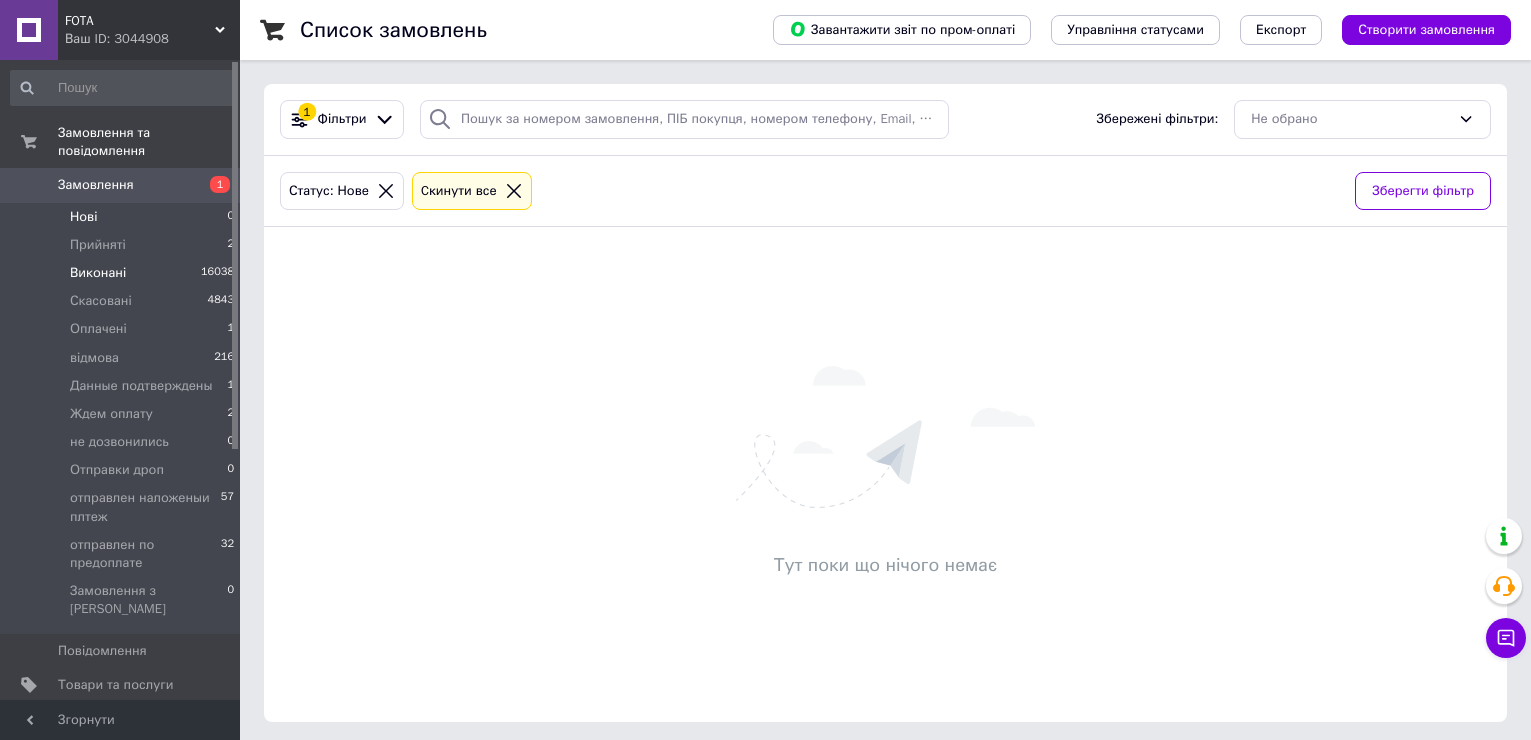 click on "Виконані 16038" at bounding box center [123, 273] 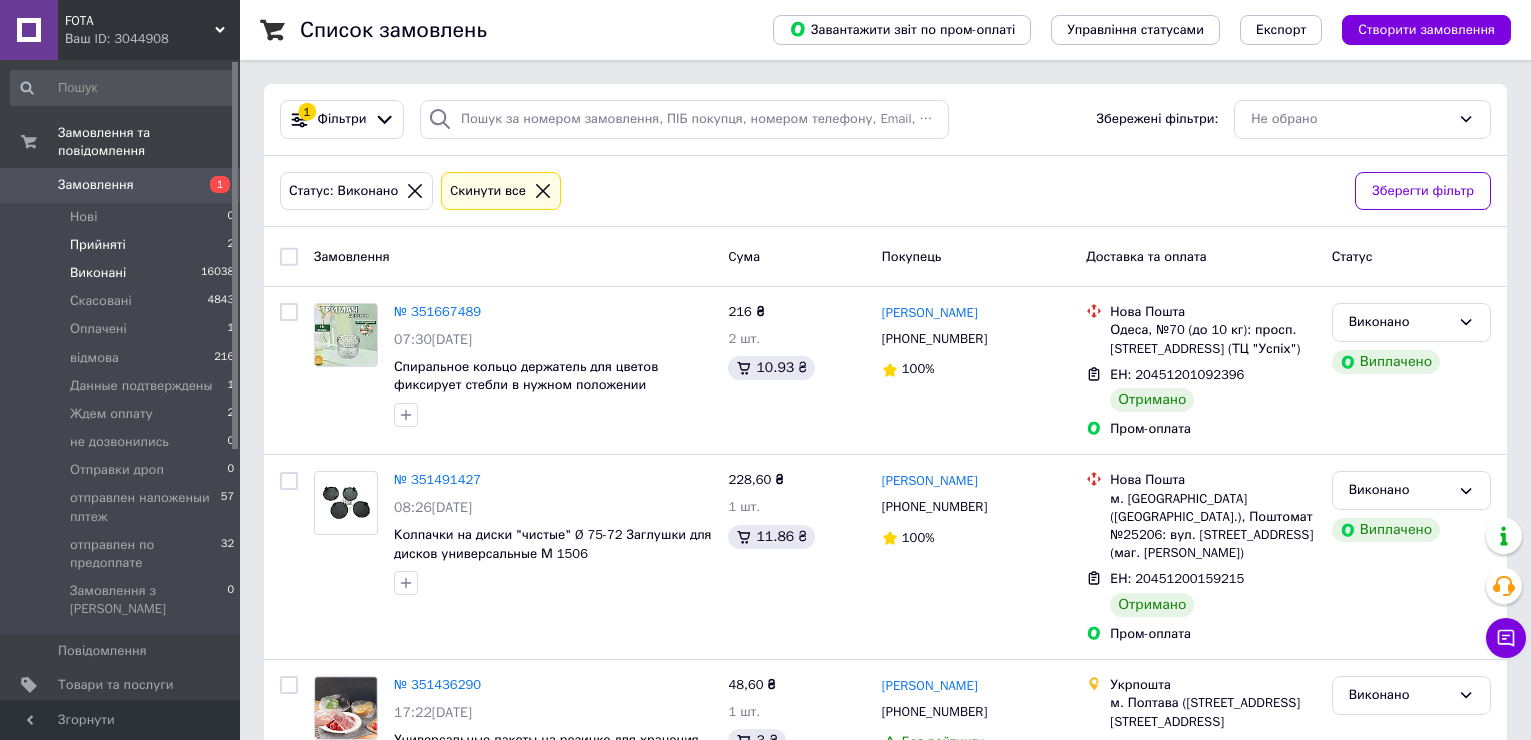 click on "Прийняті" at bounding box center [98, 245] 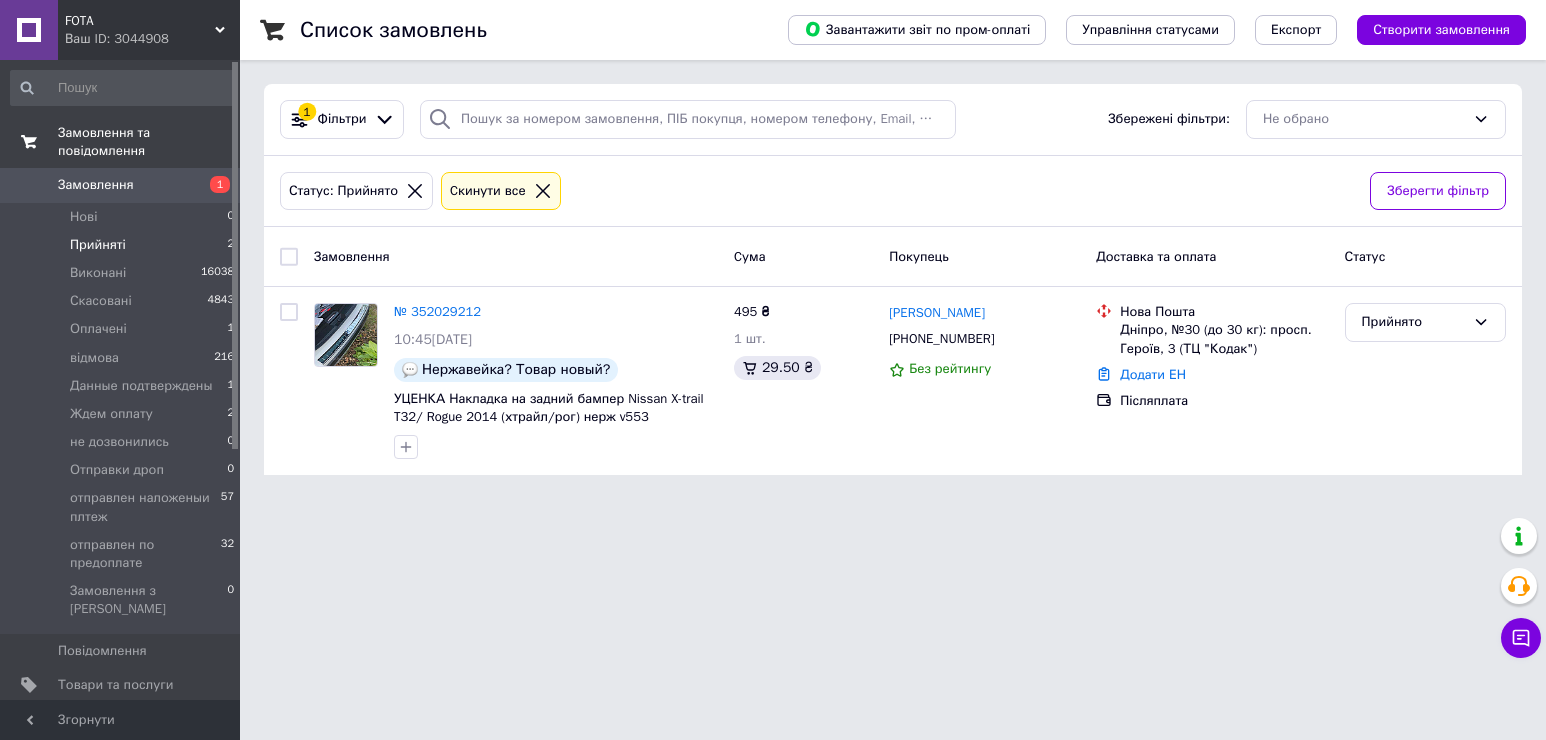 click on "Замовлення та повідомлення" at bounding box center [149, 142] 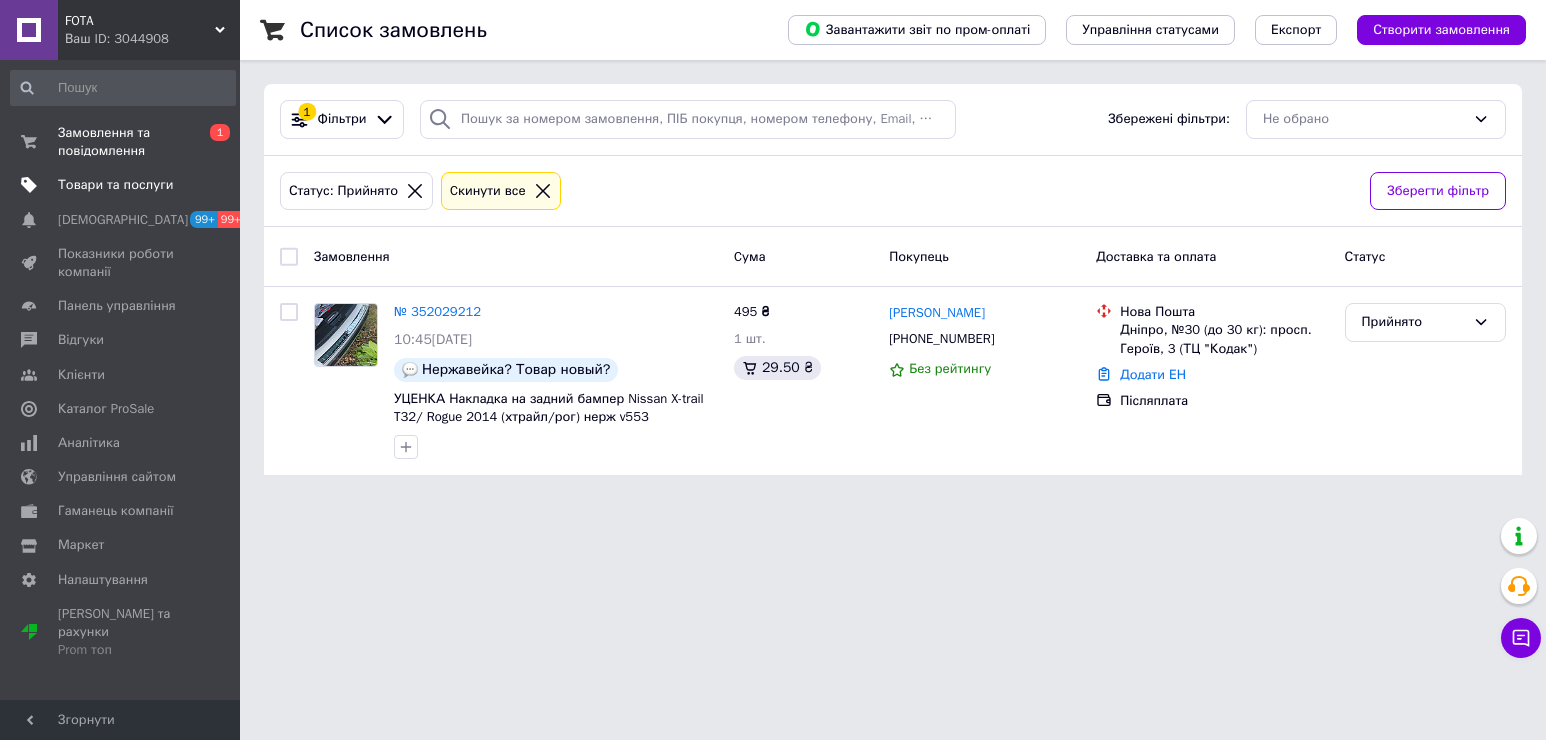 click on "Товари та послуги" at bounding box center (115, 185) 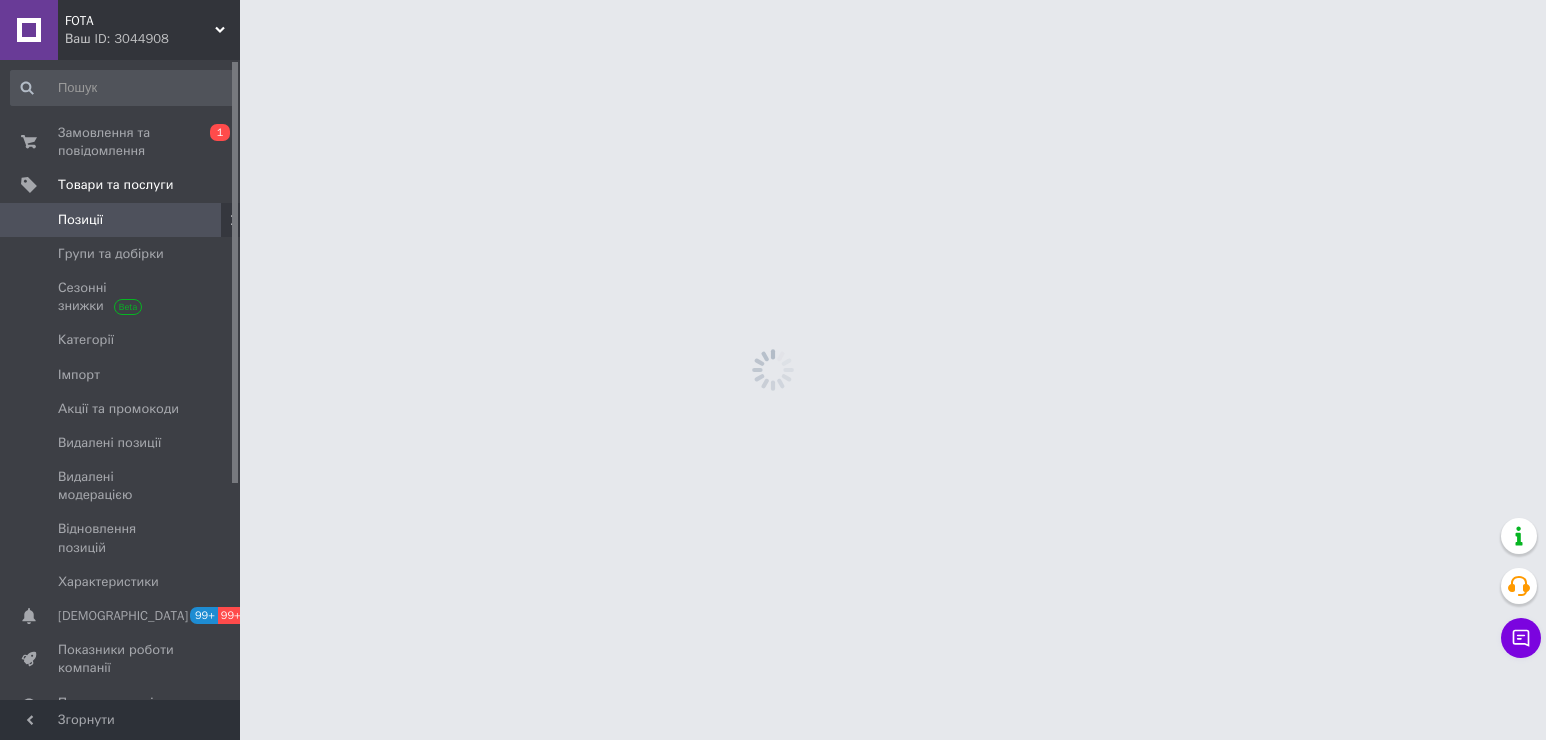 click on "Позиції" at bounding box center (80, 220) 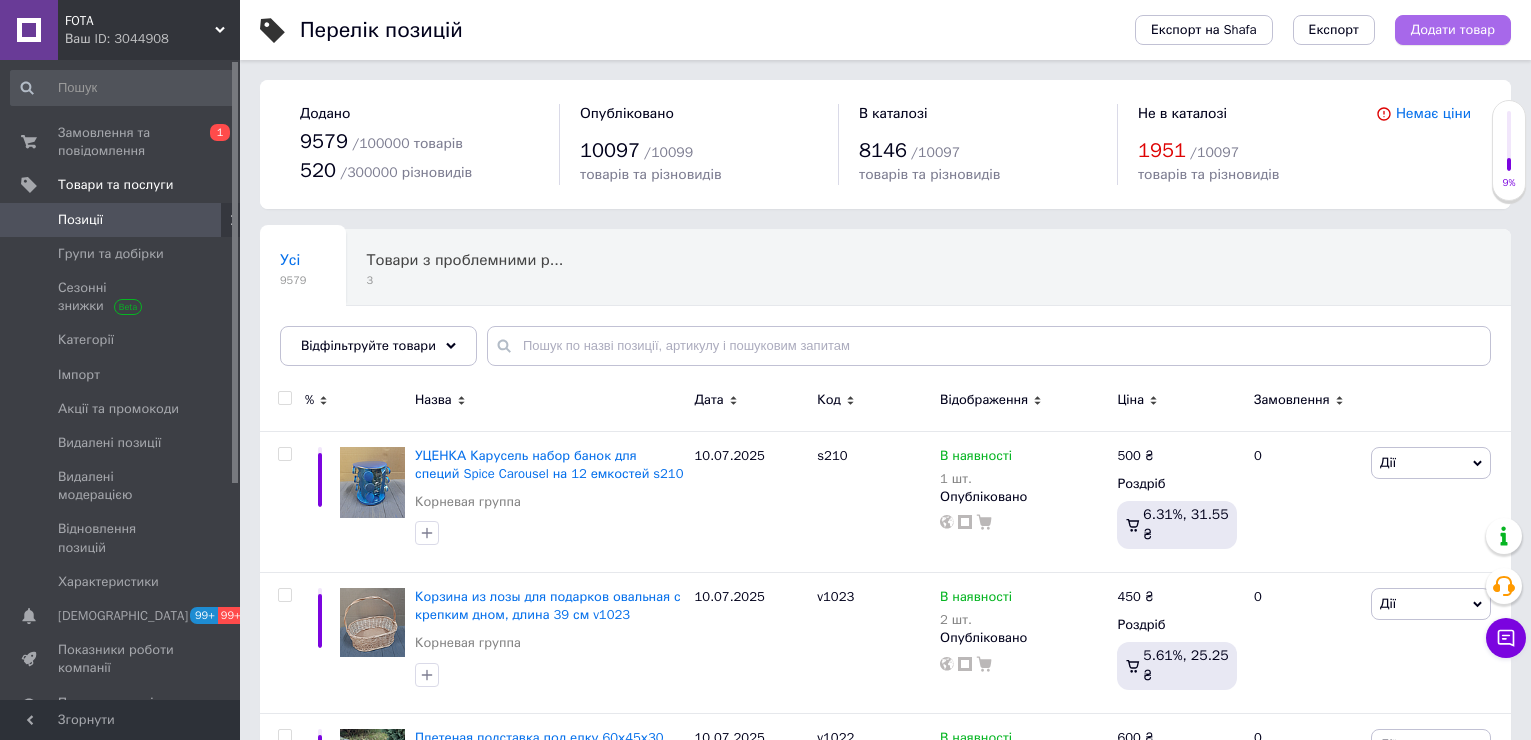 click on "Додати товар" at bounding box center [1453, 30] 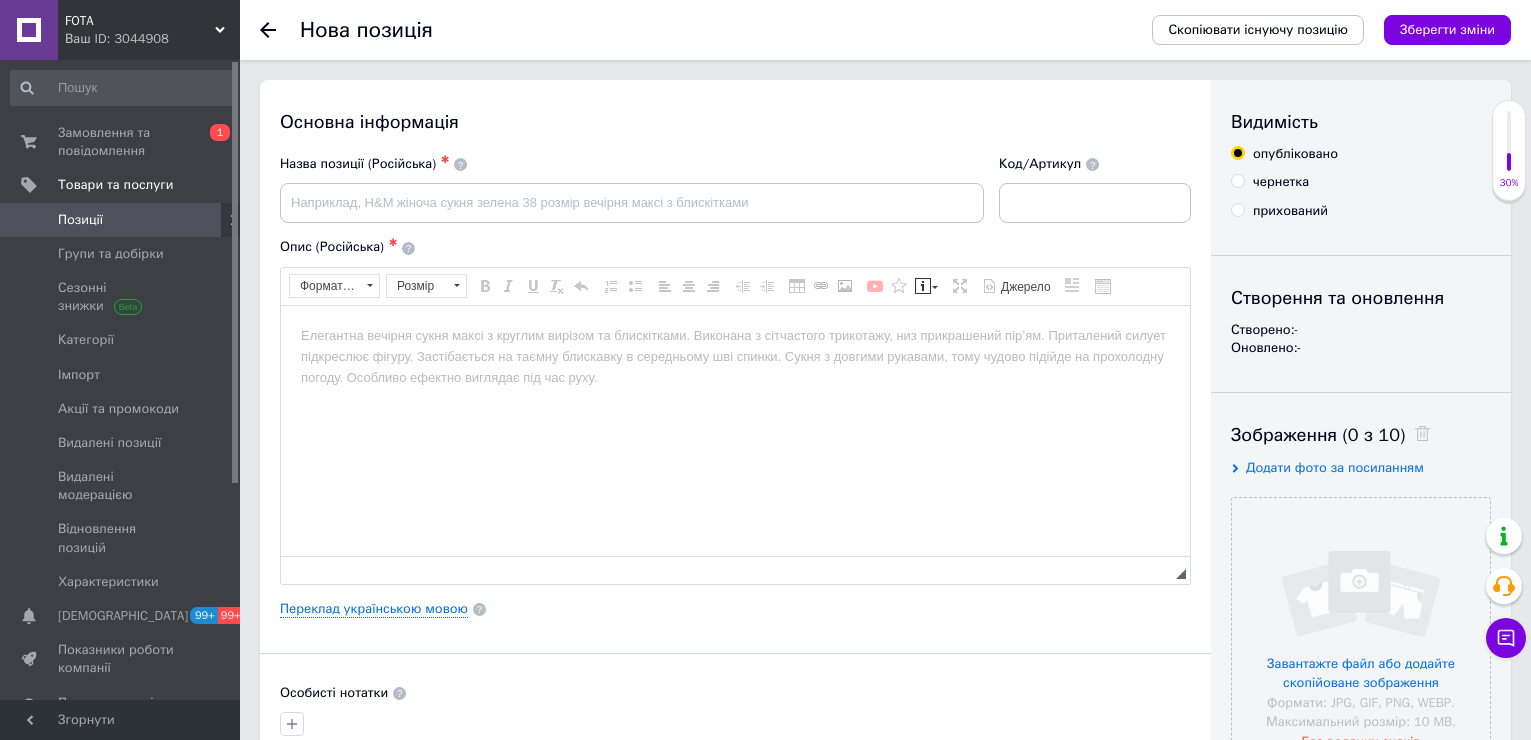 scroll, scrollTop: 0, scrollLeft: 0, axis: both 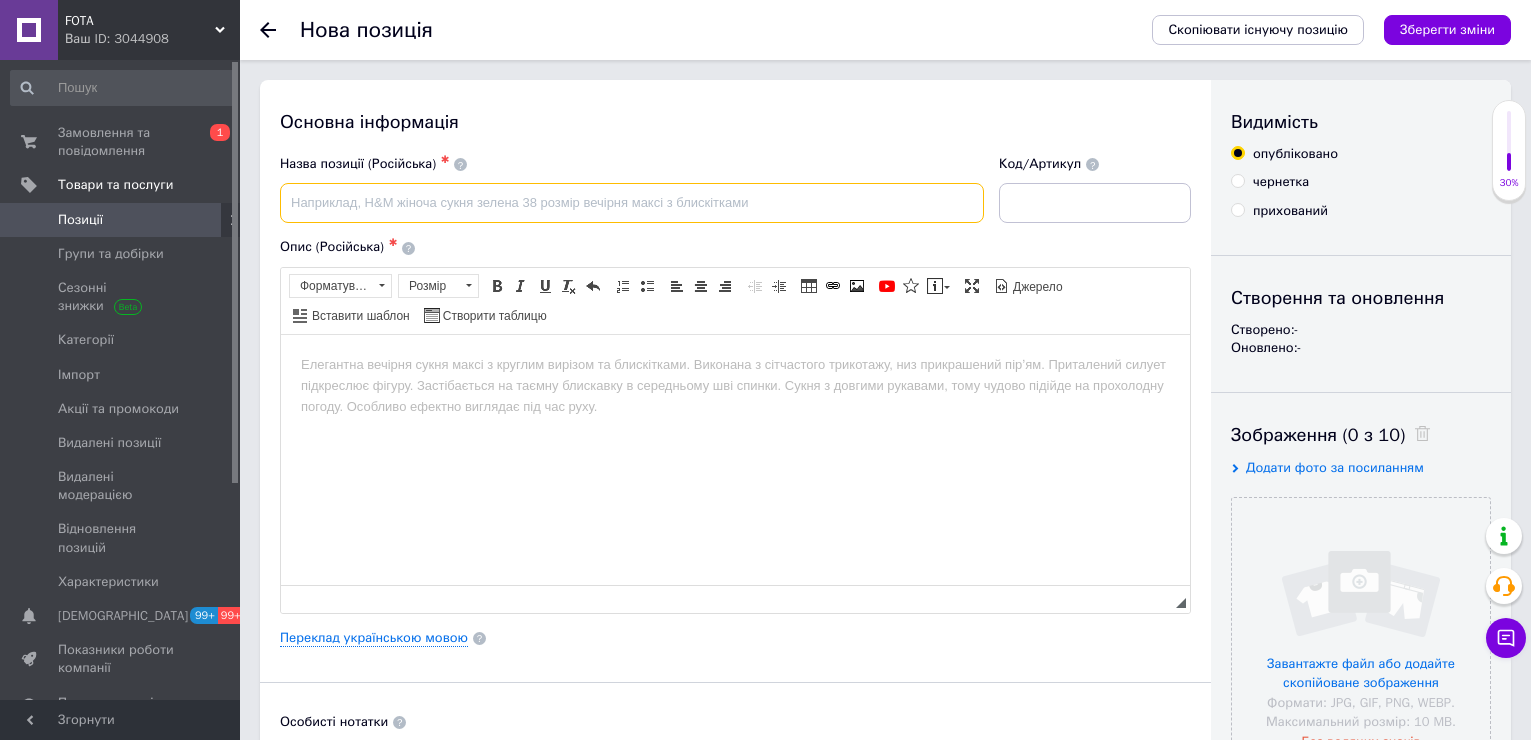 click at bounding box center [632, 203] 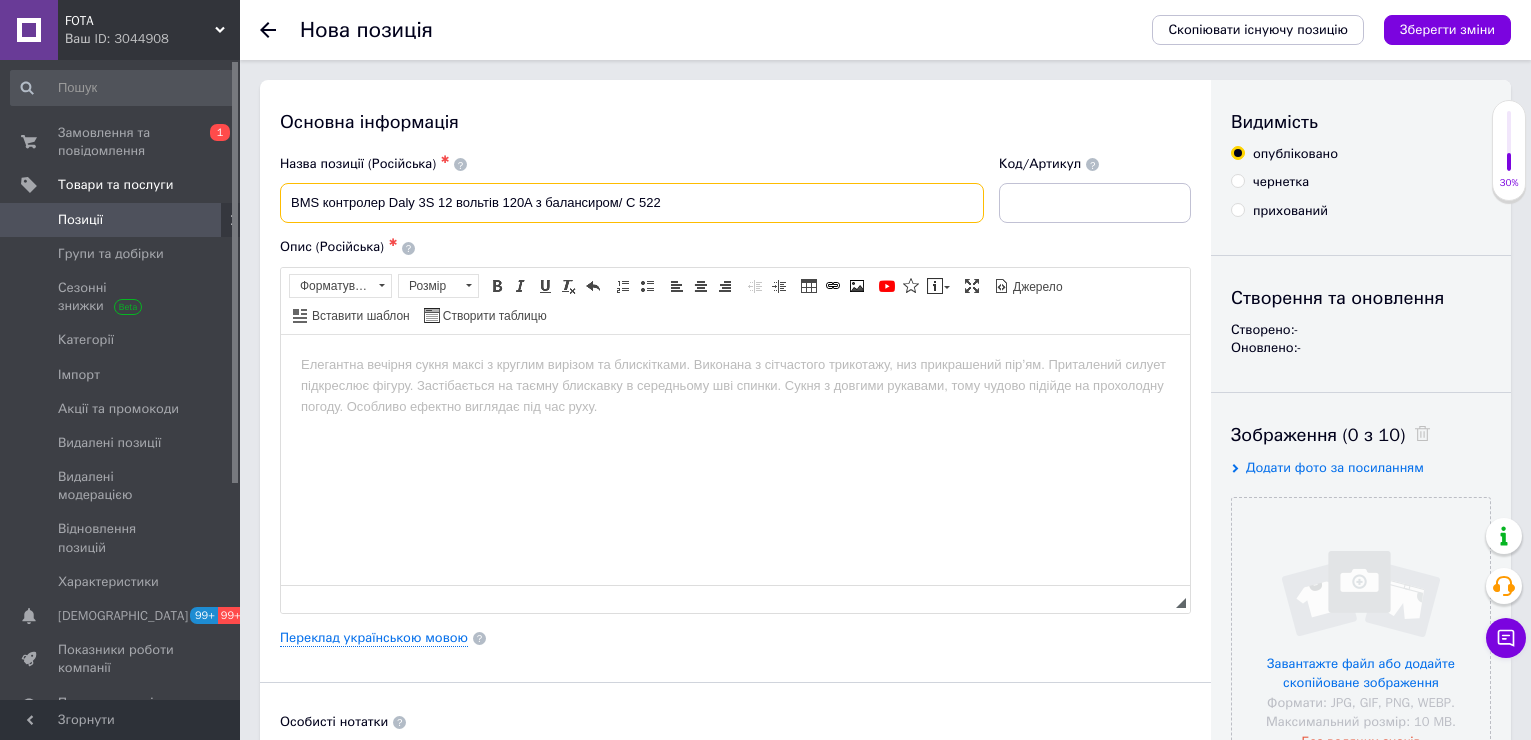 type on "BMS контролер Daly 3S 12 вольтів 120A з балансиром/ C 522" 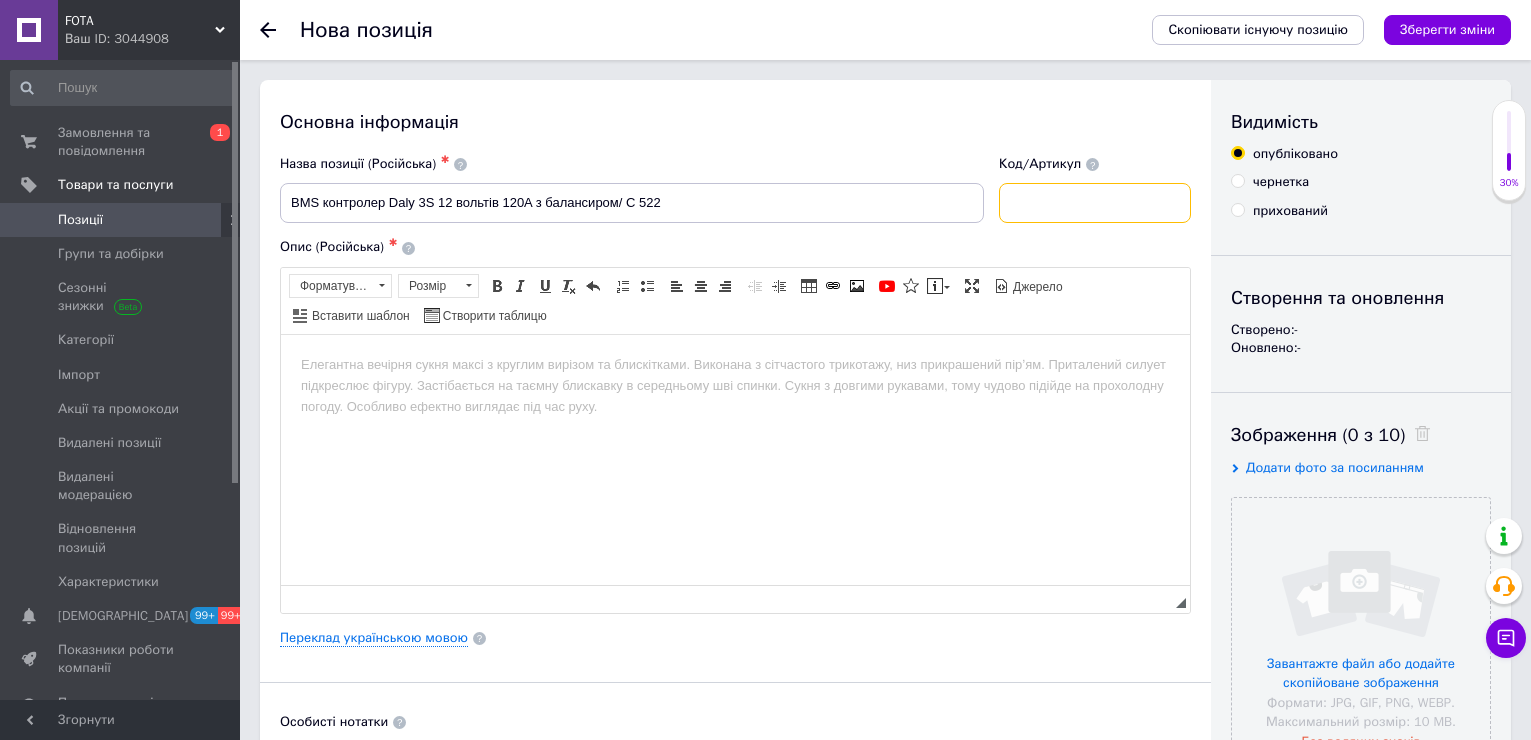 click at bounding box center [1095, 203] 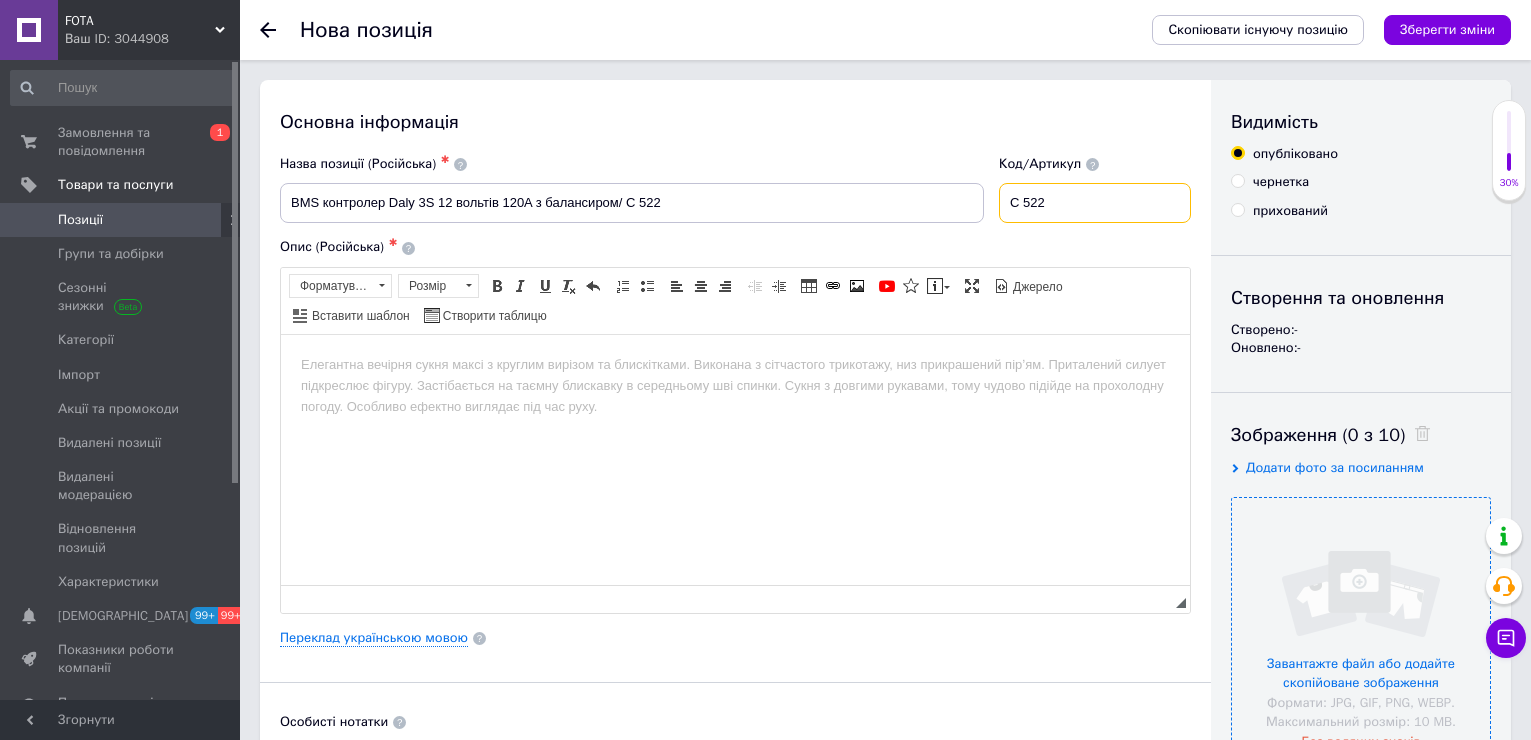 type on "C 522" 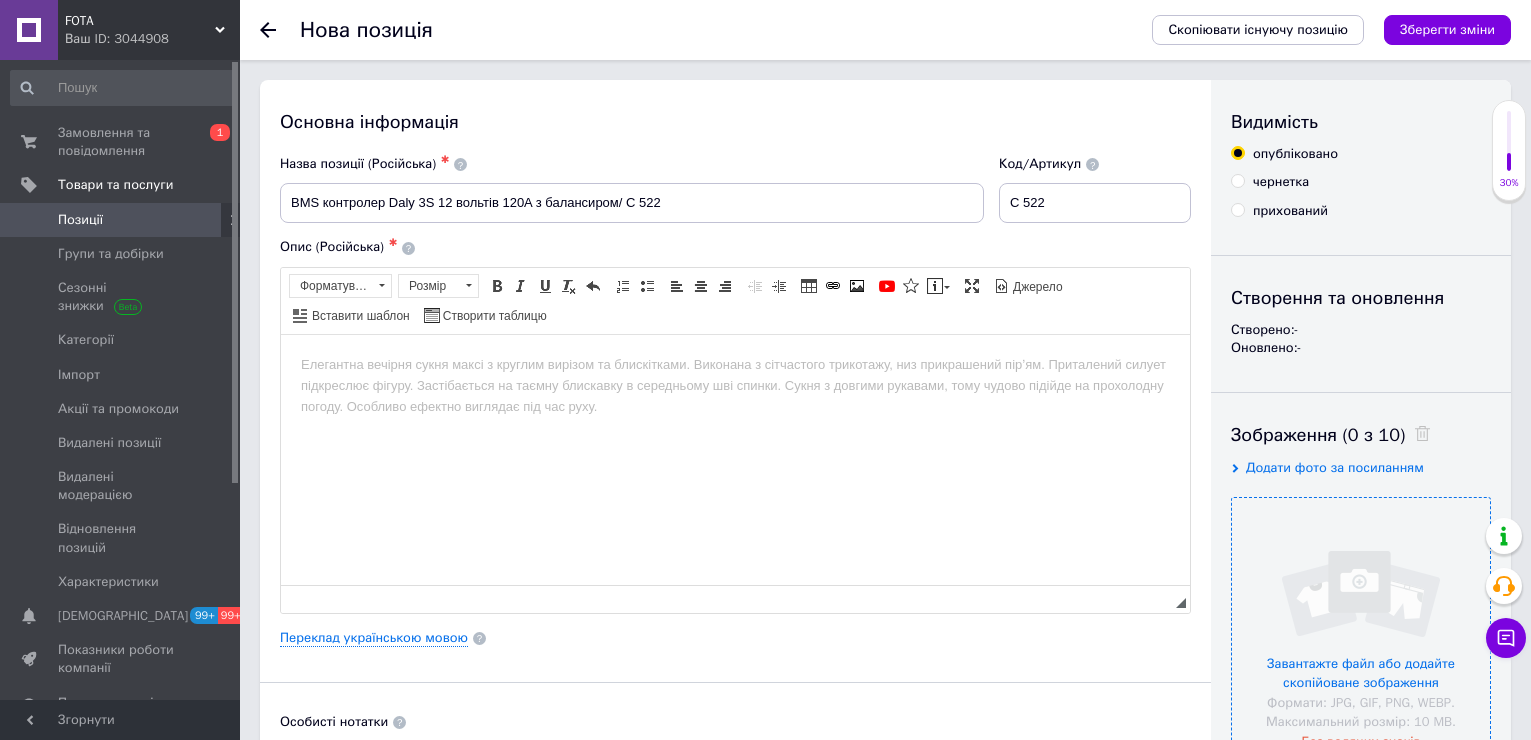 click at bounding box center [1361, 627] 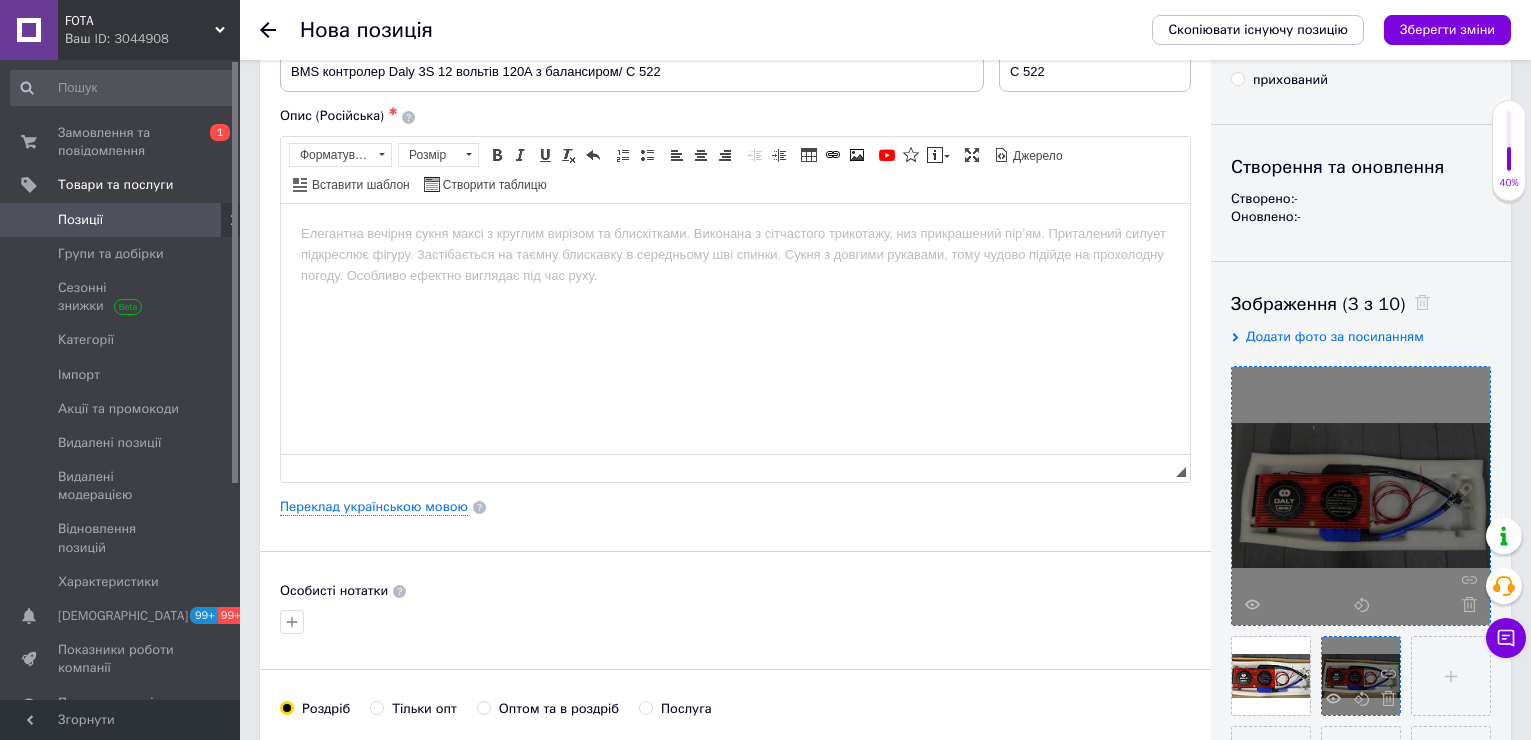 scroll, scrollTop: 200, scrollLeft: 0, axis: vertical 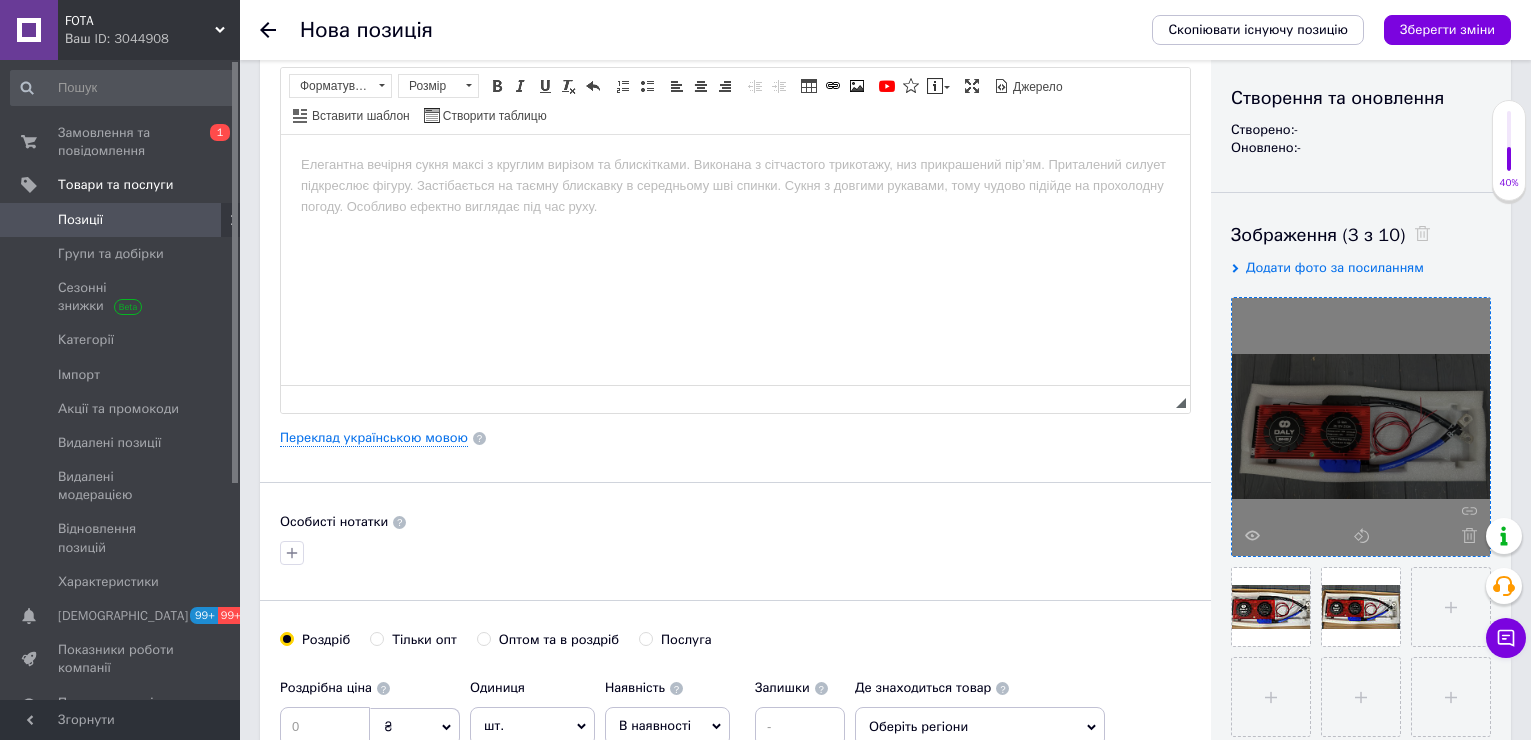click at bounding box center (735, 164) 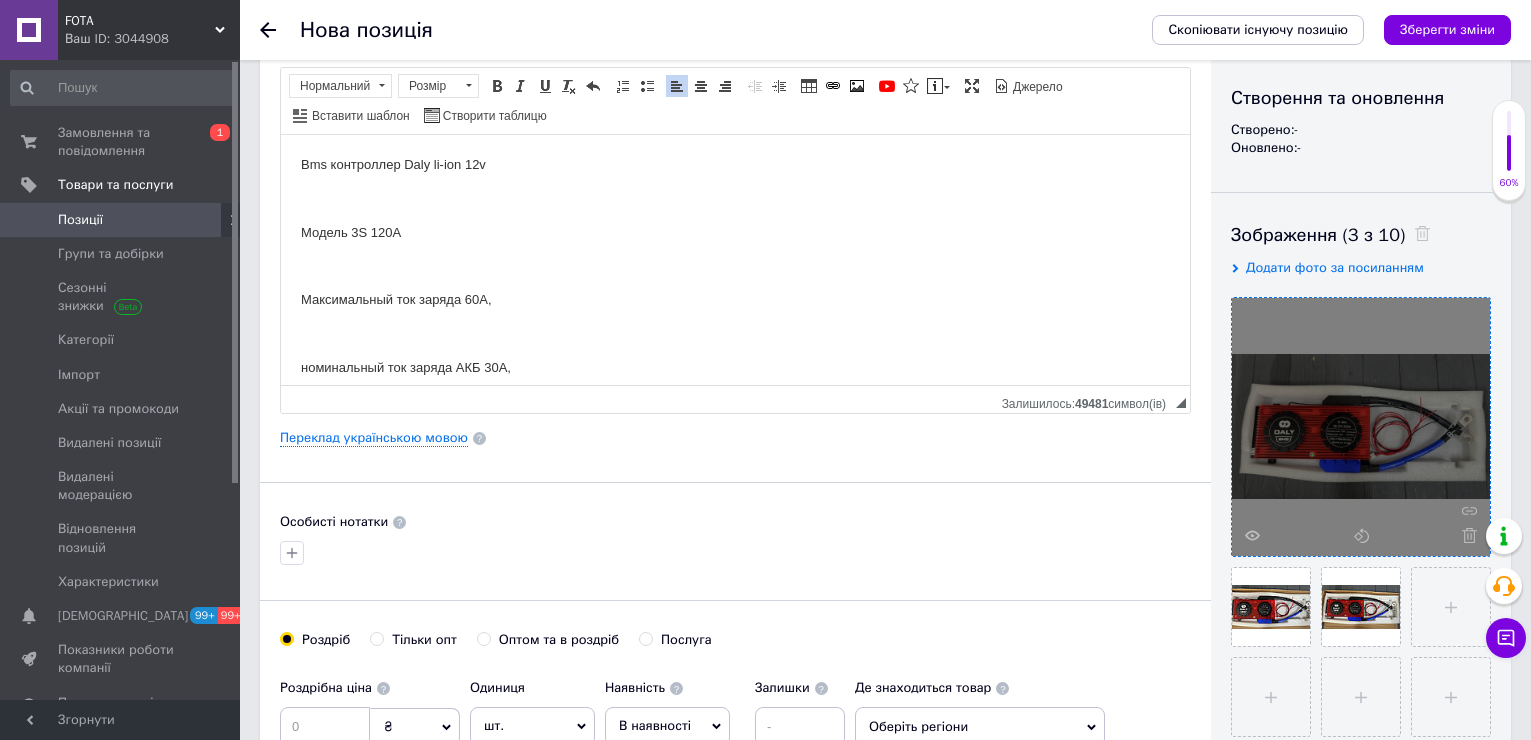 scroll, scrollTop: 0, scrollLeft: 0, axis: both 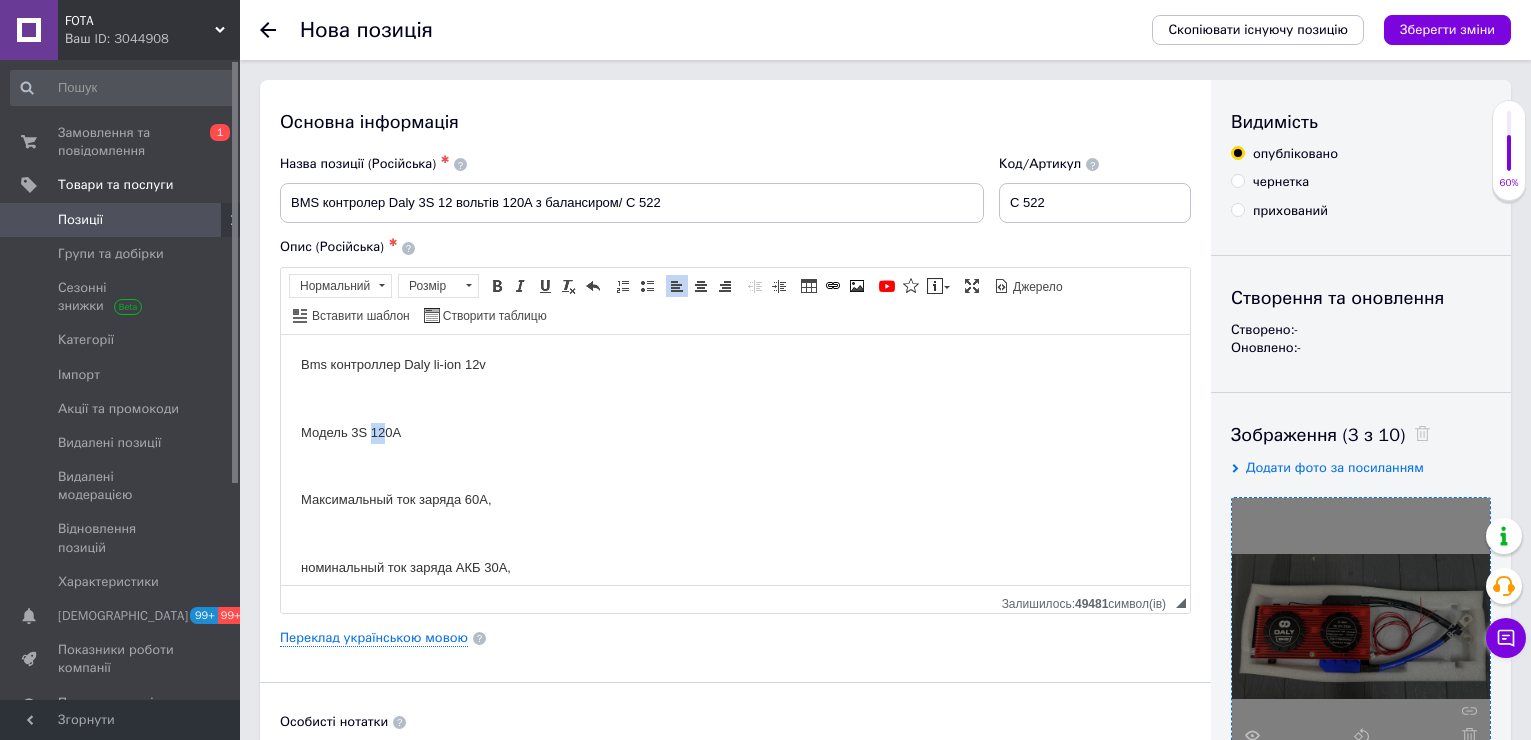 drag, startPoint x: 386, startPoint y: 435, endPoint x: 374, endPoint y: 435, distance: 12 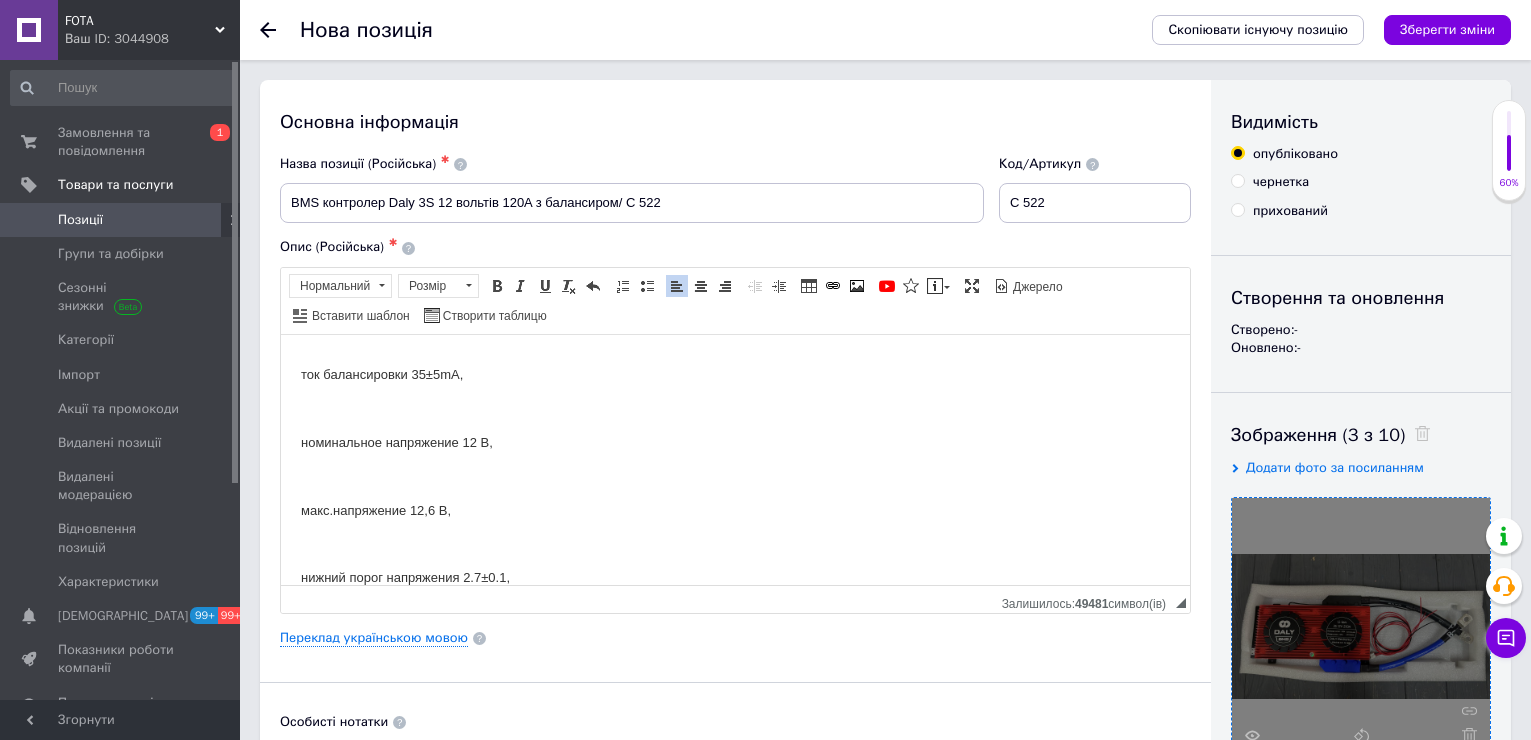 scroll, scrollTop: 400, scrollLeft: 0, axis: vertical 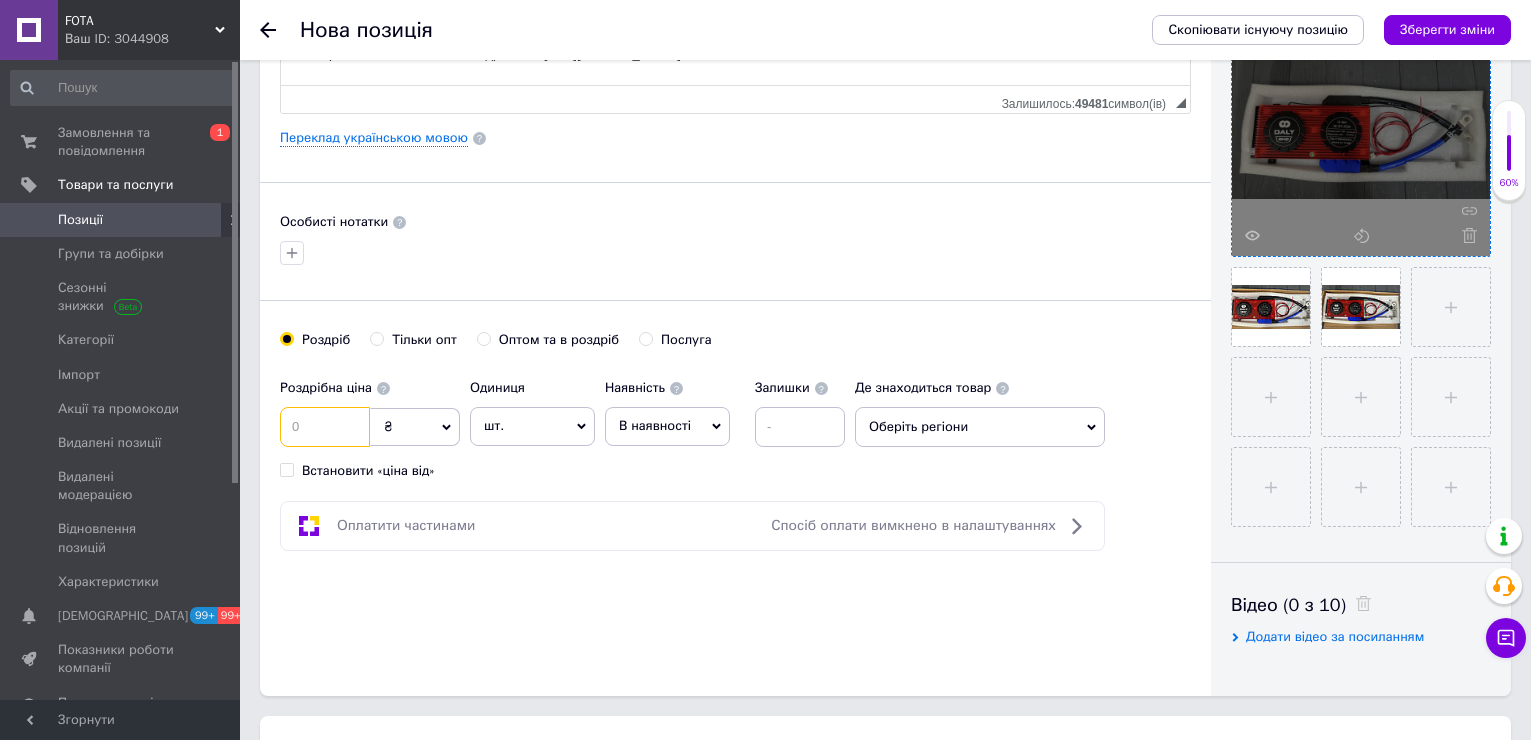click at bounding box center [325, 427] 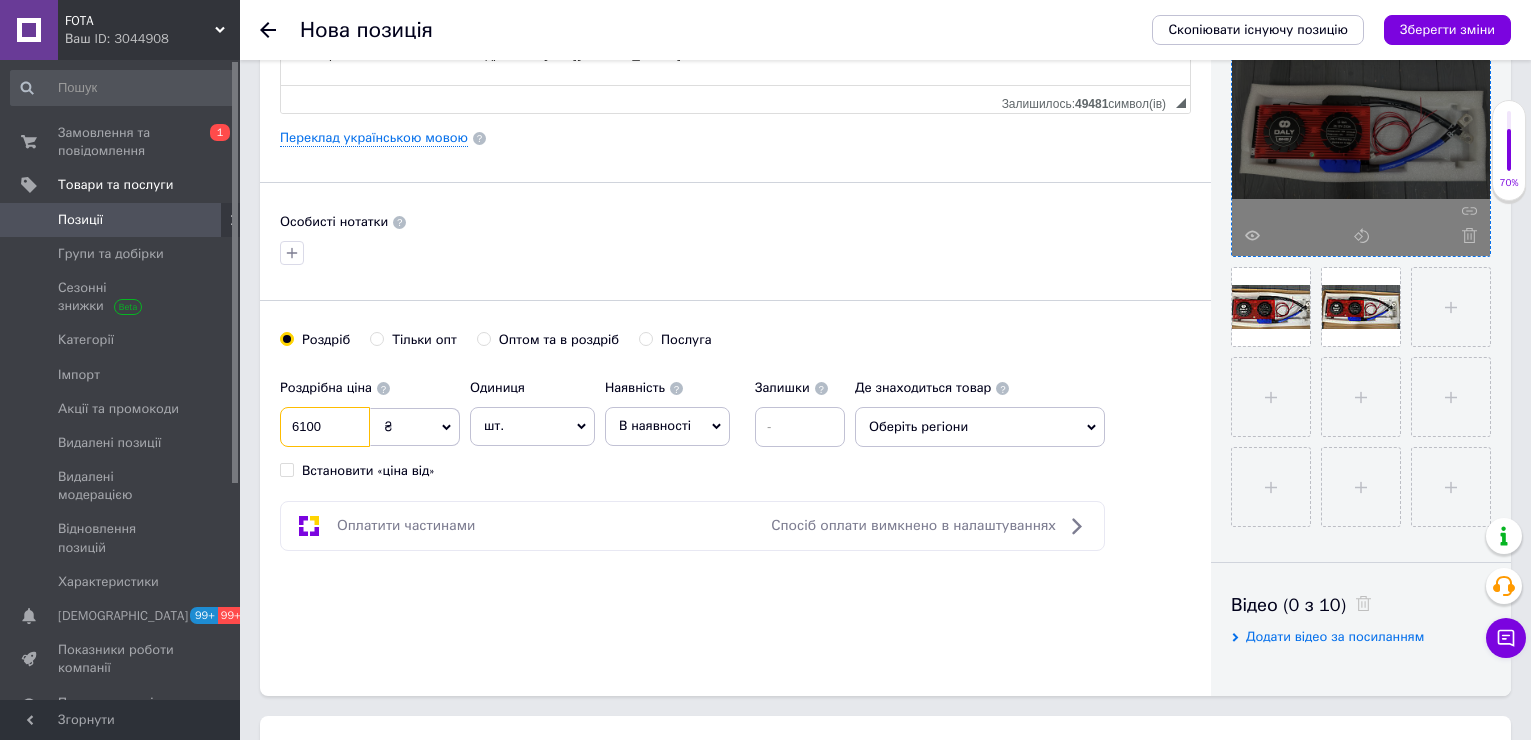 type on "6100" 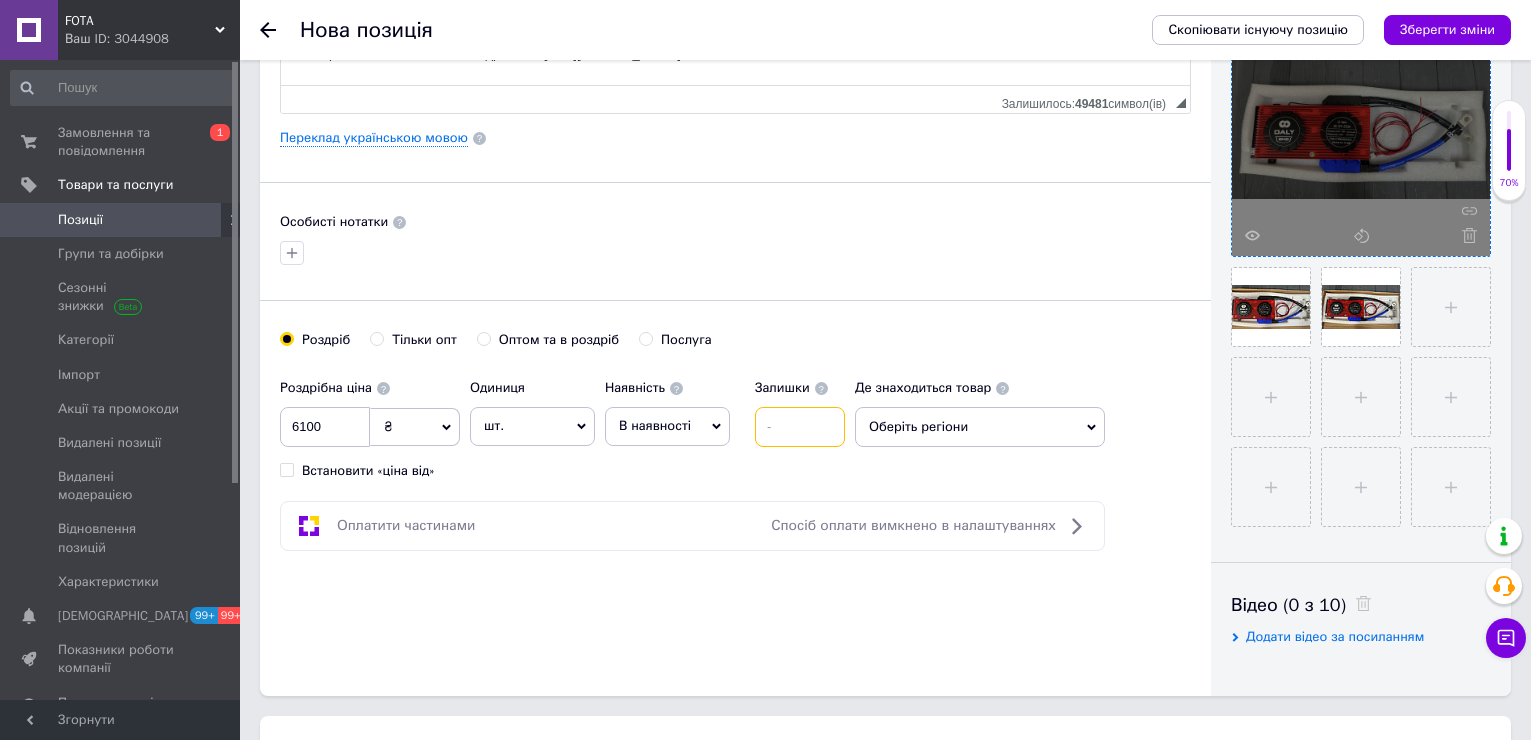 click at bounding box center (800, 427) 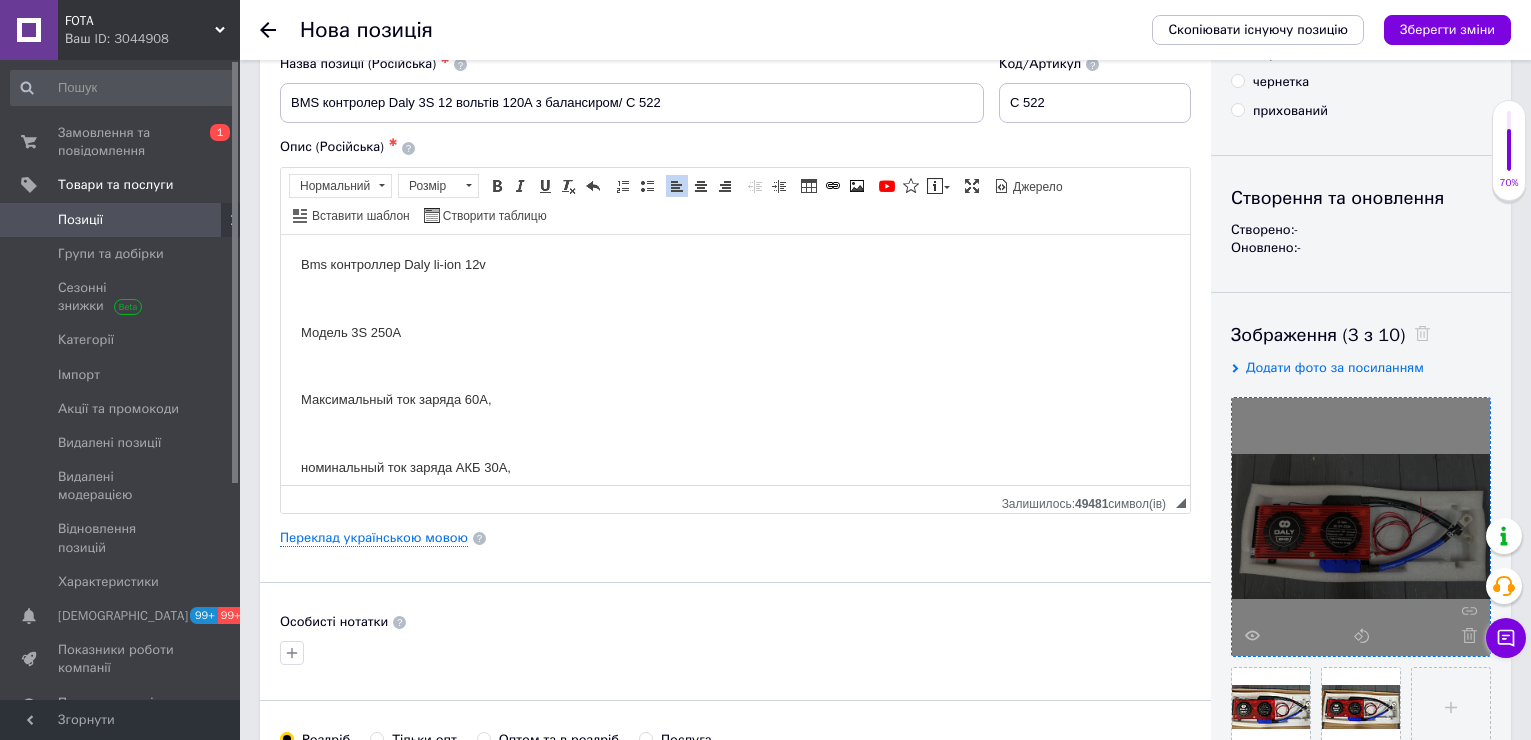 scroll, scrollTop: 0, scrollLeft: 0, axis: both 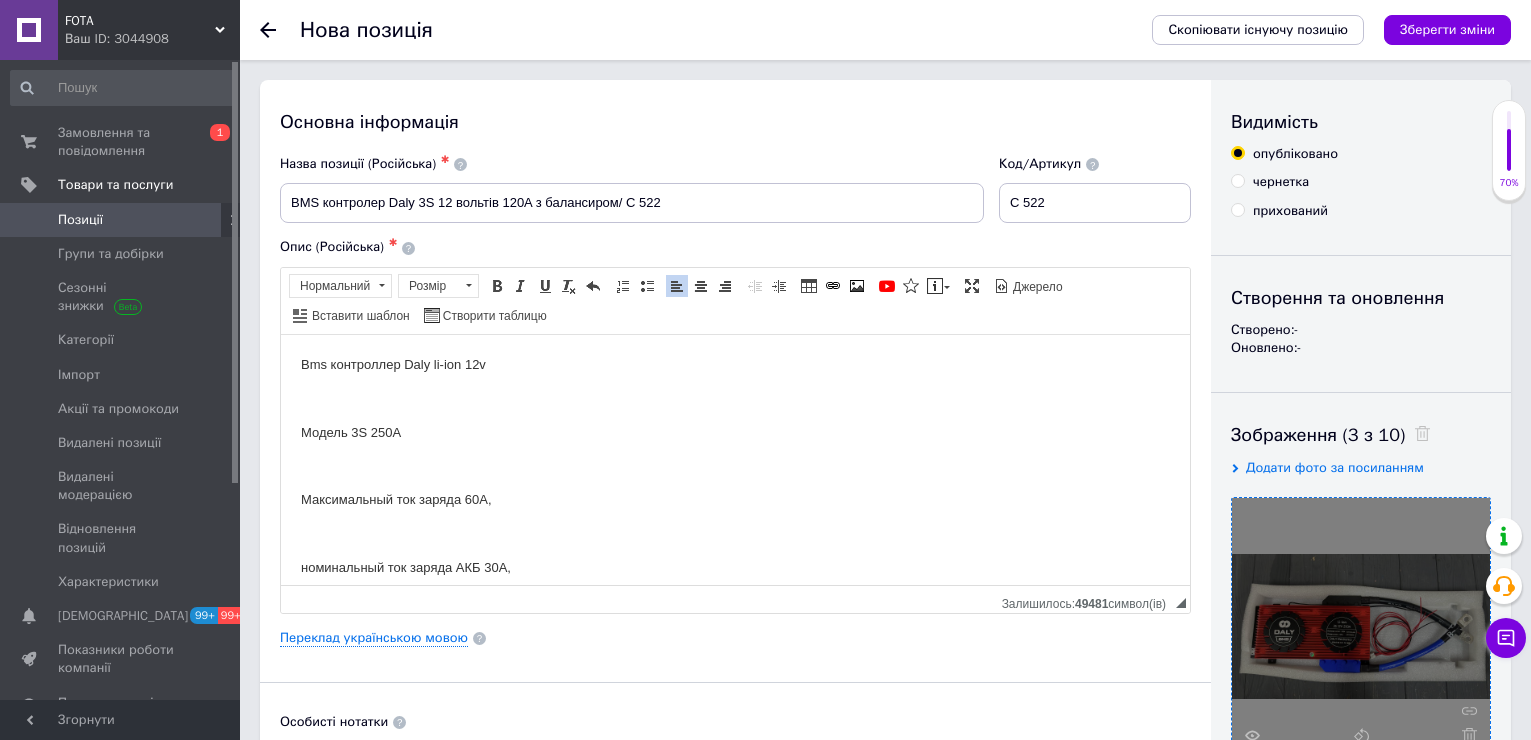 type on "1" 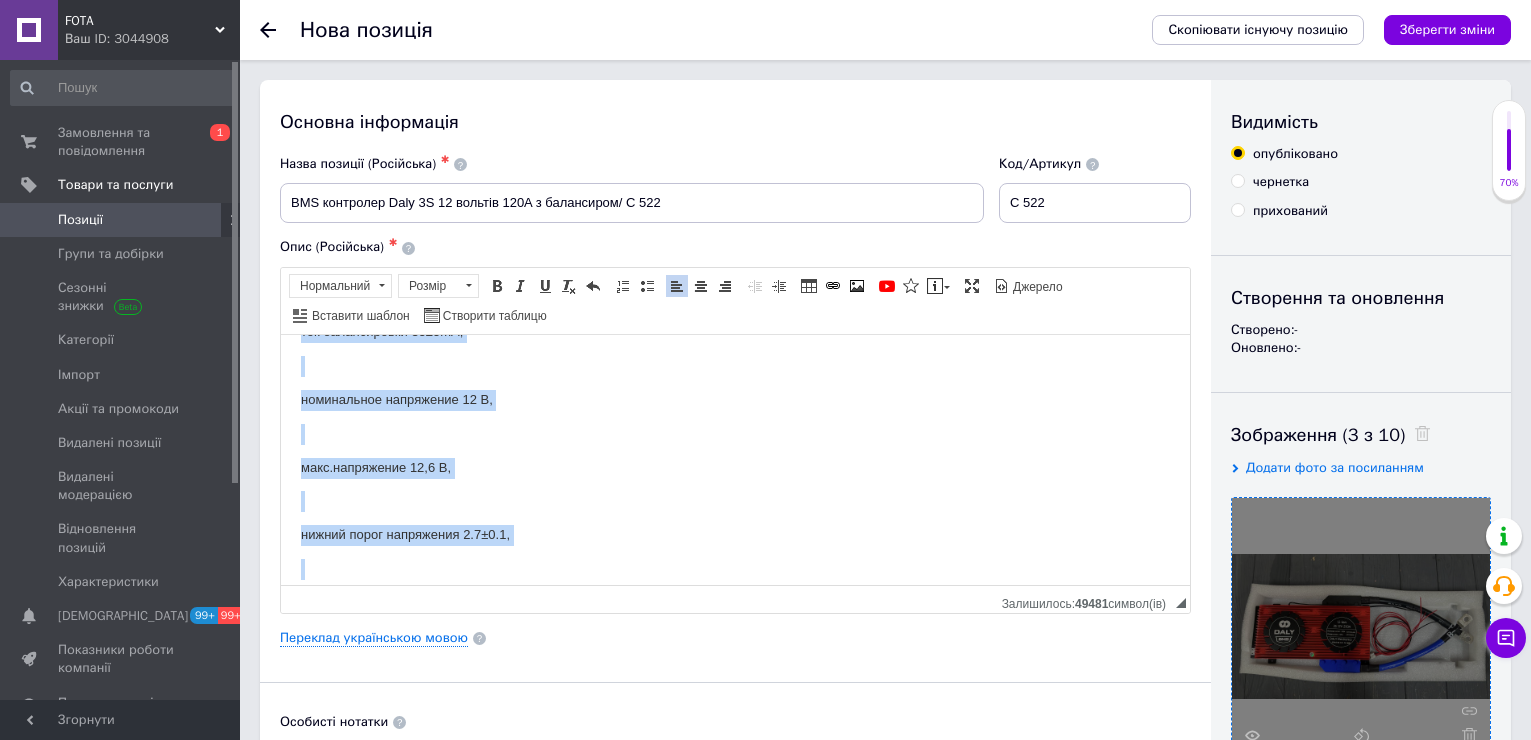 scroll, scrollTop: 622, scrollLeft: 0, axis: vertical 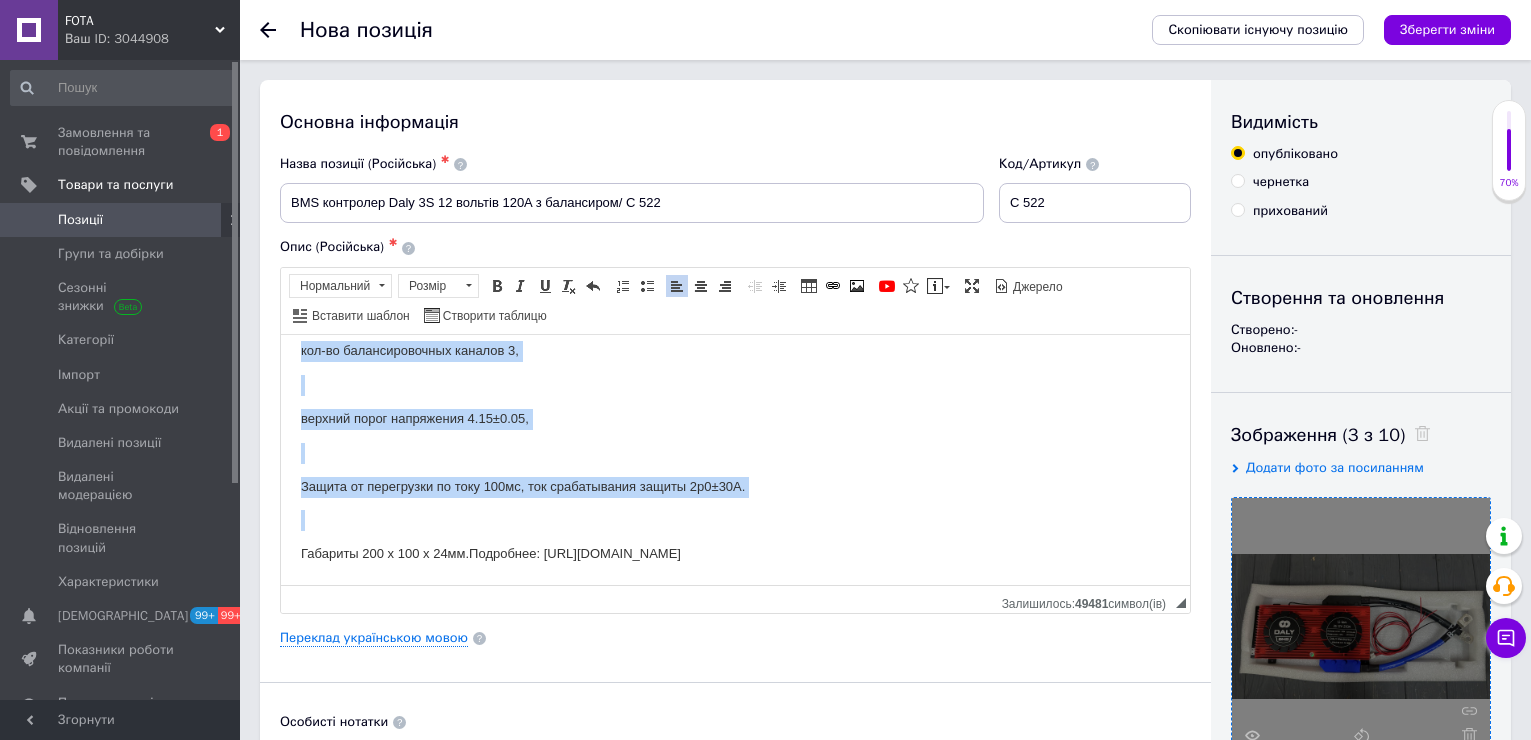 drag, startPoint x: 352, startPoint y: 388, endPoint x: 1070, endPoint y: 968, distance: 922.9973 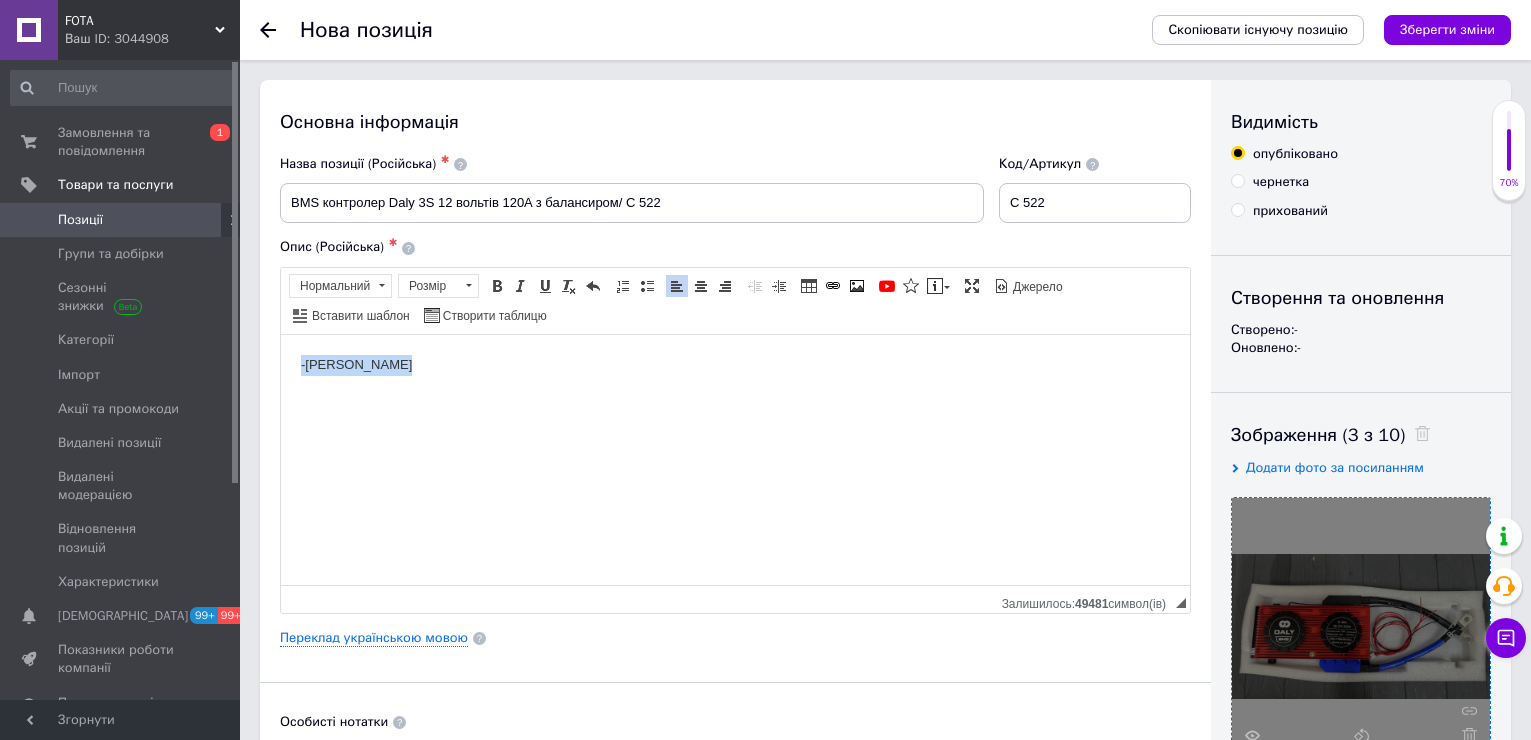 scroll, scrollTop: 0, scrollLeft: 0, axis: both 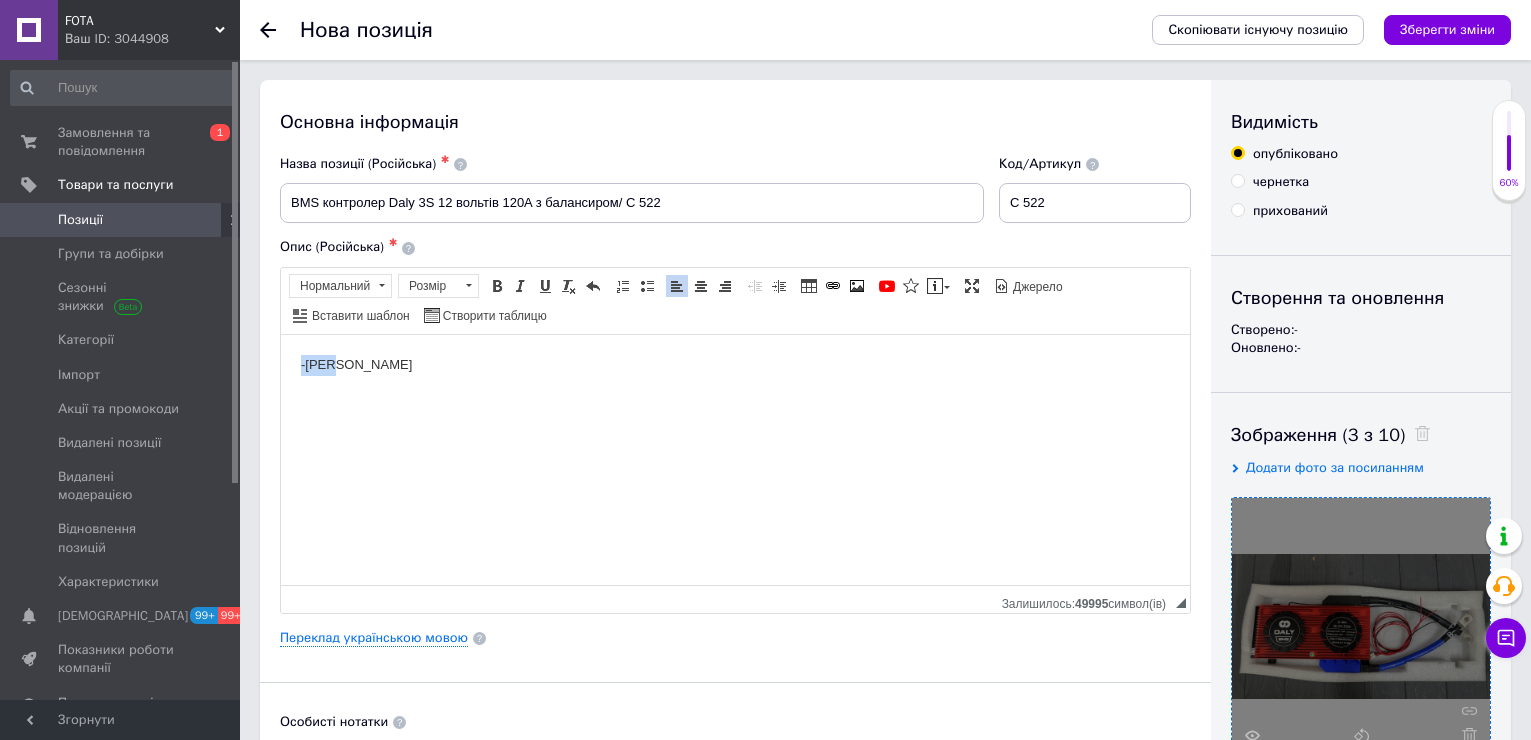 drag, startPoint x: 351, startPoint y: 366, endPoint x: 262, endPoint y: 348, distance: 90.80198 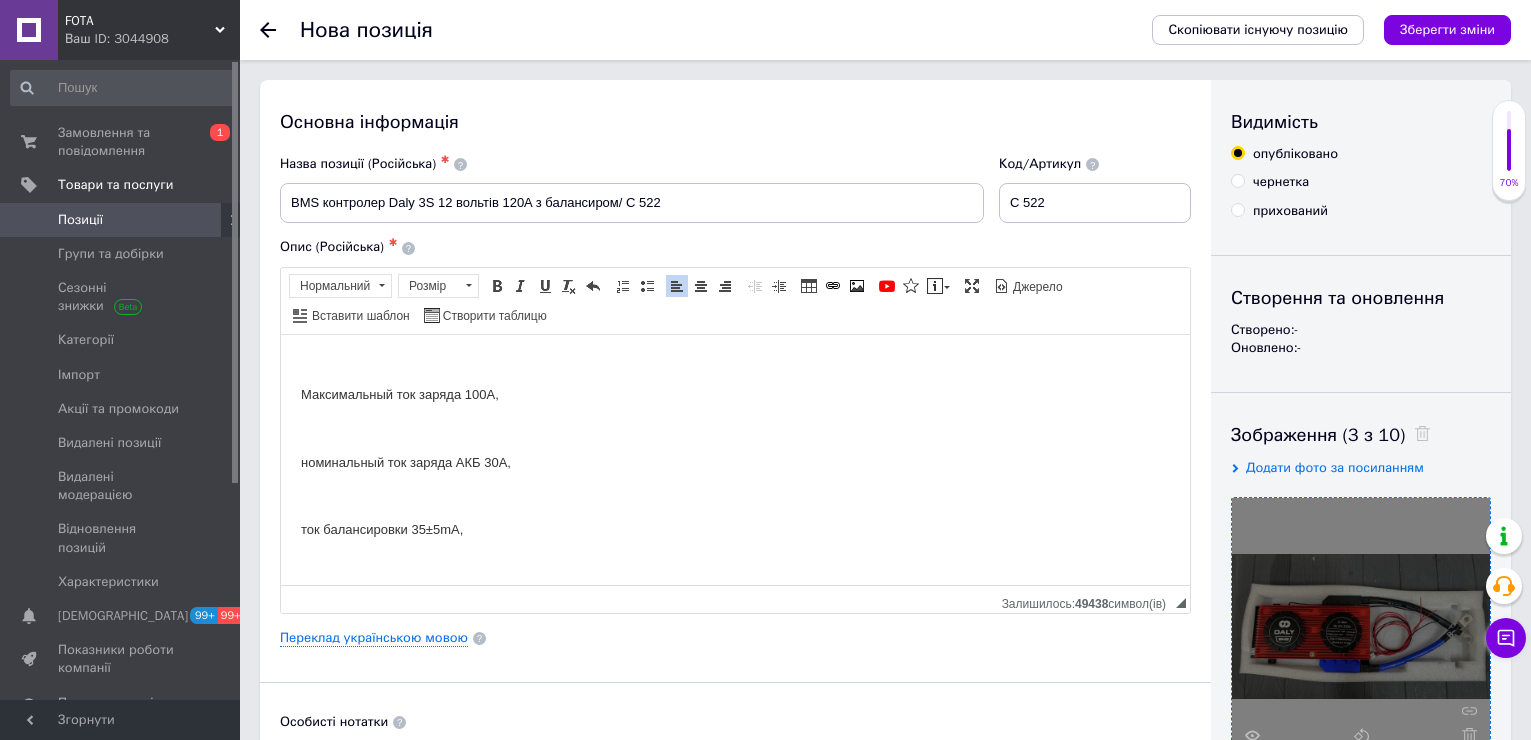scroll, scrollTop: 98, scrollLeft: 0, axis: vertical 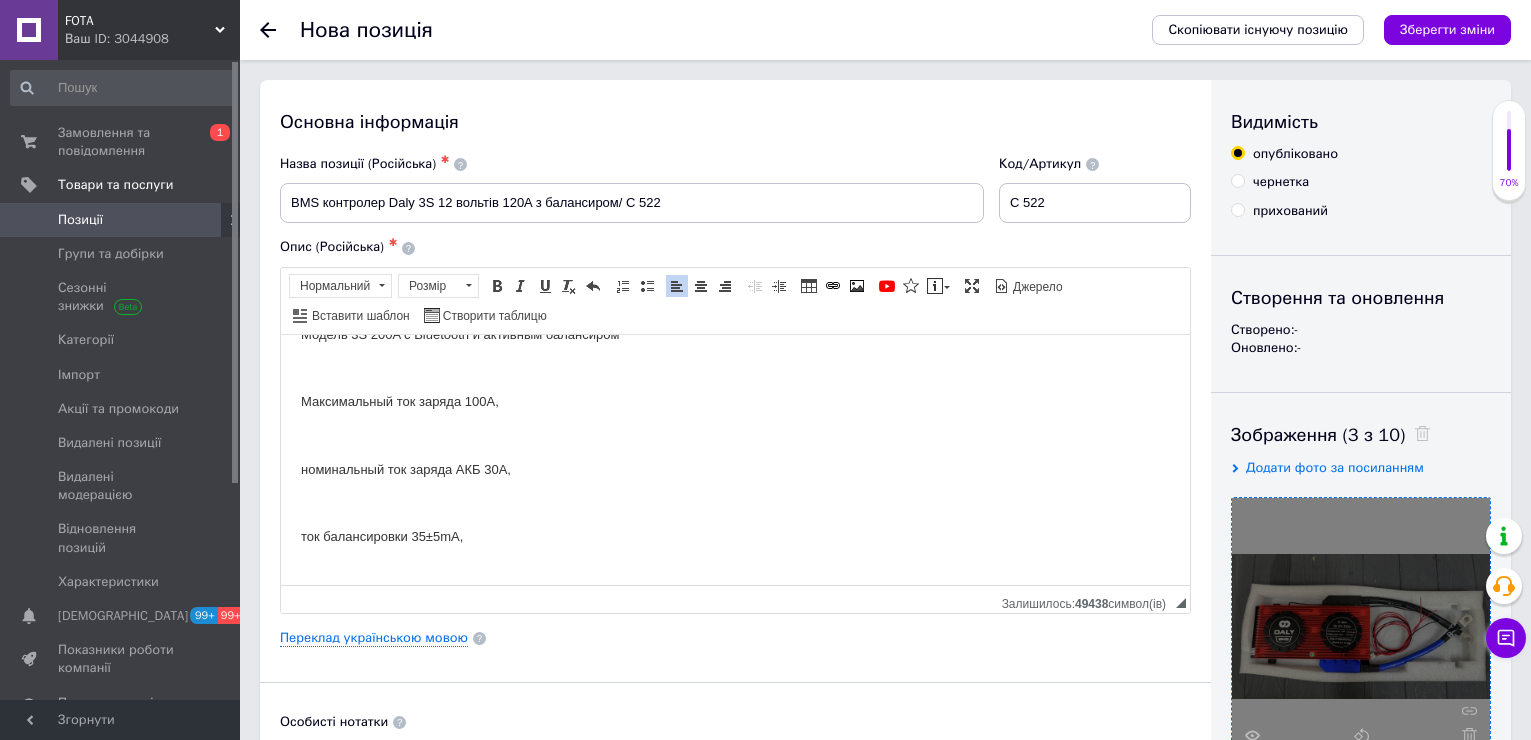 click on "Максимальный ток заряда 100А," at bounding box center (735, 401) 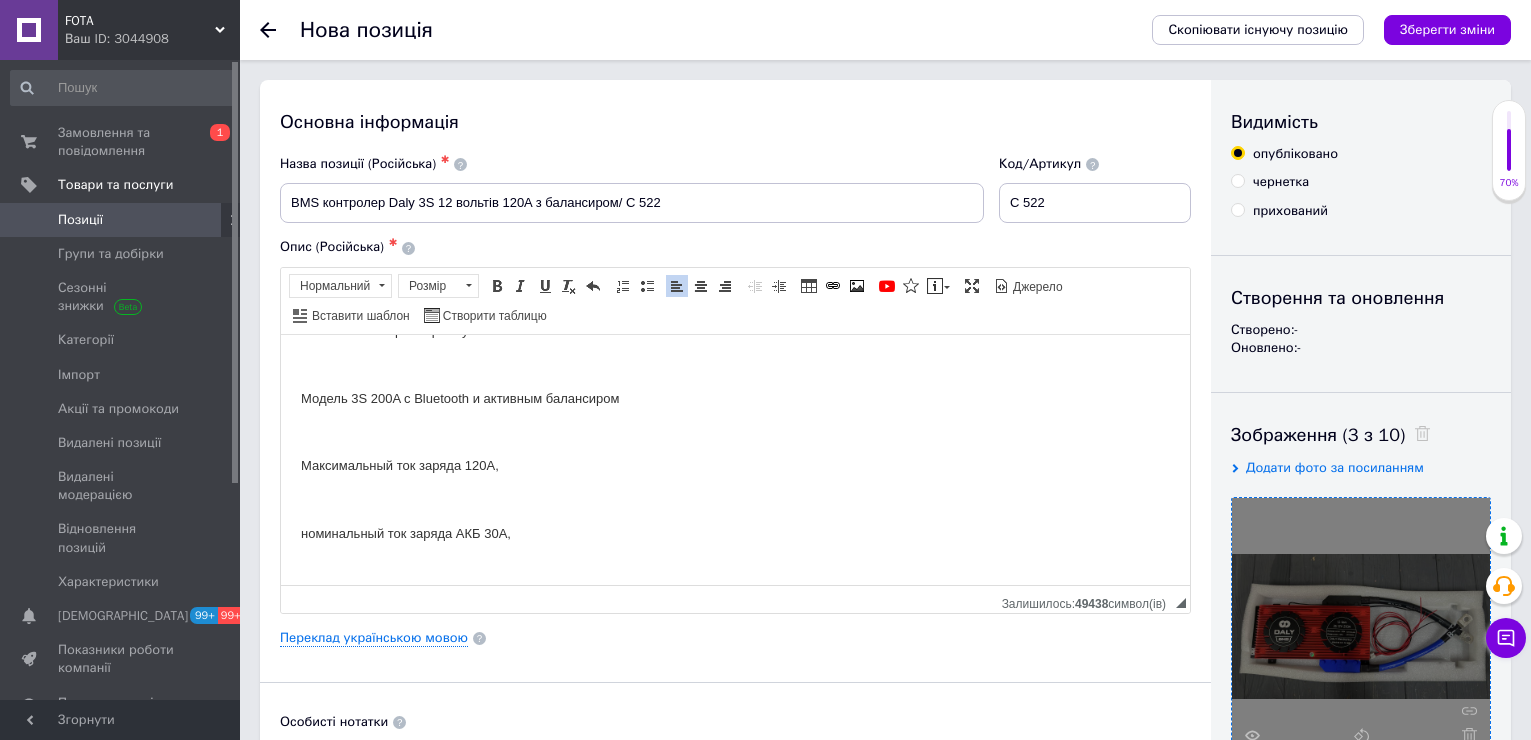 scroll, scrollTop: 0, scrollLeft: 0, axis: both 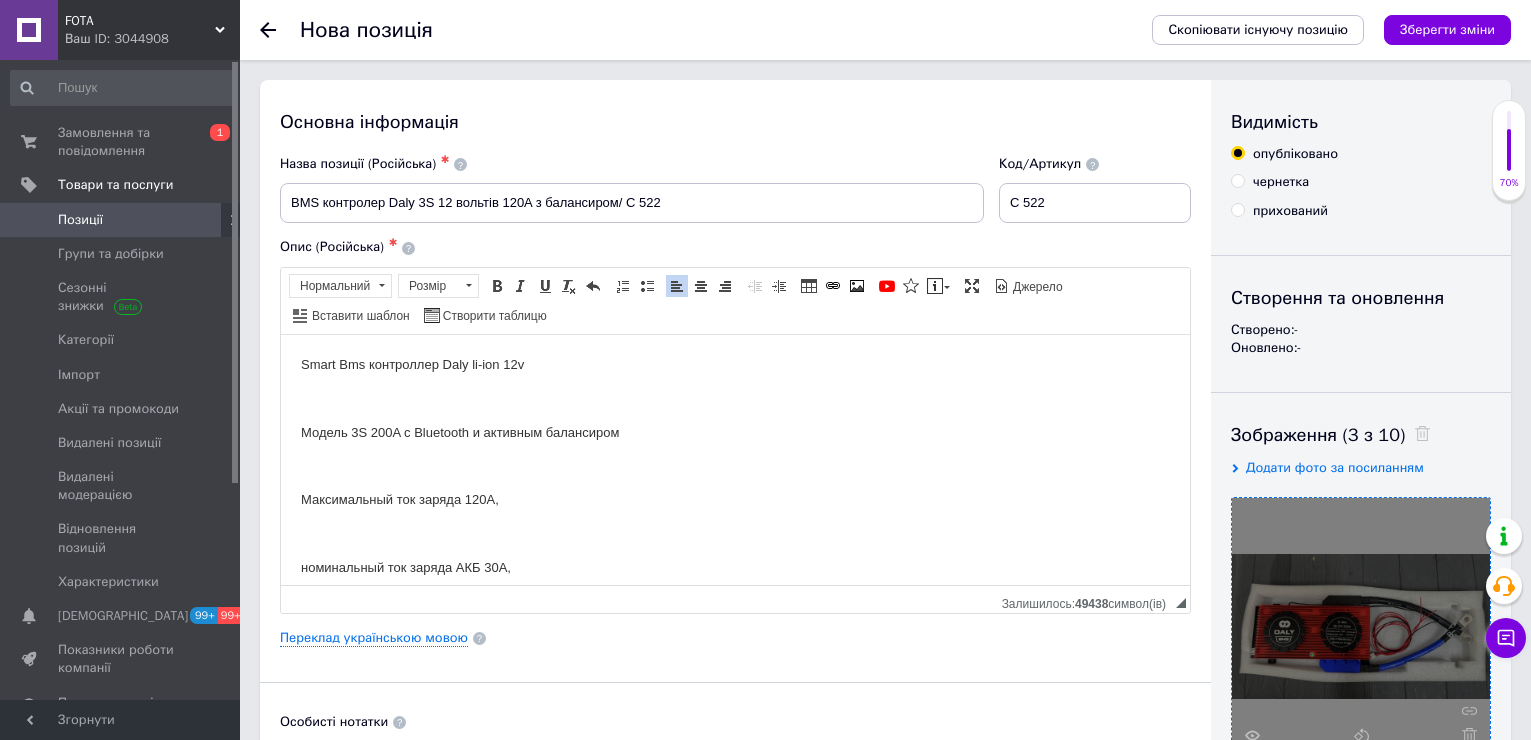 click on "Модель 3S 200A с Bluetooth и активным балансиром" at bounding box center (735, 432) 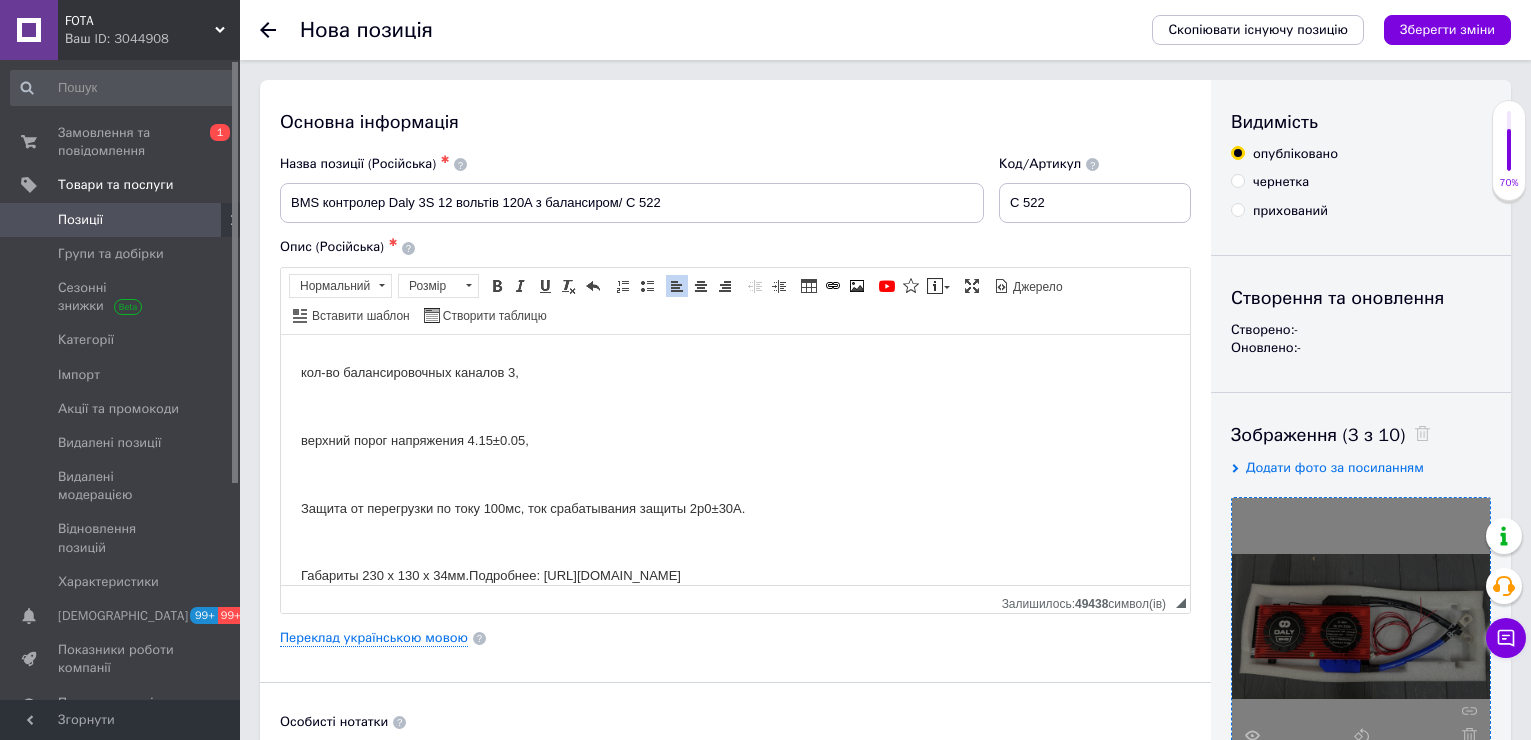 scroll, scrollTop: 500, scrollLeft: 0, axis: vertical 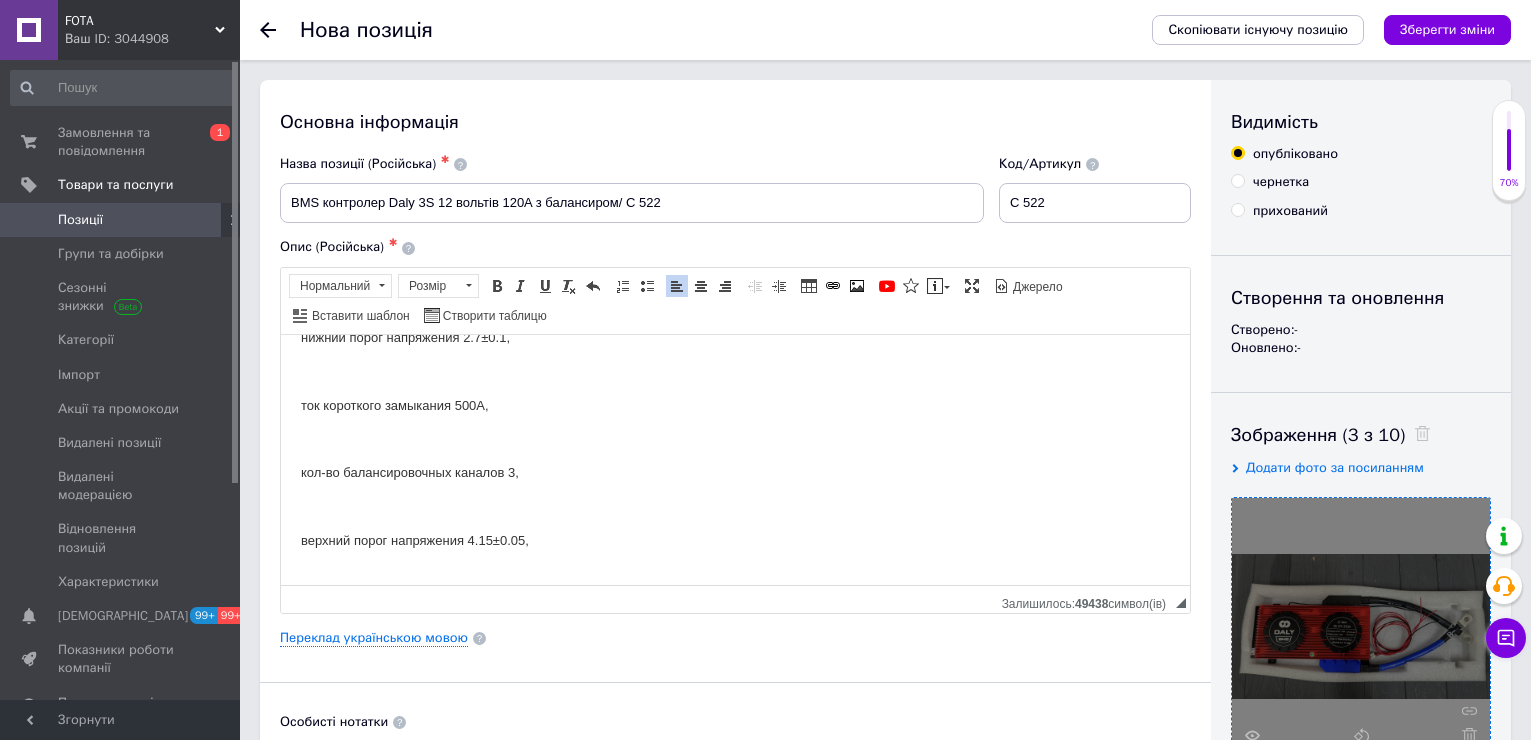 click on "ток короткого замыкания 500А," at bounding box center (735, 405) 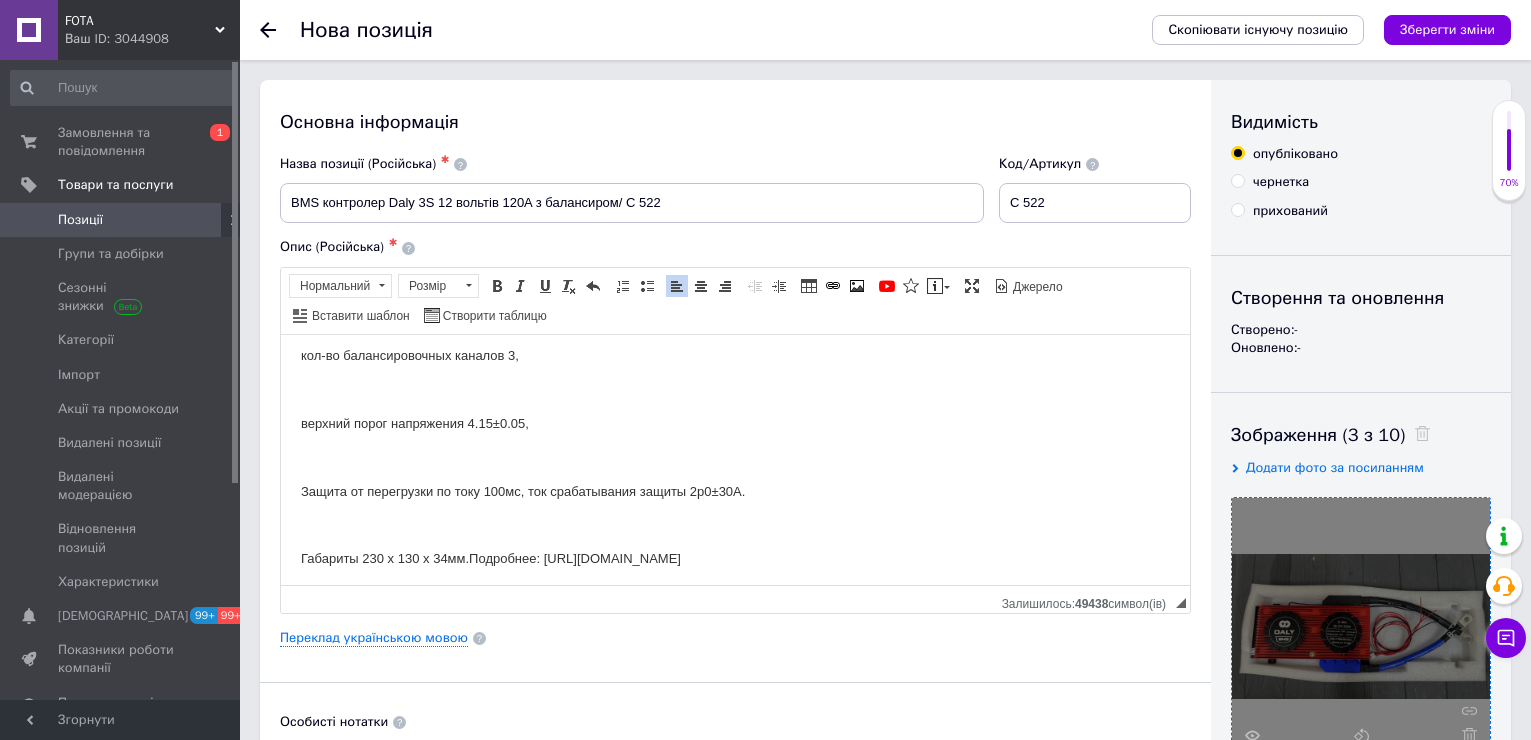 scroll, scrollTop: 622, scrollLeft: 0, axis: vertical 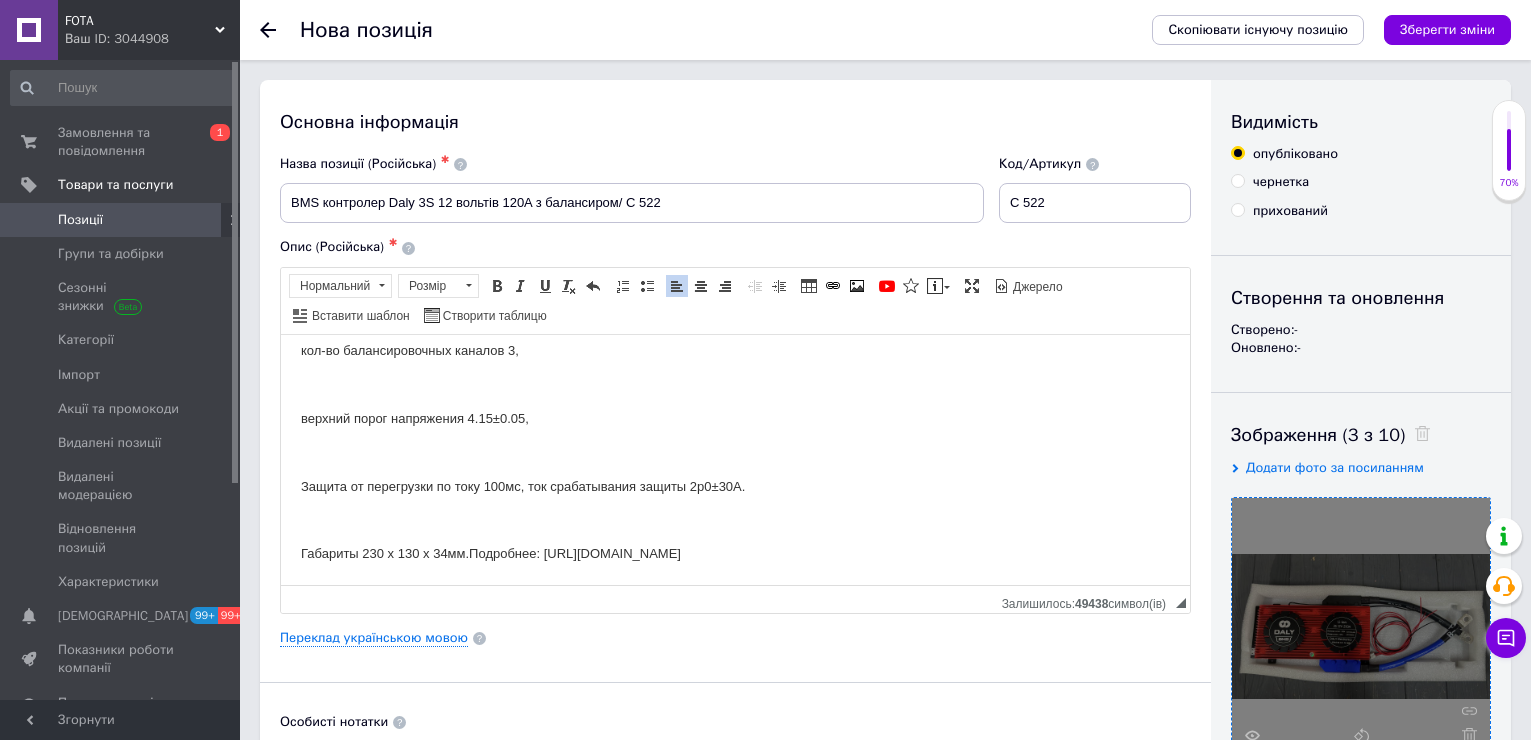 drag, startPoint x: 472, startPoint y: 554, endPoint x: 859, endPoint y: 551, distance: 387.01163 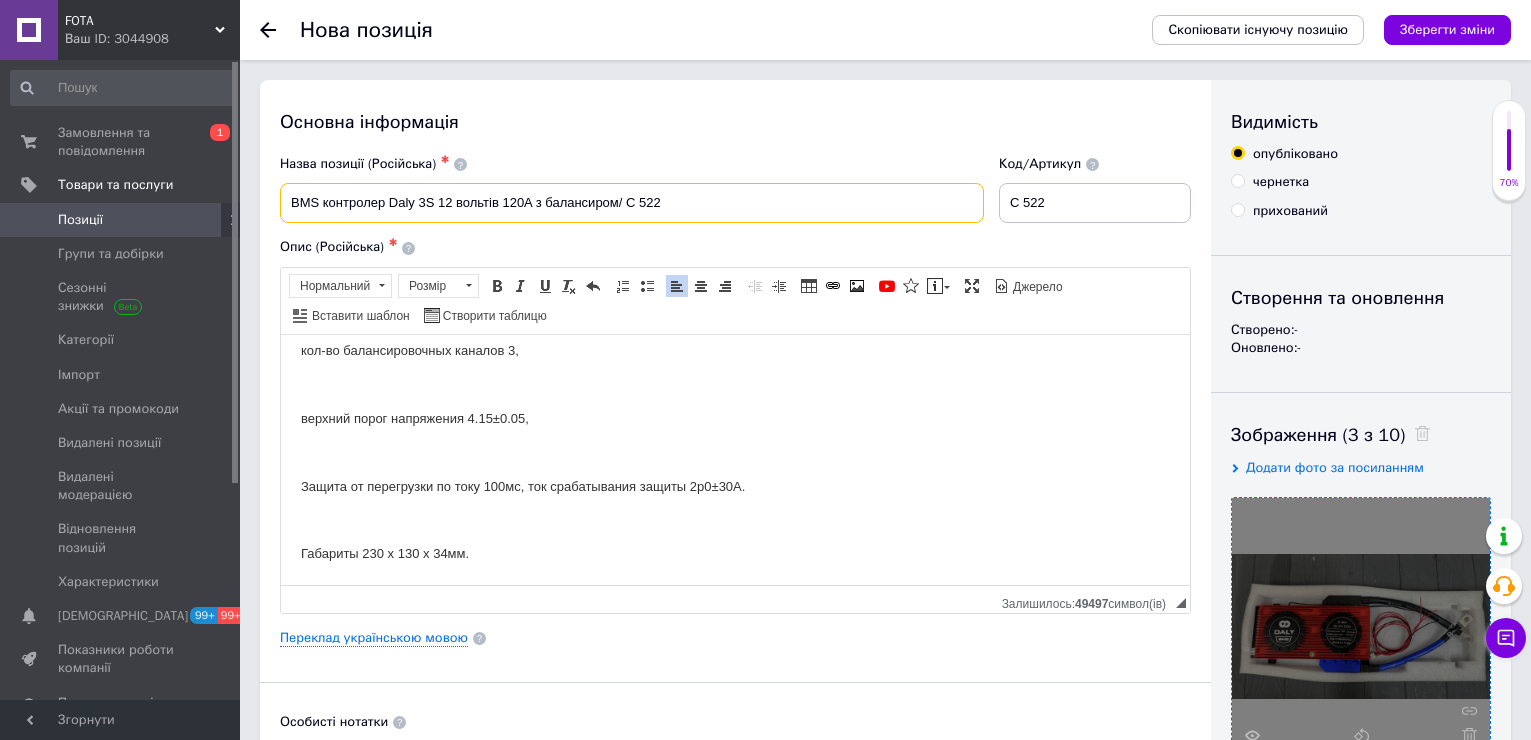 drag, startPoint x: 288, startPoint y: 207, endPoint x: 617, endPoint y: 223, distance: 329.38882 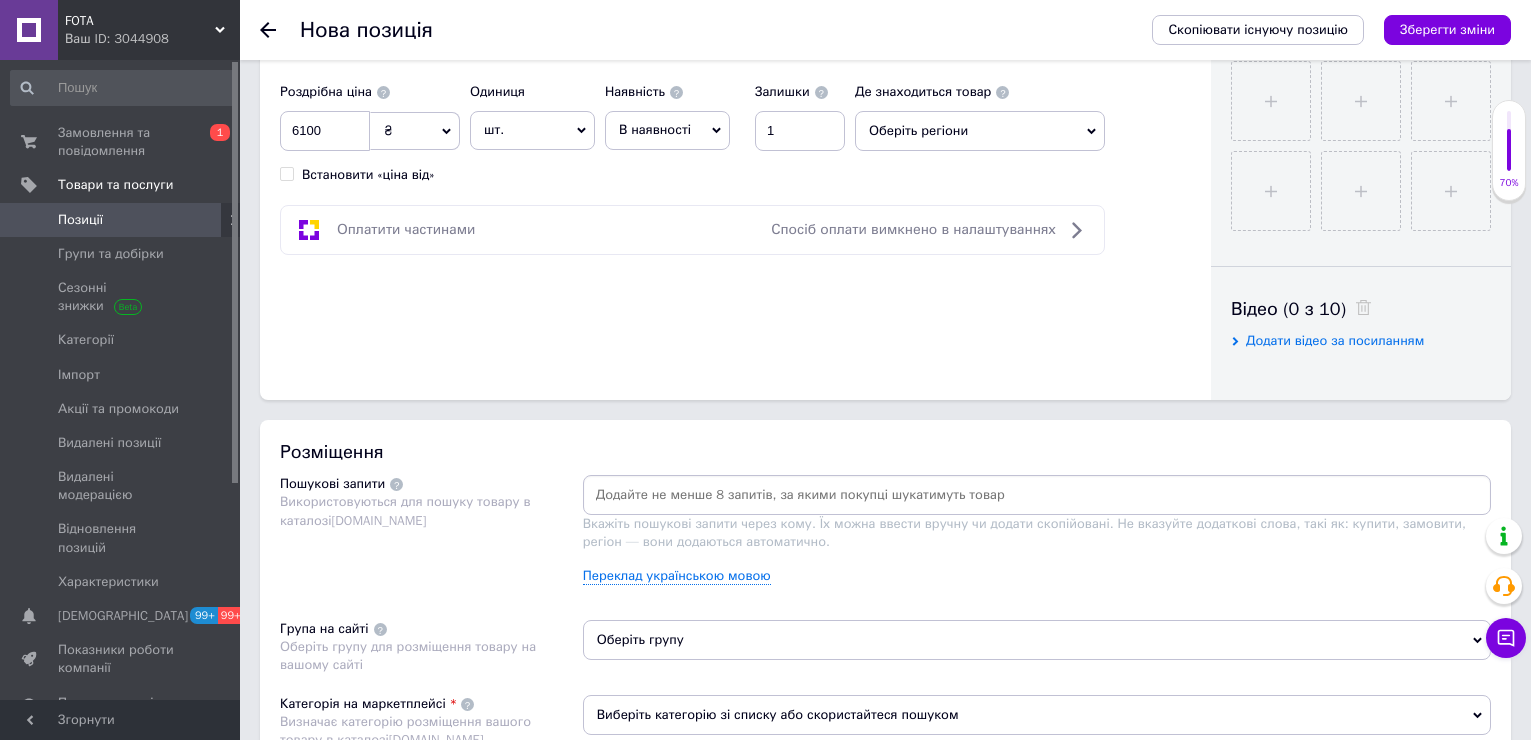 scroll, scrollTop: 800, scrollLeft: 0, axis: vertical 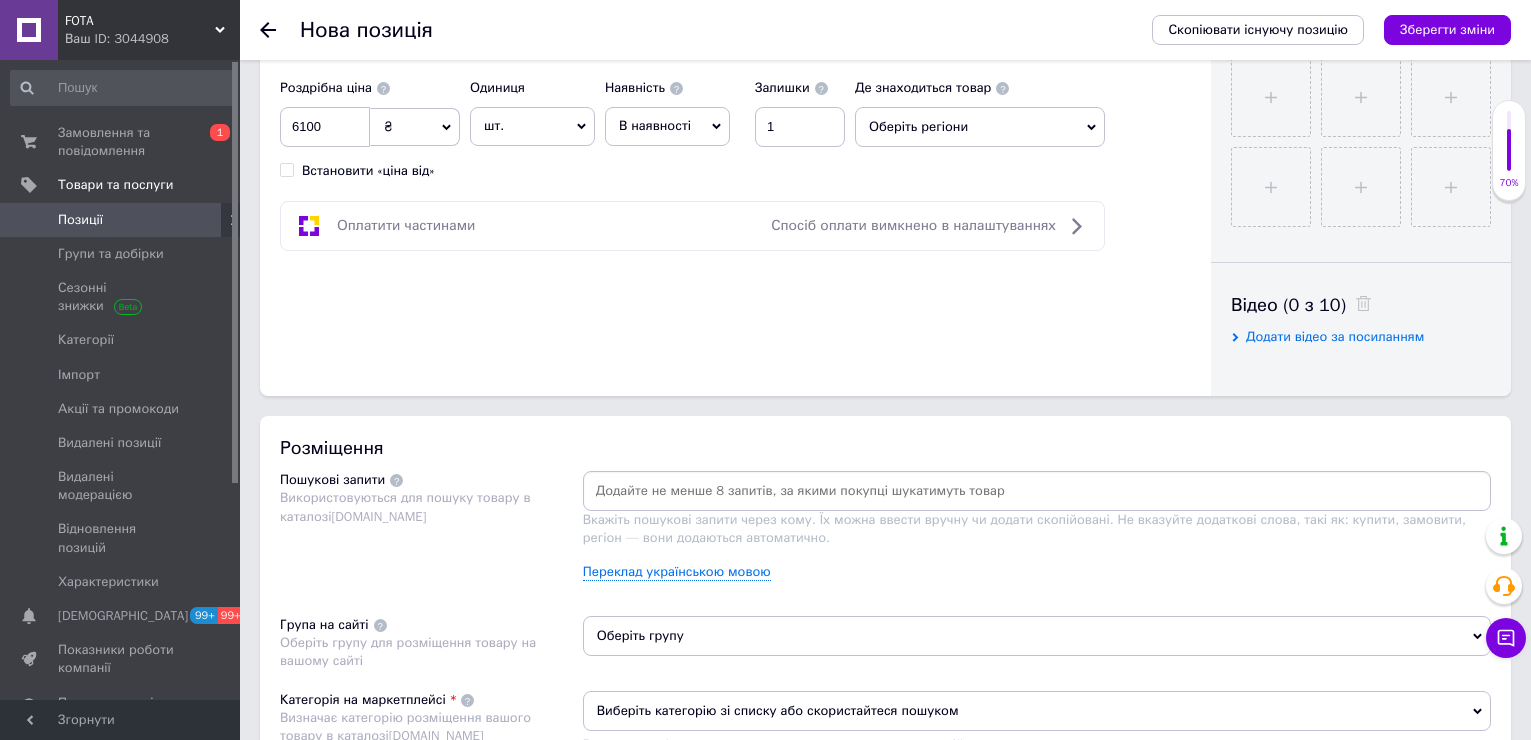 click at bounding box center (1037, 491) 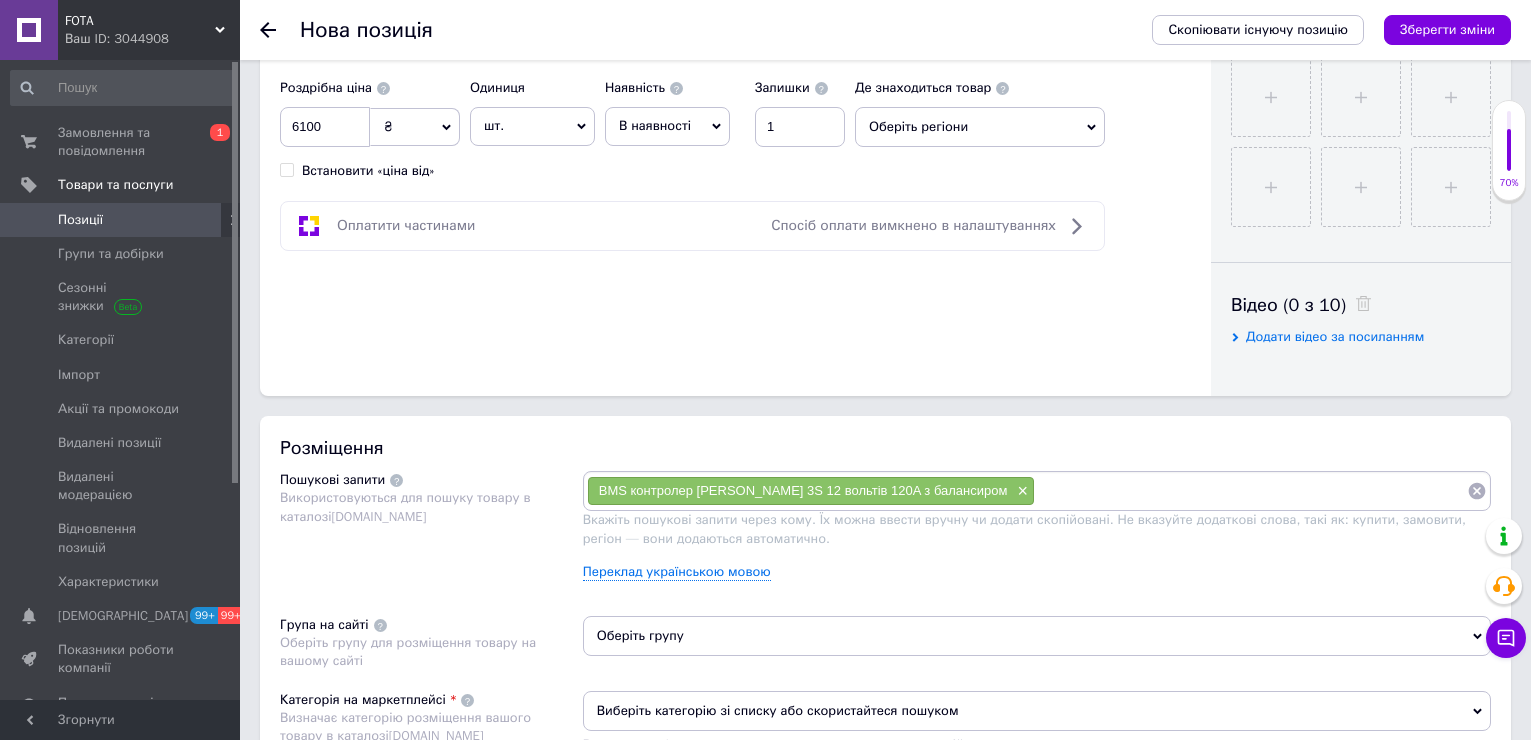 paste on "BMS контролер Daly 3S 12 вольтів 120A з балансиром" 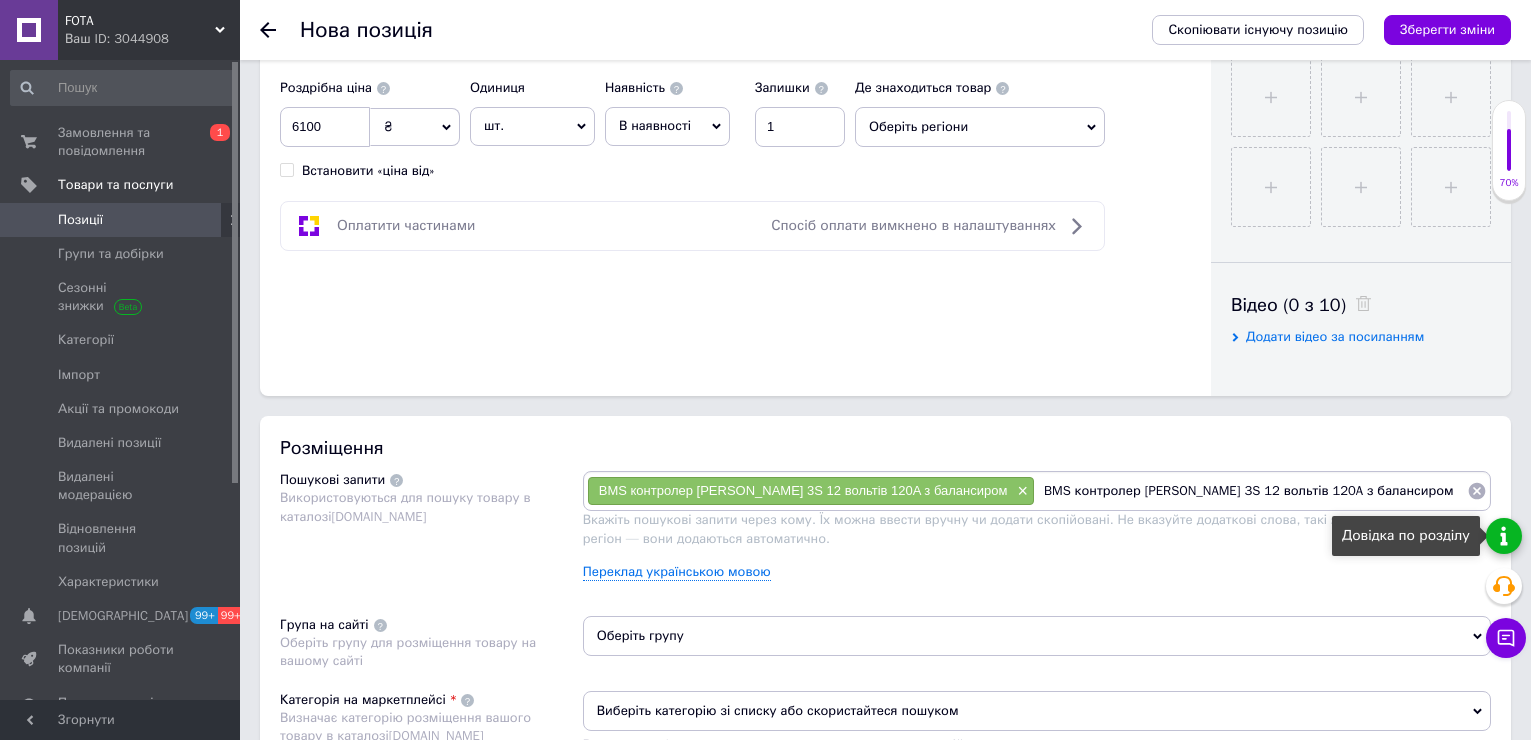drag, startPoint x: 1136, startPoint y: 493, endPoint x: 1494, endPoint y: 528, distance: 359.70682 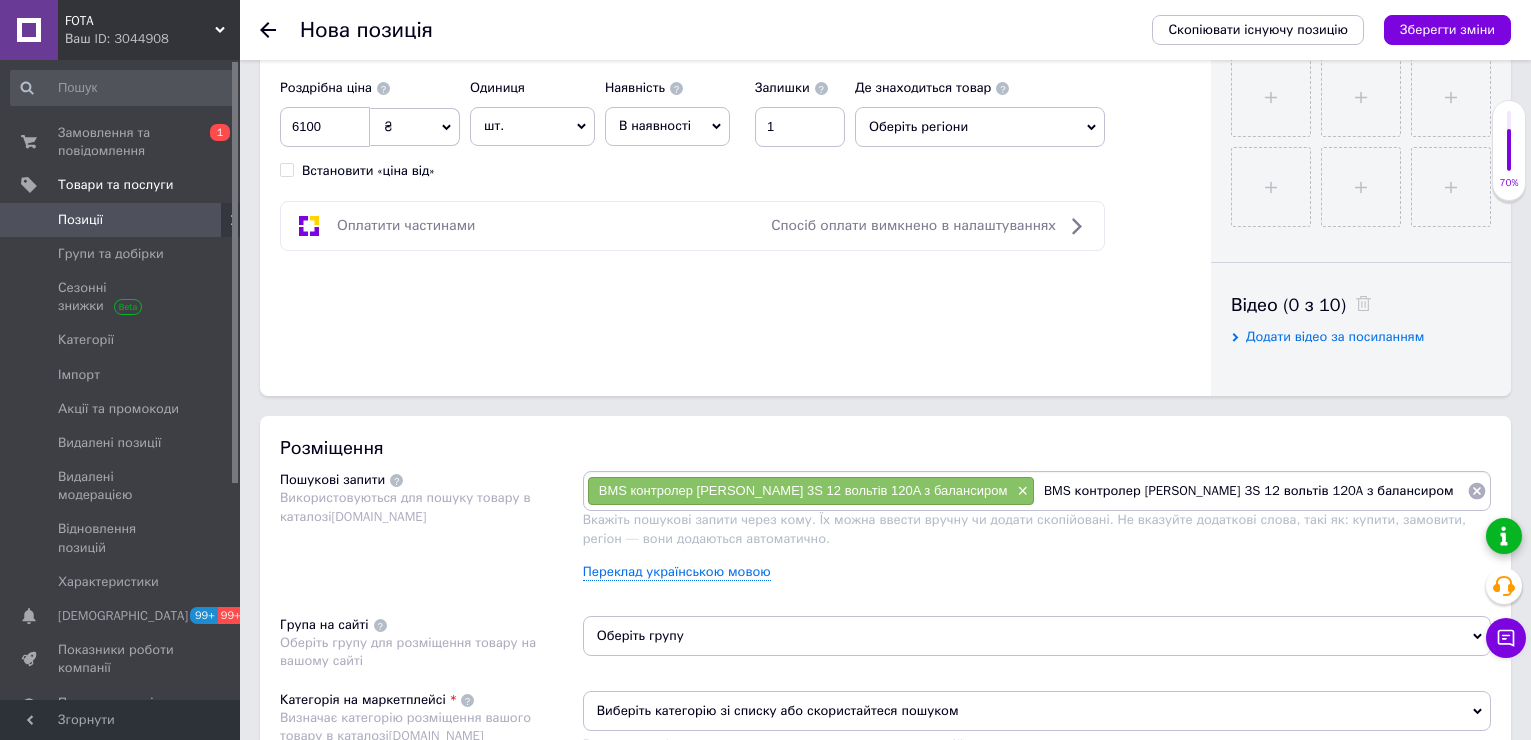 type on "BMS контролер Daly 3S" 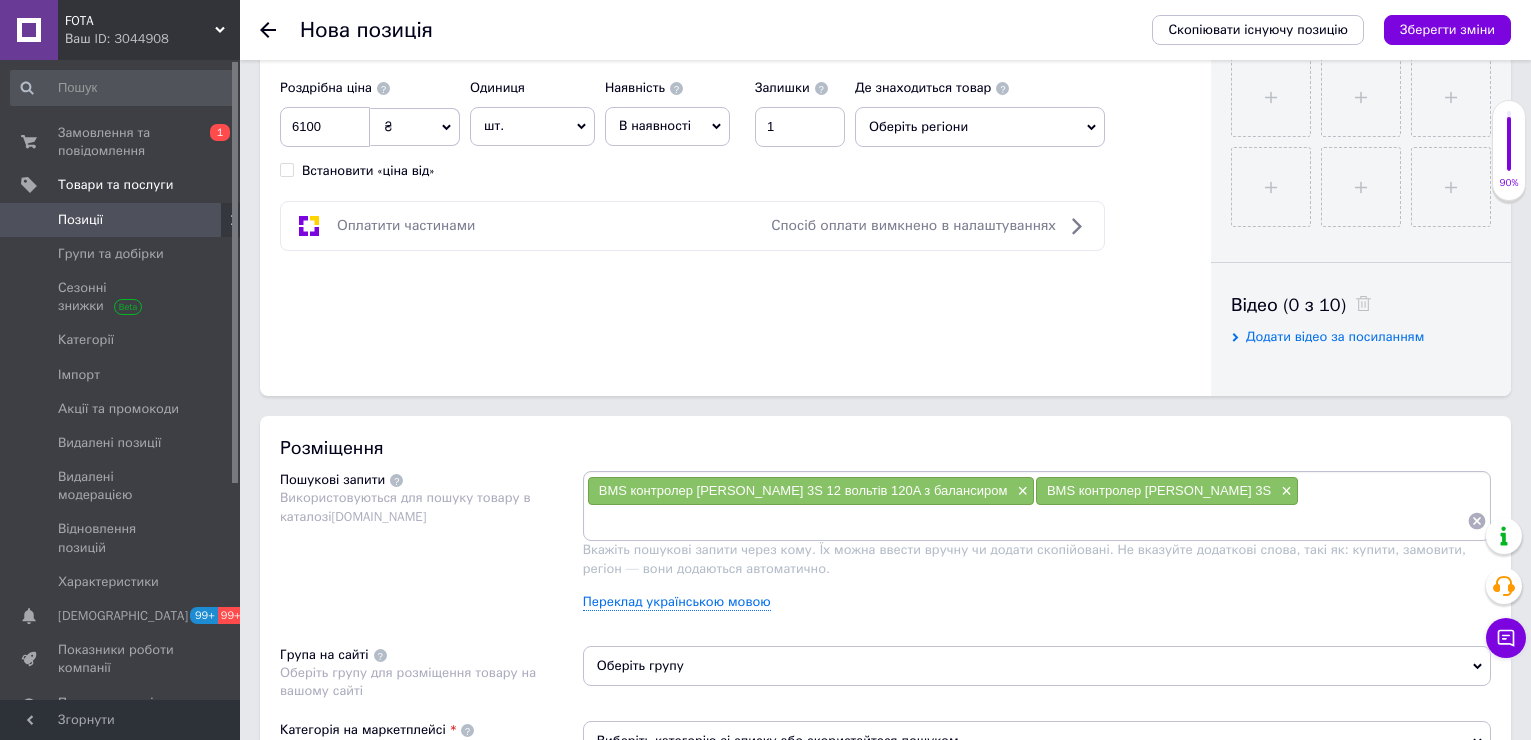 click at bounding box center (1027, 521) 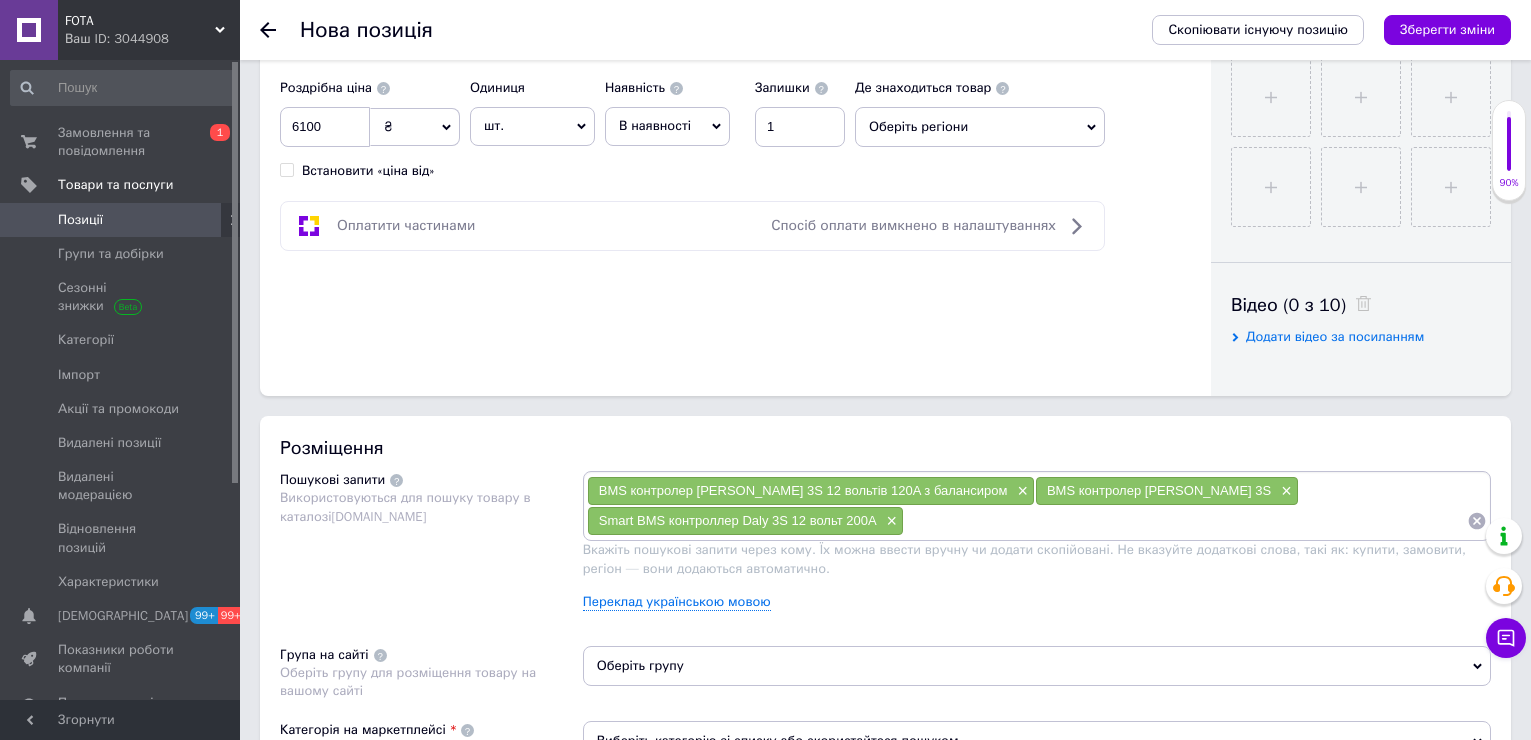 paste on "Smart BMS контроллер Daly 3S 12 вольт 200A" 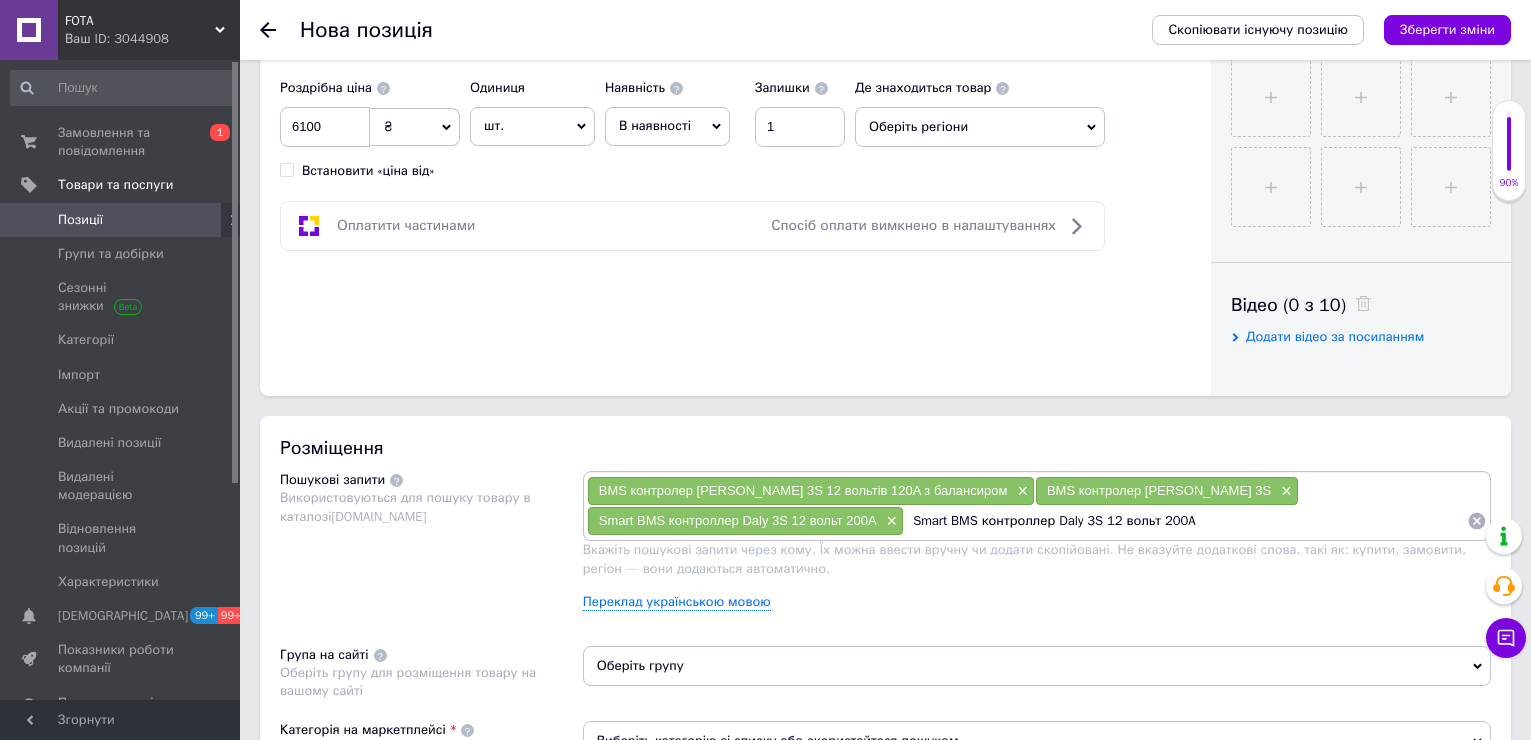 drag, startPoint x: 763, startPoint y: 520, endPoint x: 1090, endPoint y: 563, distance: 329.8151 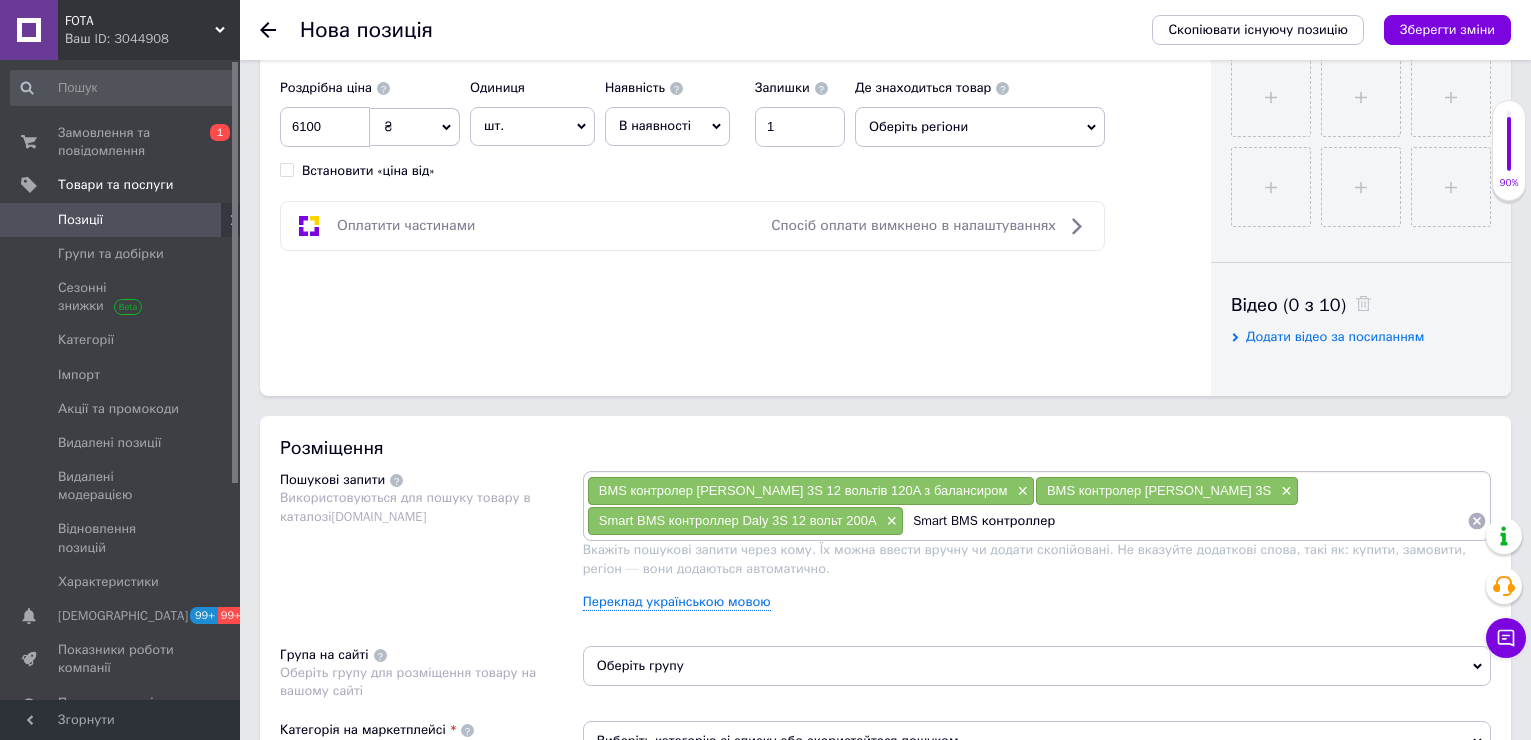 type on "Smart BMS контроллер." 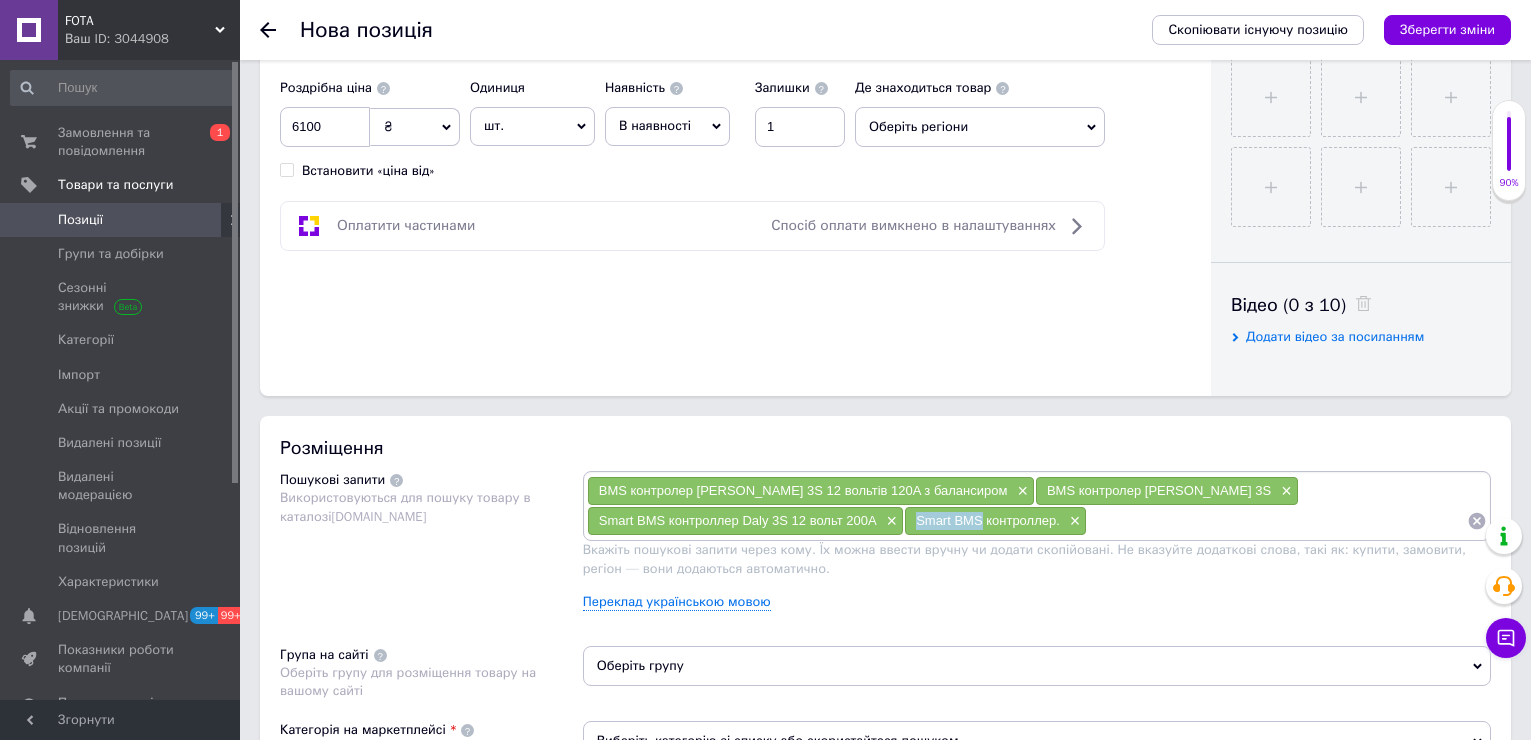 drag, startPoint x: 589, startPoint y: 520, endPoint x: 666, endPoint y: 532, distance: 77.92946 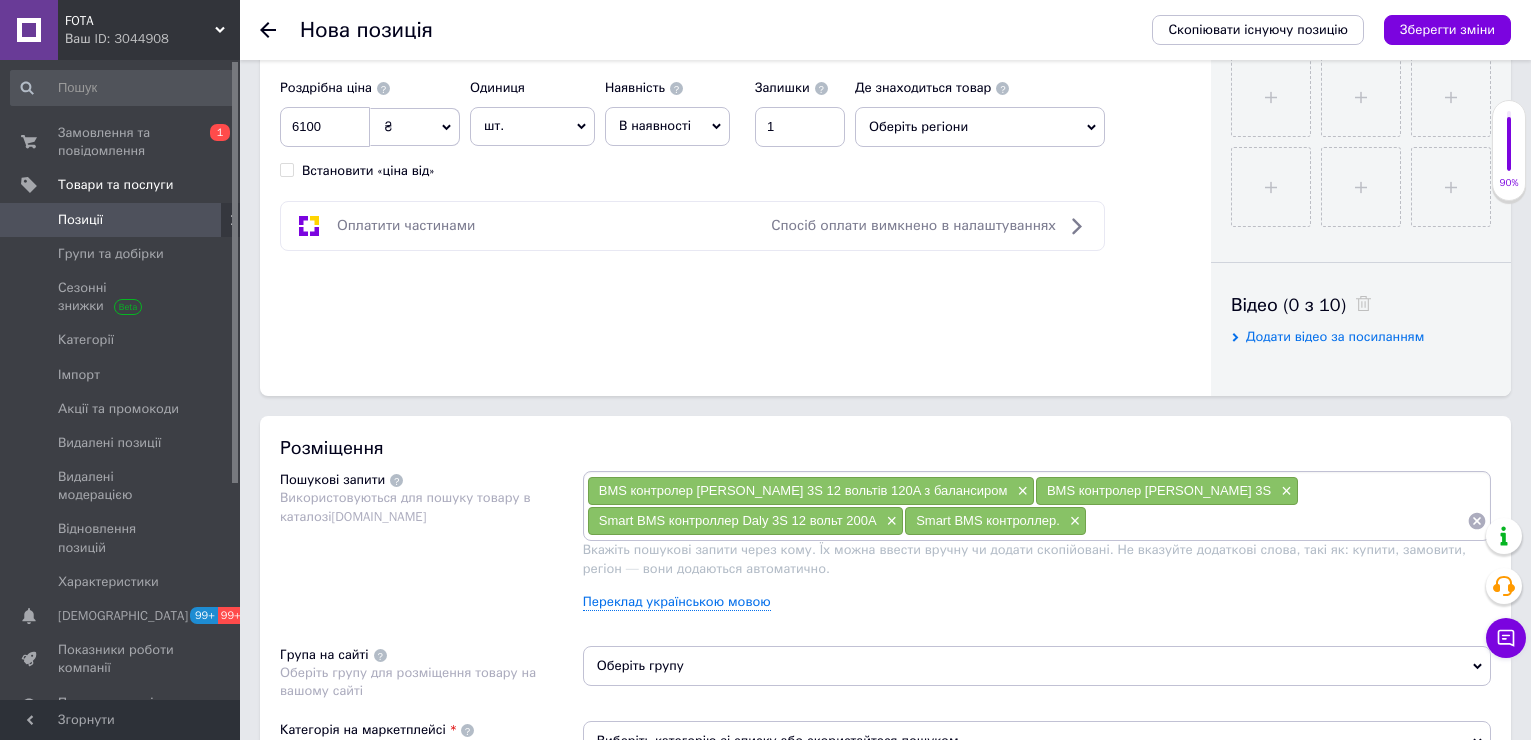 click at bounding box center (1277, 521) 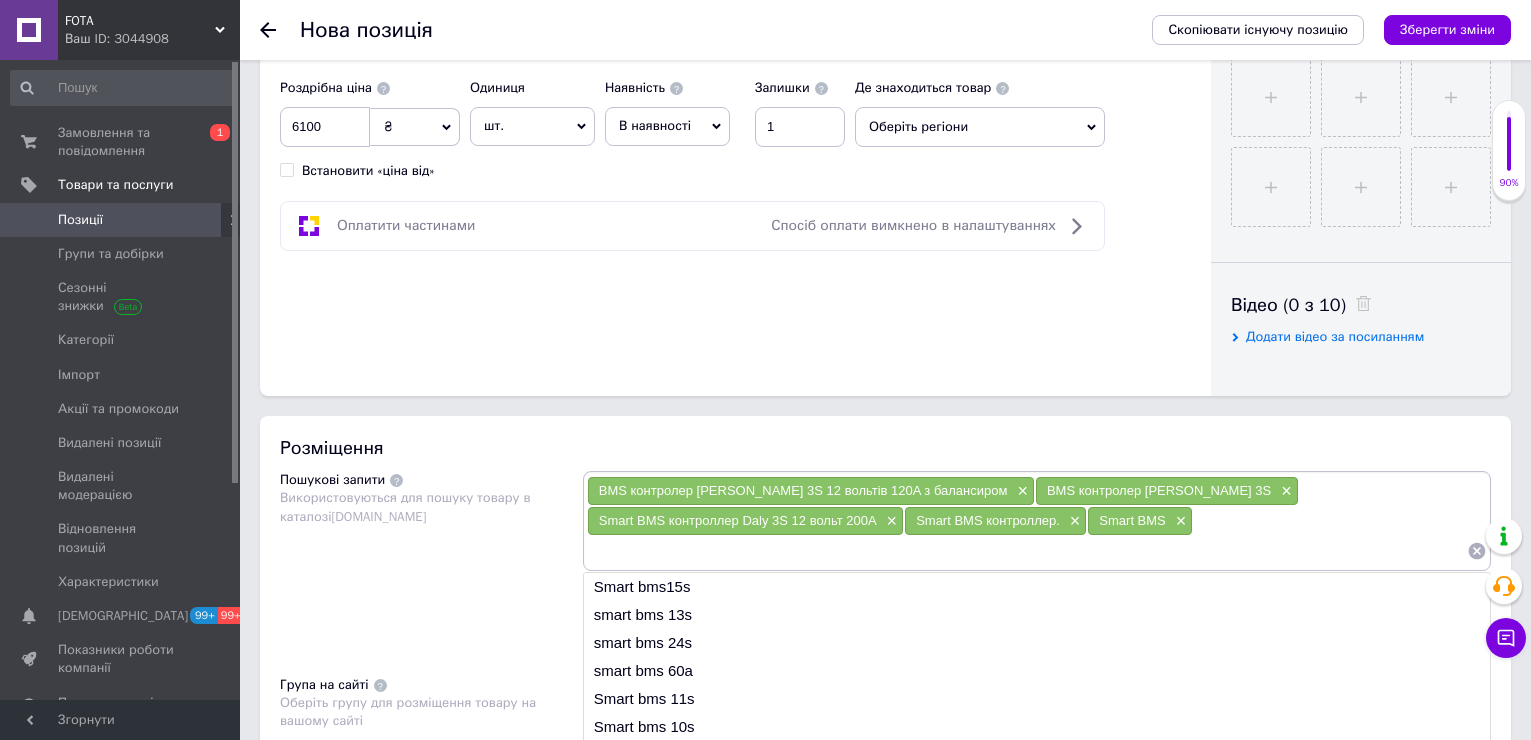 paste on "Smart BMS" 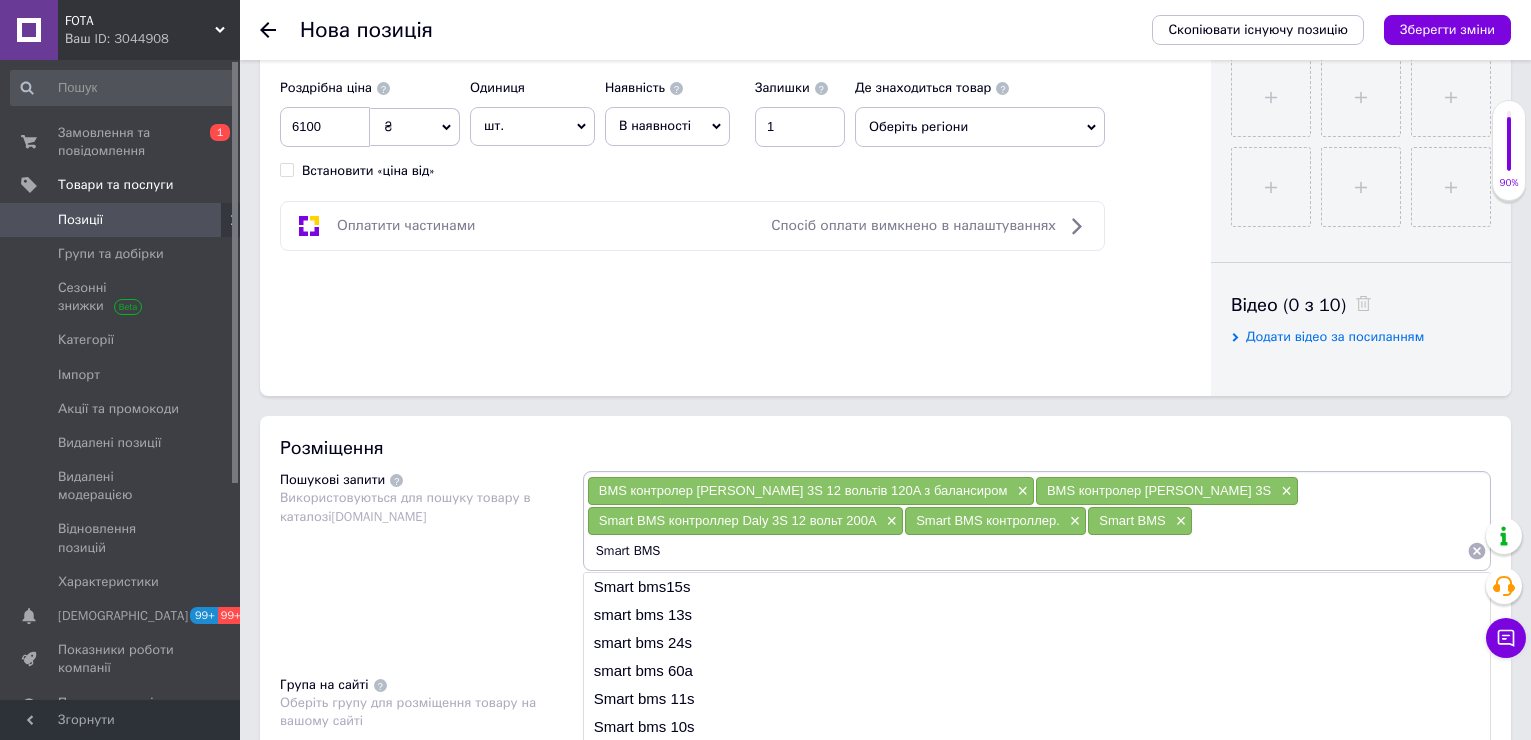 drag, startPoint x: 918, startPoint y: 536, endPoint x: 967, endPoint y: 539, distance: 49.09175 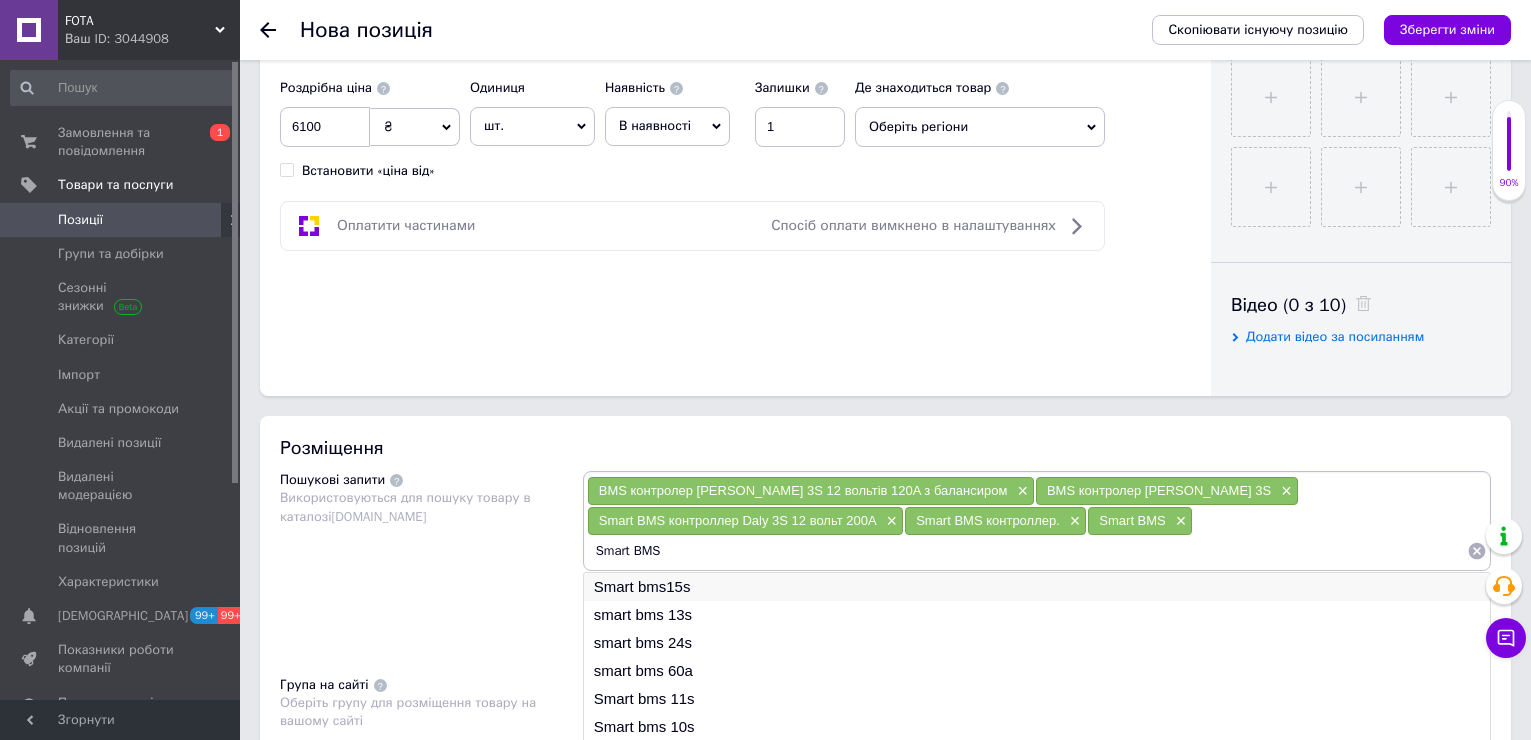 type on "Smart" 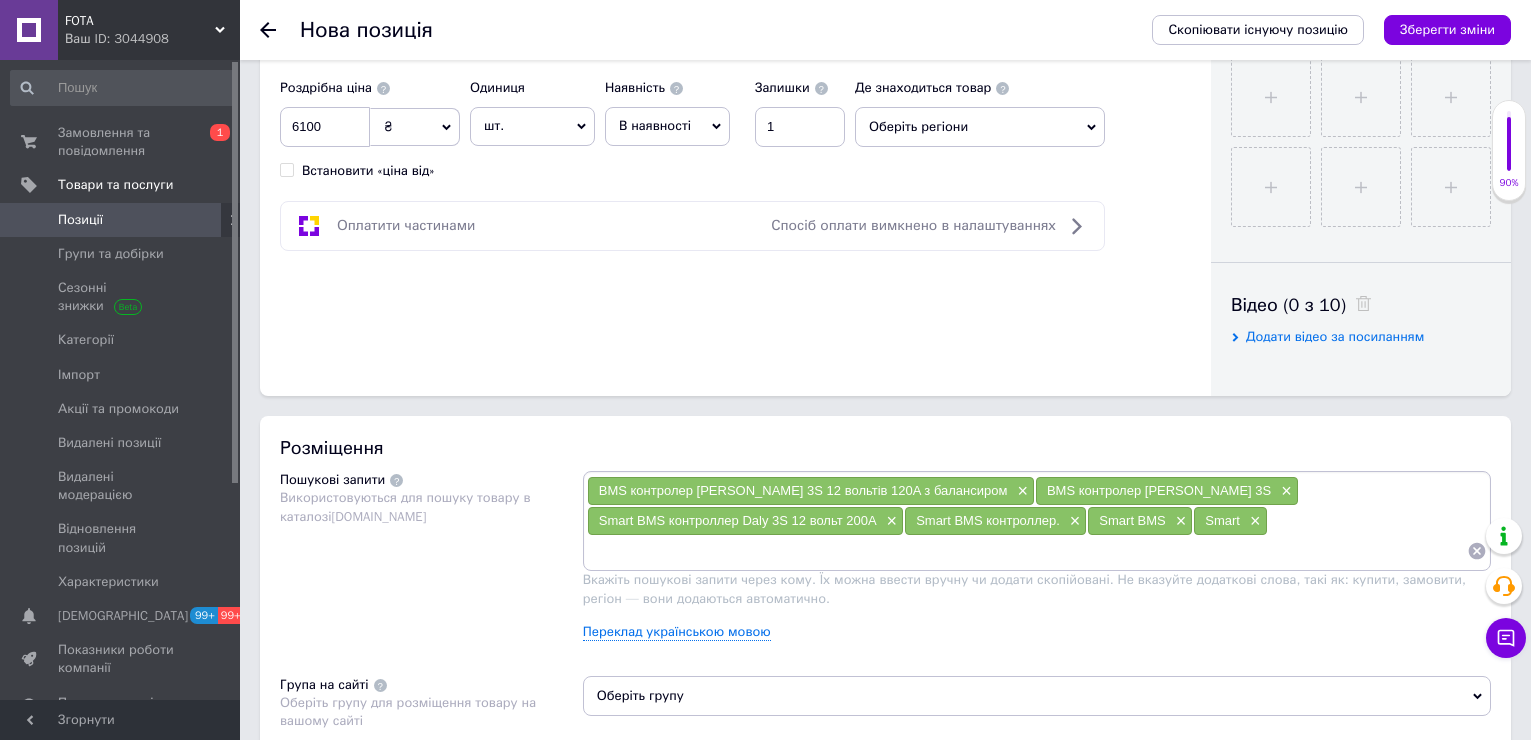 paste on "Smart BMS" 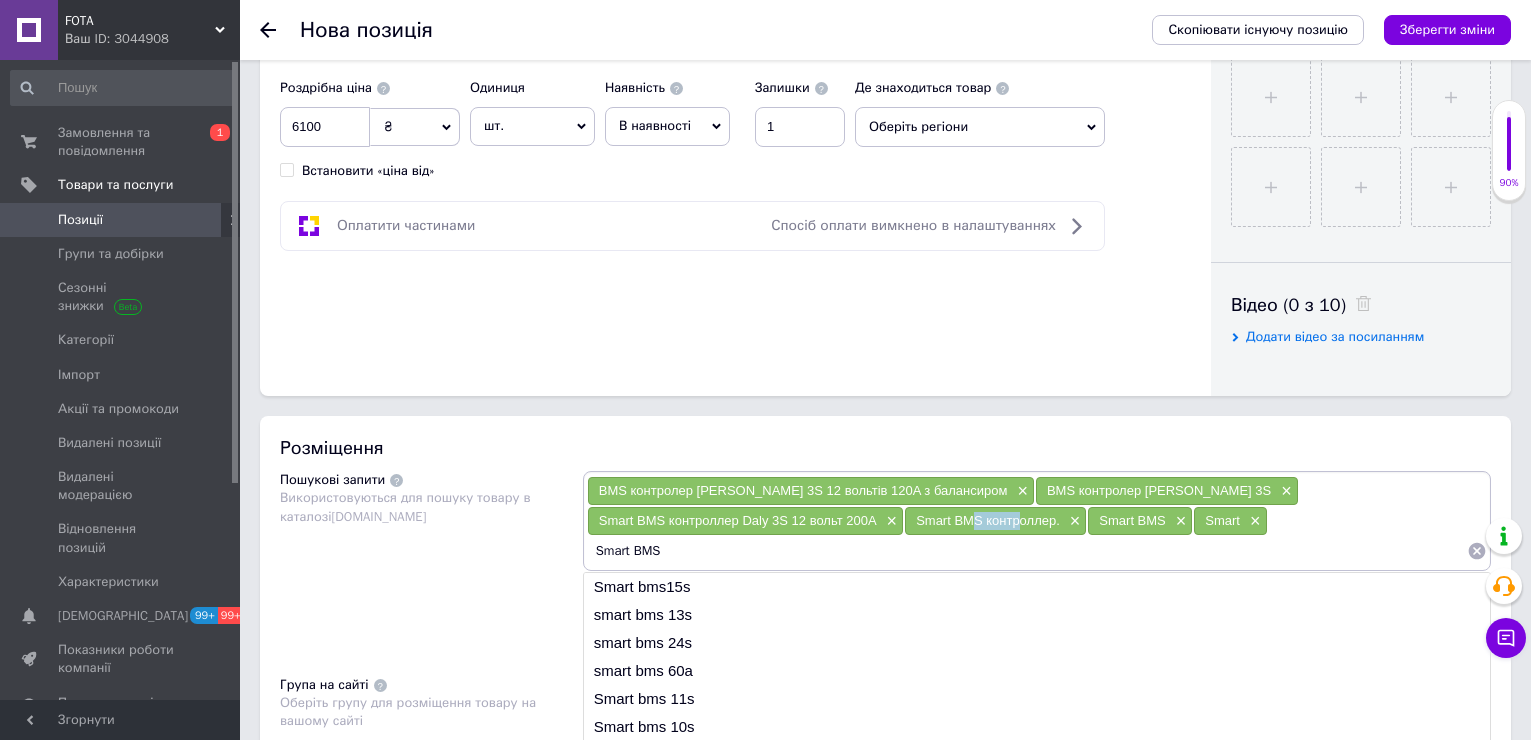 drag, startPoint x: 660, startPoint y: 519, endPoint x: 711, endPoint y: 527, distance: 51.62364 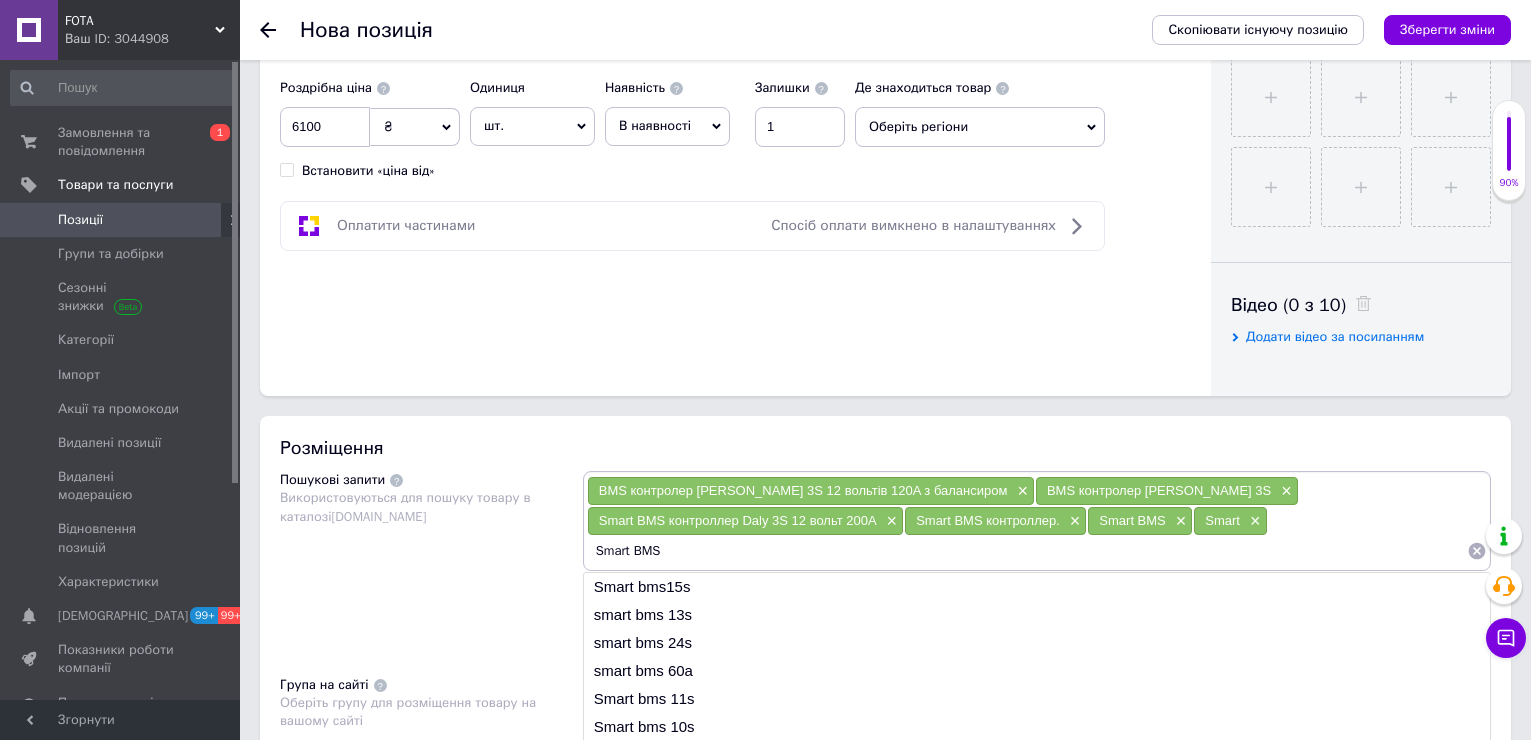 click on "Smart BMS контроллер." at bounding box center (988, 520) 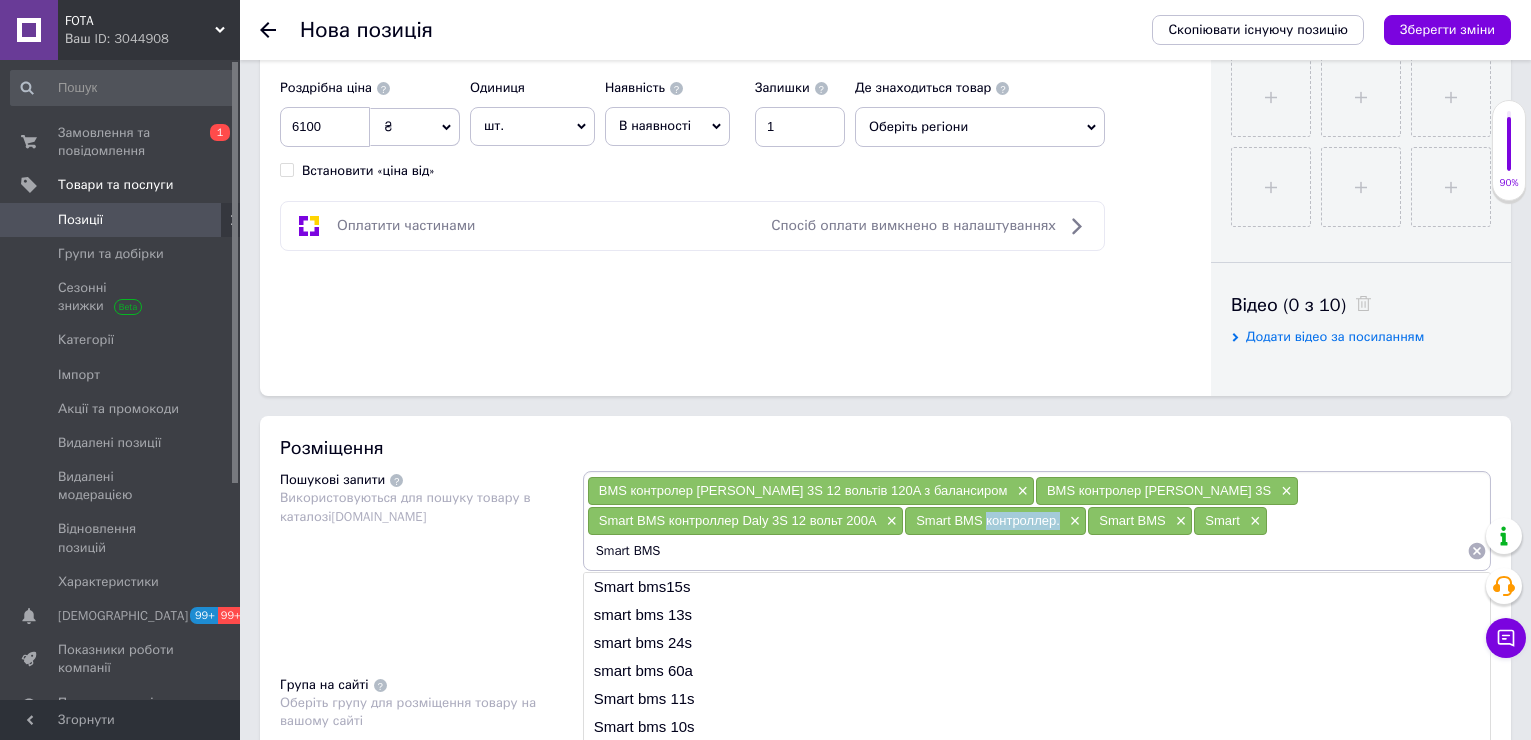 drag, startPoint x: 690, startPoint y: 520, endPoint x: 742, endPoint y: 531, distance: 53.15073 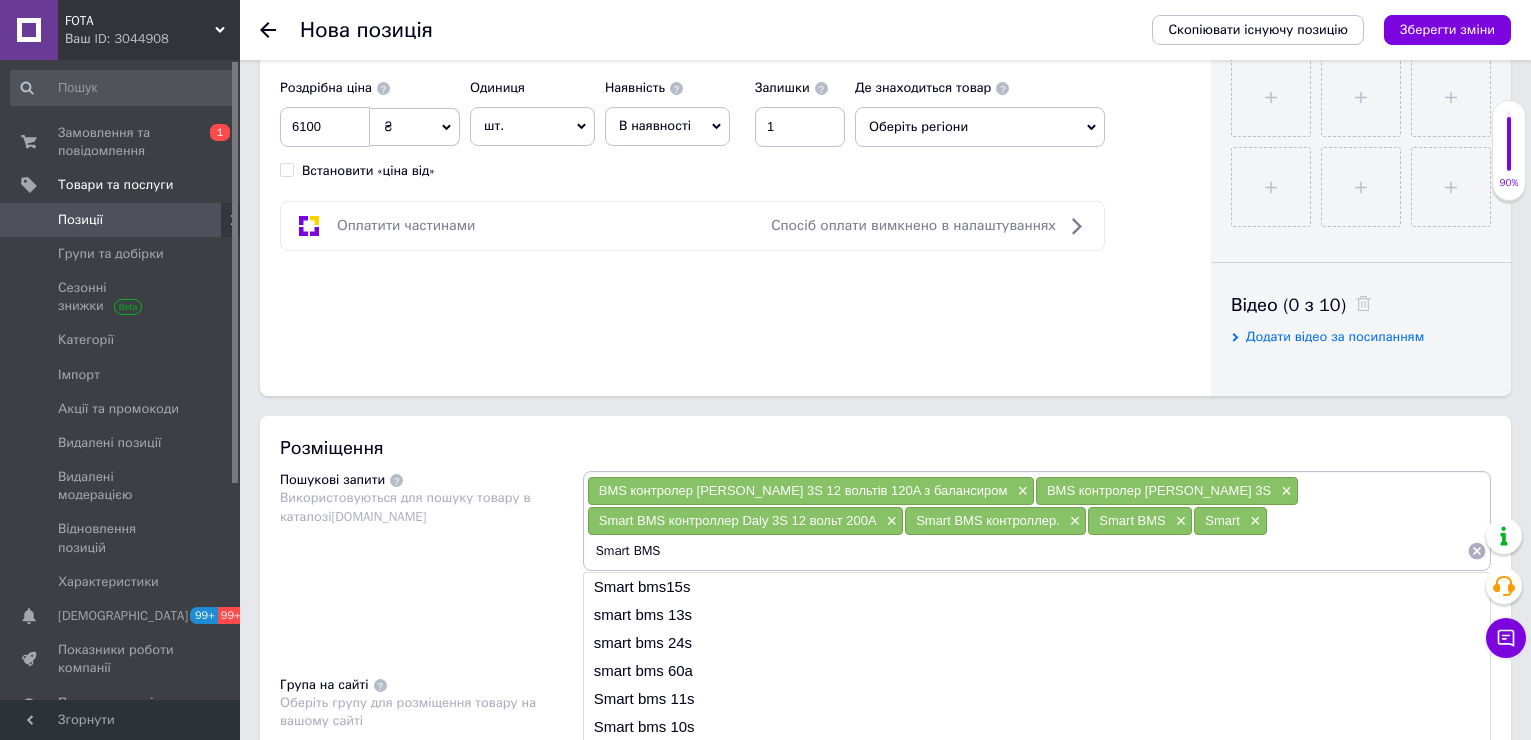 click on "Smart BMS" at bounding box center [1027, 551] 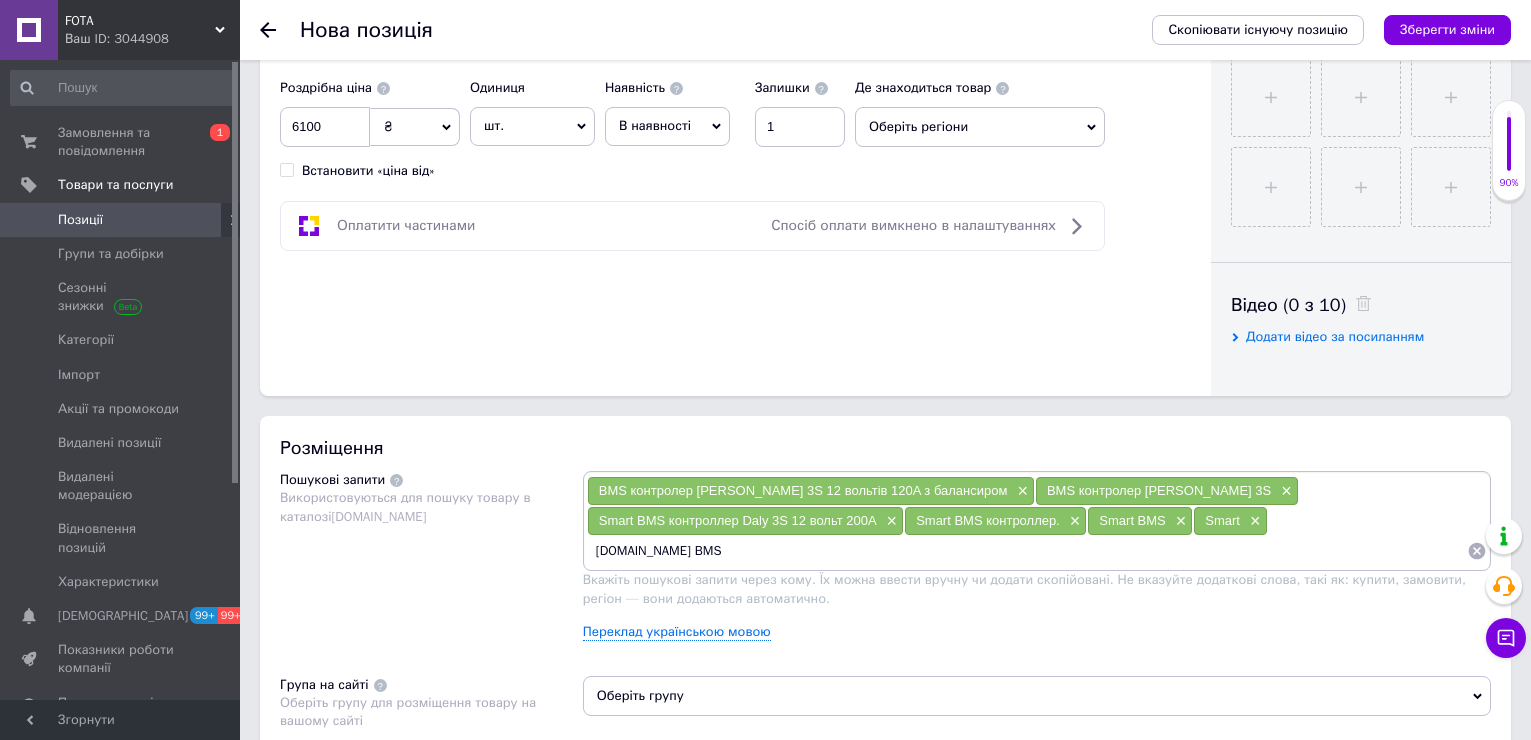 type on "контроллер. Smart BMS" 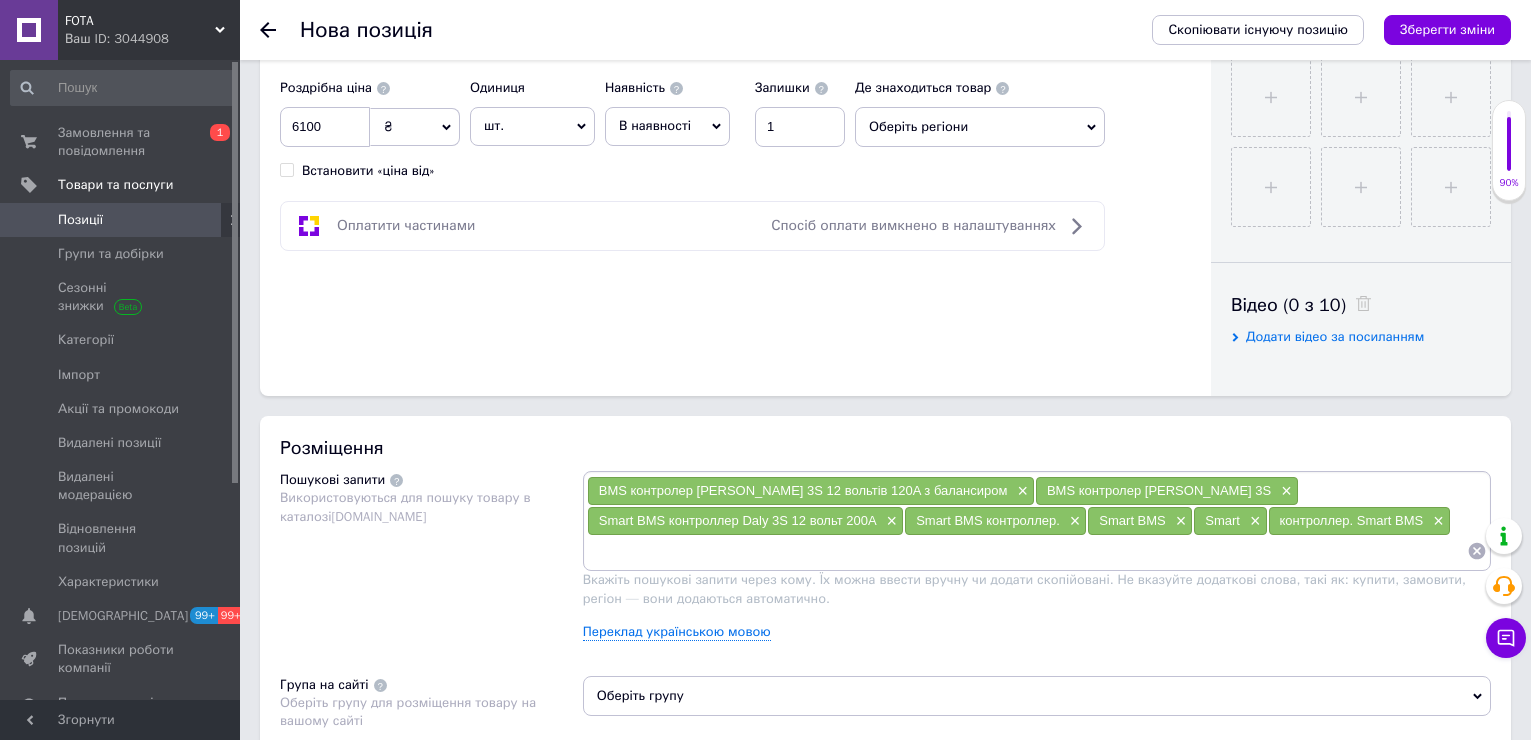 click on "BMS контролер Daly 3S 12 вольтів 120A з балансиром × BMS контролер Daly 3S × Smart BMS контроллер Daly 3S 12 вольт 200A × Smart BMS контроллер. × Smart BMS × Smart × контроллер. Smart BMS ×" at bounding box center (1037, 521) 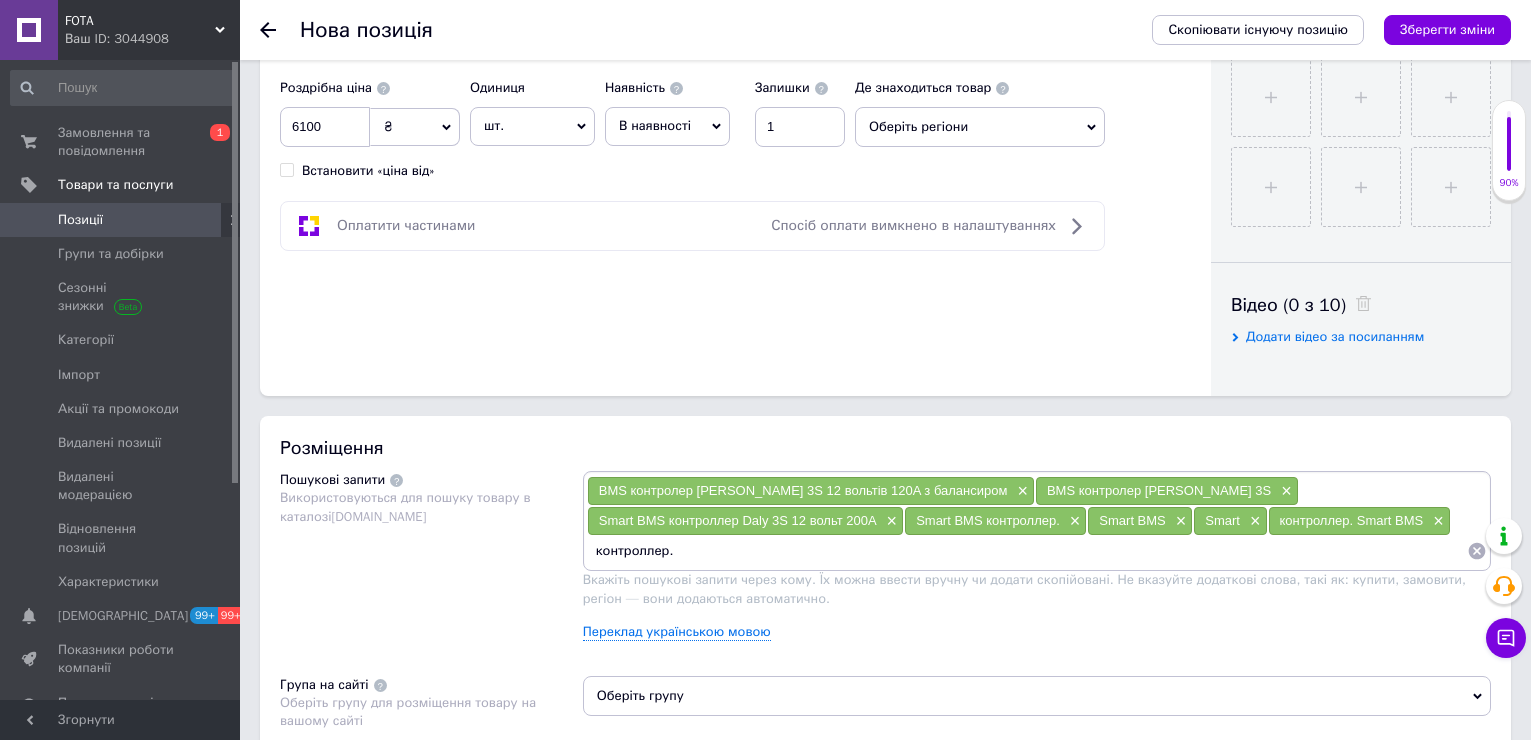 type 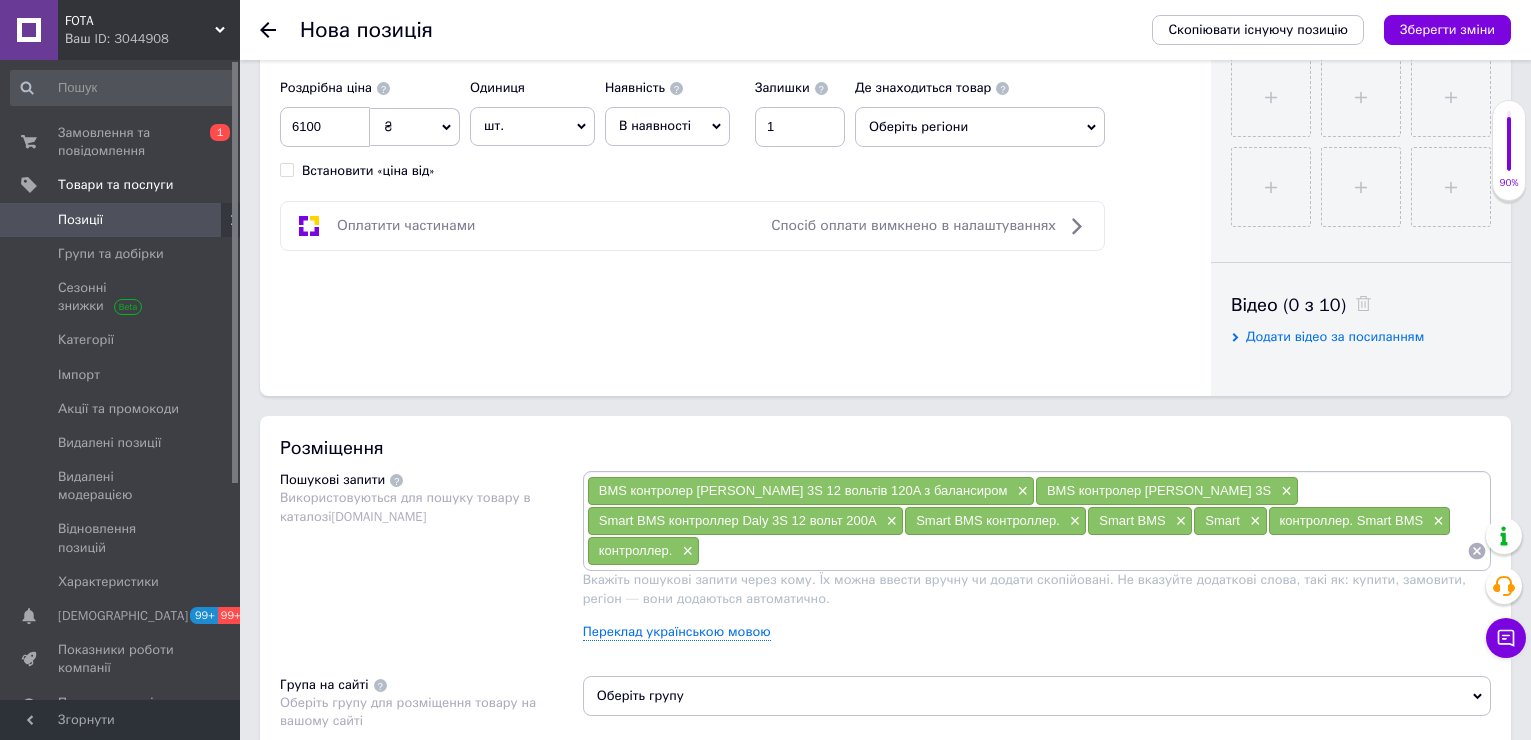click on "Зберегти зміни" at bounding box center (1447, 29) 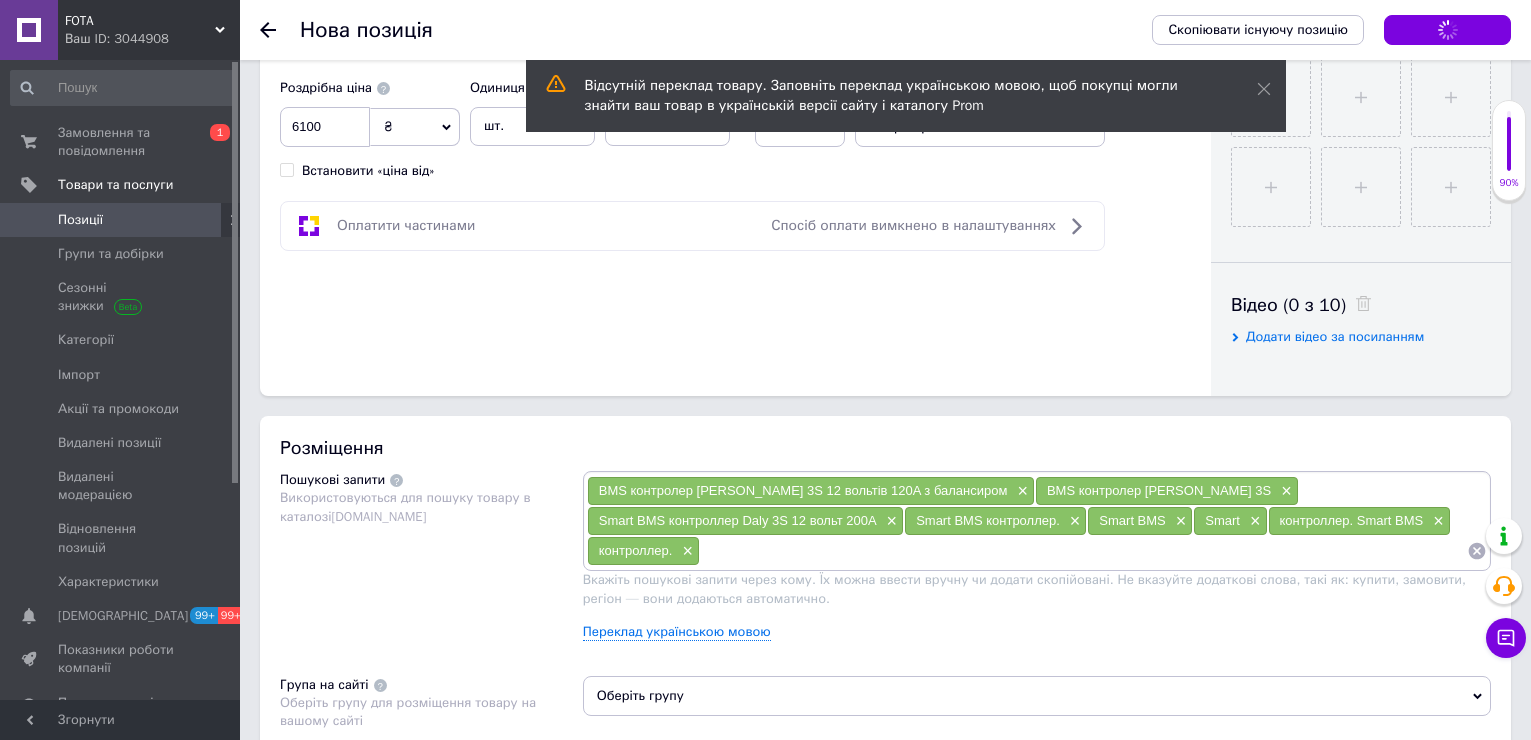 click on "Зберегти зміни" at bounding box center (1447, 30) 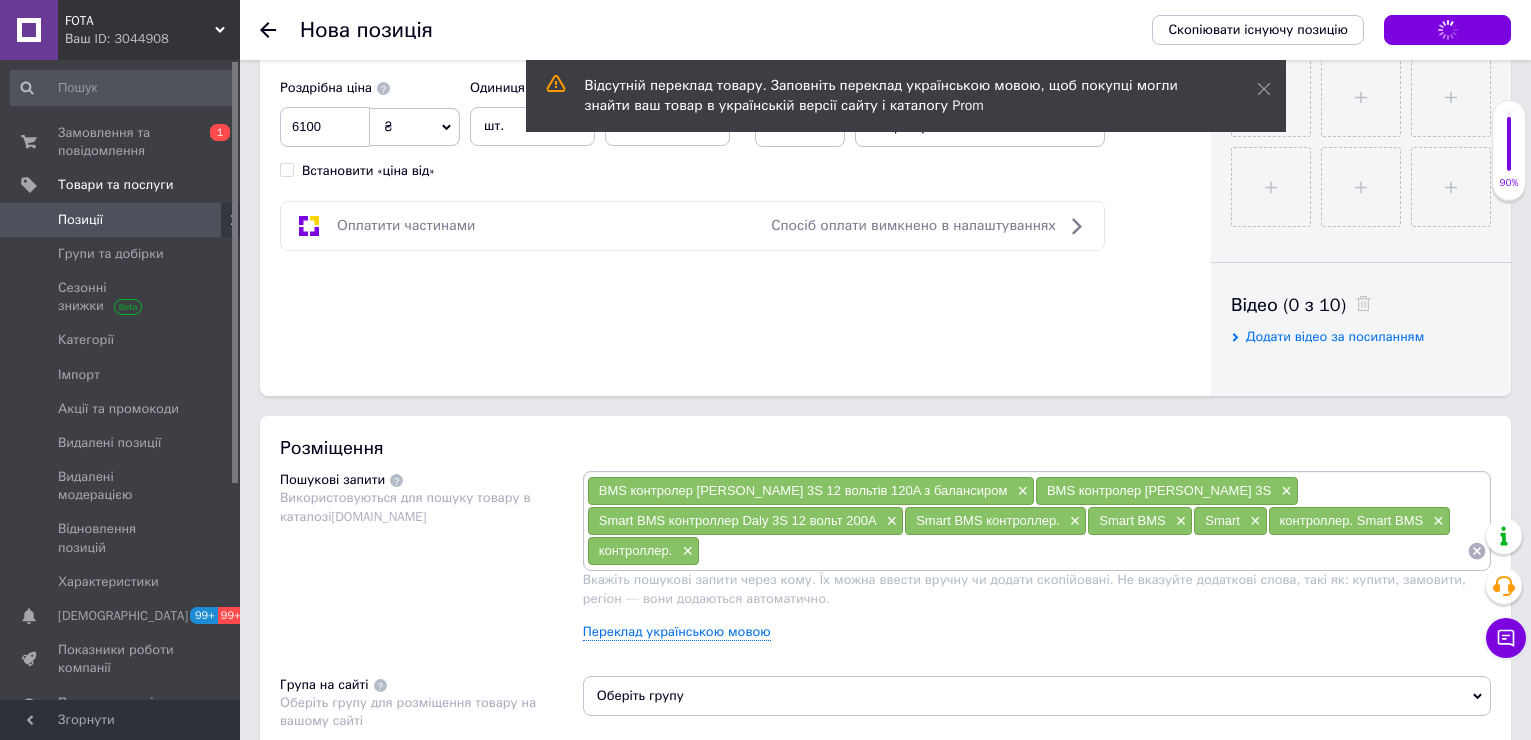 click on "Зберегти зміни" at bounding box center [1447, 30] 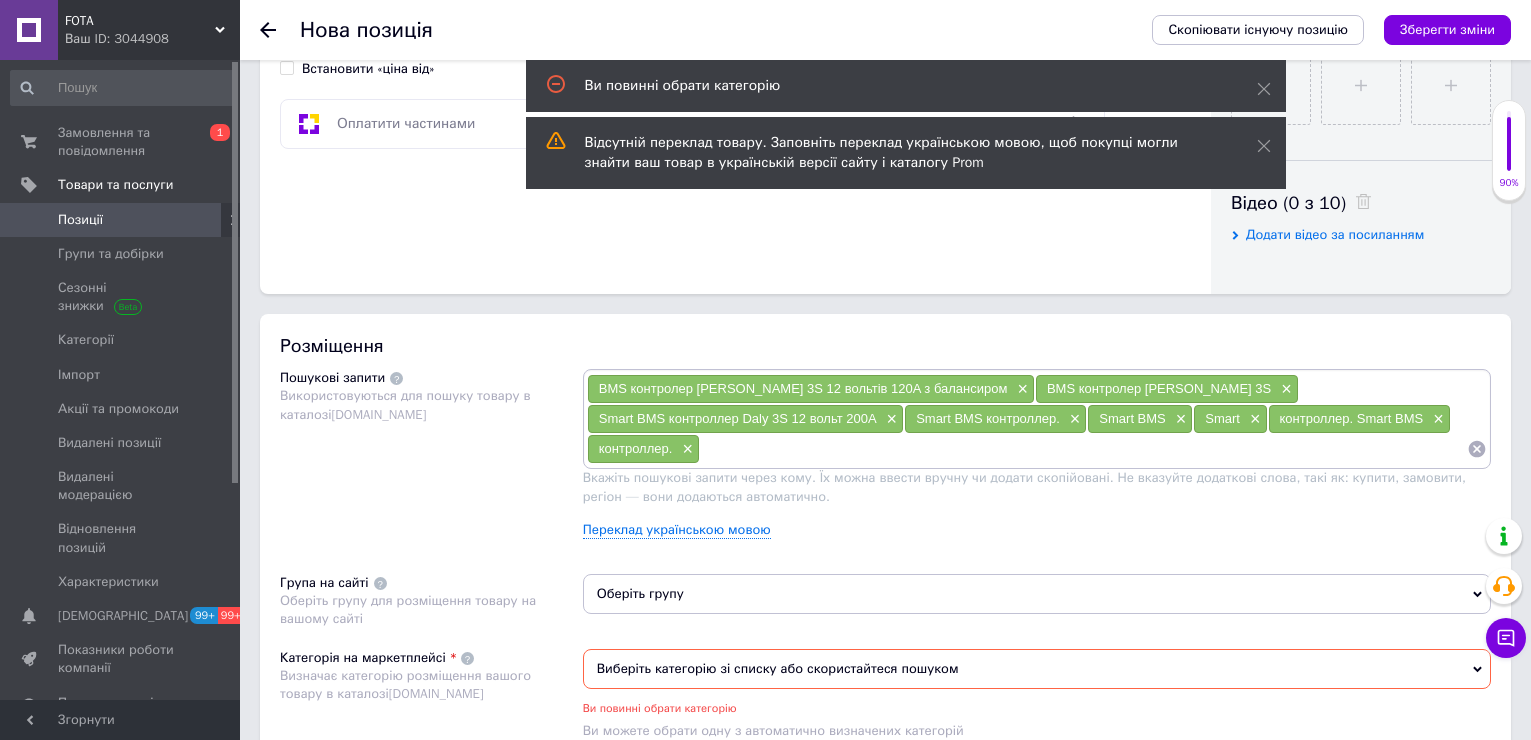 scroll, scrollTop: 1241, scrollLeft: 0, axis: vertical 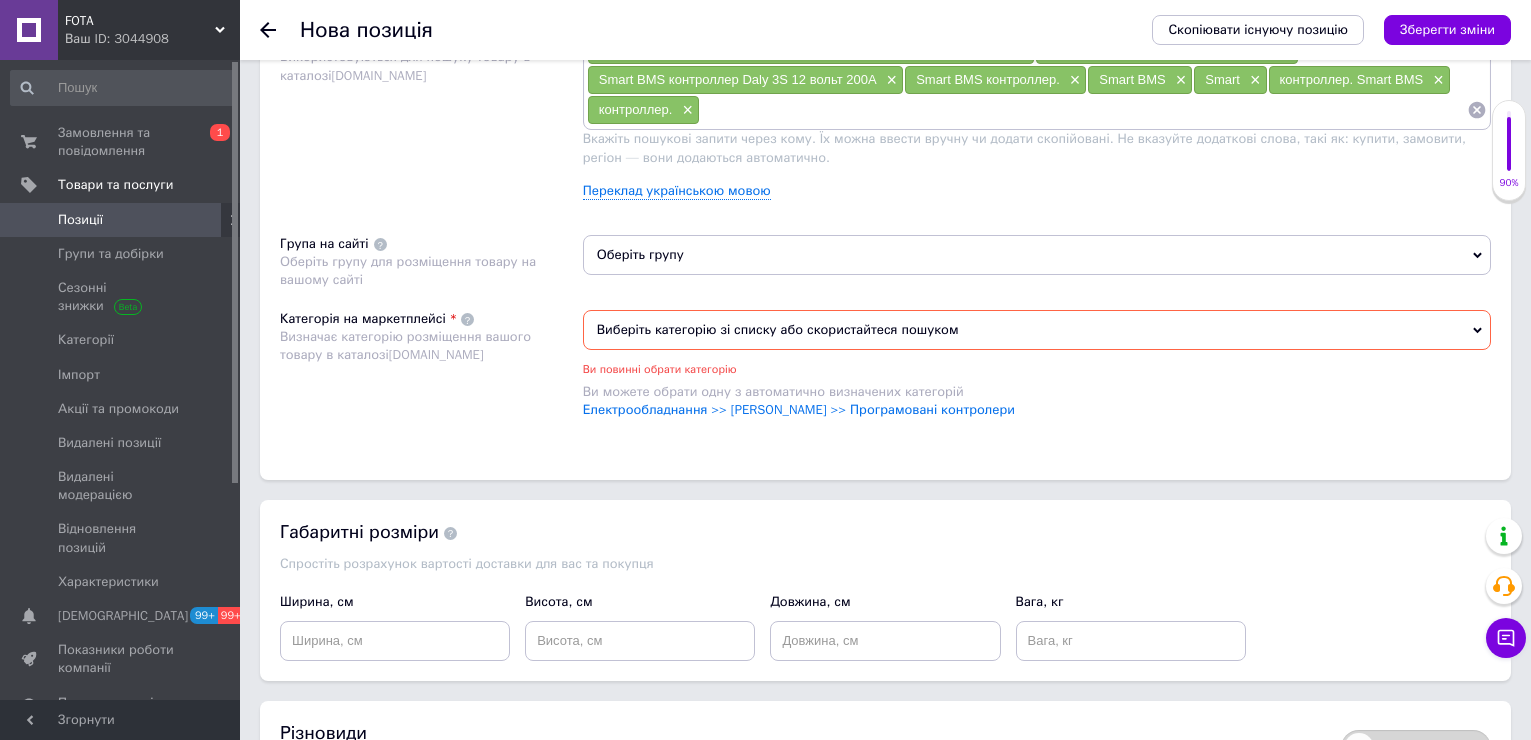 click on "Виберіть категорію зі списку або скористайтеся пошуком Ви повинні обрати категорію Ви можете обрати одну з автоматично визначених категорій Електрообладнання >> Компоненти АСУТП >> Програмовані контролери" at bounding box center (1037, 375) 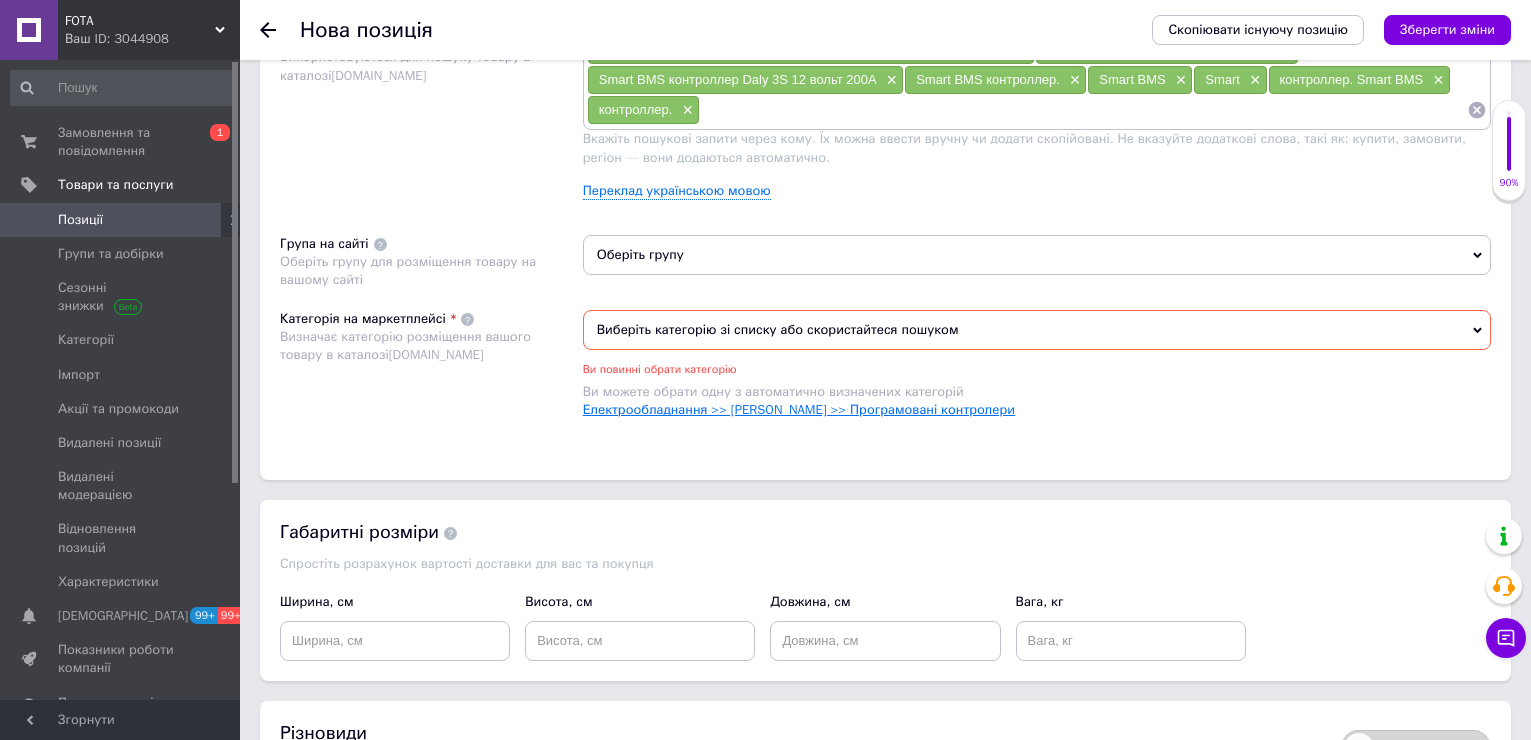 click on "Електрообладнання >> Компоненти АСУТП >> Програмовані контролери" at bounding box center (799, 409) 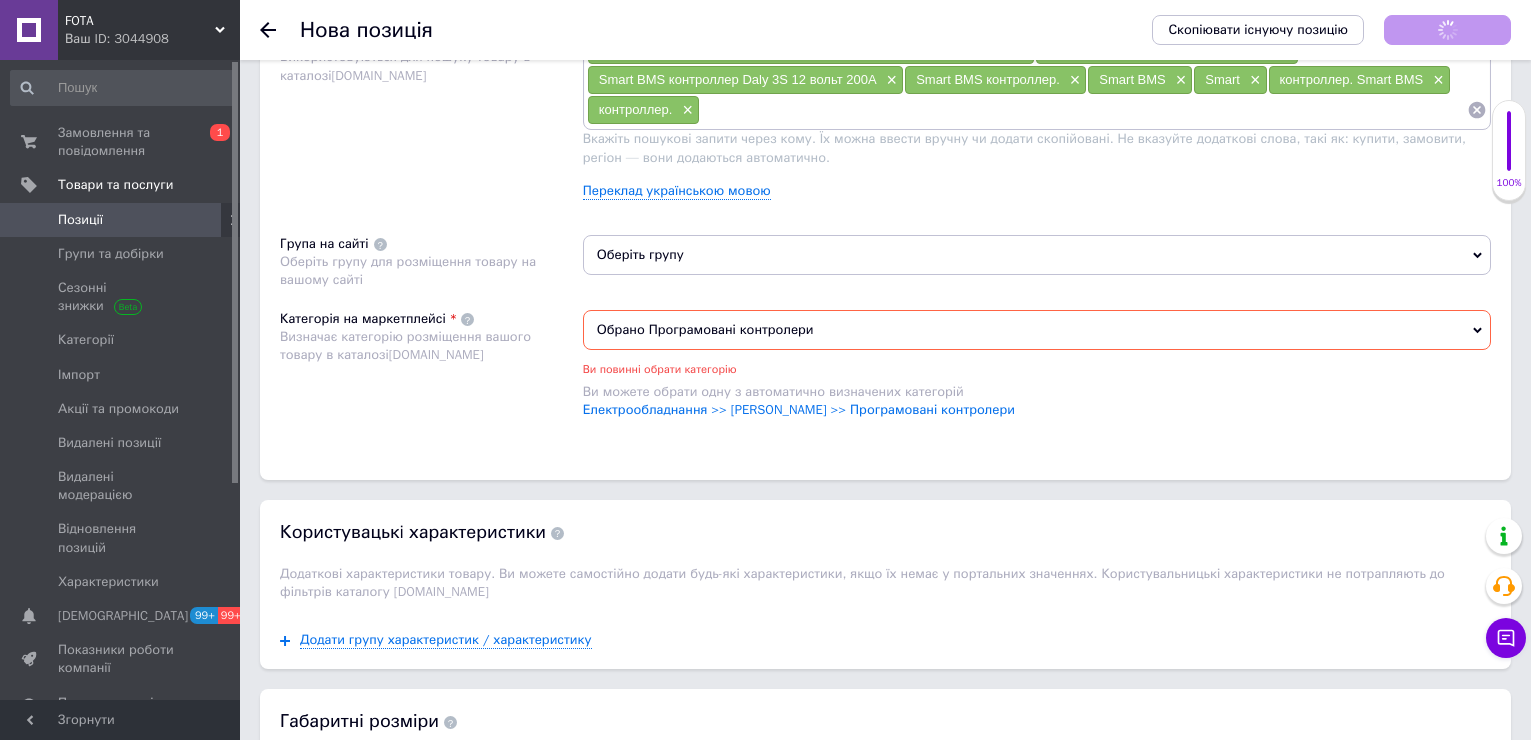 click on "Зберегти зміни" at bounding box center [1447, 30] 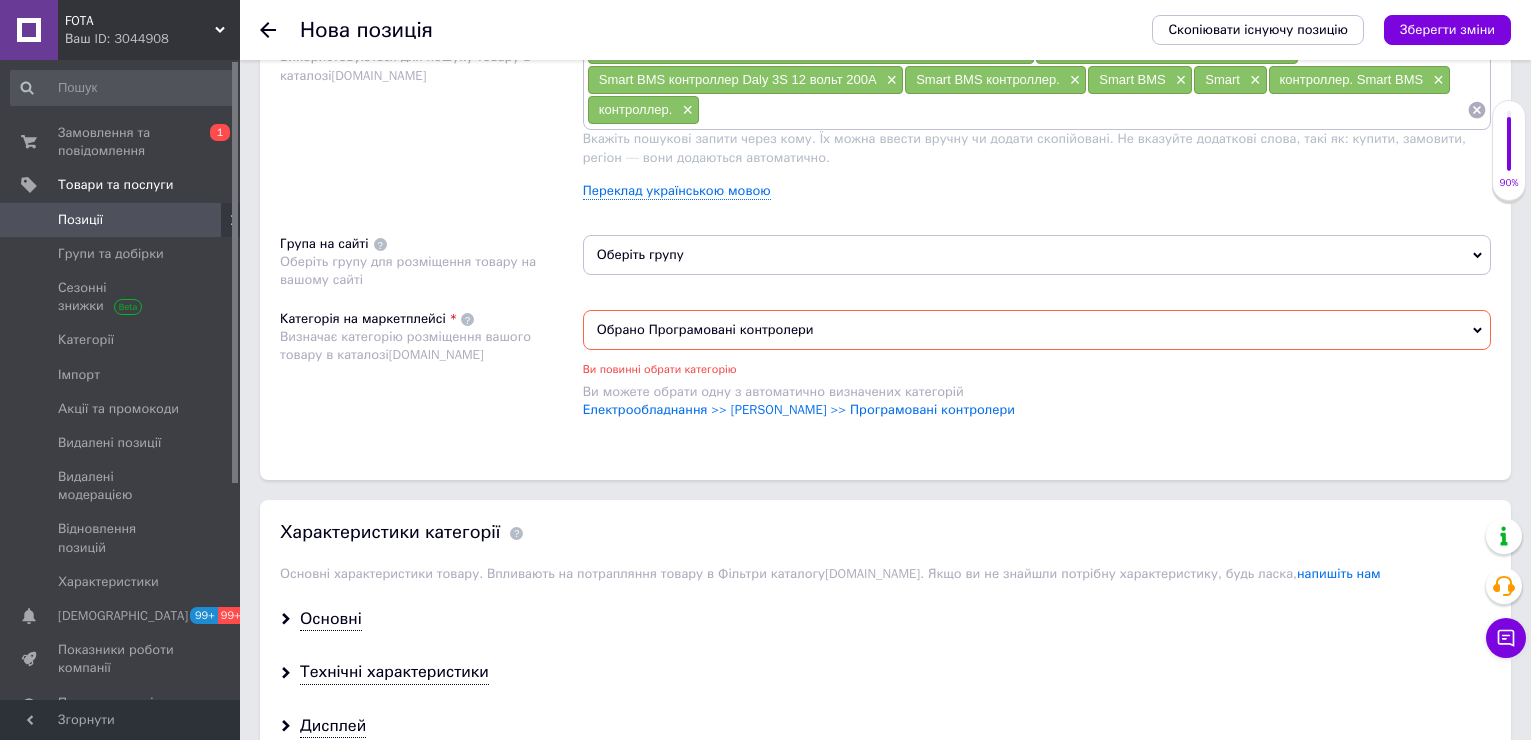 click on "Зберегти зміни" at bounding box center (1447, 29) 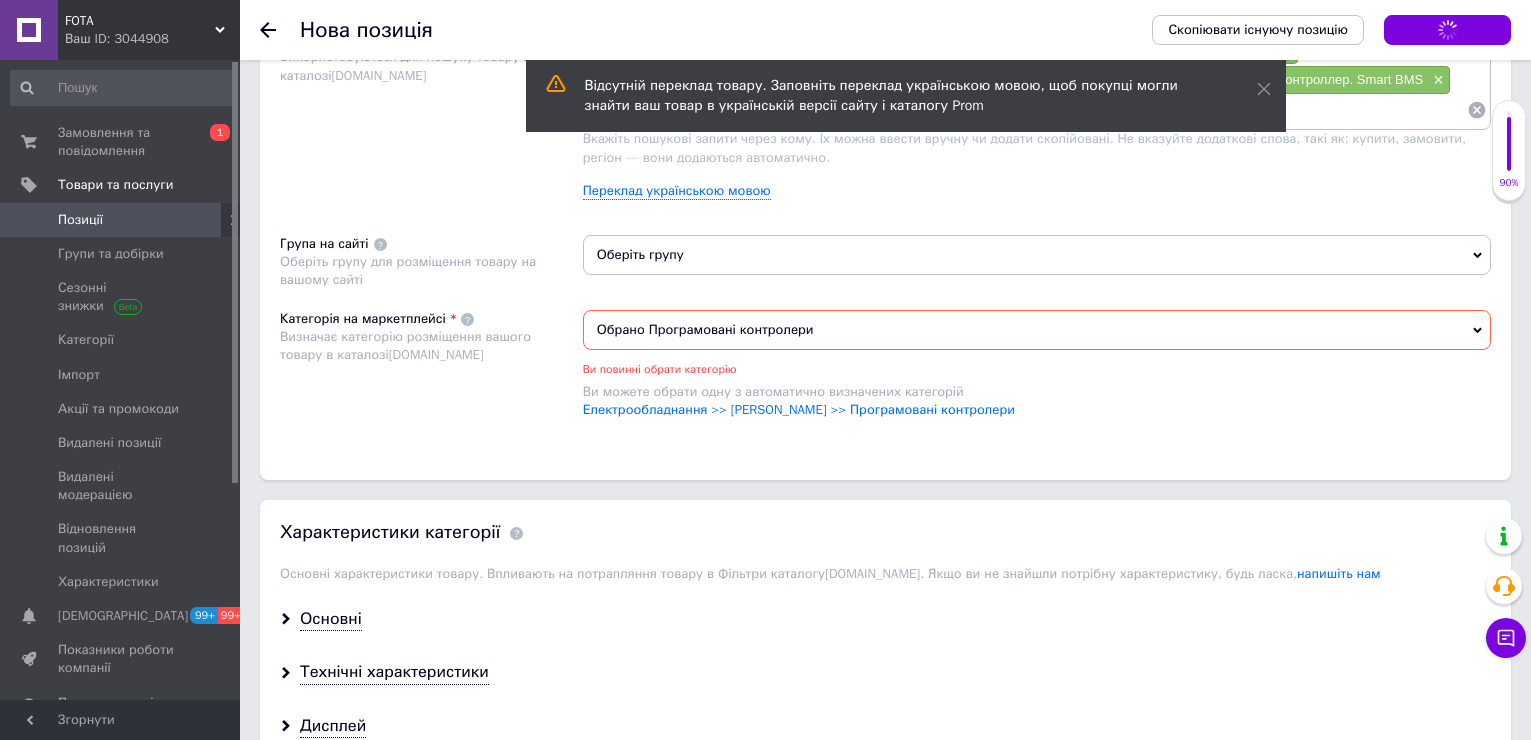 click on "Зберегти зміни" at bounding box center [1447, 30] 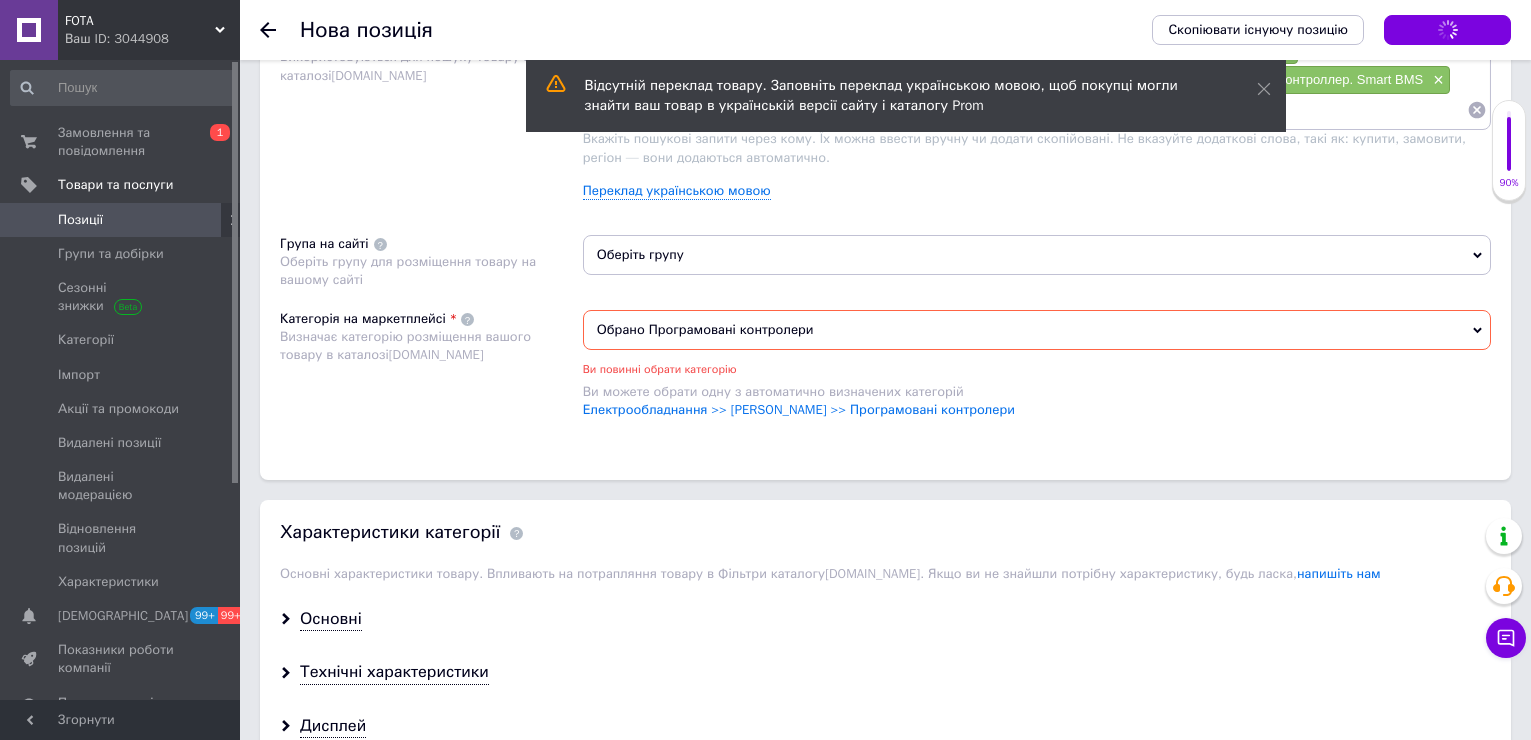click on "Зберегти зміни" at bounding box center [1447, 30] 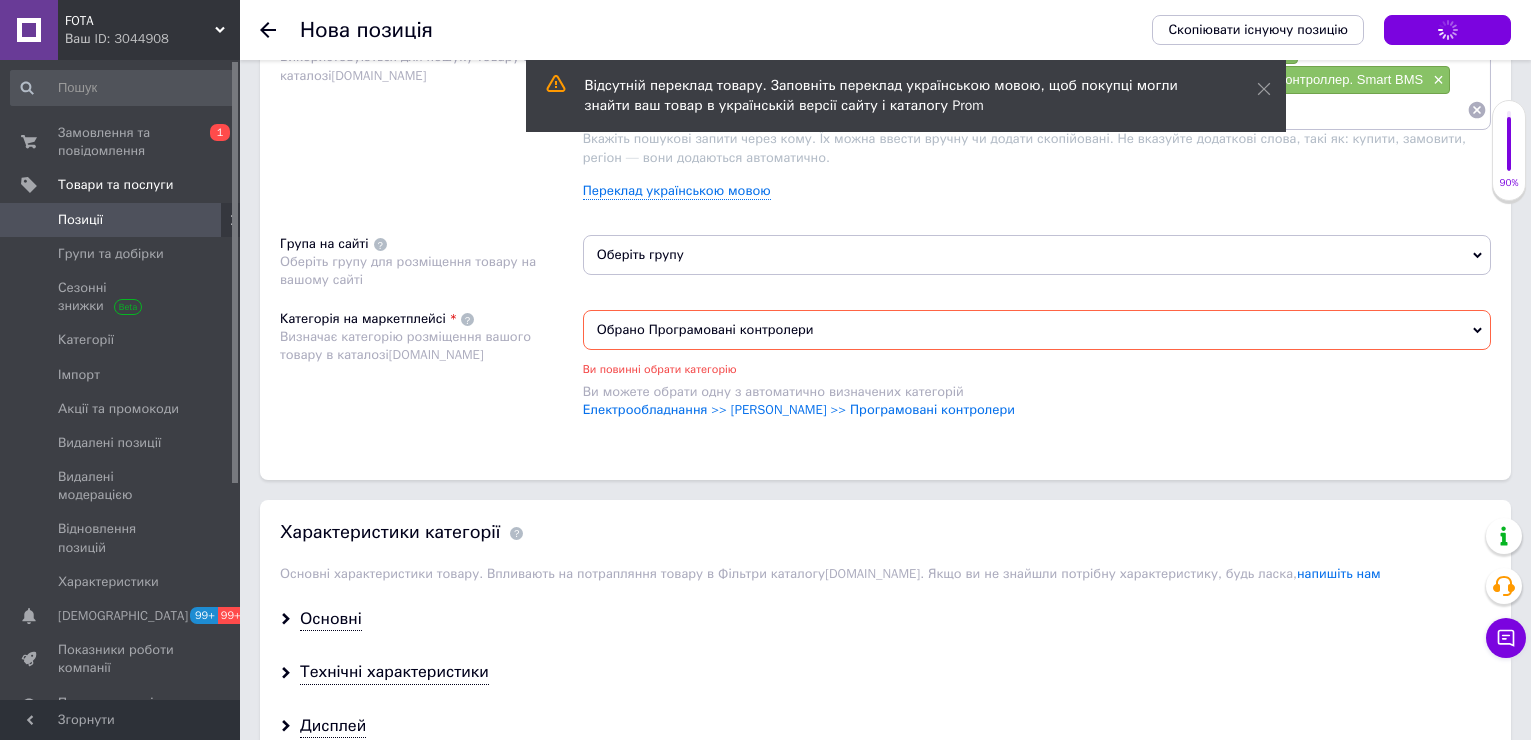 click on "Зберегти зміни" at bounding box center [1447, 30] 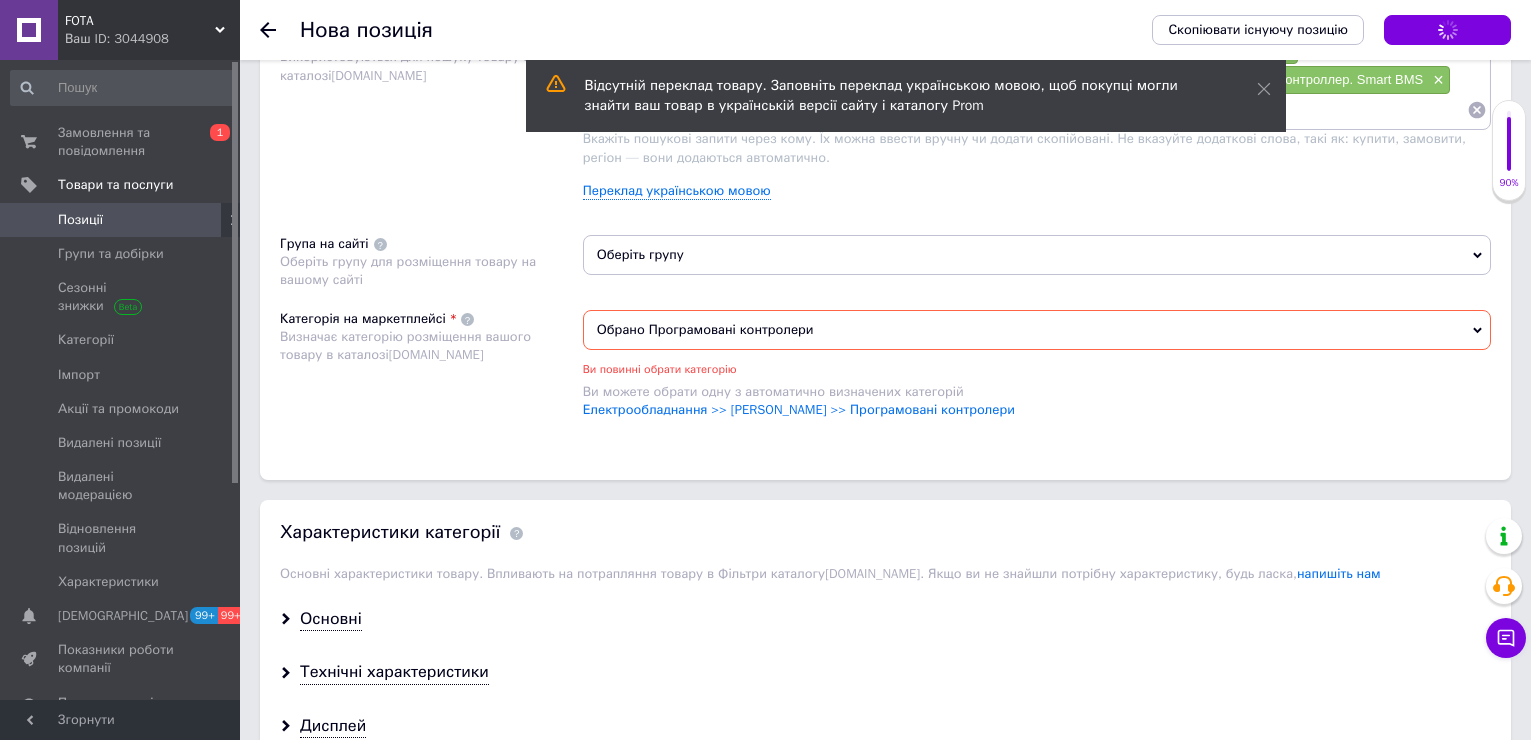 click on "Зберегти зміни" at bounding box center [1447, 30] 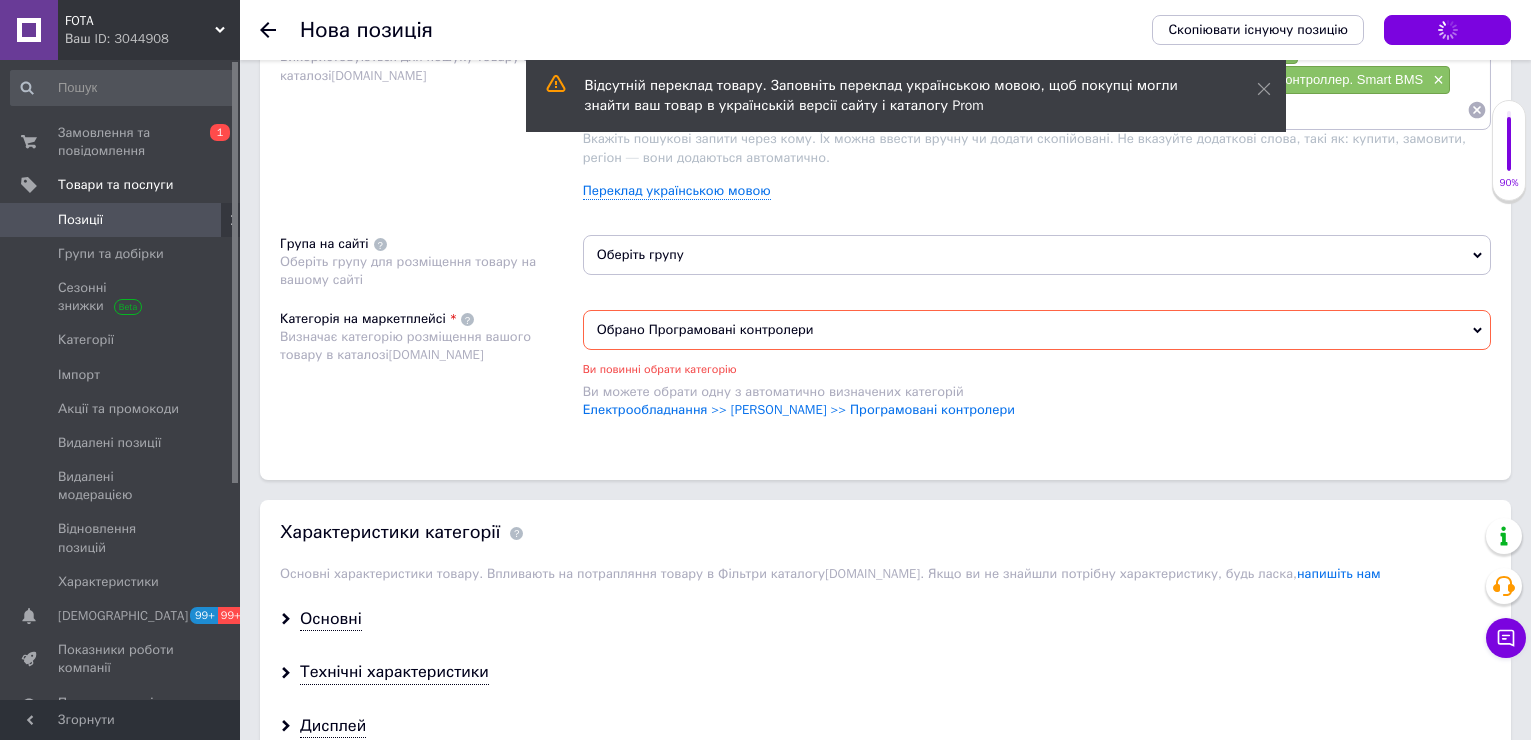 click on "Зберегти зміни" at bounding box center (1447, 30) 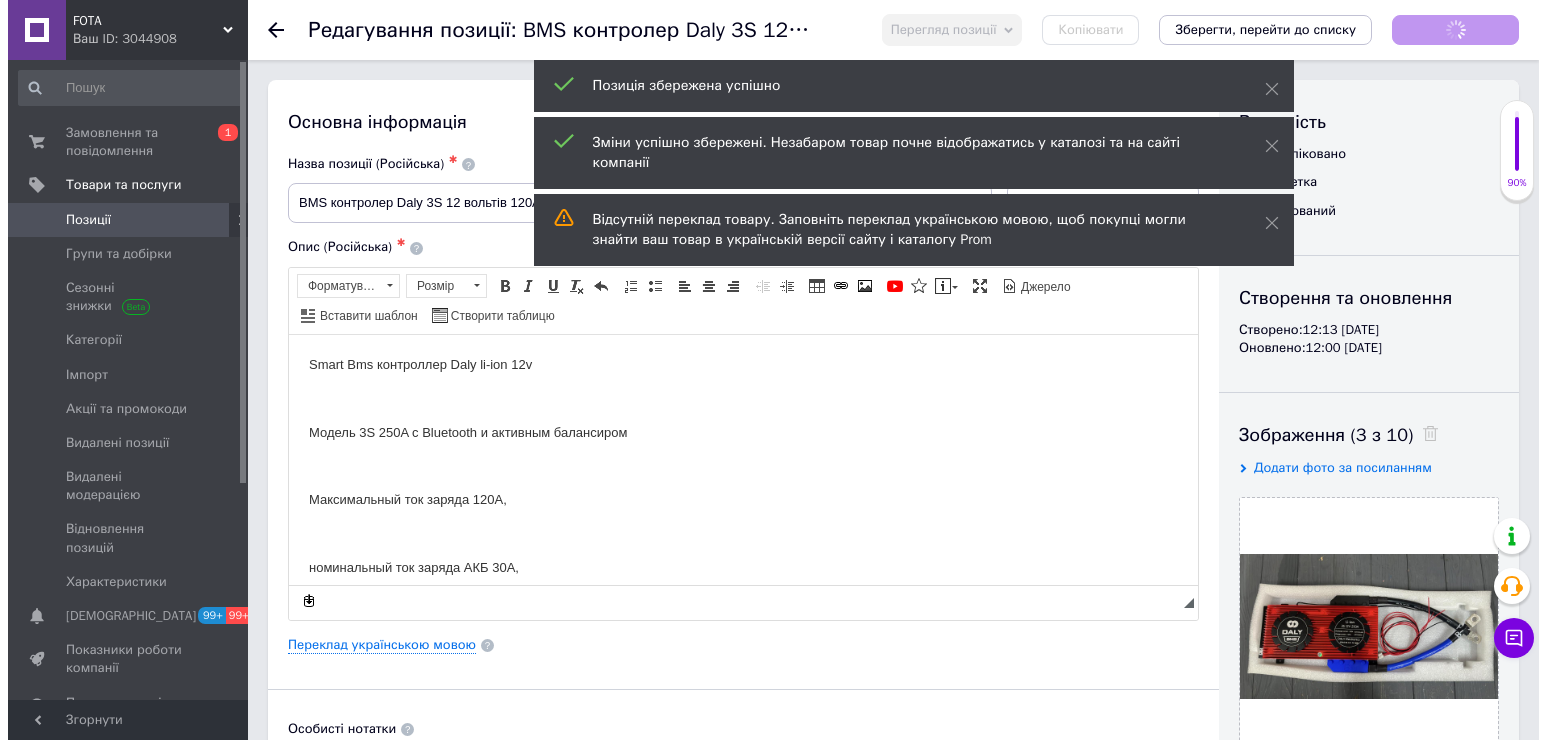 scroll, scrollTop: 0, scrollLeft: 0, axis: both 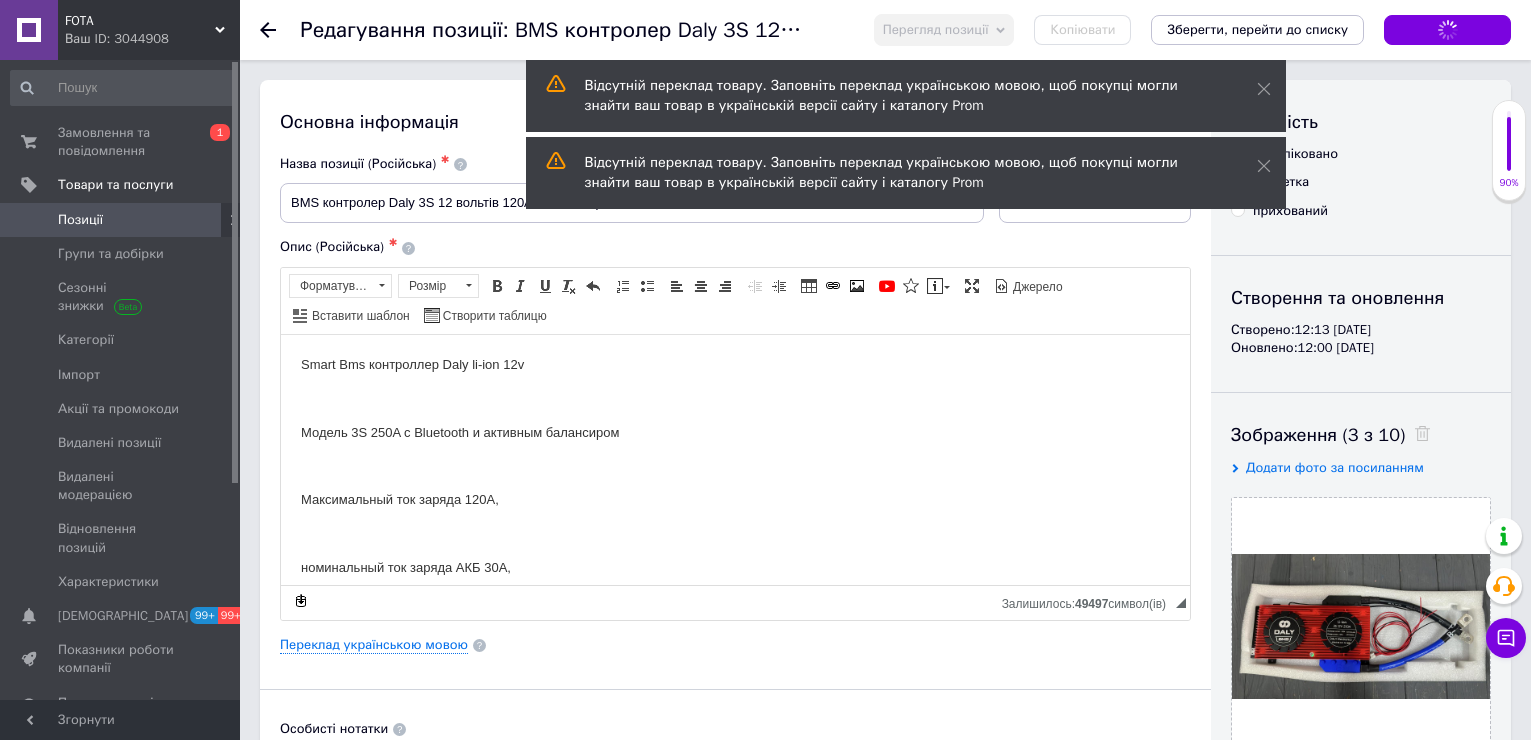 click on "Зберегти зміни" at bounding box center [1447, 30] 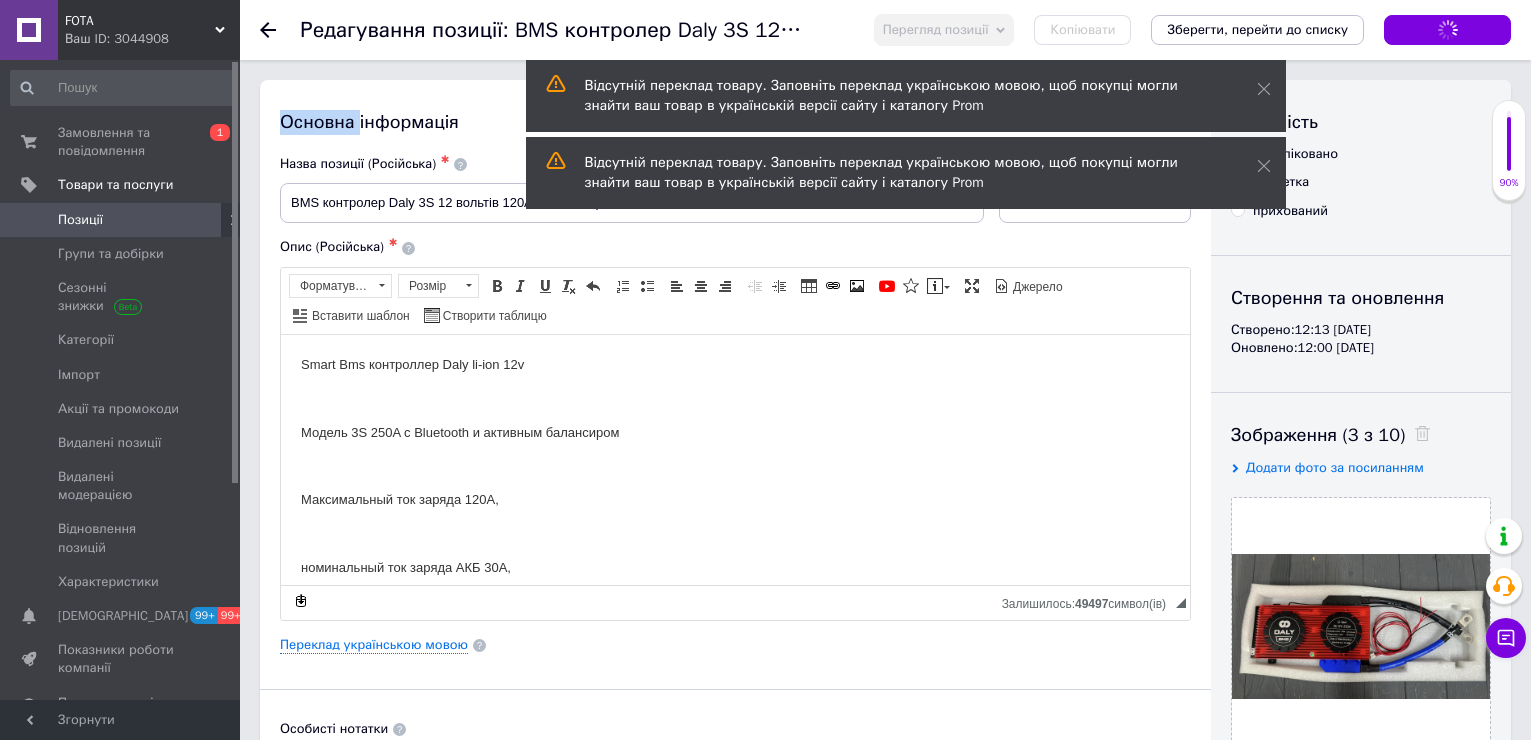 click on "Зберегти зміни" at bounding box center (1447, 30) 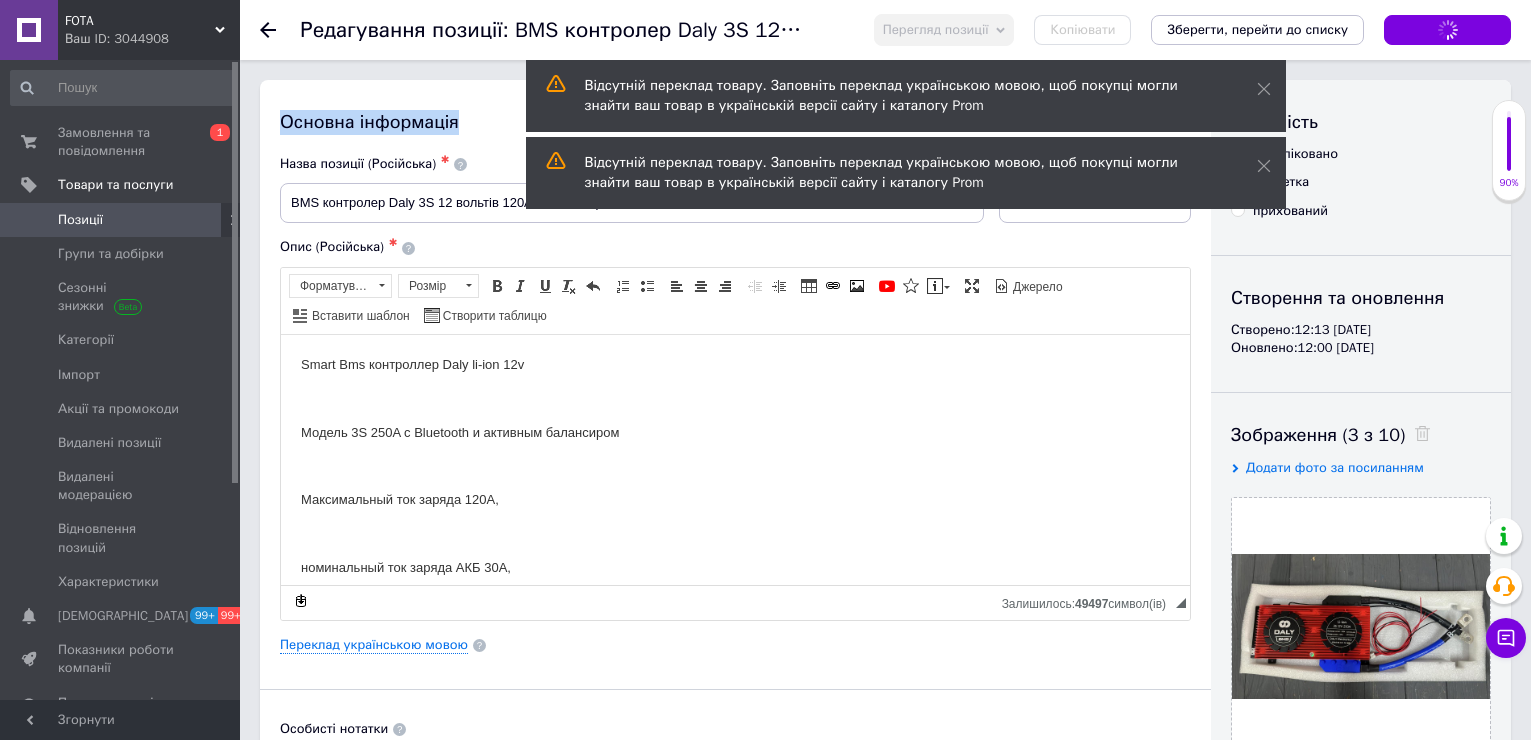 click on "Зберегти зміни" at bounding box center [1447, 30] 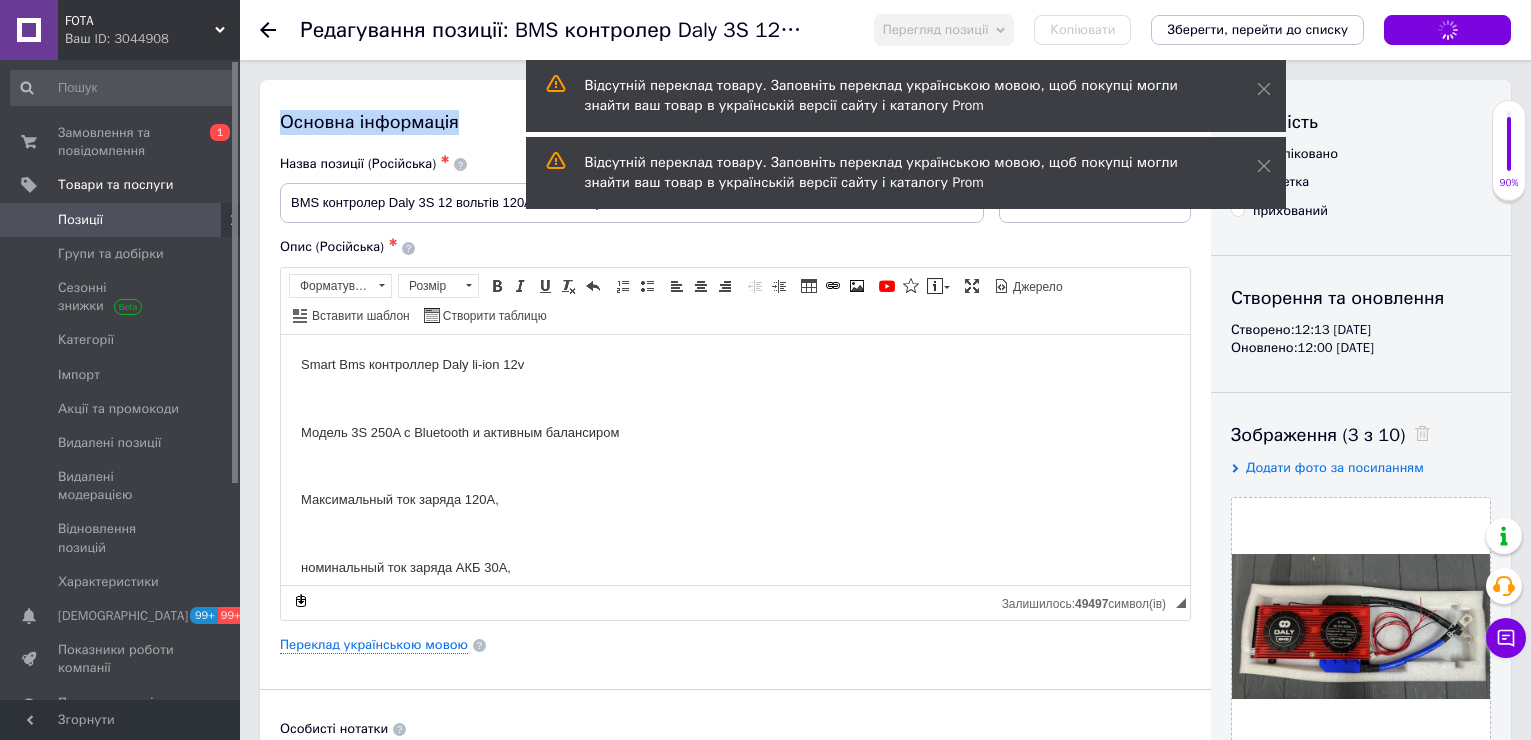 click on "Зберегти зміни" at bounding box center (1447, 30) 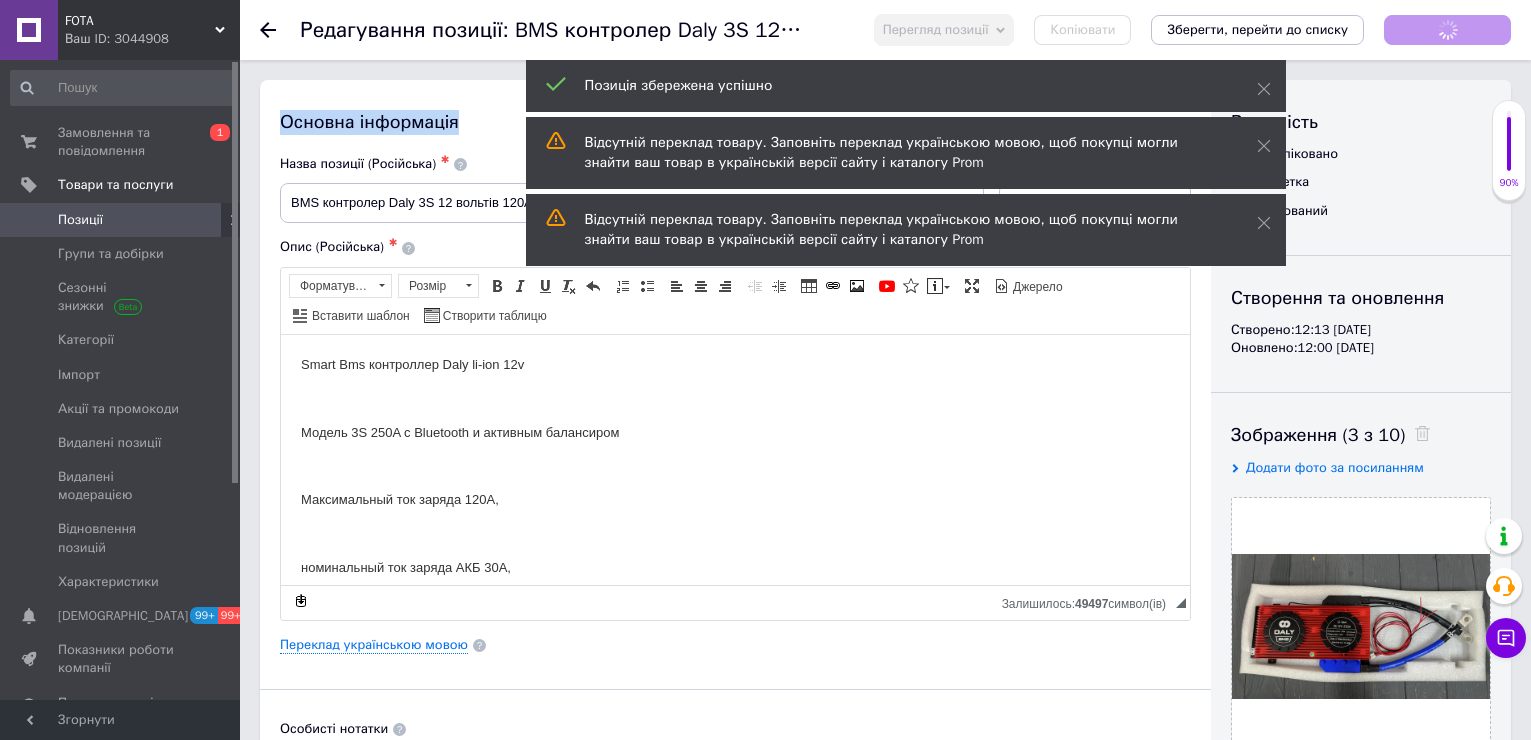 click on "Зберегти зміни" at bounding box center [1447, 30] 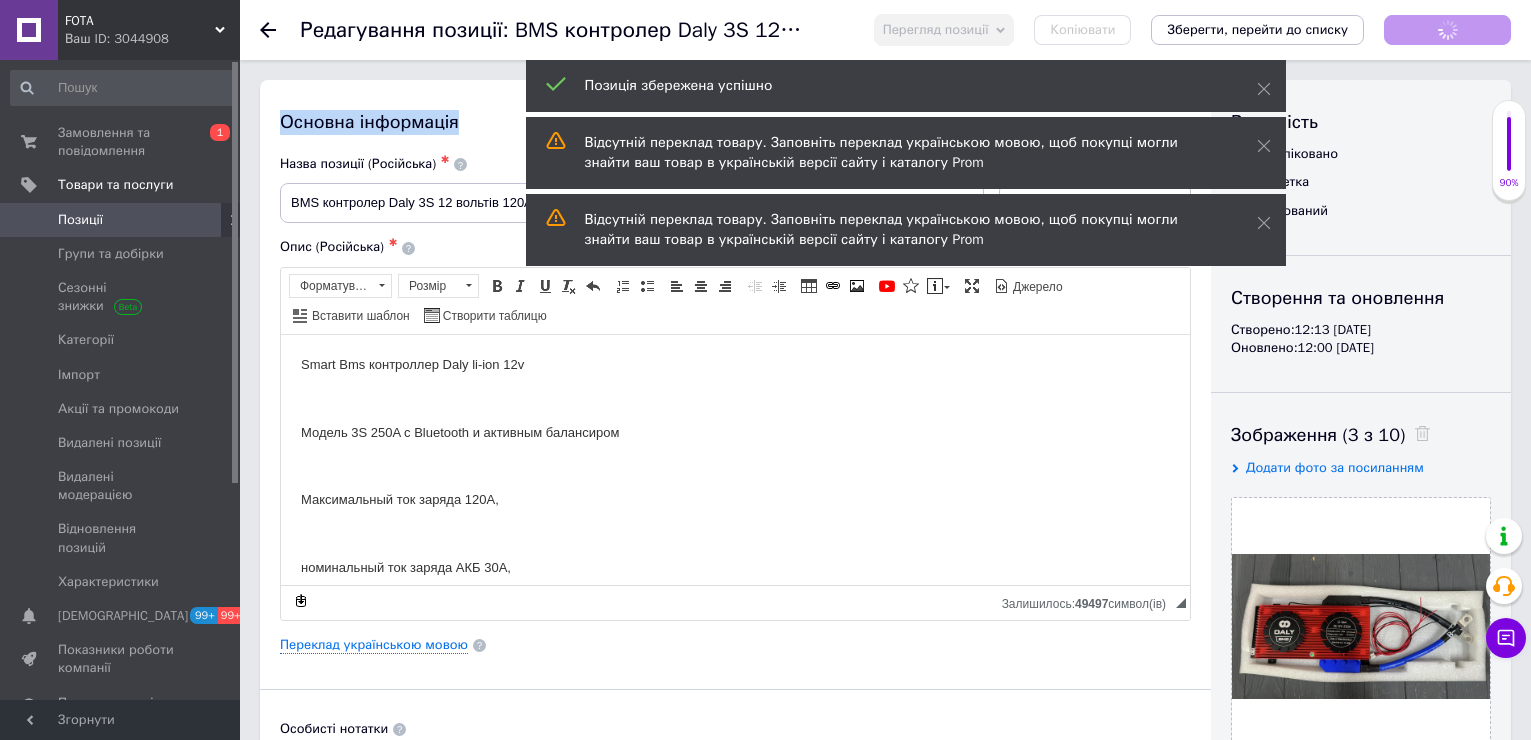 click on "Зберегти зміни" at bounding box center [1447, 30] 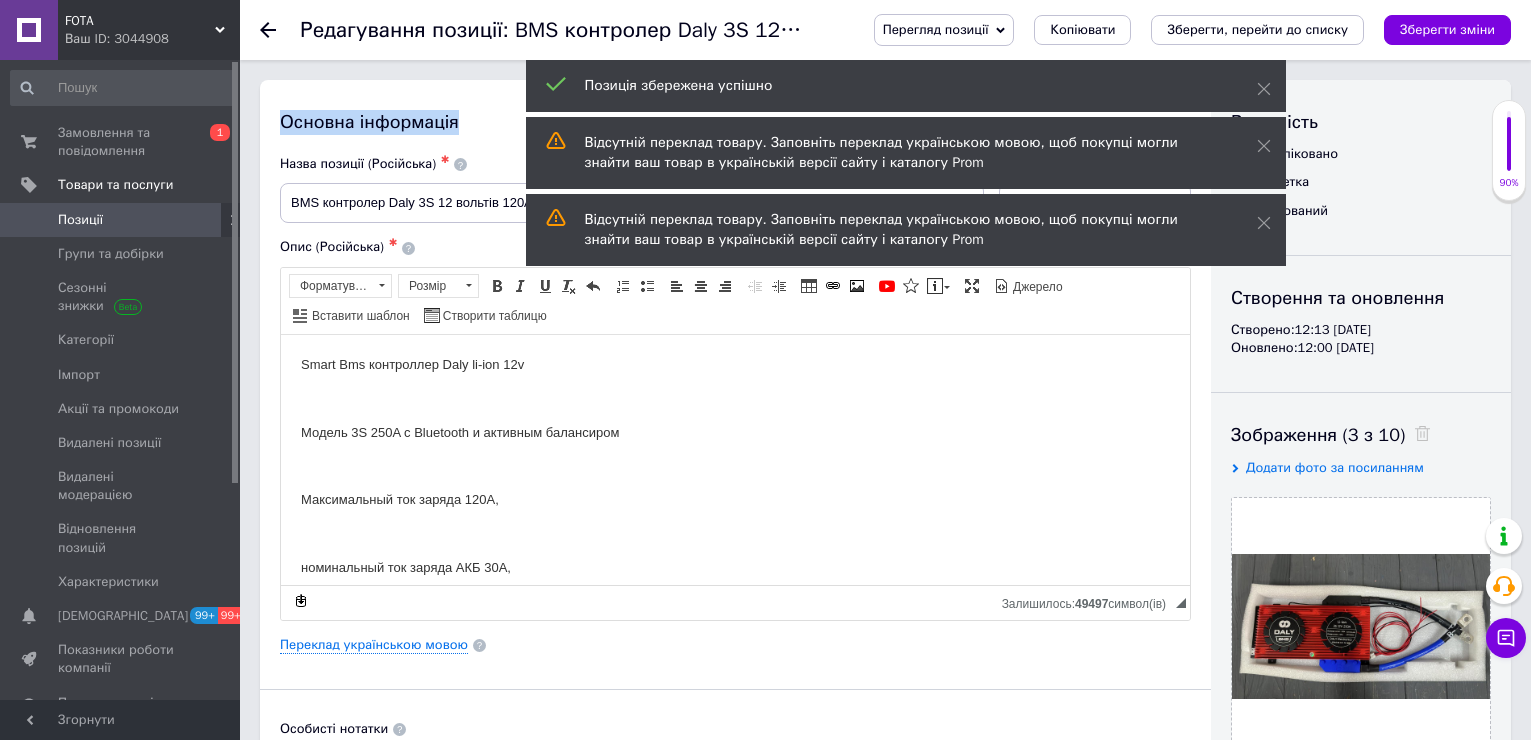 click on "Зберегти зміни" at bounding box center (1447, 29) 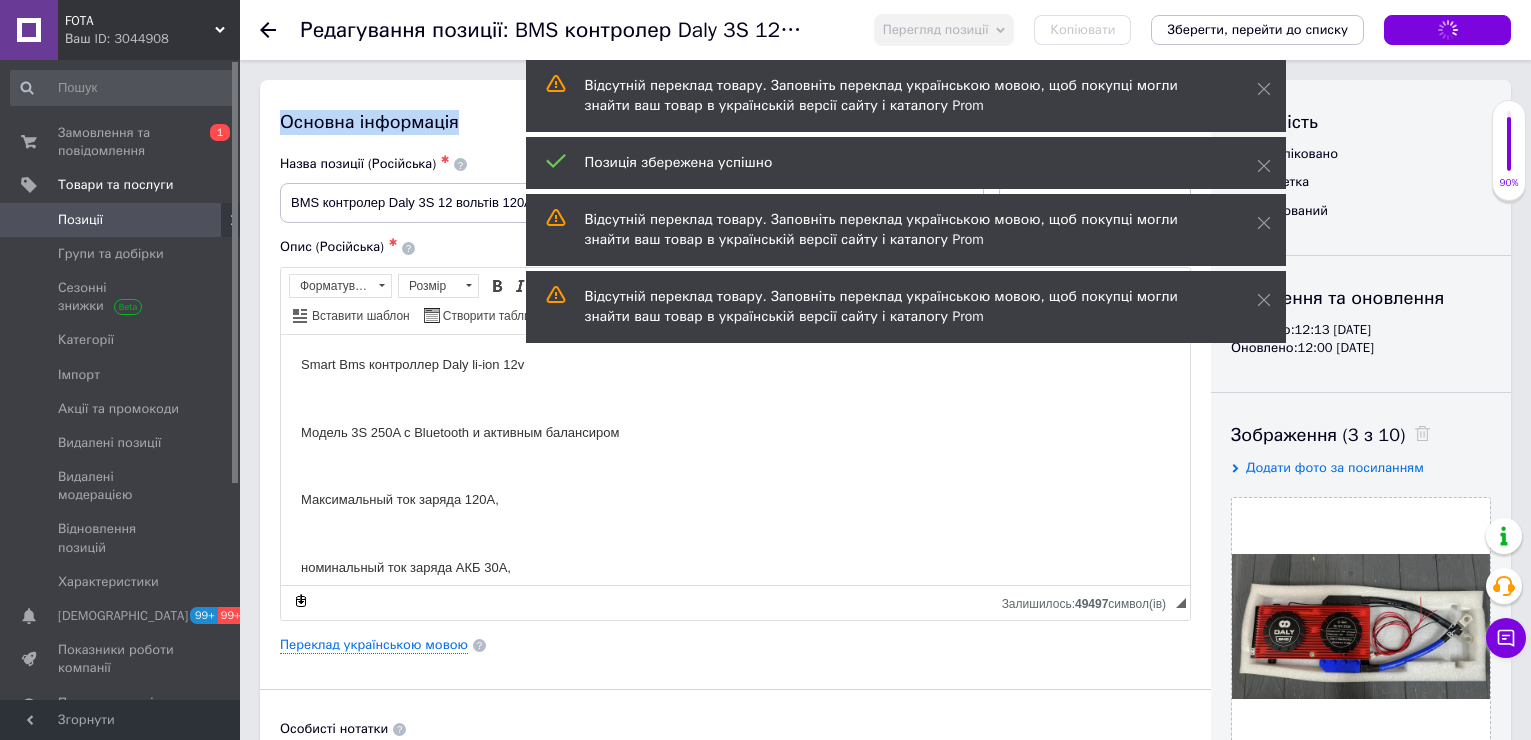 click on "Зберегти зміни" at bounding box center [1447, 30] 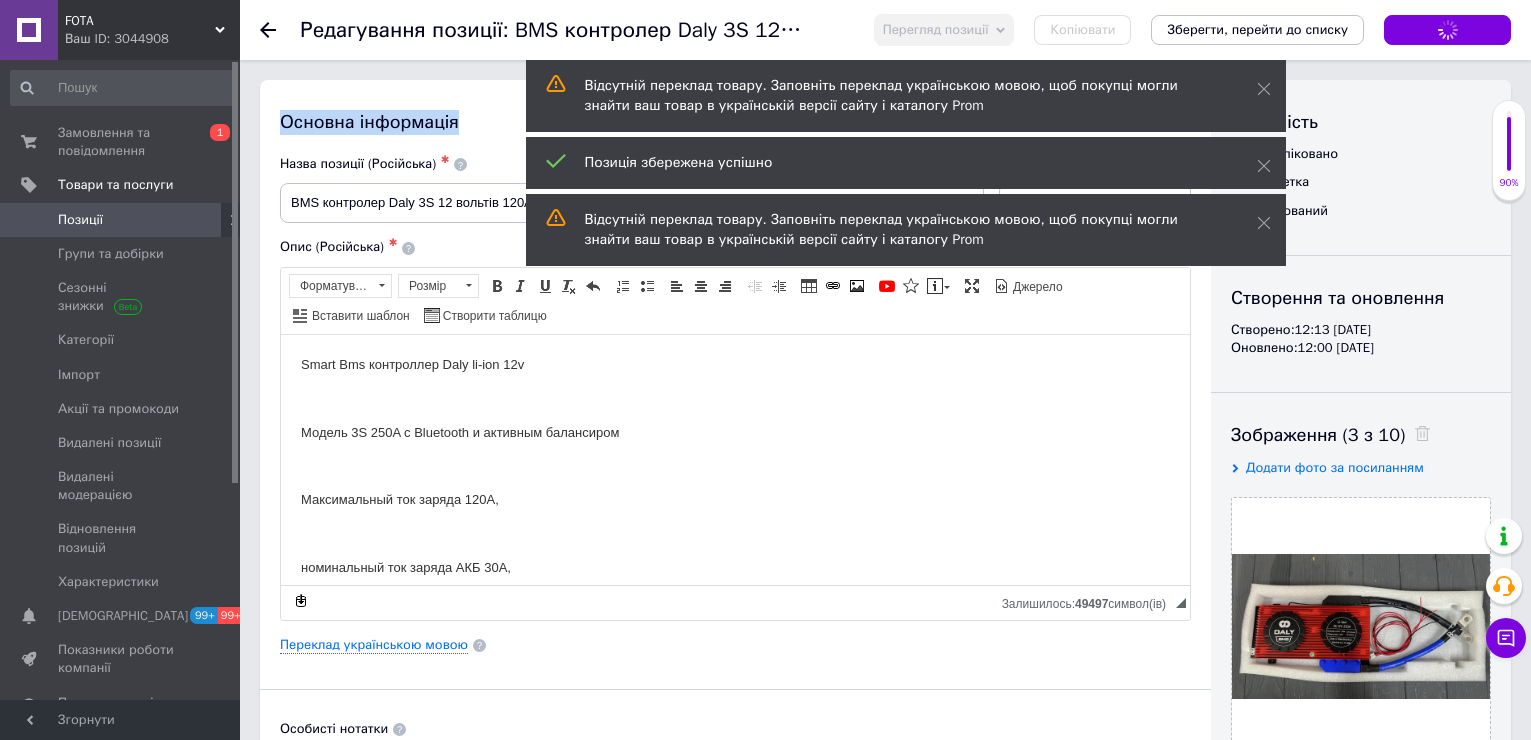 click on "Зберегти зміни" at bounding box center (1447, 30) 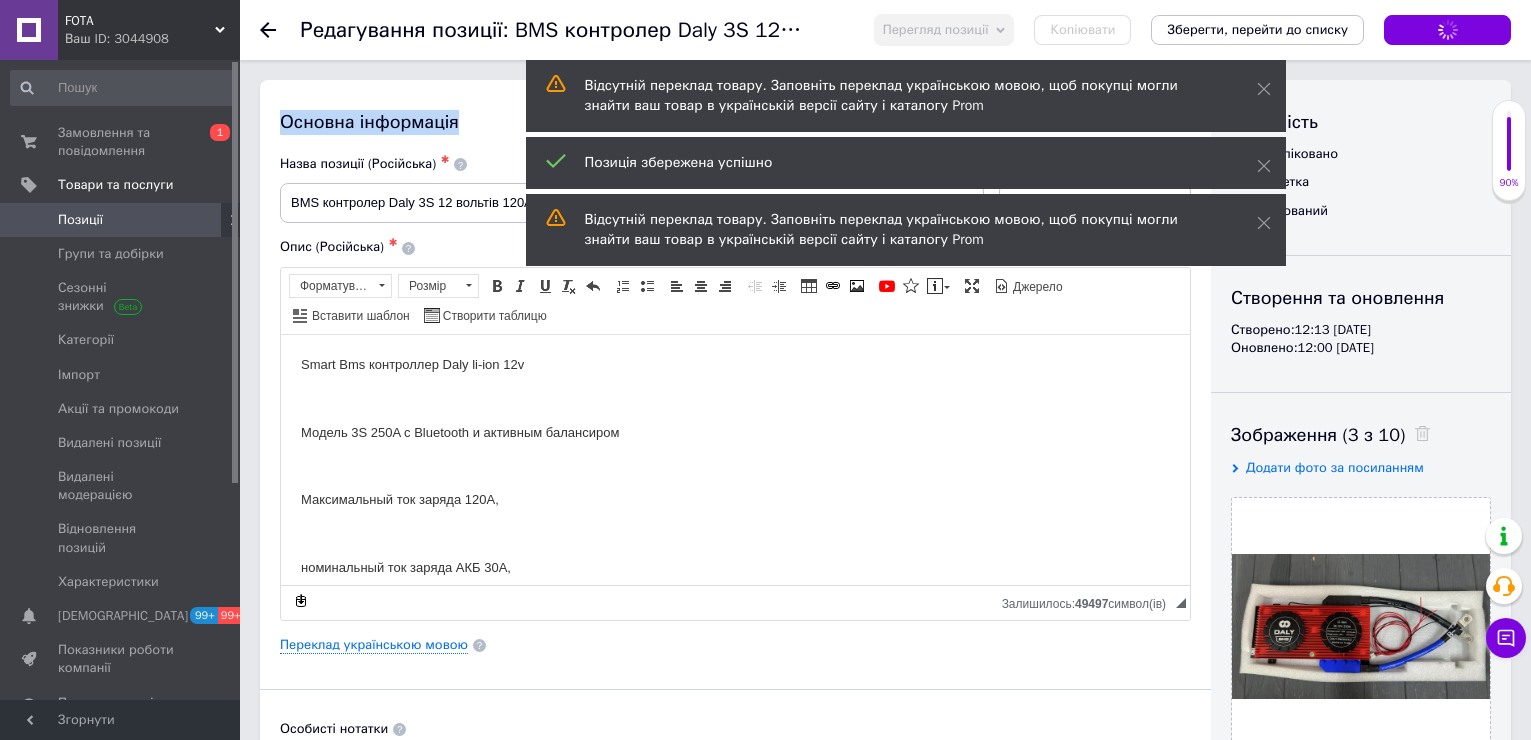 click on "Зберегти зміни" at bounding box center [1447, 30] 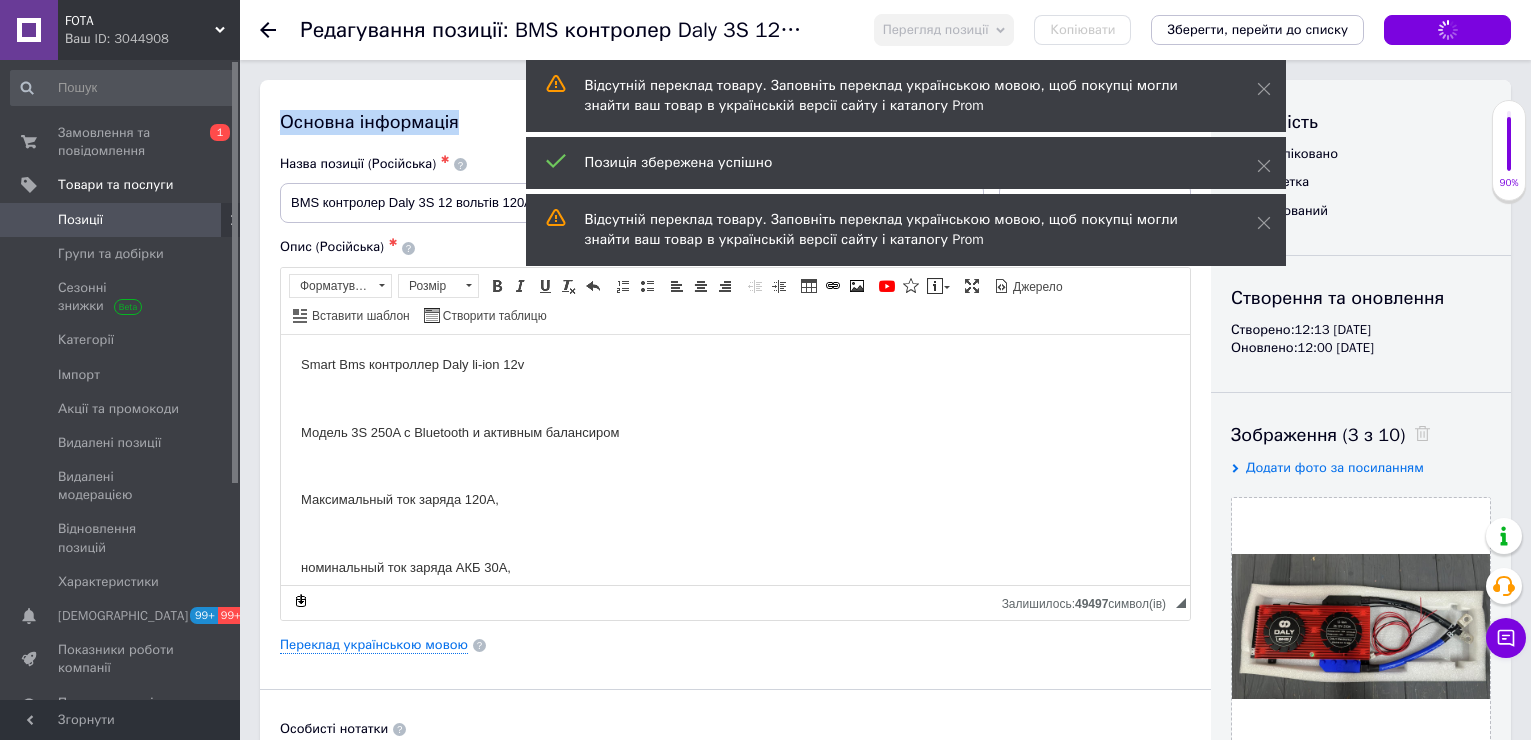 click on "Зберегти зміни" at bounding box center (1447, 30) 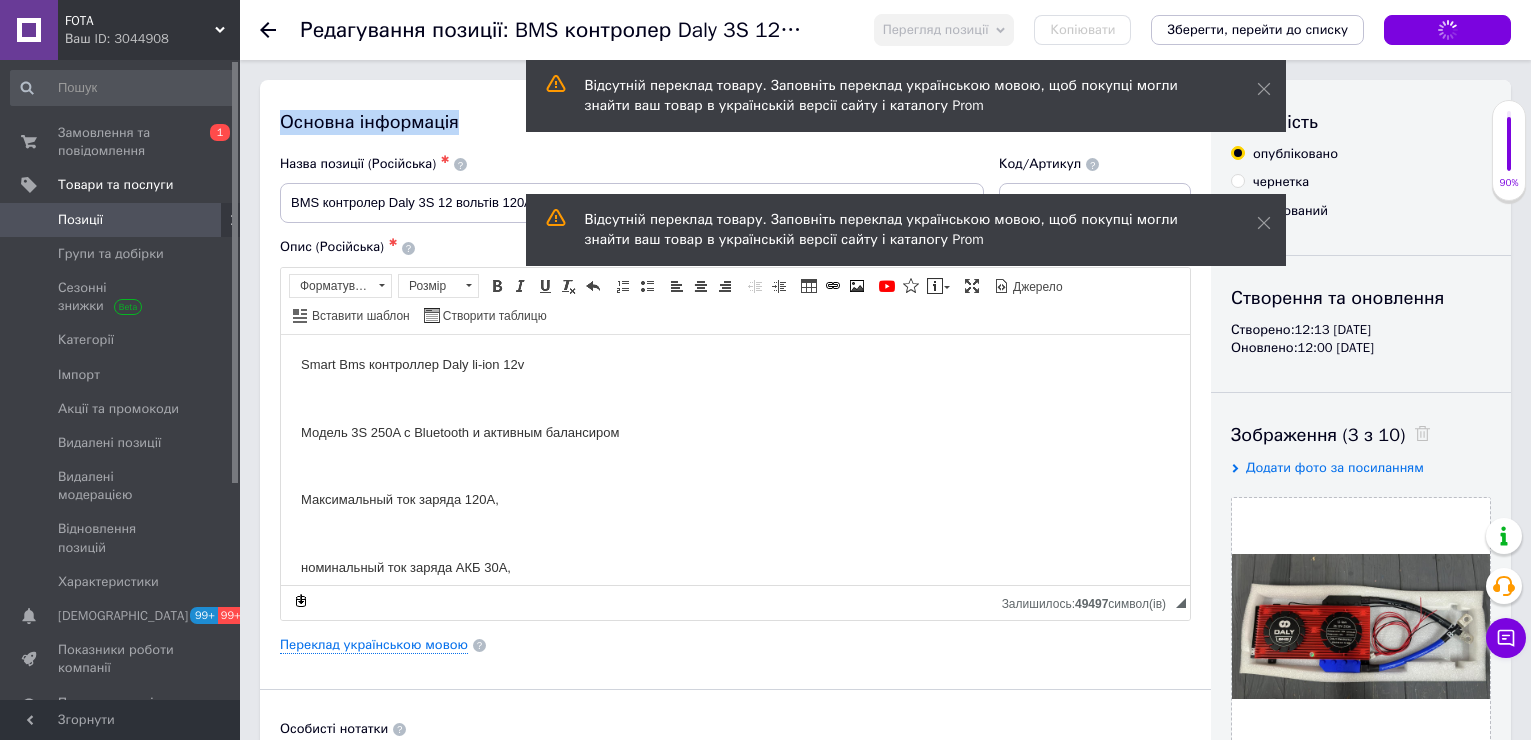 click on "Зберегти зміни" at bounding box center [1447, 30] 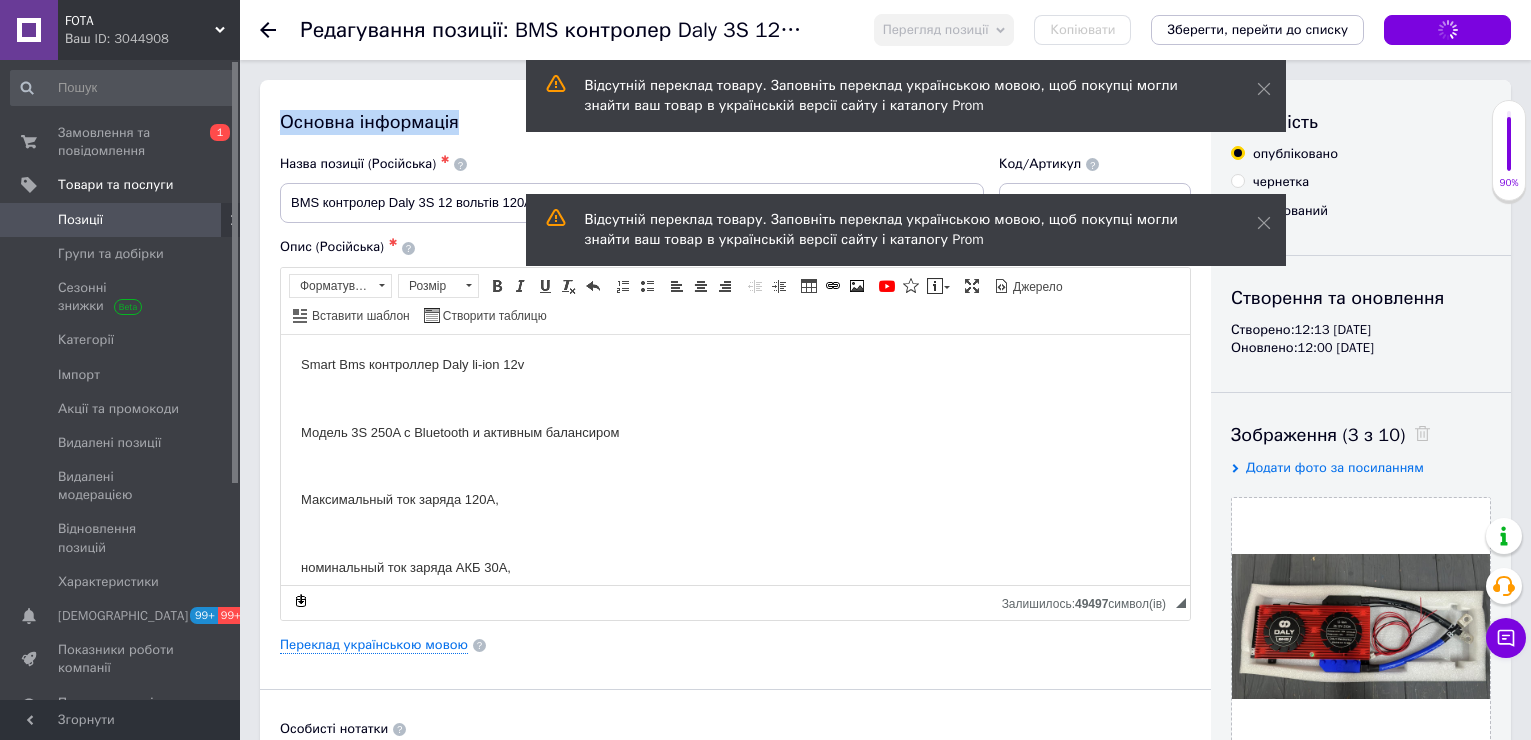 click on "Зберегти зміни" at bounding box center (1447, 30) 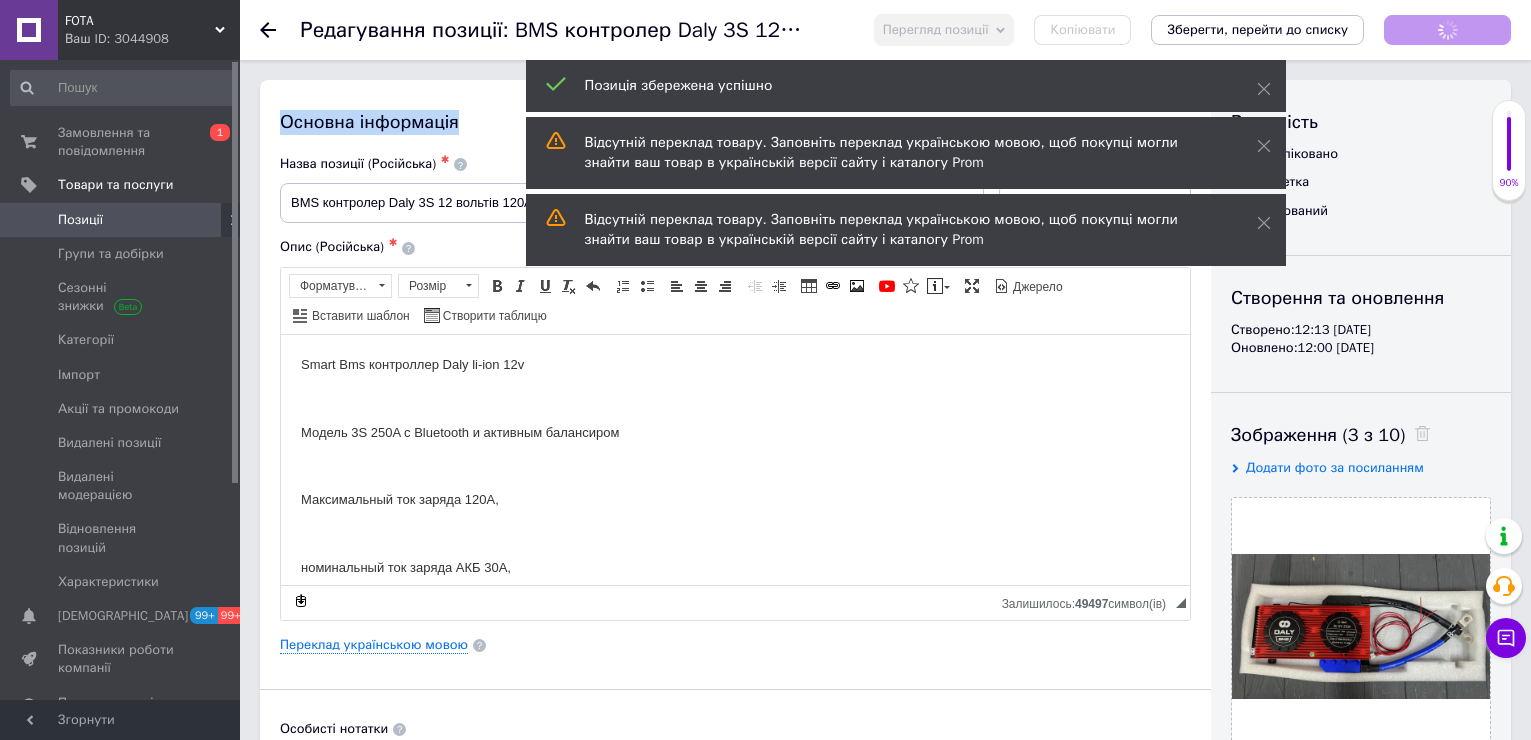 click on "Зберегти зміни" at bounding box center (1447, 30) 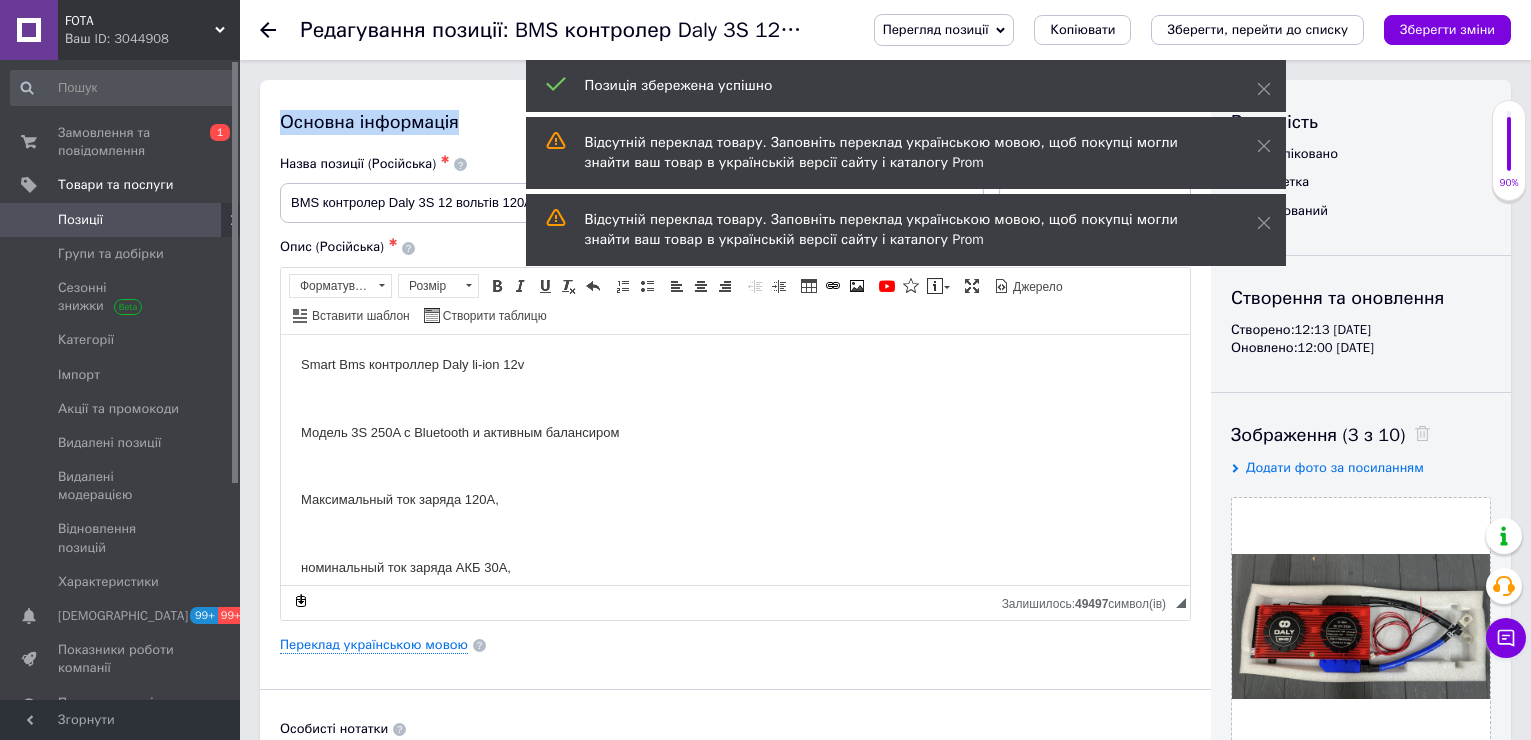 click on "Зберегти зміни" at bounding box center [1447, 29] 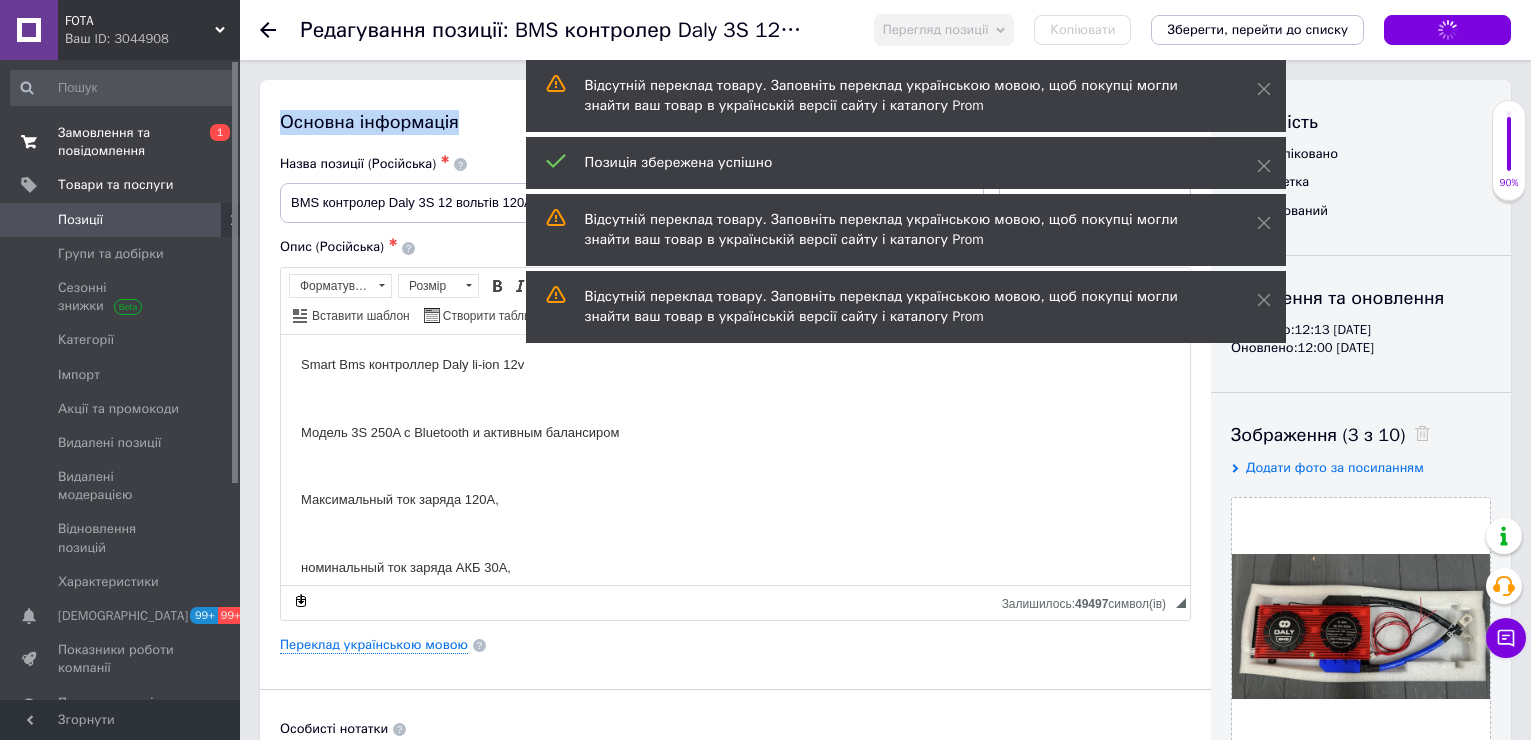 click on "Замовлення та повідомлення" at bounding box center (121, 142) 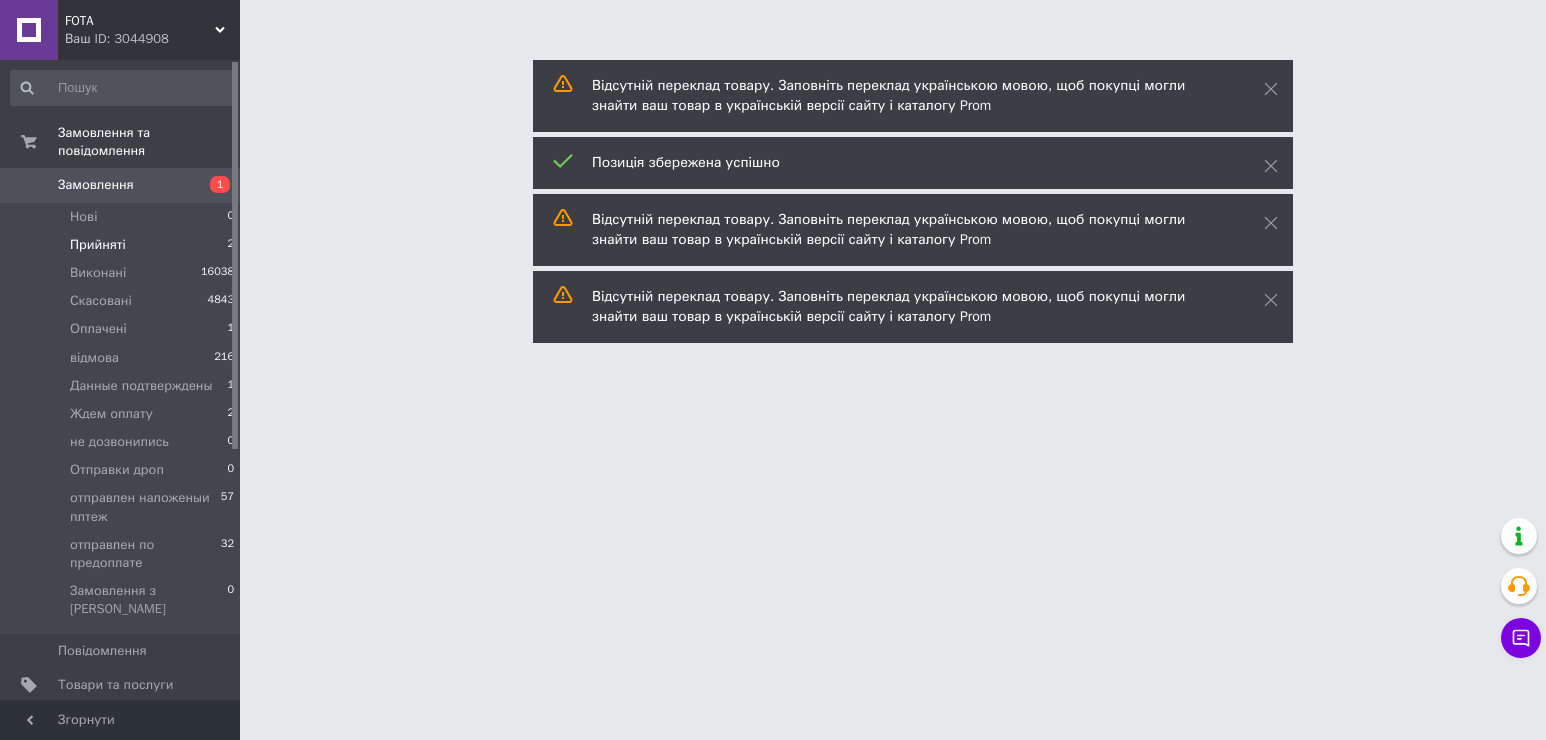 click on "Прийняті" at bounding box center (98, 245) 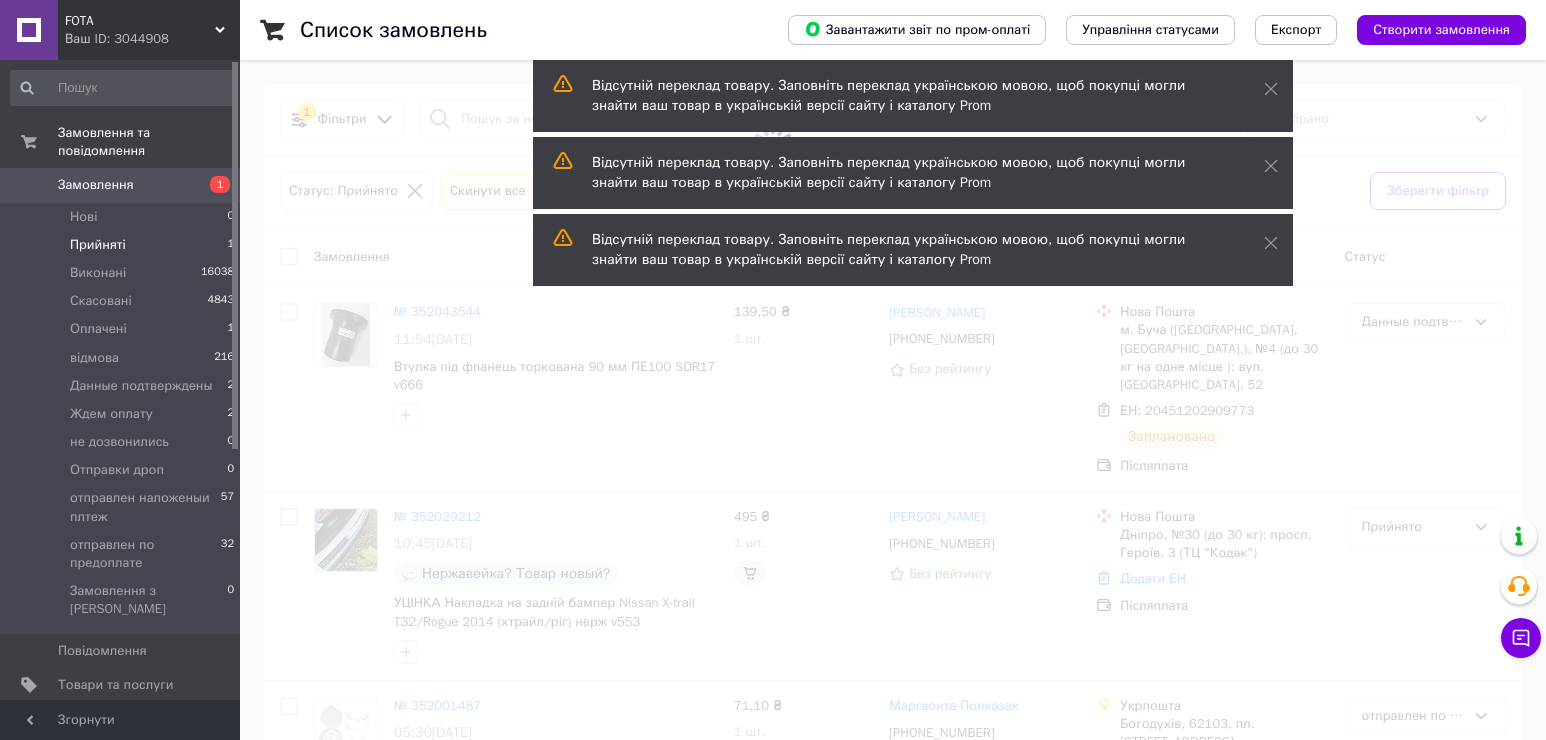 click on "Відсутній переклад товару. Заповніть переклад українською мовою, щоб покупці
могли знайти ваш товар в українській версії сайту і каталогу Prom" at bounding box center [913, 250] 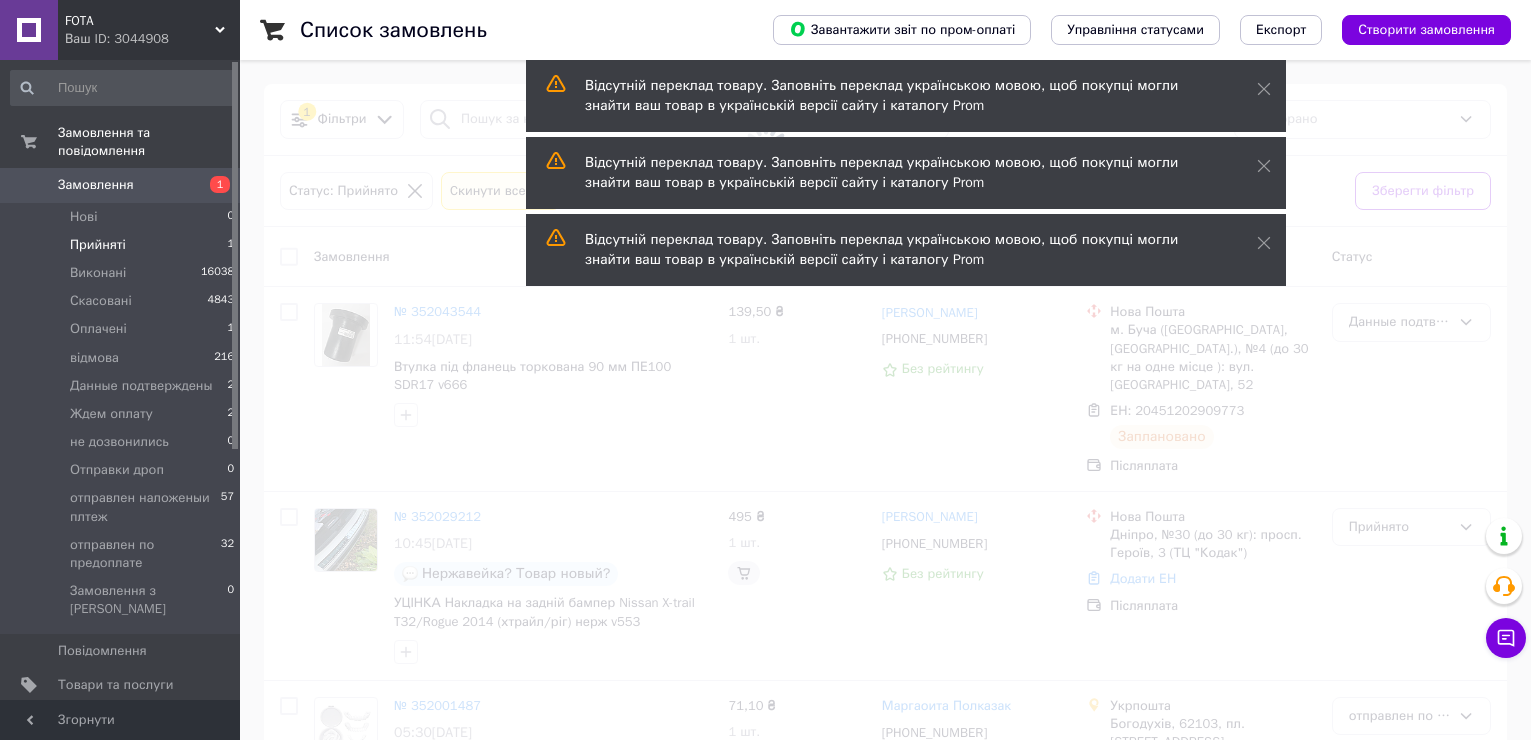 click at bounding box center (1264, 166) 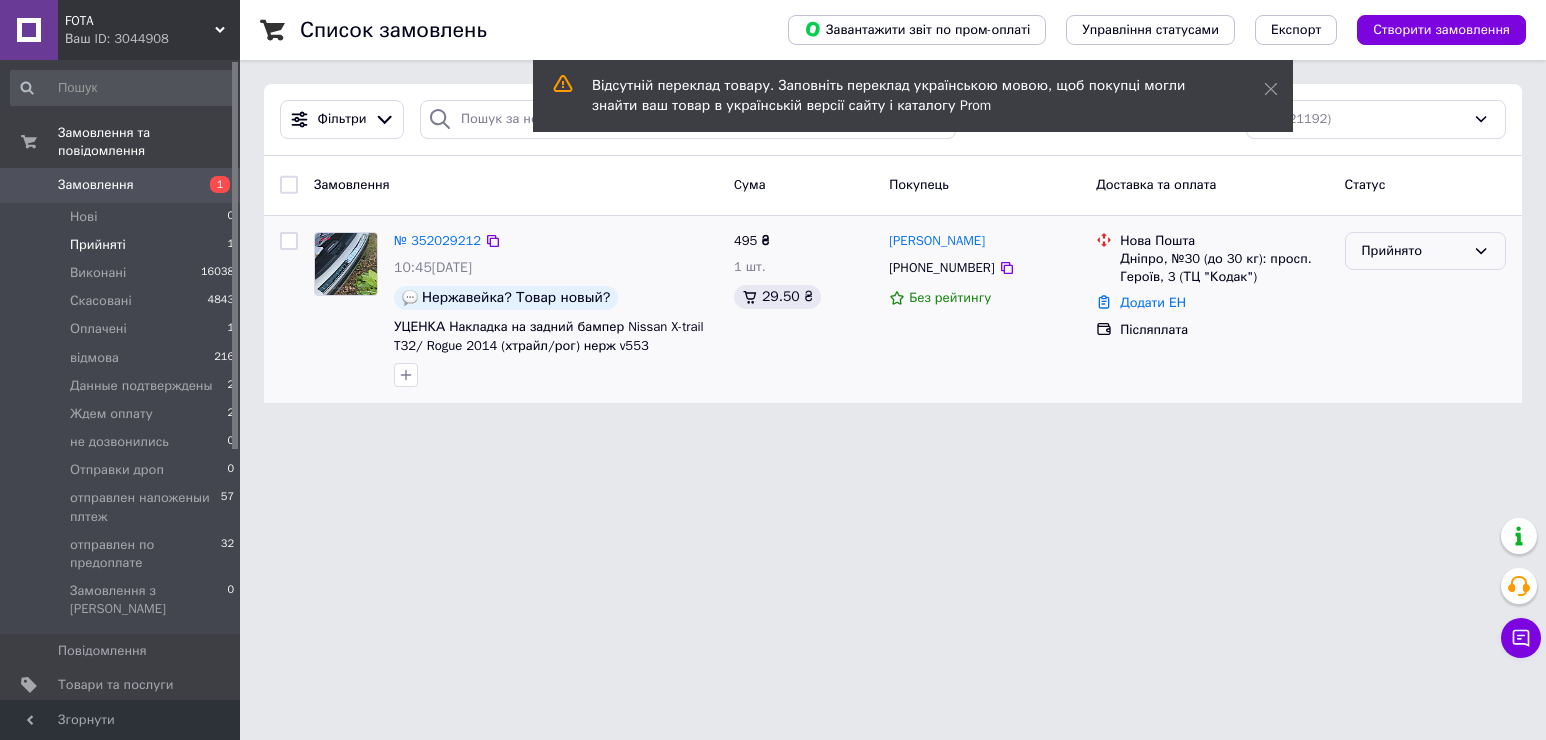 click 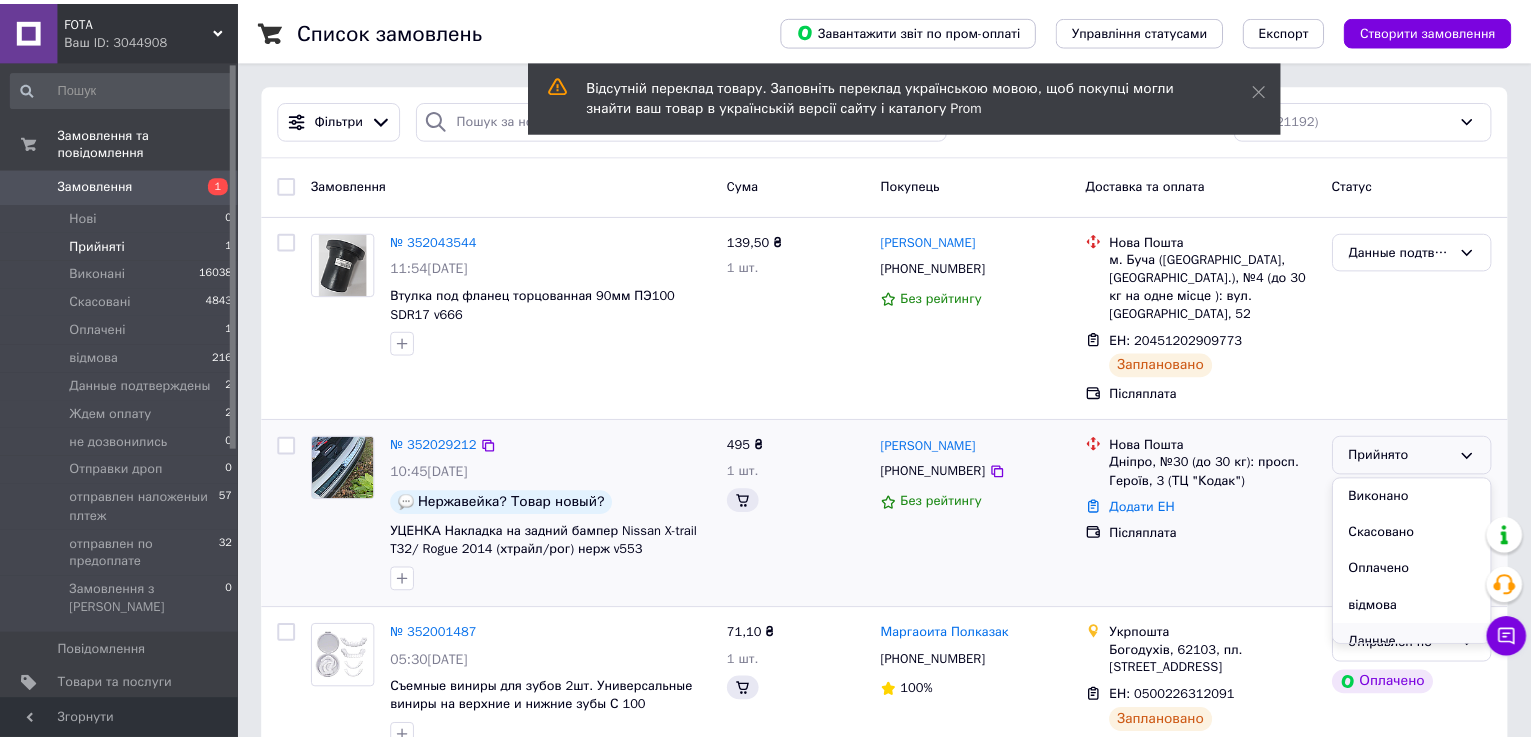 scroll, scrollTop: 200, scrollLeft: 0, axis: vertical 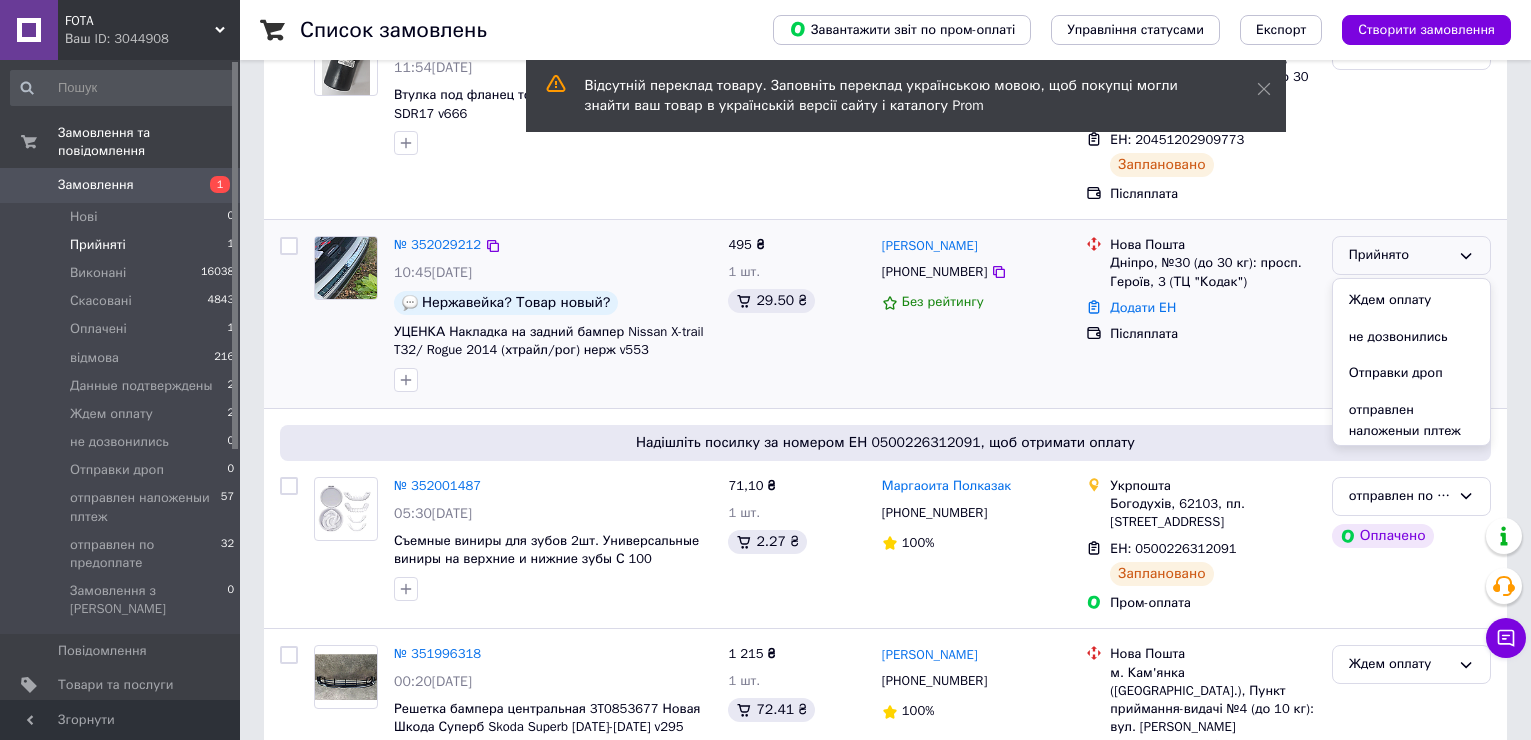 click on "не дозвонились" at bounding box center (1411, 337) 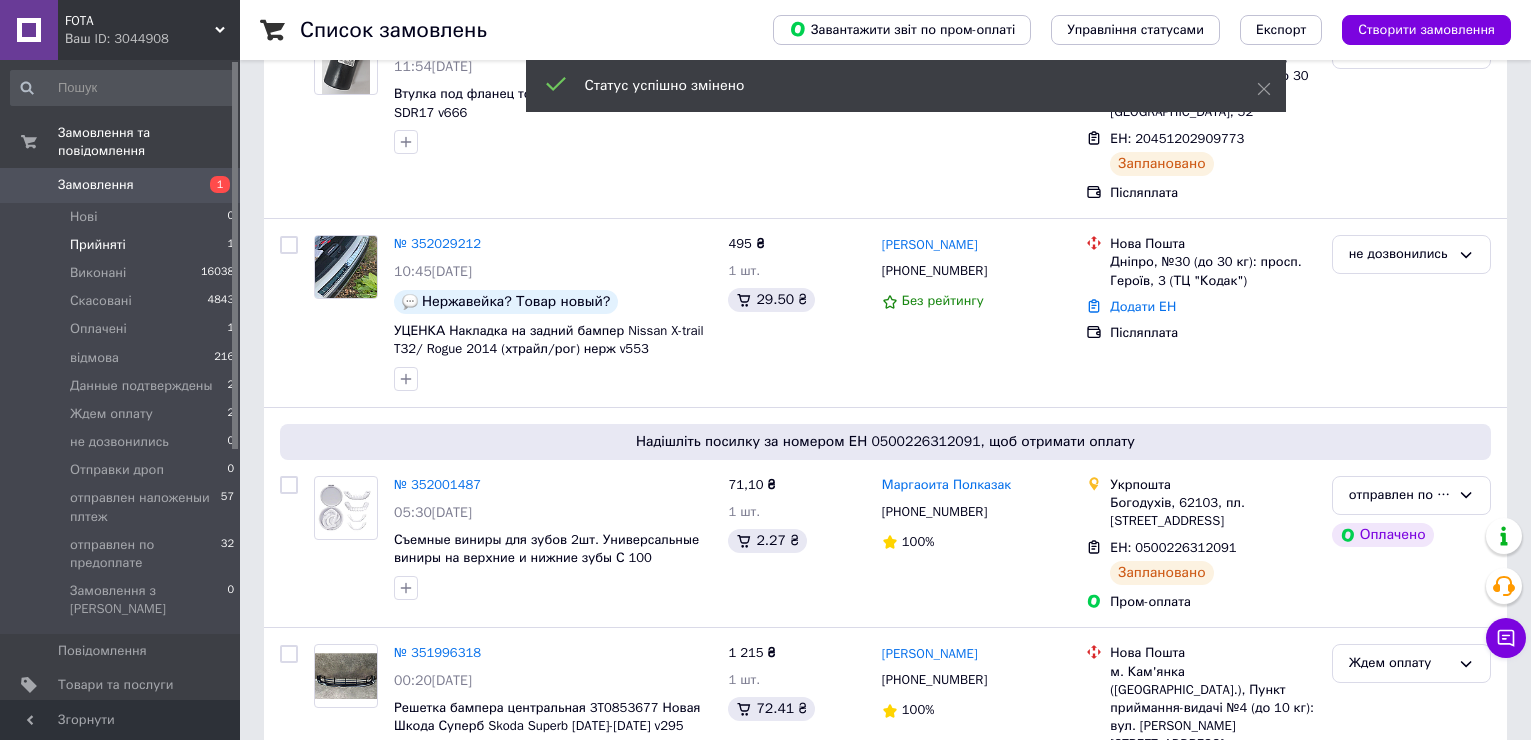 scroll, scrollTop: 600, scrollLeft: 0, axis: vertical 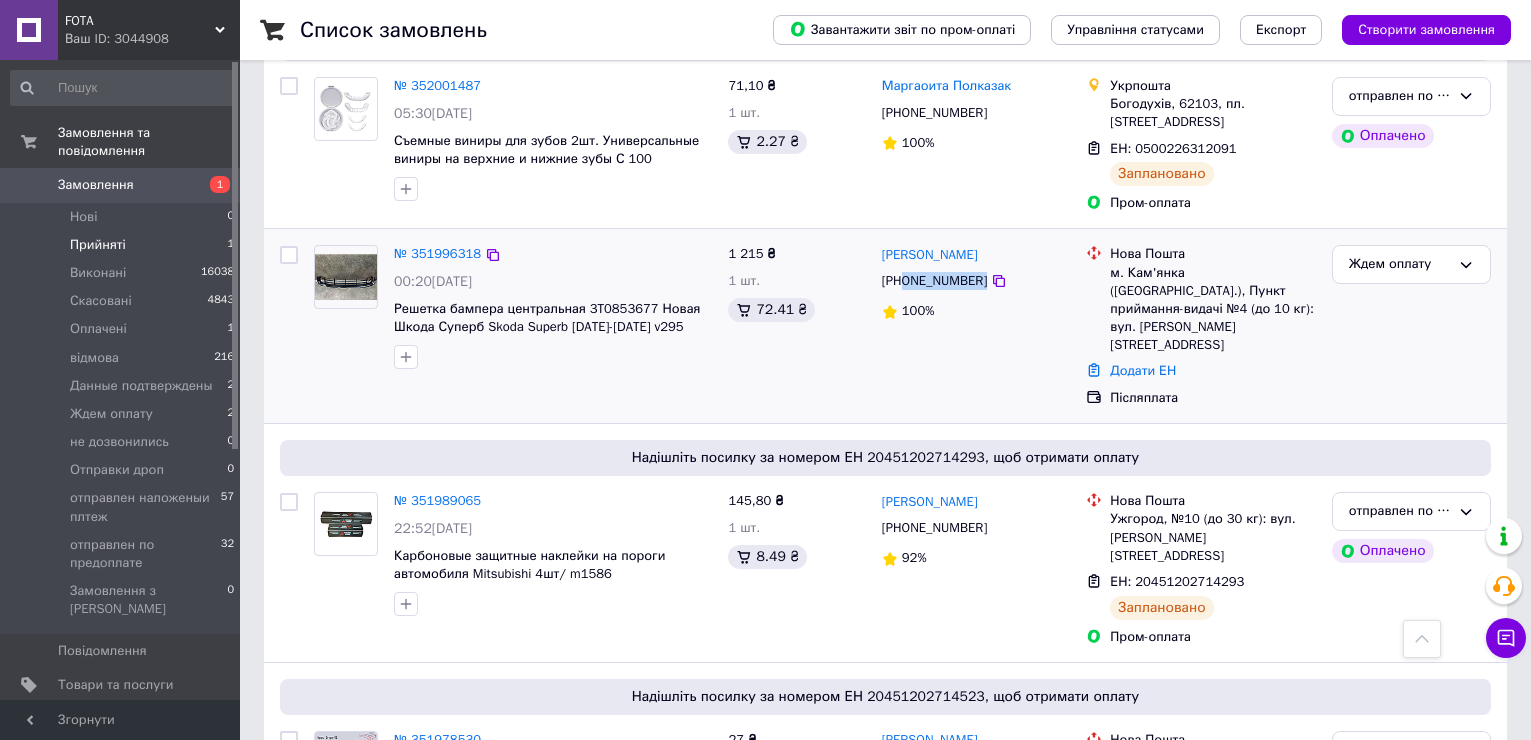 drag, startPoint x: 979, startPoint y: 253, endPoint x: 905, endPoint y: 257, distance: 74.10803 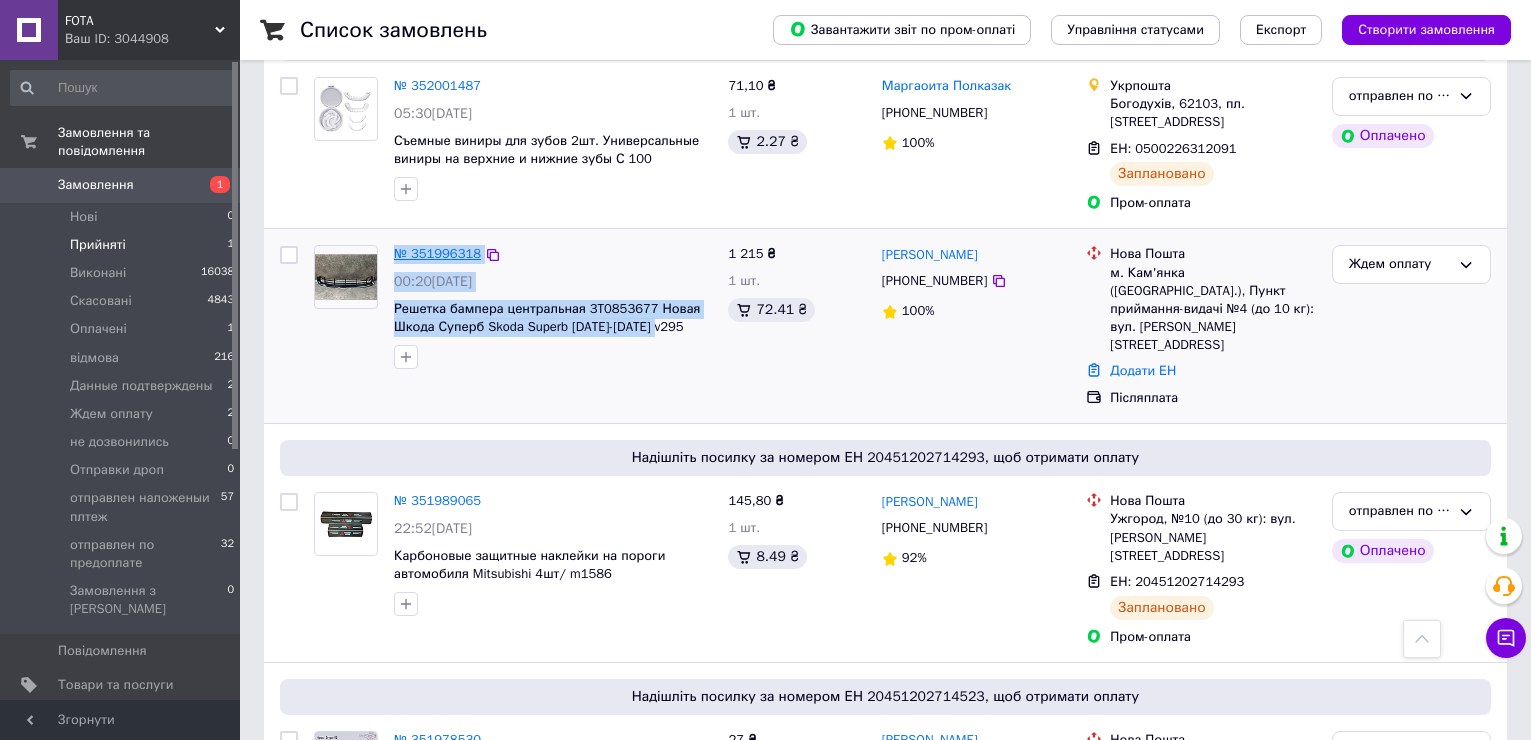 drag, startPoint x: 662, startPoint y: 296, endPoint x: 394, endPoint y: 217, distance: 279.40115 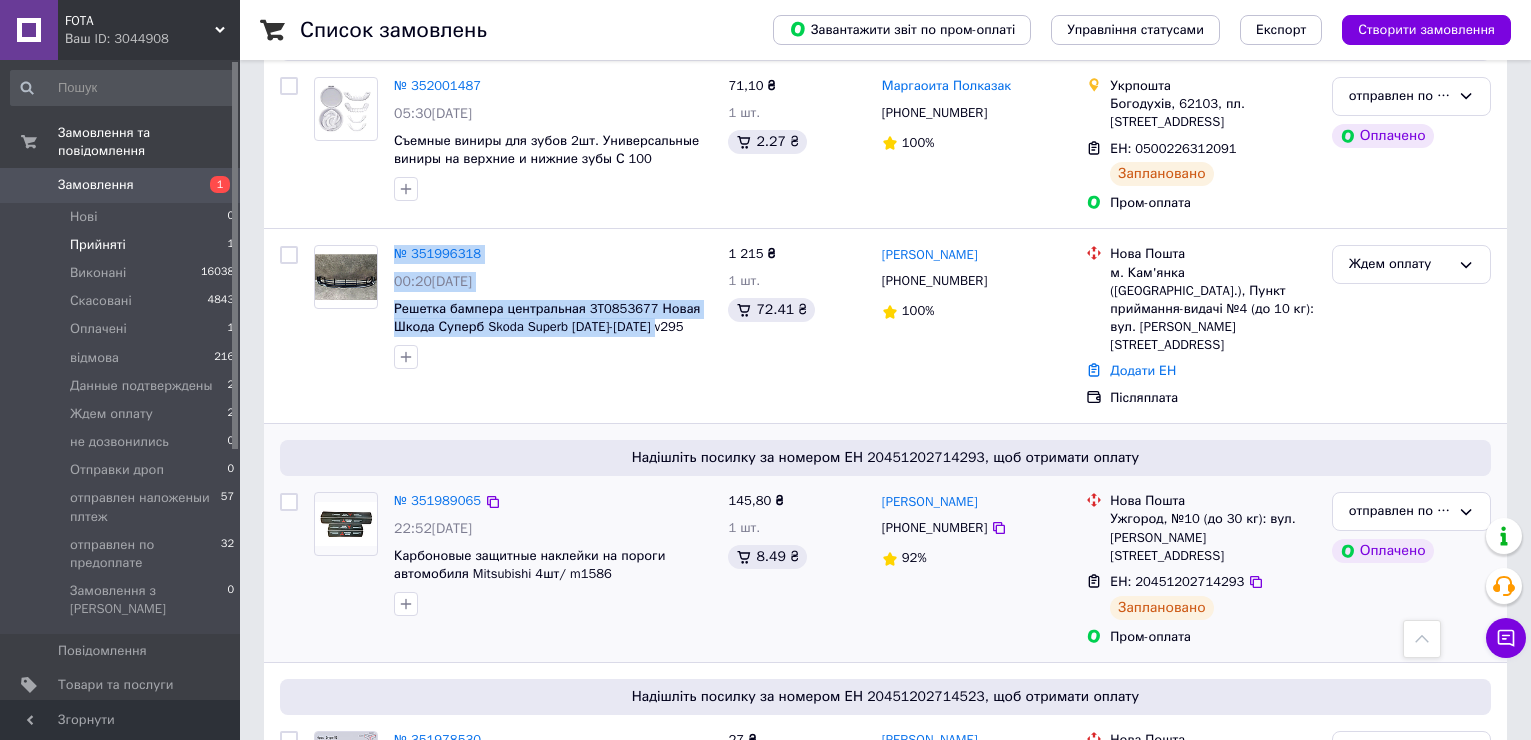 copy on "№ 351996318 00:20[DATE] Решетка бампера центральная 3T0853677 Новая Шкода Суперб Skoda Superb [DATE]-[DATE] v295" 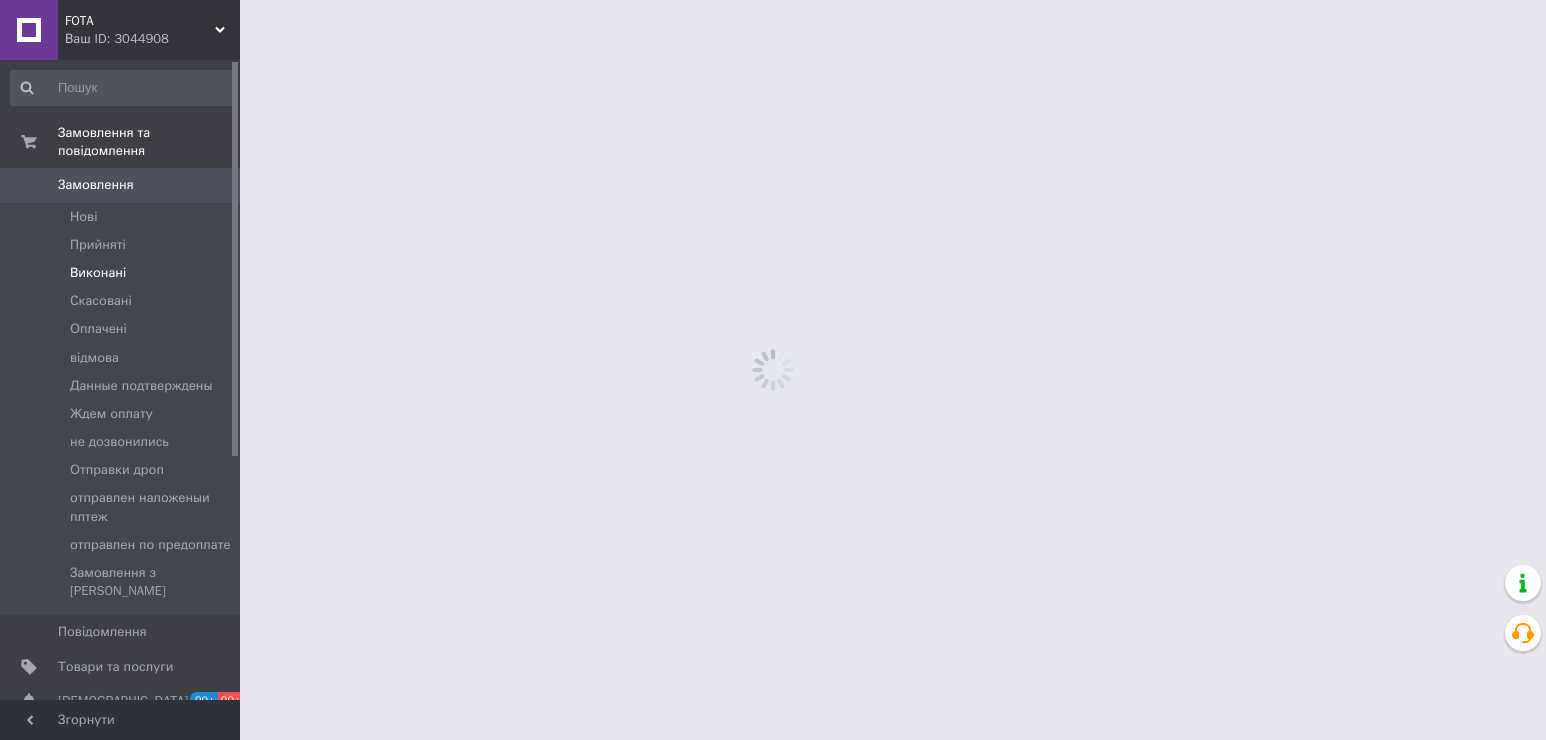 scroll, scrollTop: 0, scrollLeft: 0, axis: both 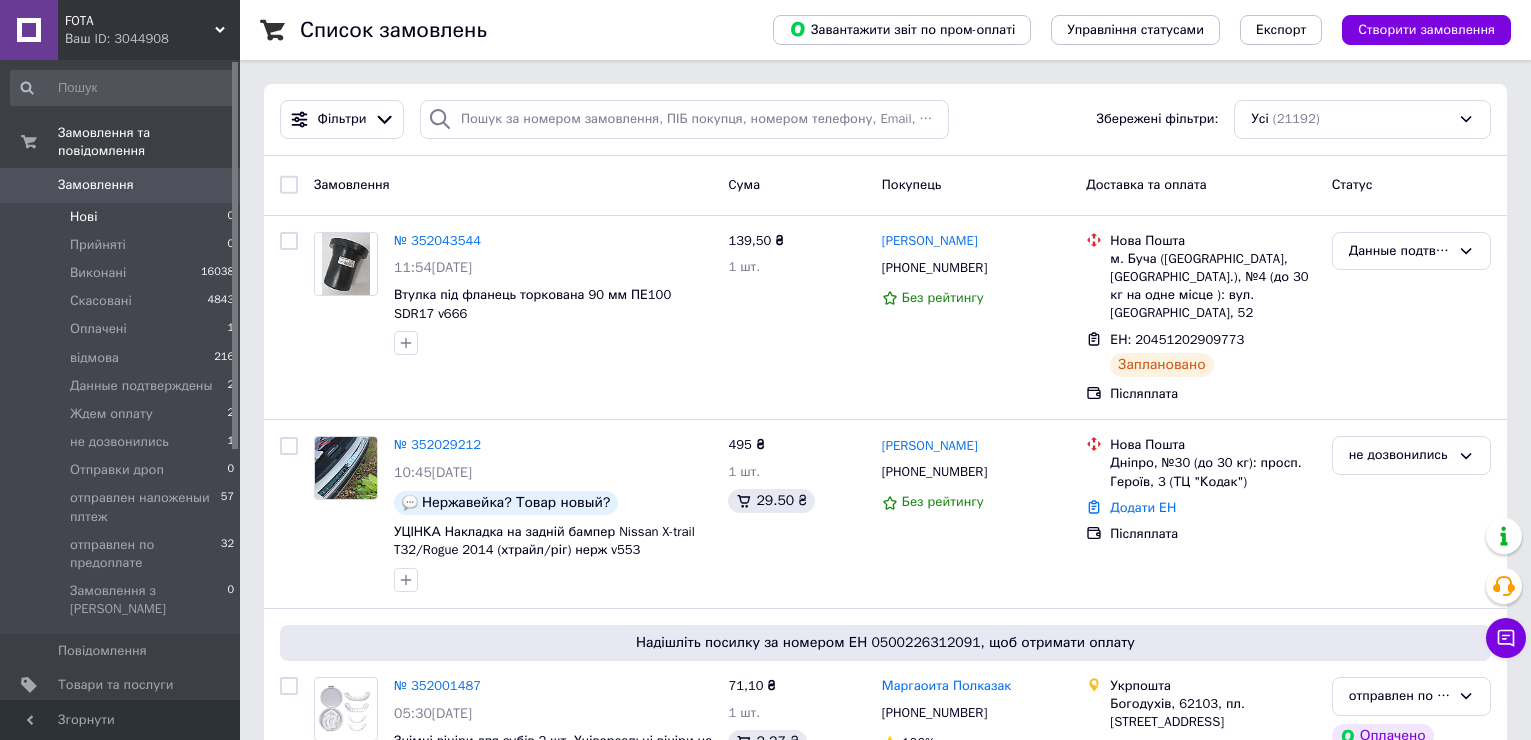 click on "Нові" at bounding box center [83, 217] 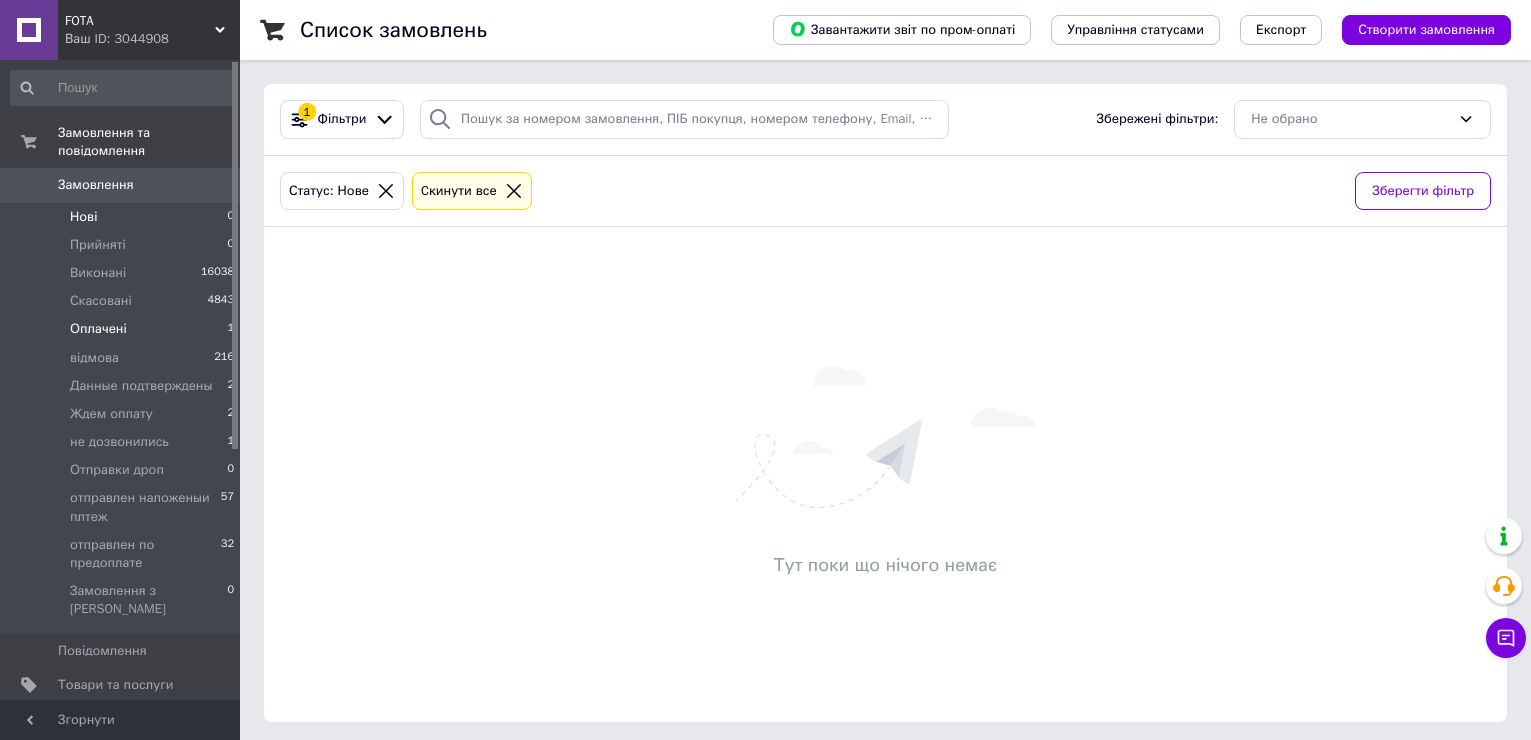 click on "Оплачені 1" at bounding box center [123, 329] 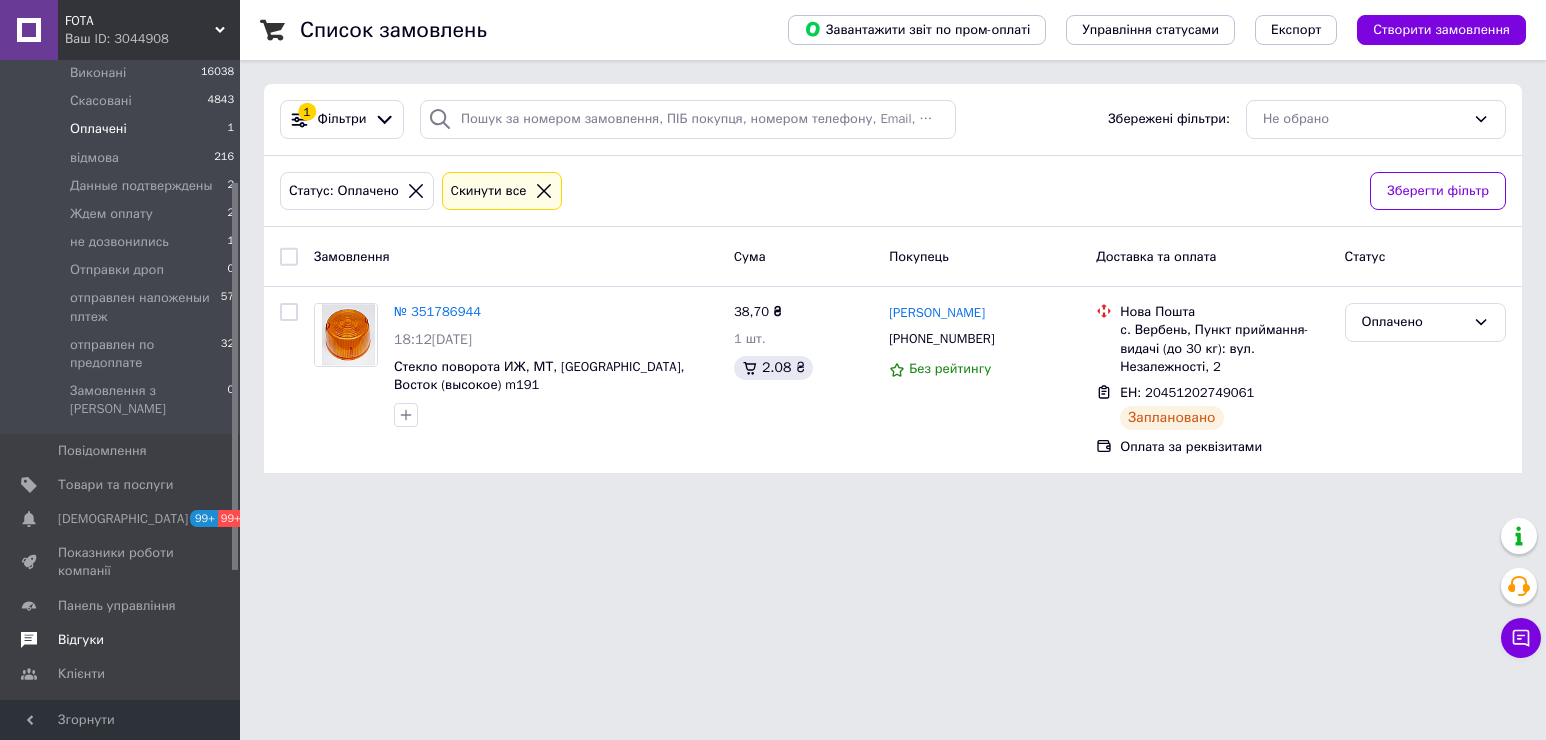 click on "Відгуки" at bounding box center [81, 640] 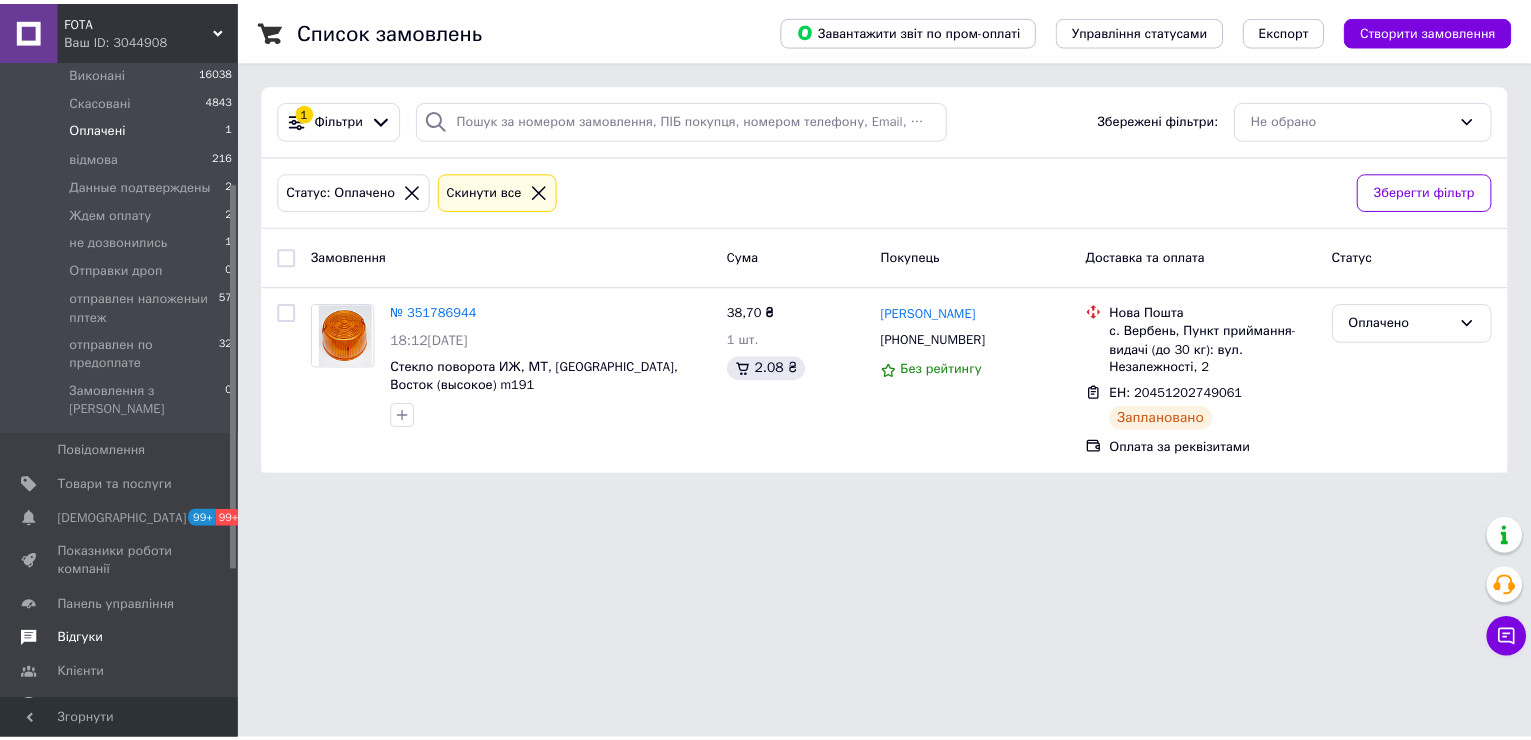 scroll, scrollTop: 125, scrollLeft: 0, axis: vertical 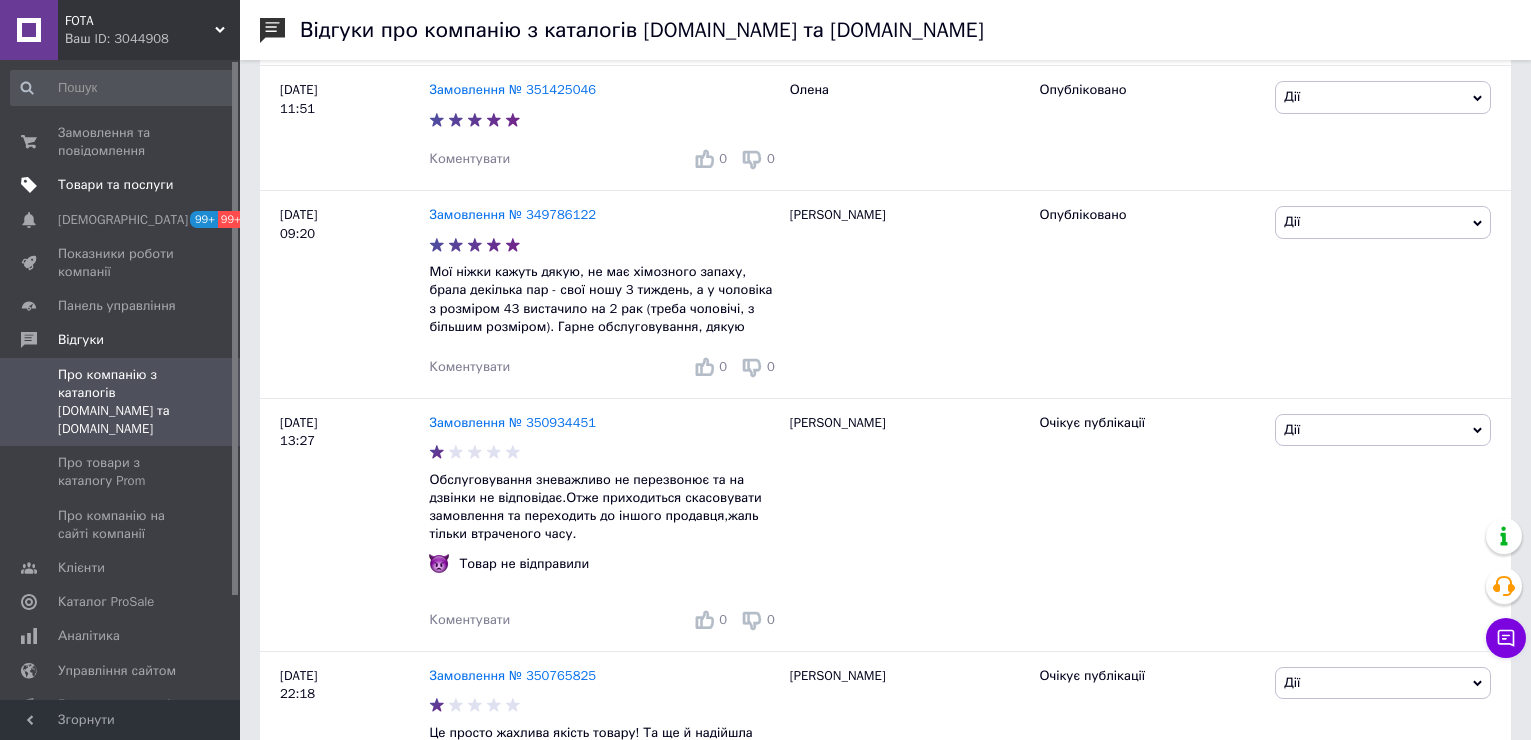 click on "Товари та послуги" at bounding box center (115, 185) 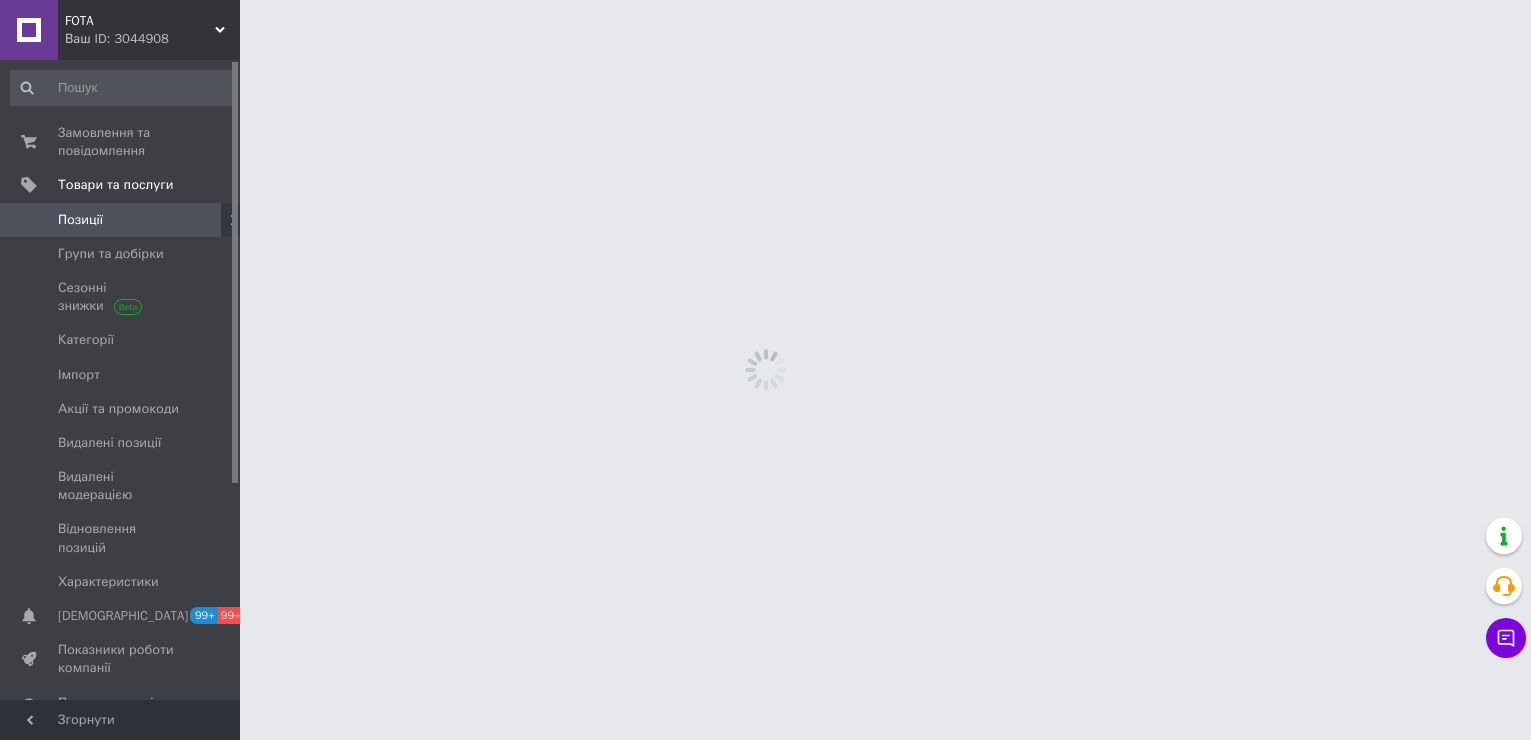 scroll, scrollTop: 0, scrollLeft: 0, axis: both 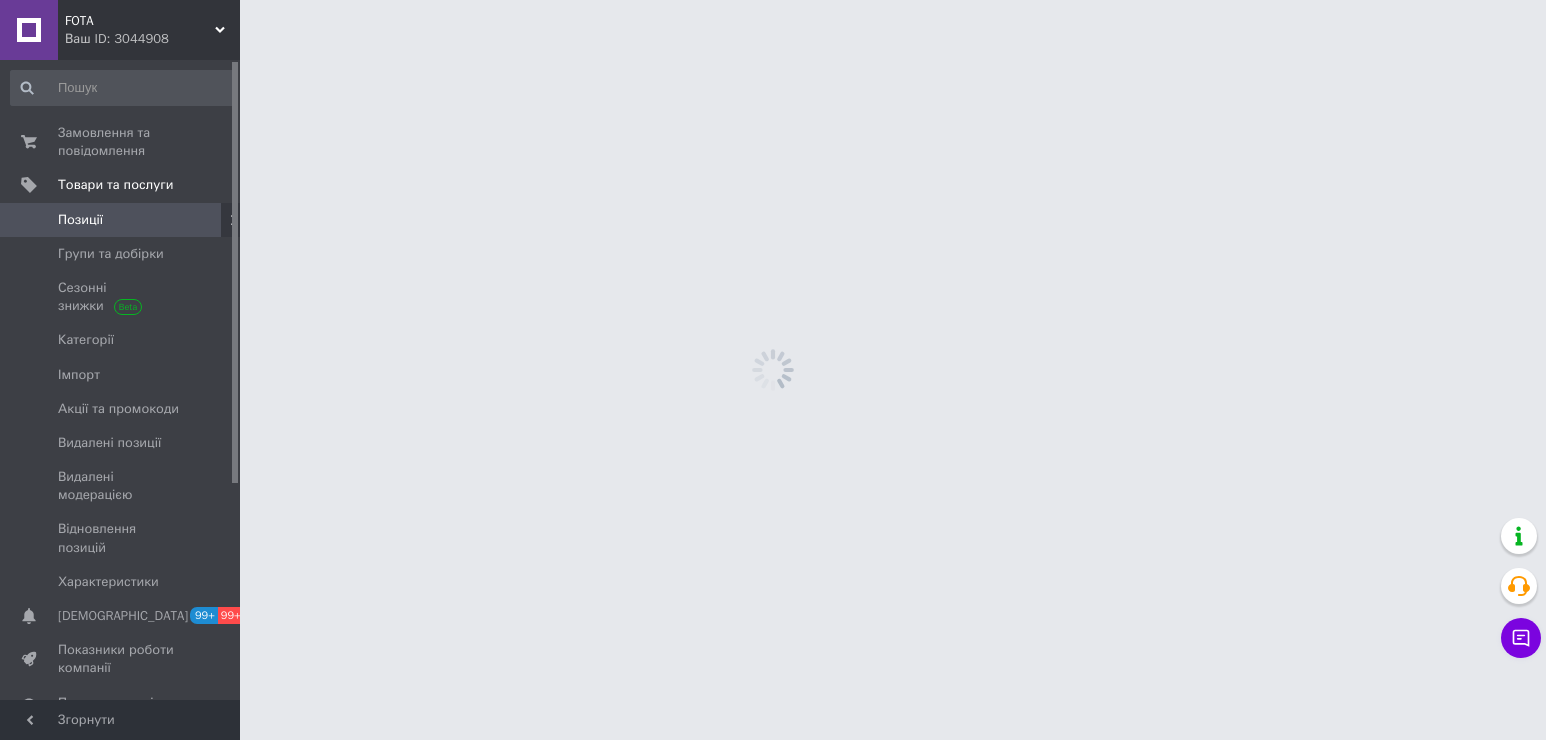 click on "Позиції" at bounding box center (80, 220) 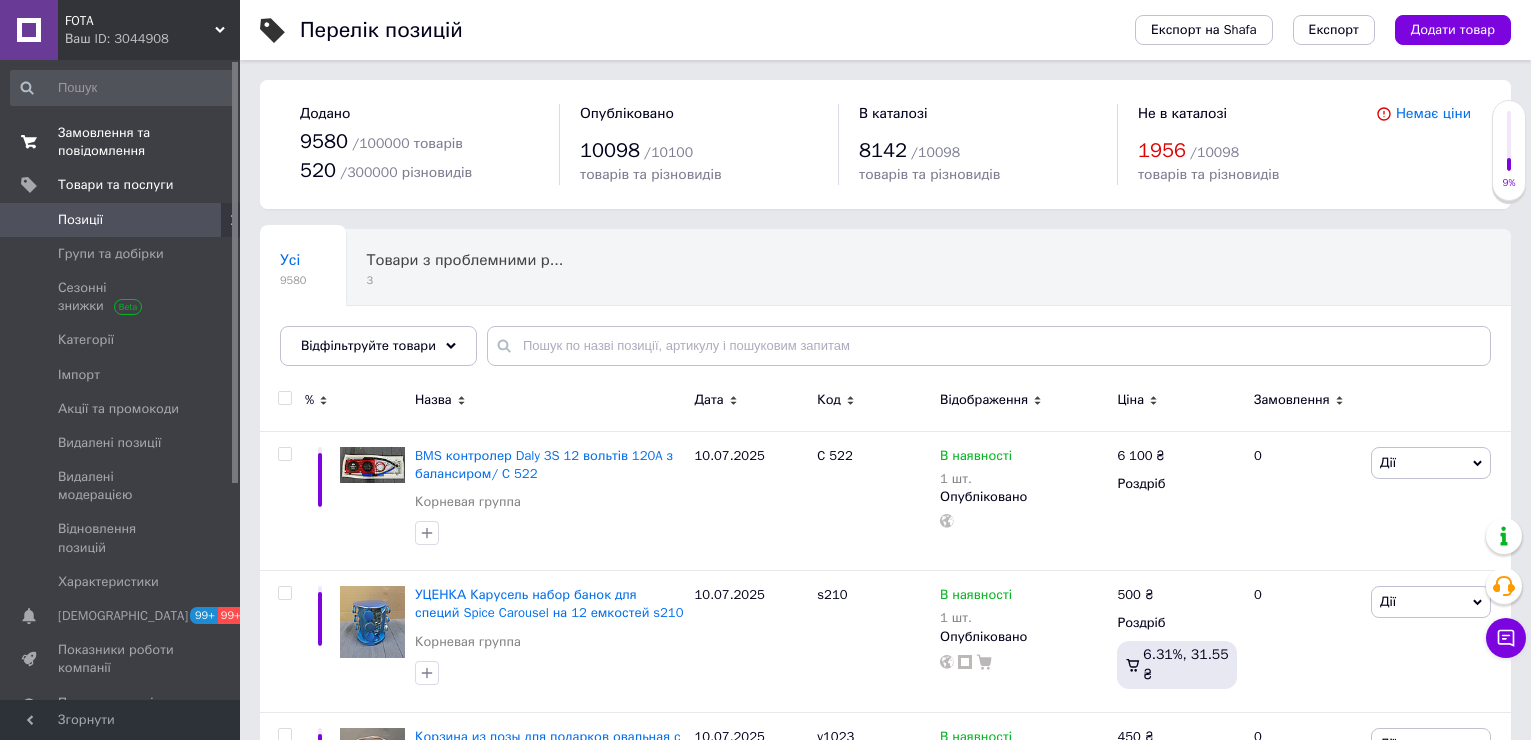click on "Замовлення та повідомлення" at bounding box center (121, 142) 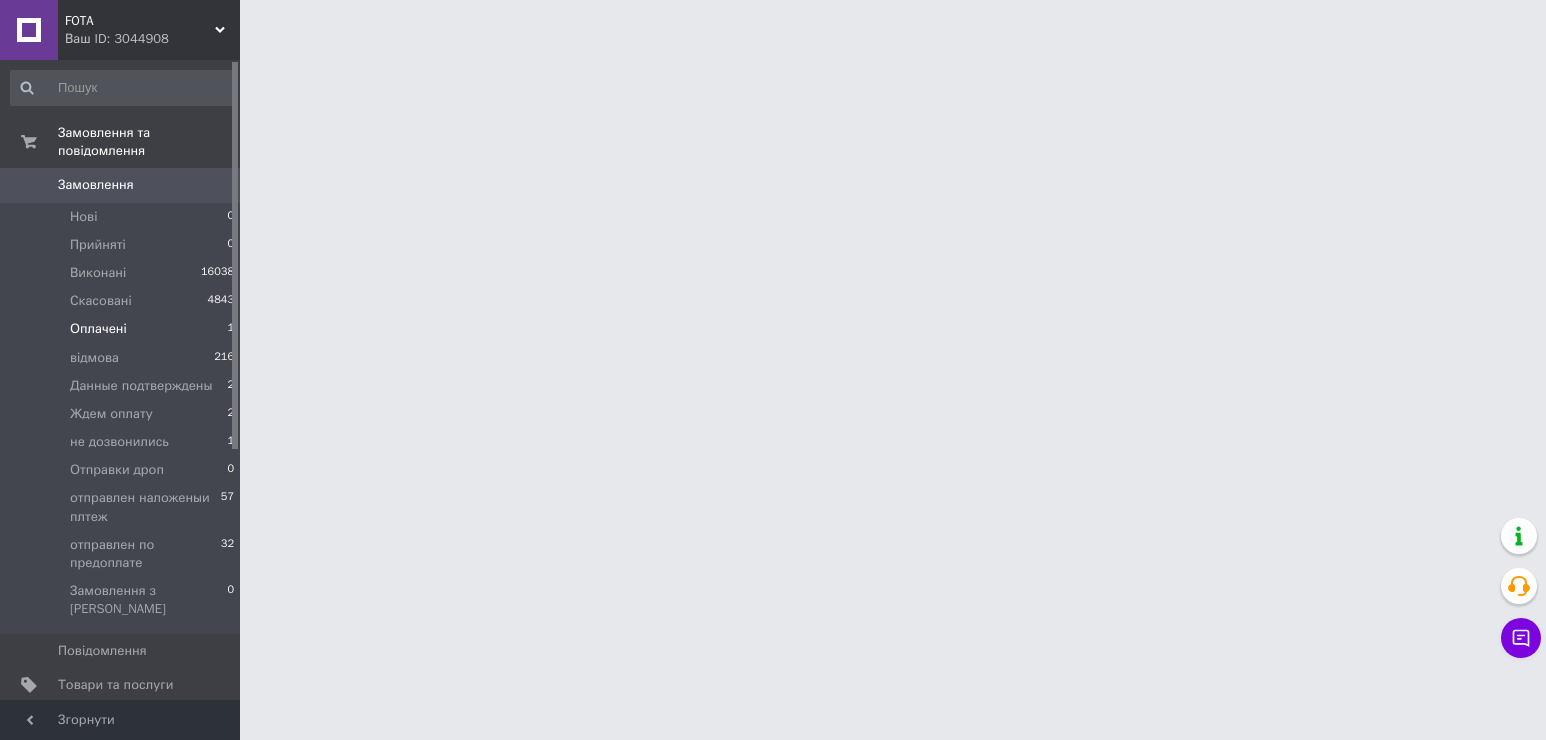 click on "Оплачені" at bounding box center [98, 329] 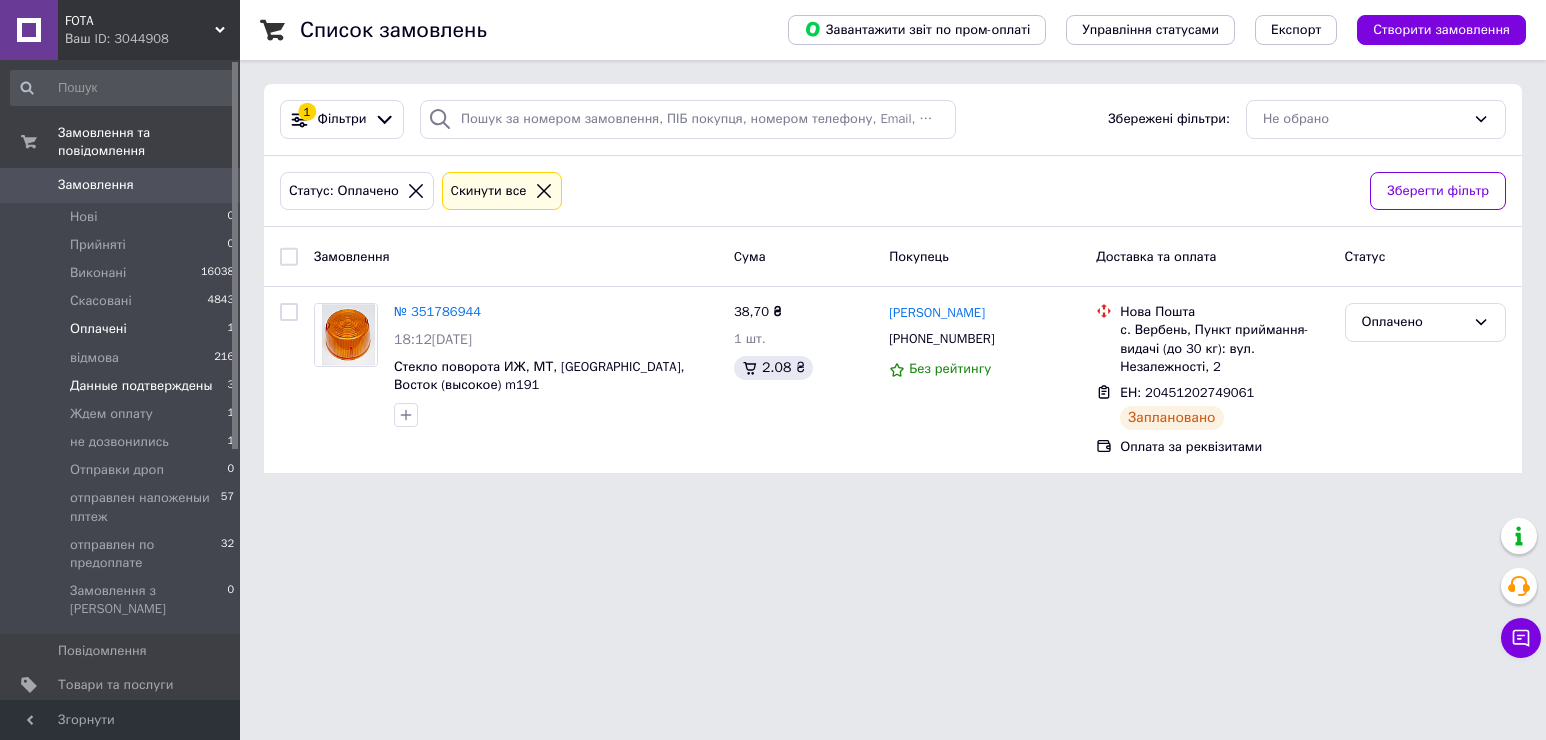 click on "Данные подтверждены" at bounding box center (141, 386) 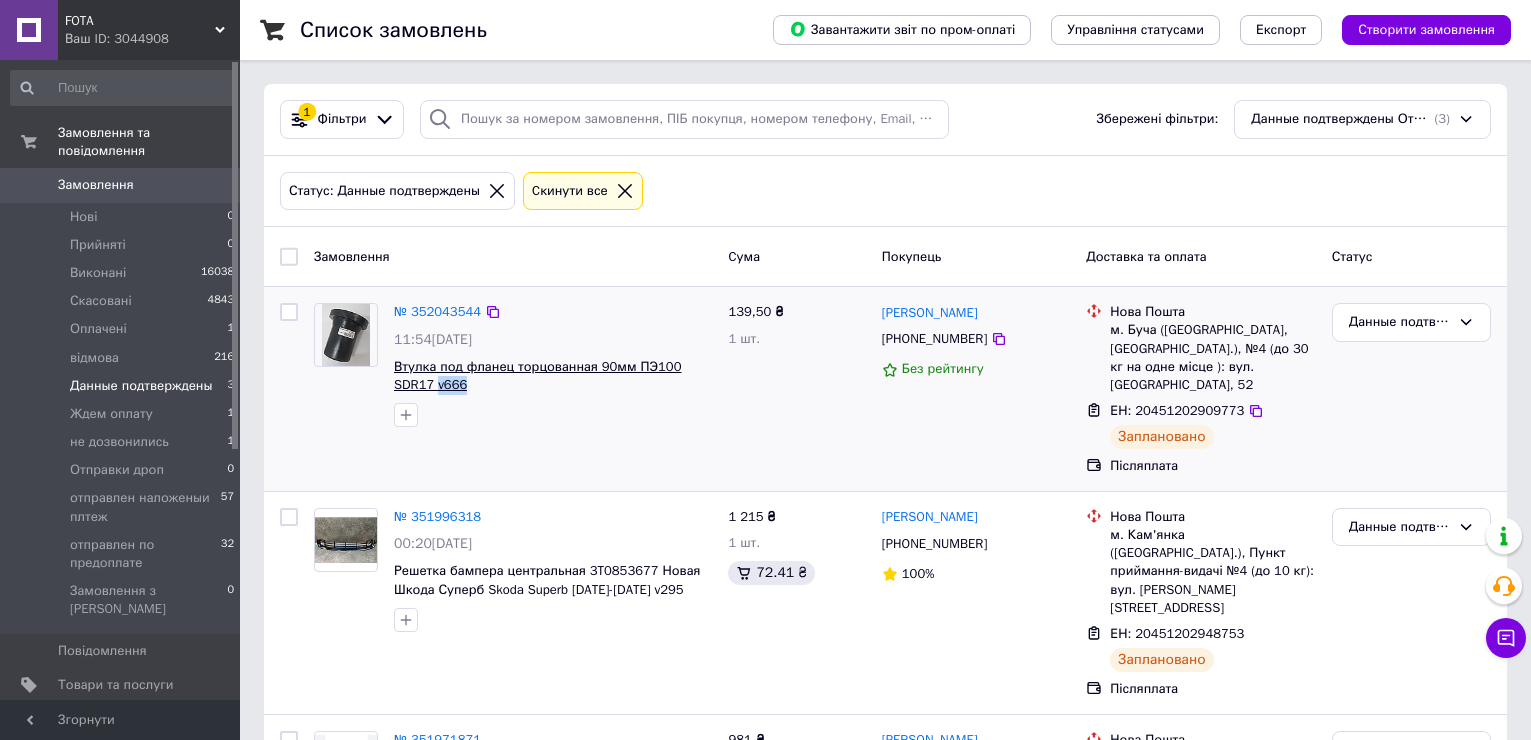 drag, startPoint x: 410, startPoint y: 383, endPoint x: 395, endPoint y: 388, distance: 15.811388 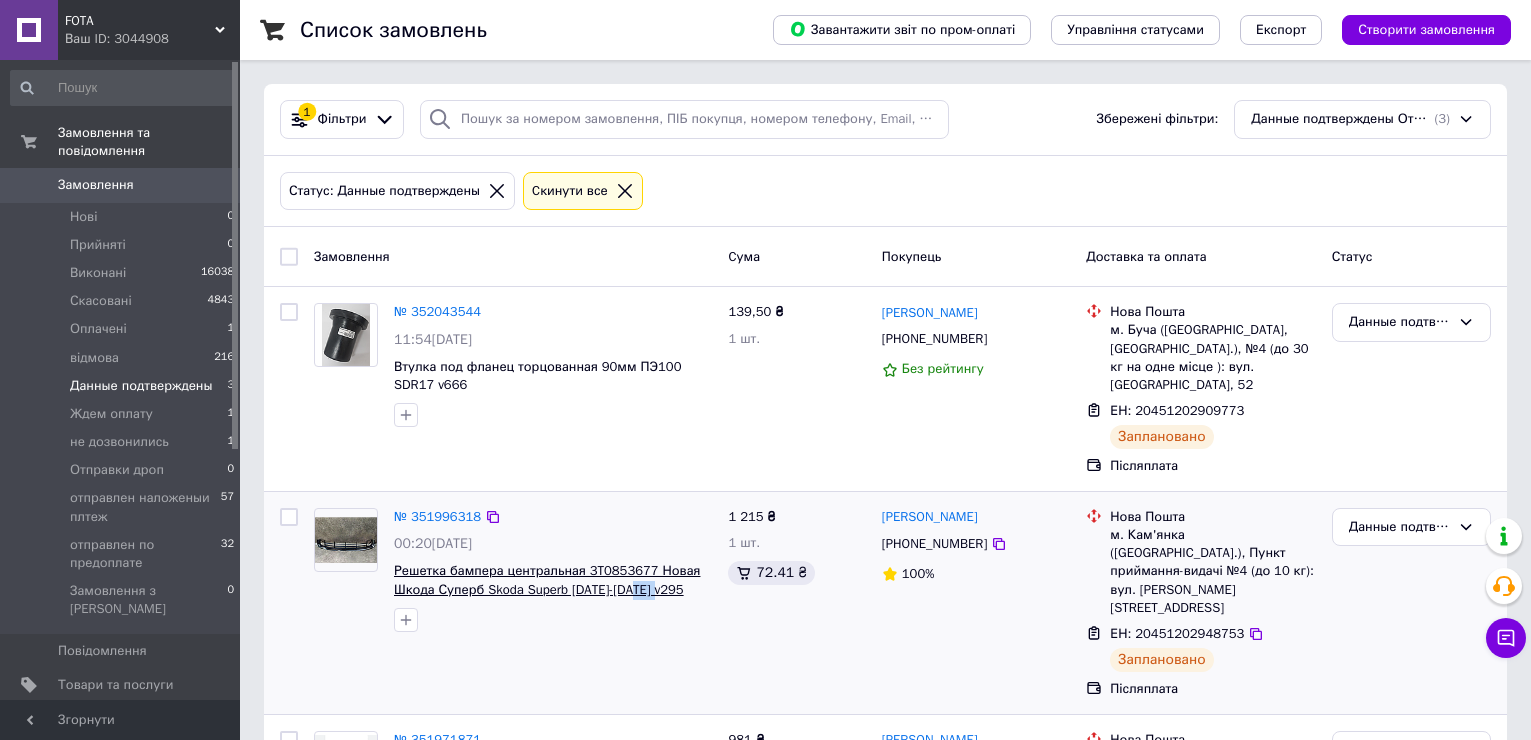 drag, startPoint x: 665, startPoint y: 580, endPoint x: 636, endPoint y: 573, distance: 29.832869 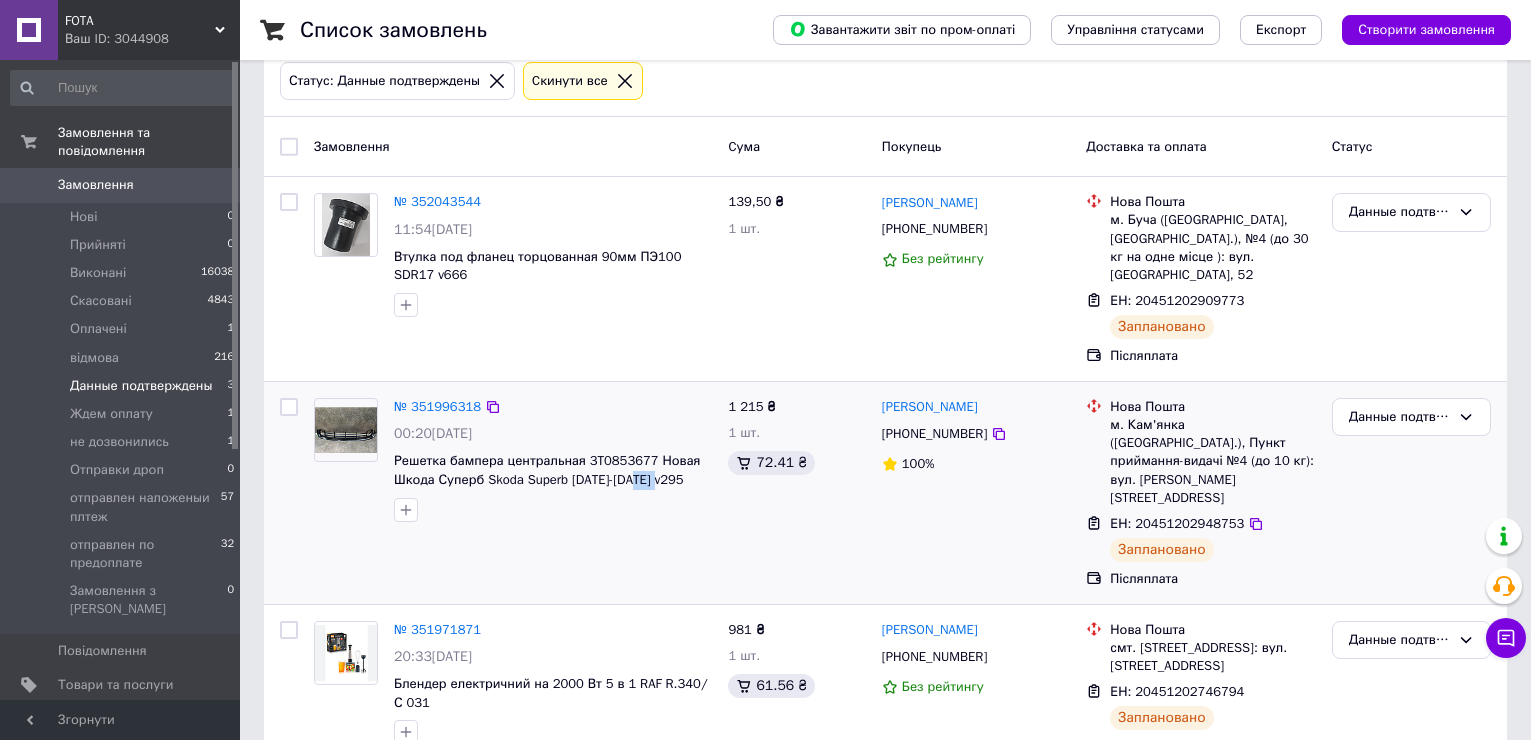 scroll, scrollTop: 112, scrollLeft: 0, axis: vertical 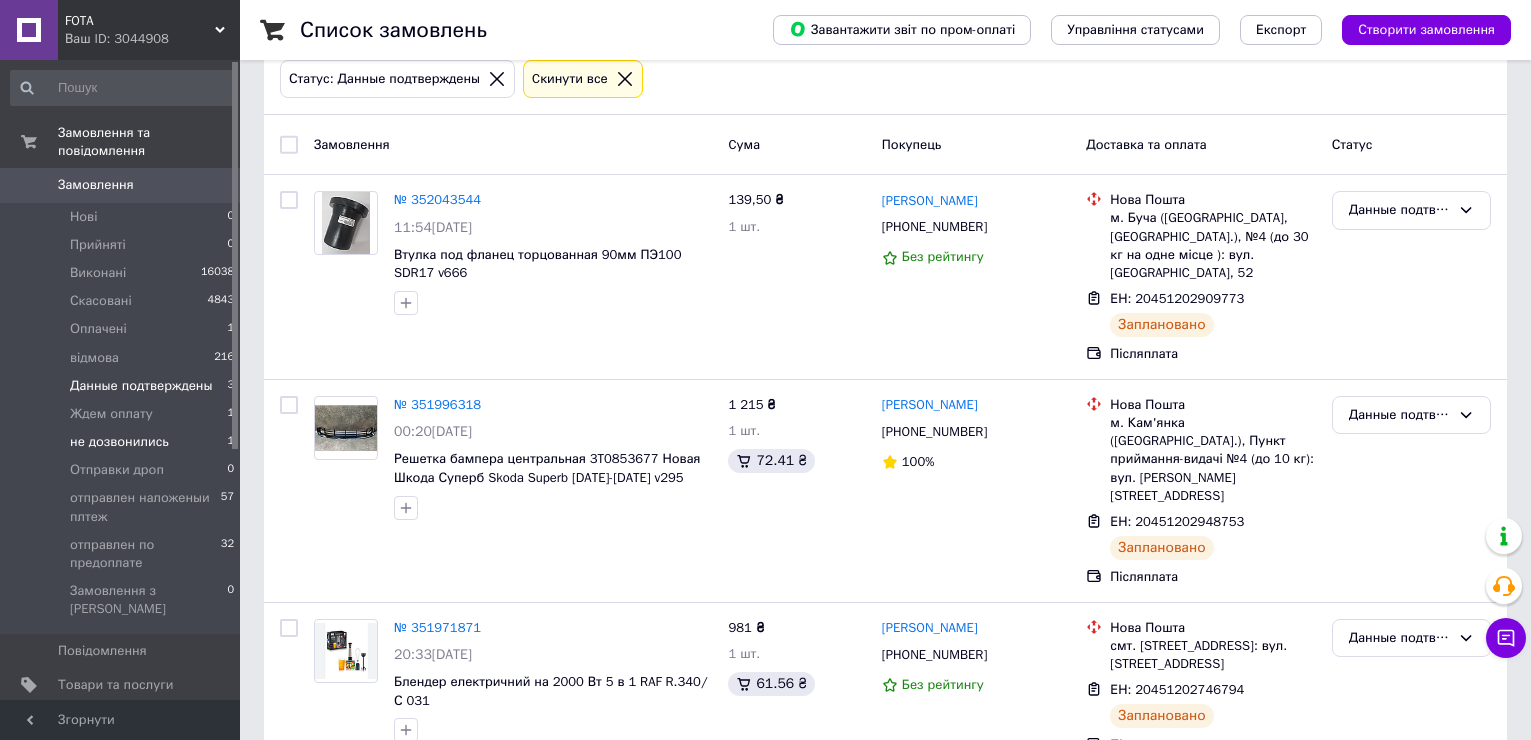 click on "не дозвонились" at bounding box center (119, 442) 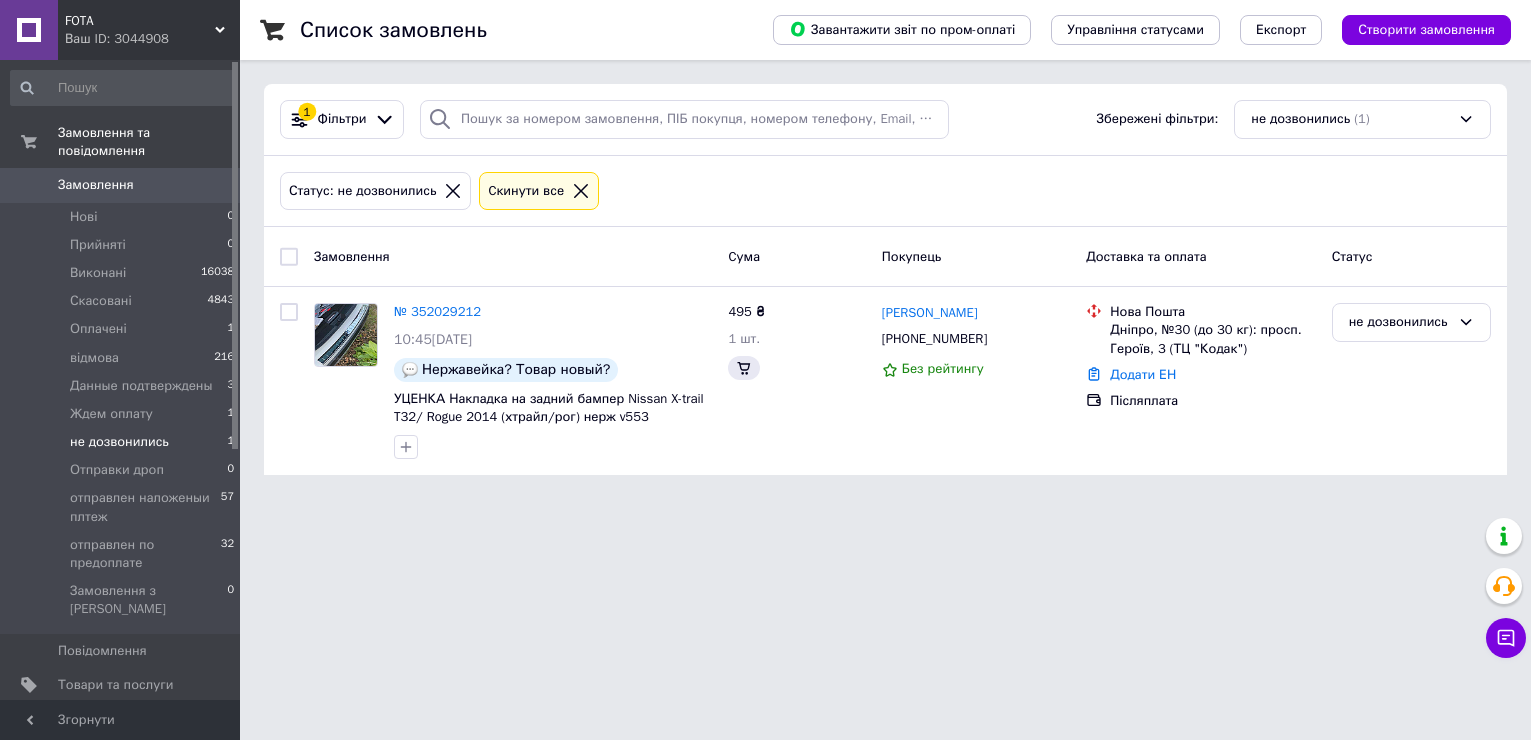 scroll, scrollTop: 0, scrollLeft: 0, axis: both 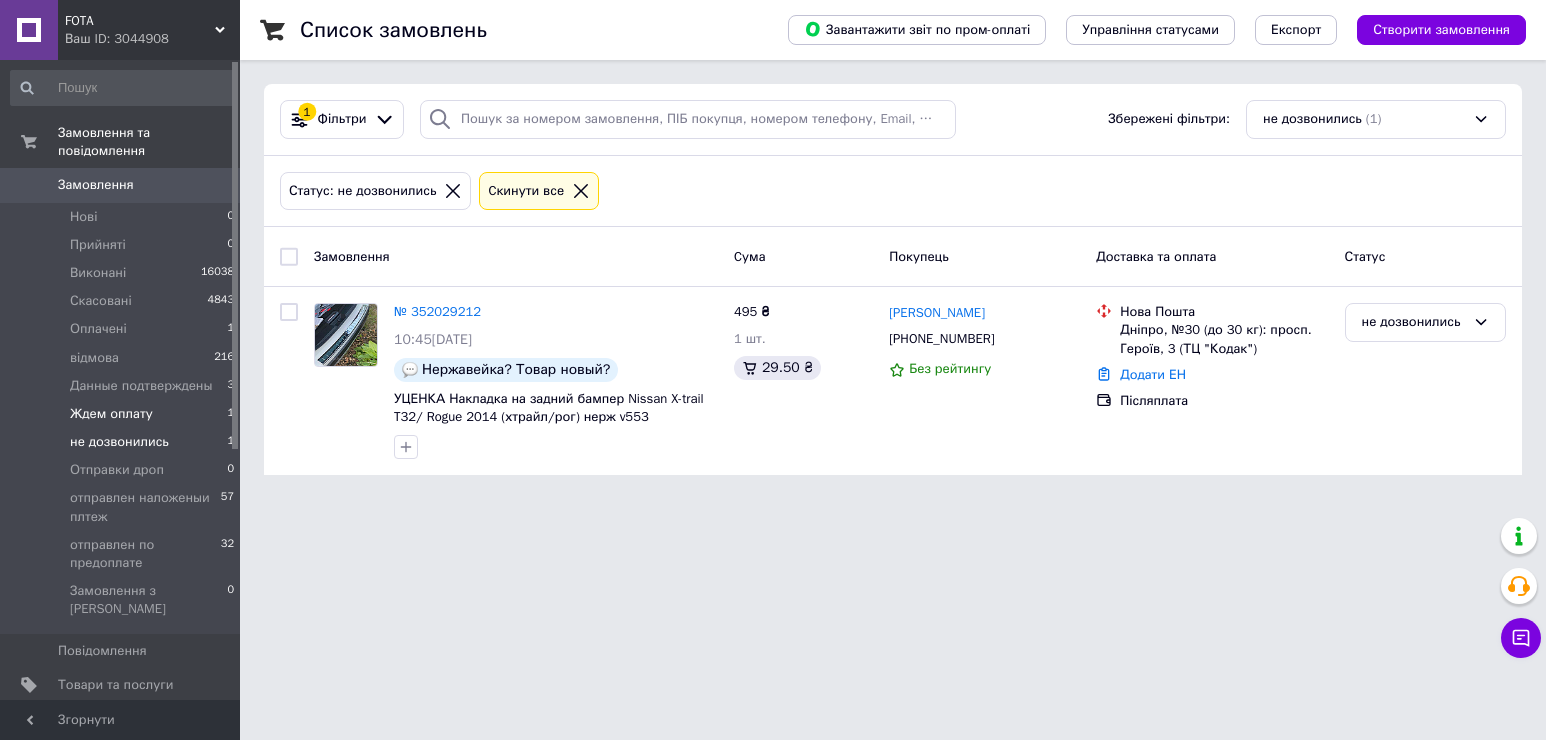 click on "Ждем оплату" at bounding box center (111, 414) 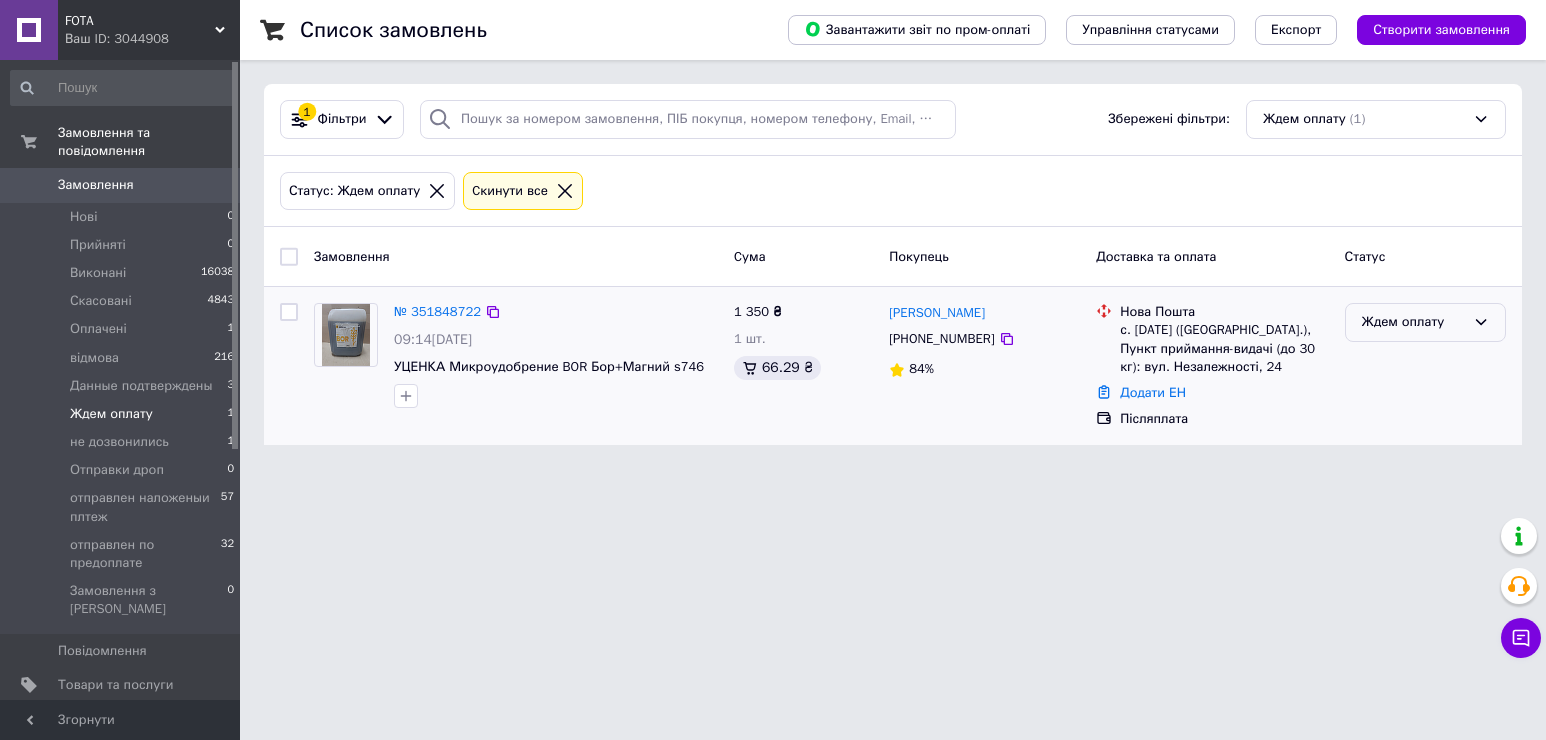 click on "Ждем оплату" at bounding box center [1413, 322] 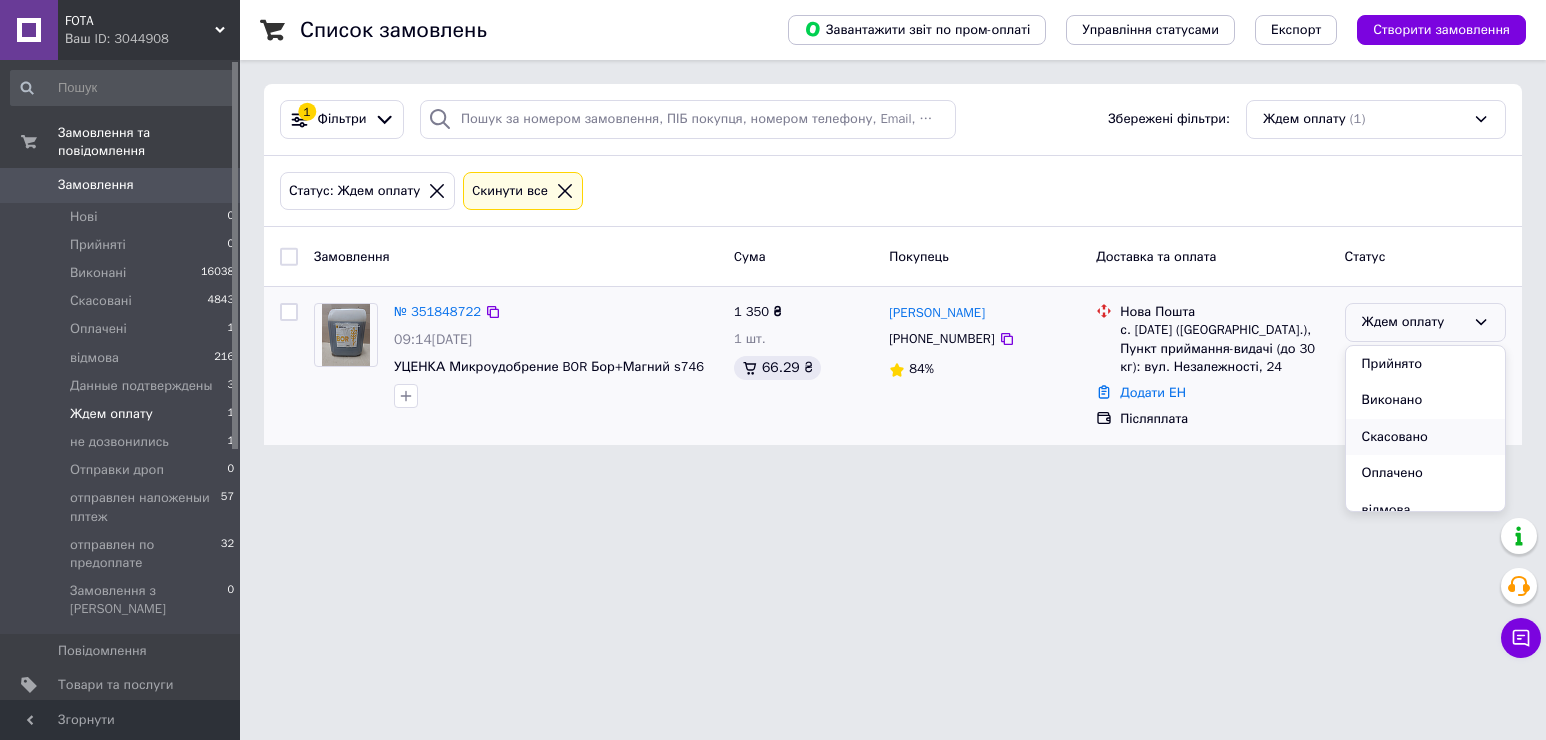 click on "Скасовано" at bounding box center [1425, 437] 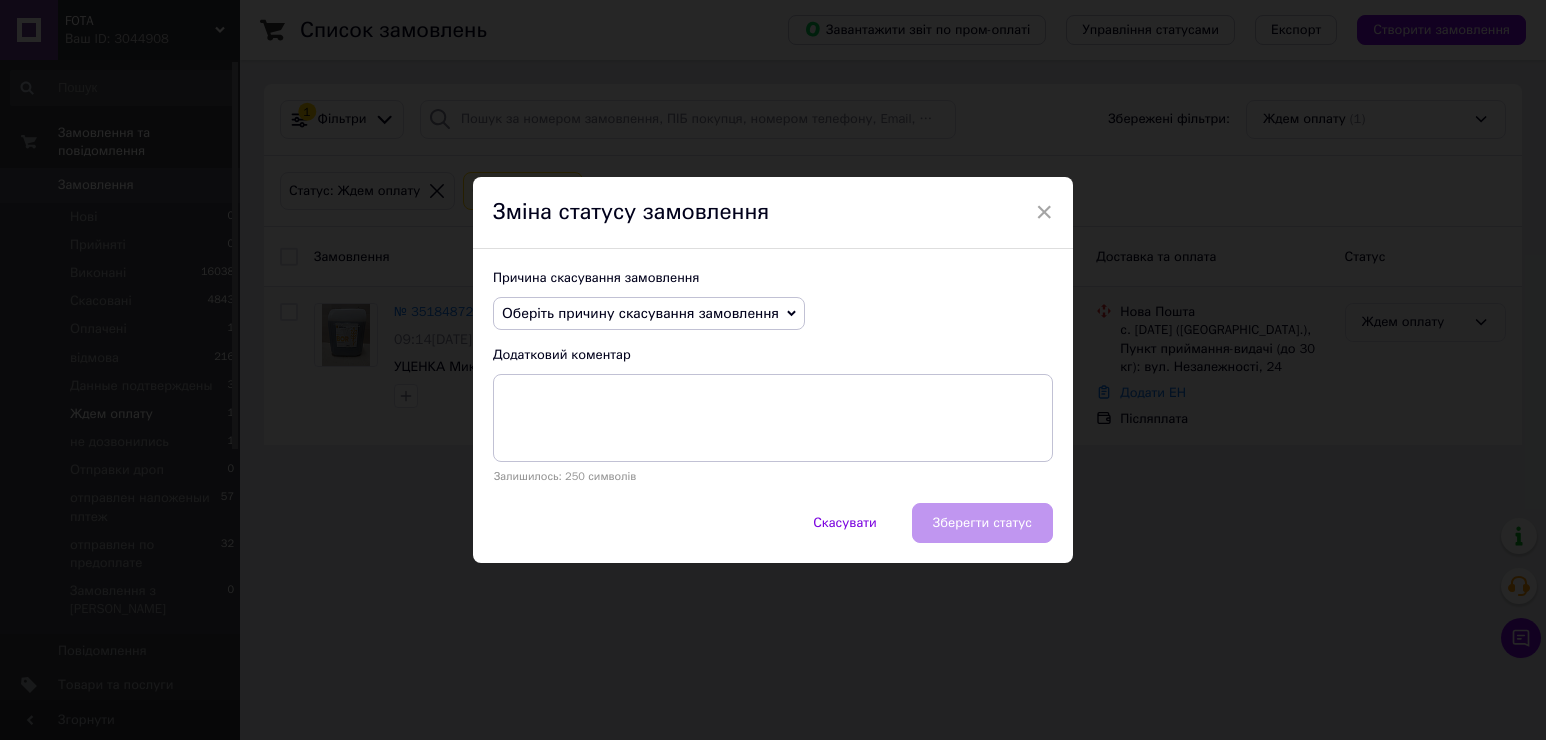 click on "Оберіть причину скасування замовлення" at bounding box center [640, 313] 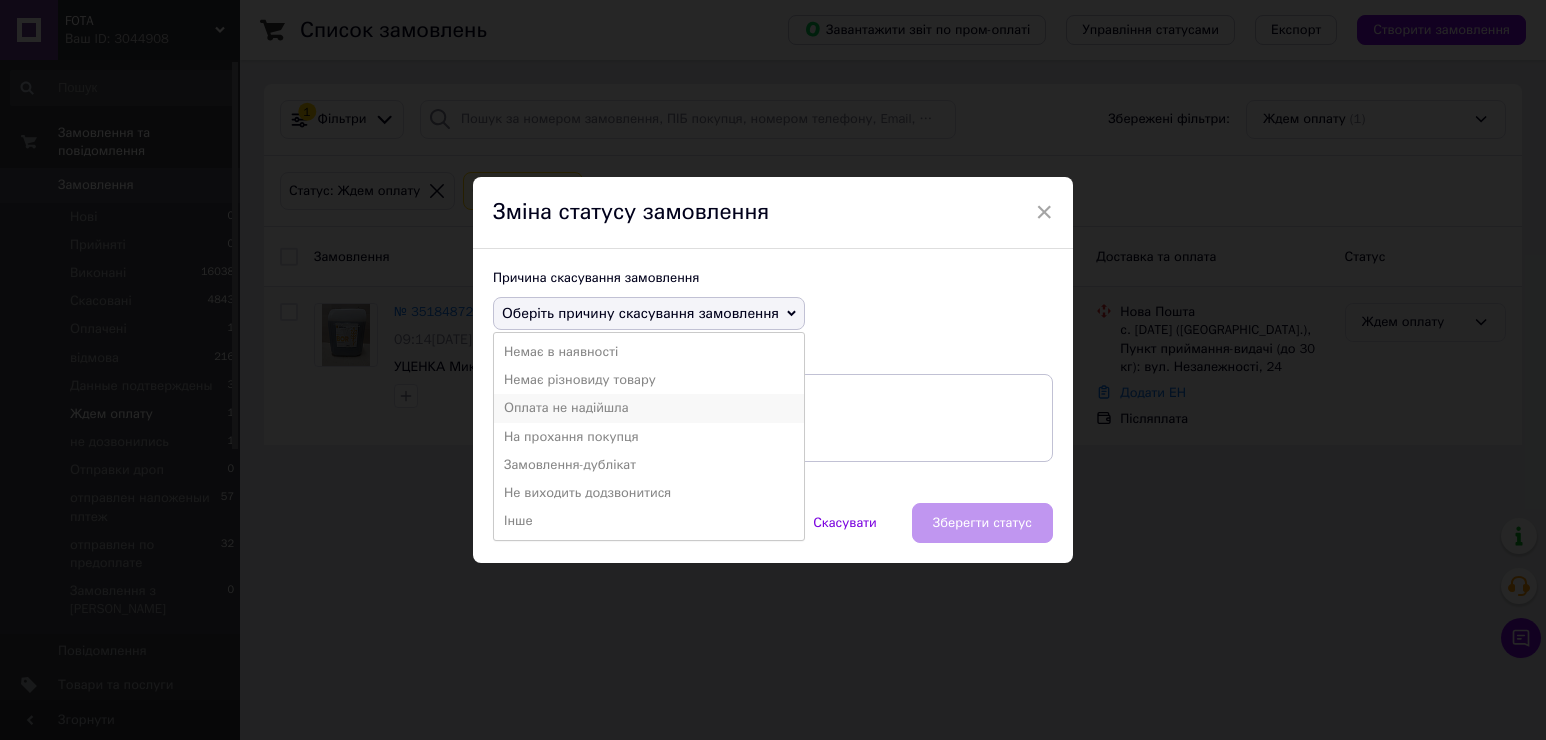 click on "Оплата не надійшла" at bounding box center (649, 408) 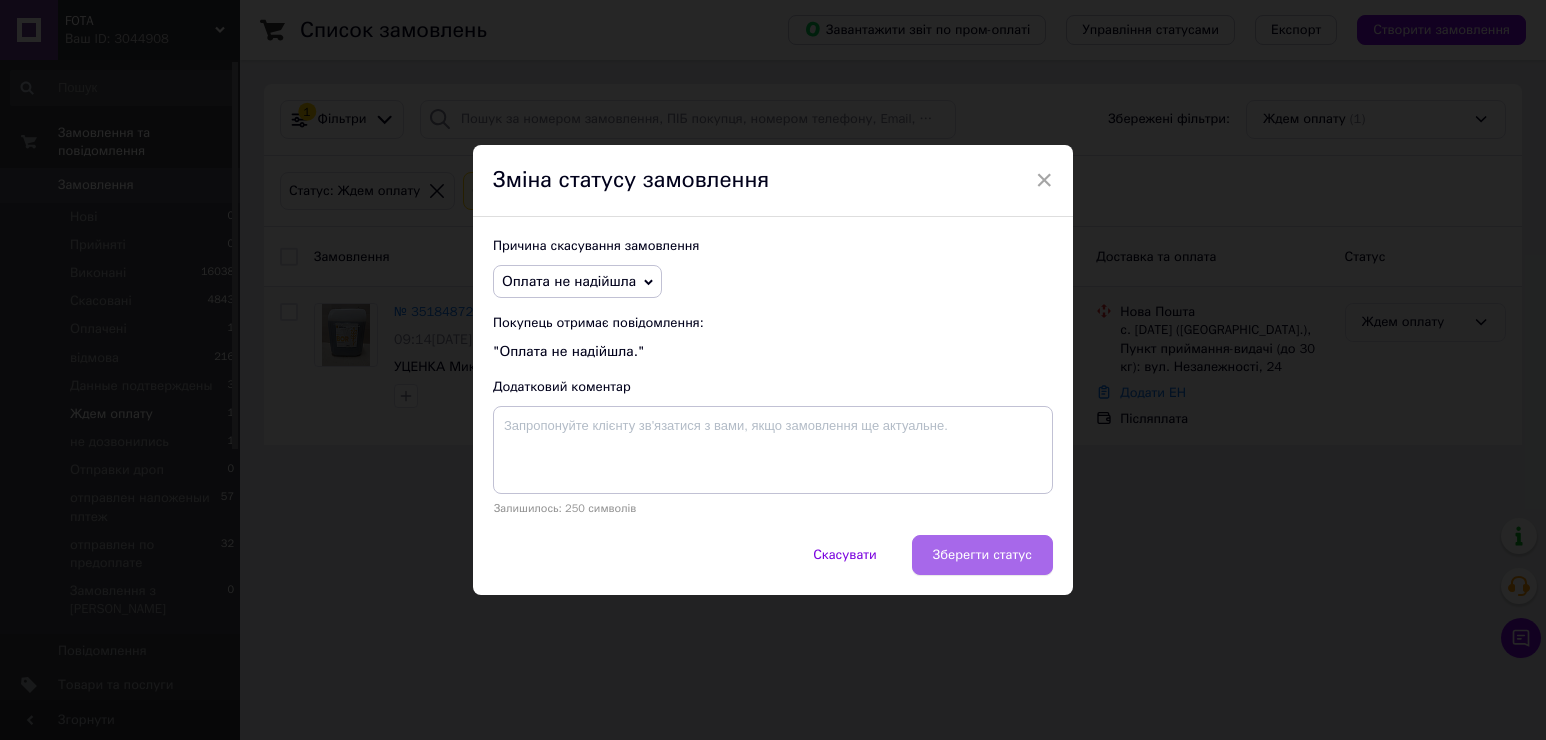 click on "Зберегти статус" at bounding box center [982, 555] 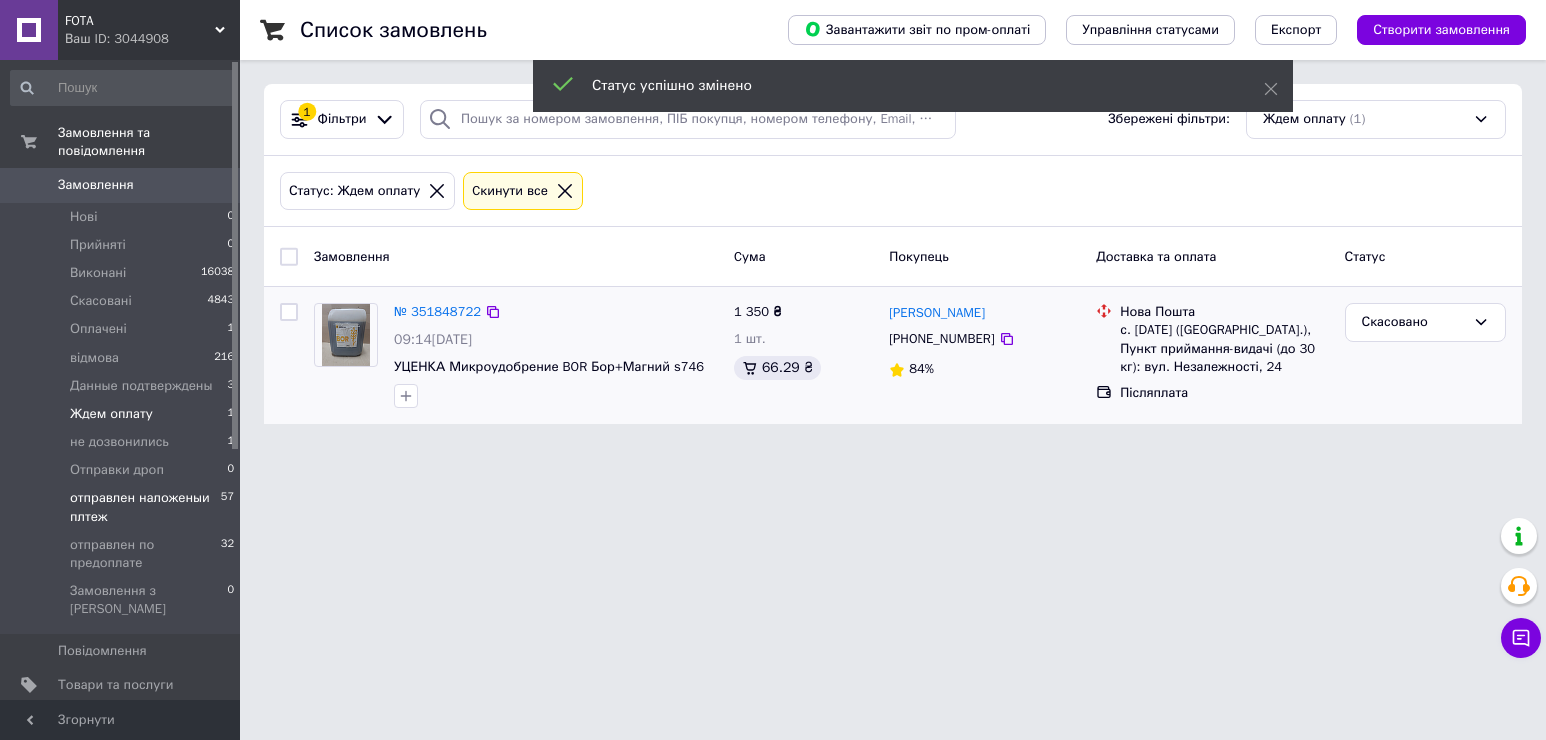 click on "отправлен наложеныи плтеж 57" at bounding box center [123, 507] 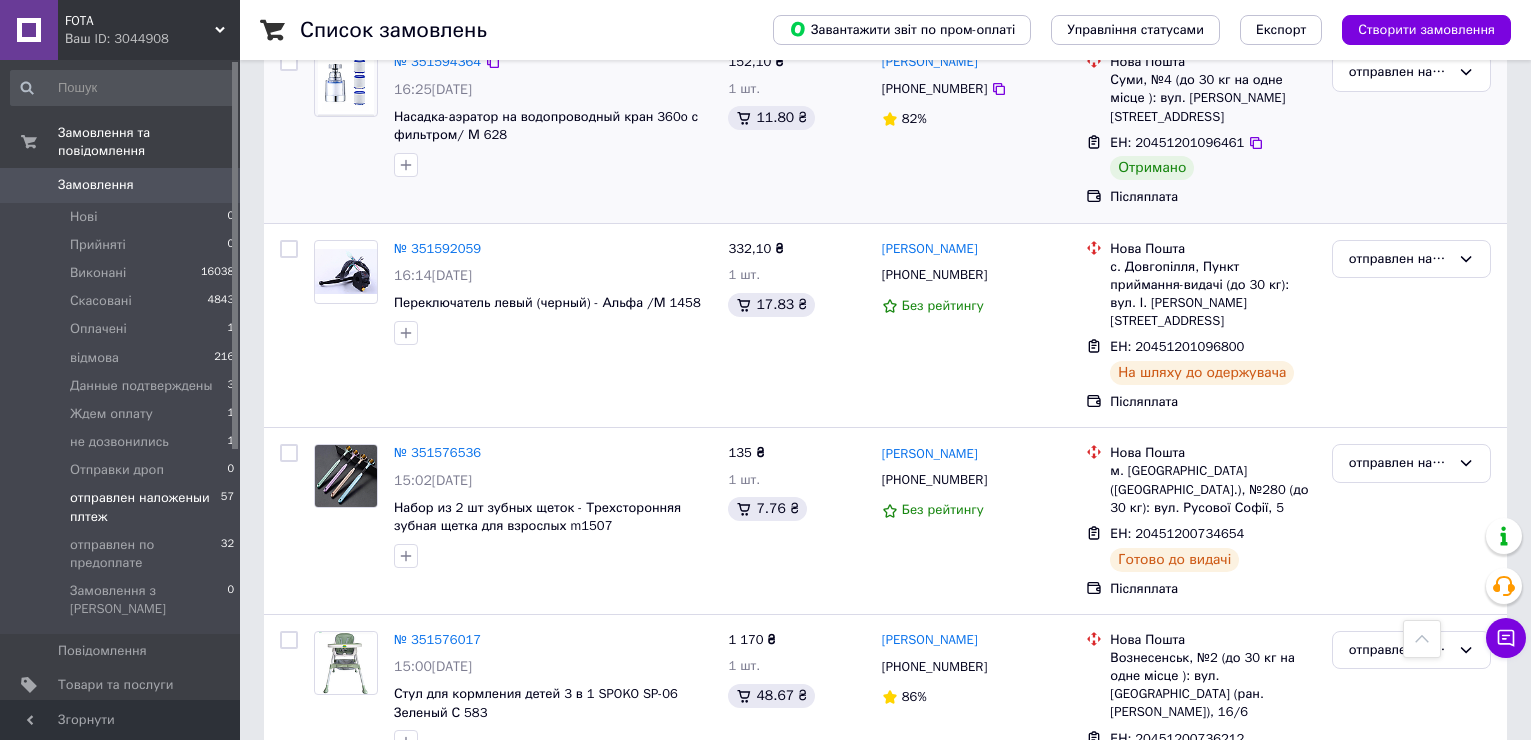 scroll, scrollTop: 3242, scrollLeft: 0, axis: vertical 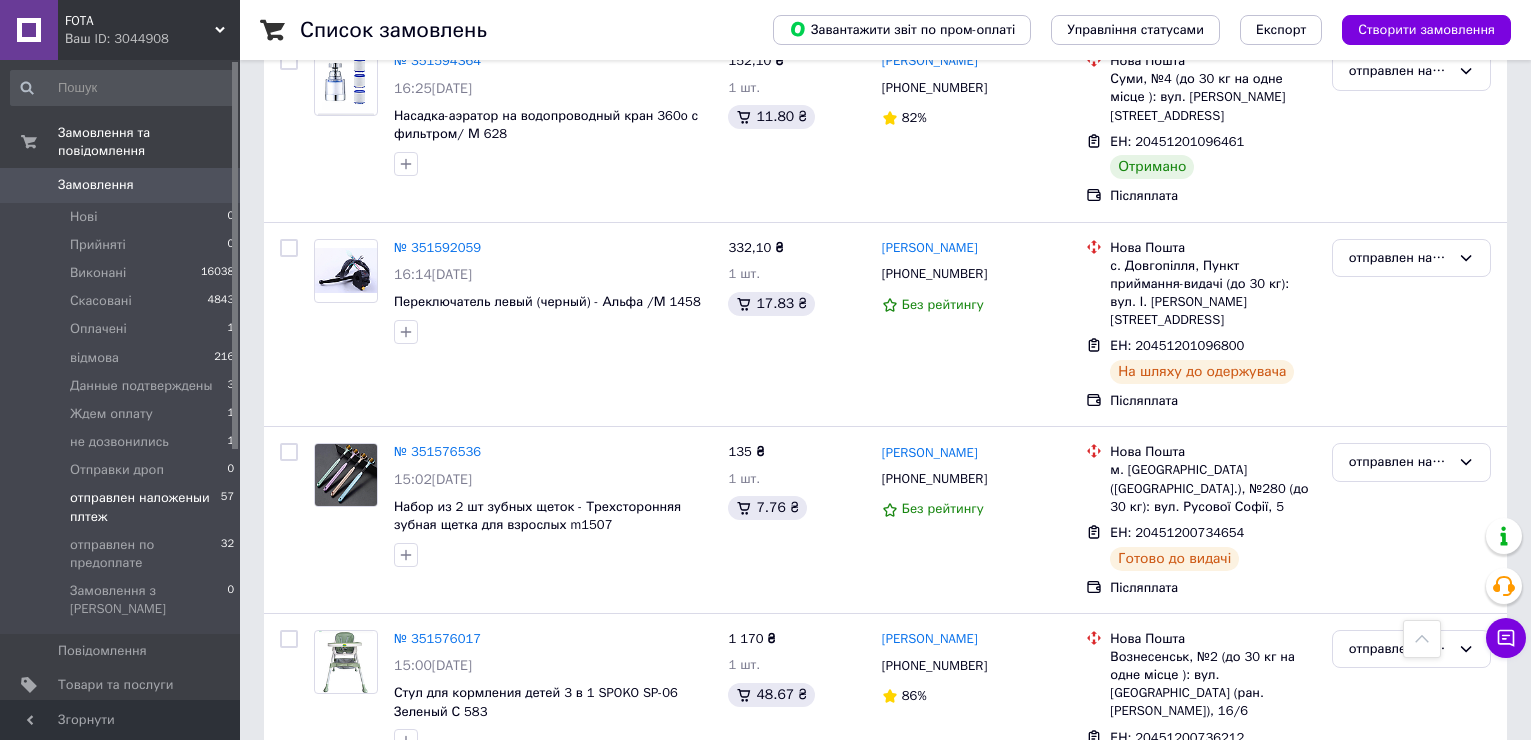 click on "2" at bounding box center [327, 862] 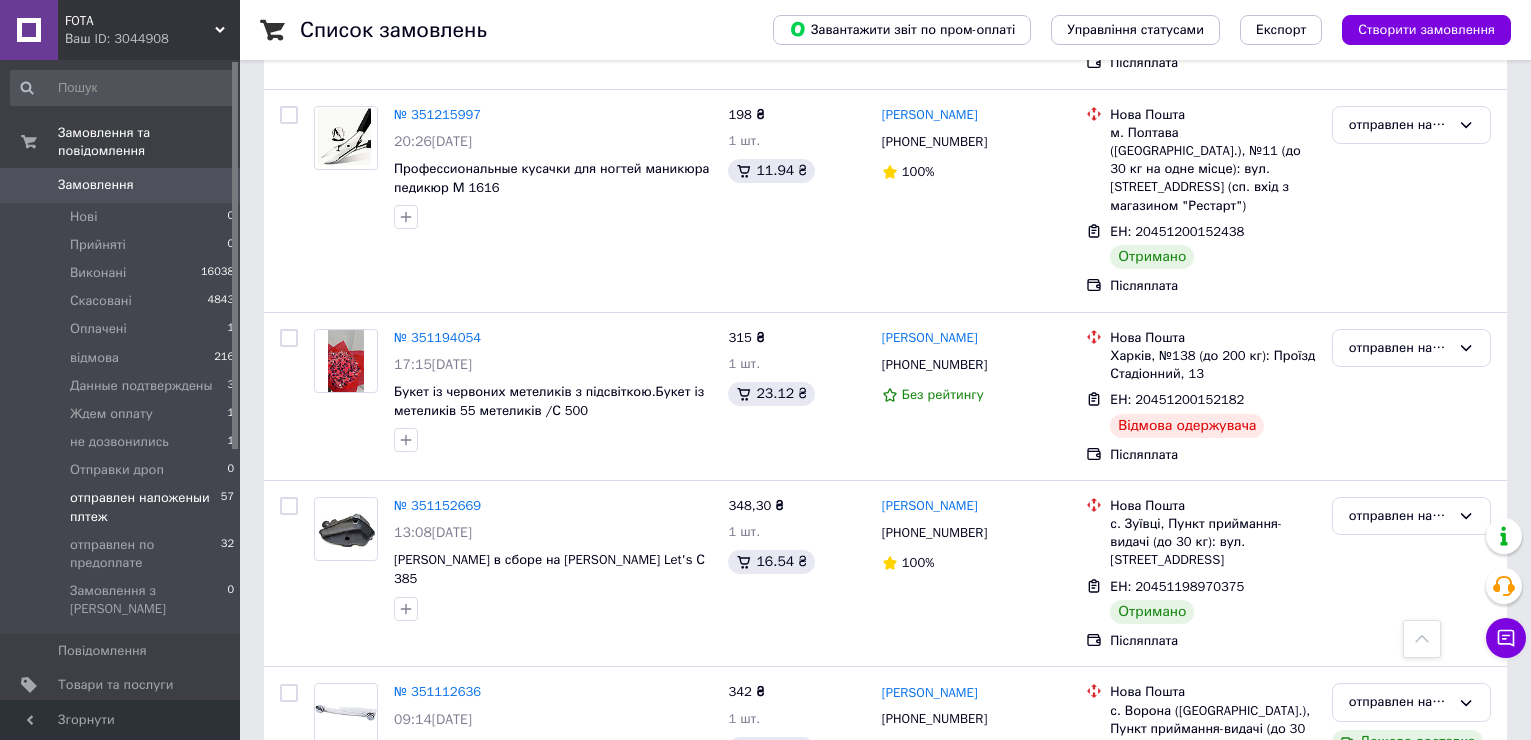 scroll, scrollTop: 2900, scrollLeft: 0, axis: vertical 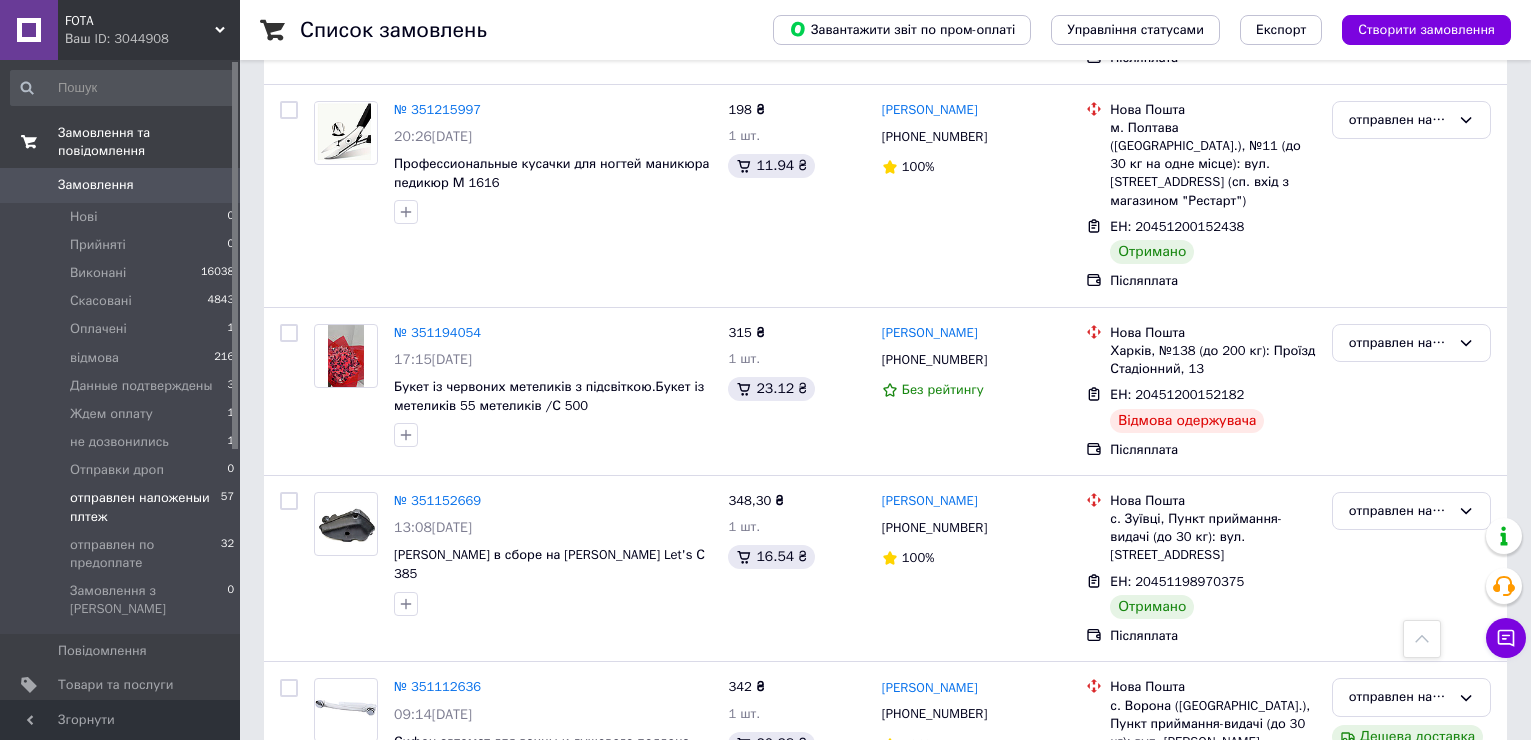 click on "Замовлення та повідомлення" at bounding box center [149, 142] 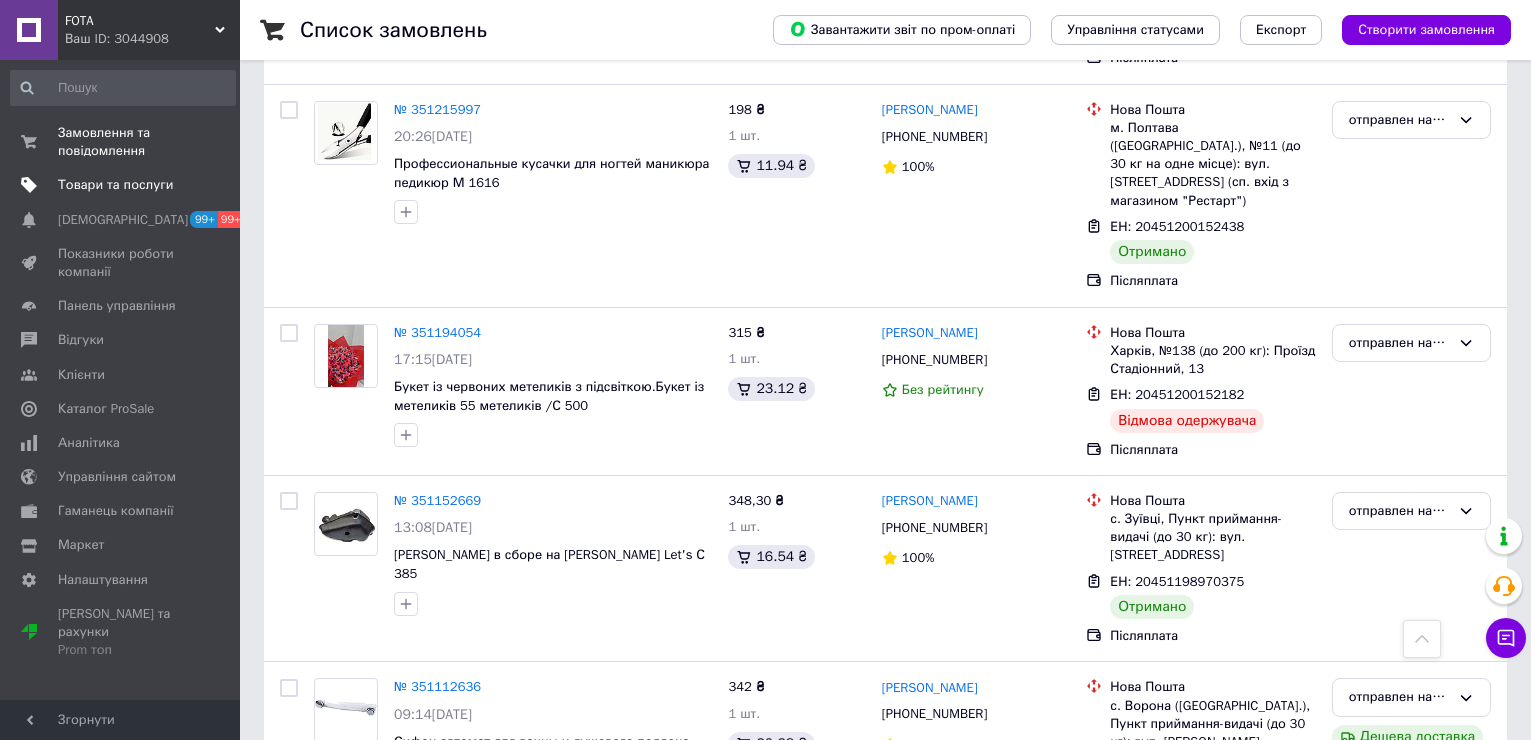 click on "Товари та послуги" at bounding box center (115, 185) 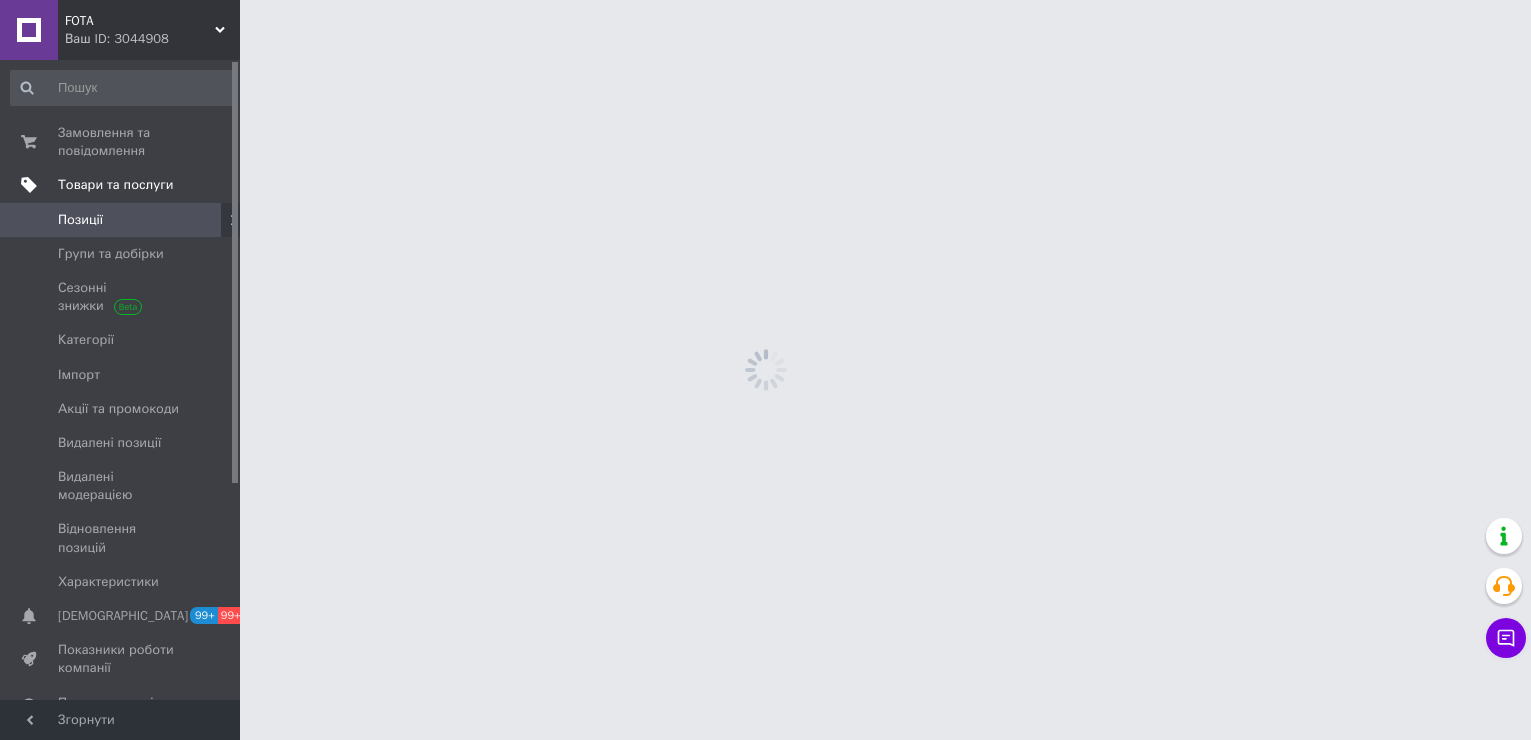 scroll, scrollTop: 0, scrollLeft: 0, axis: both 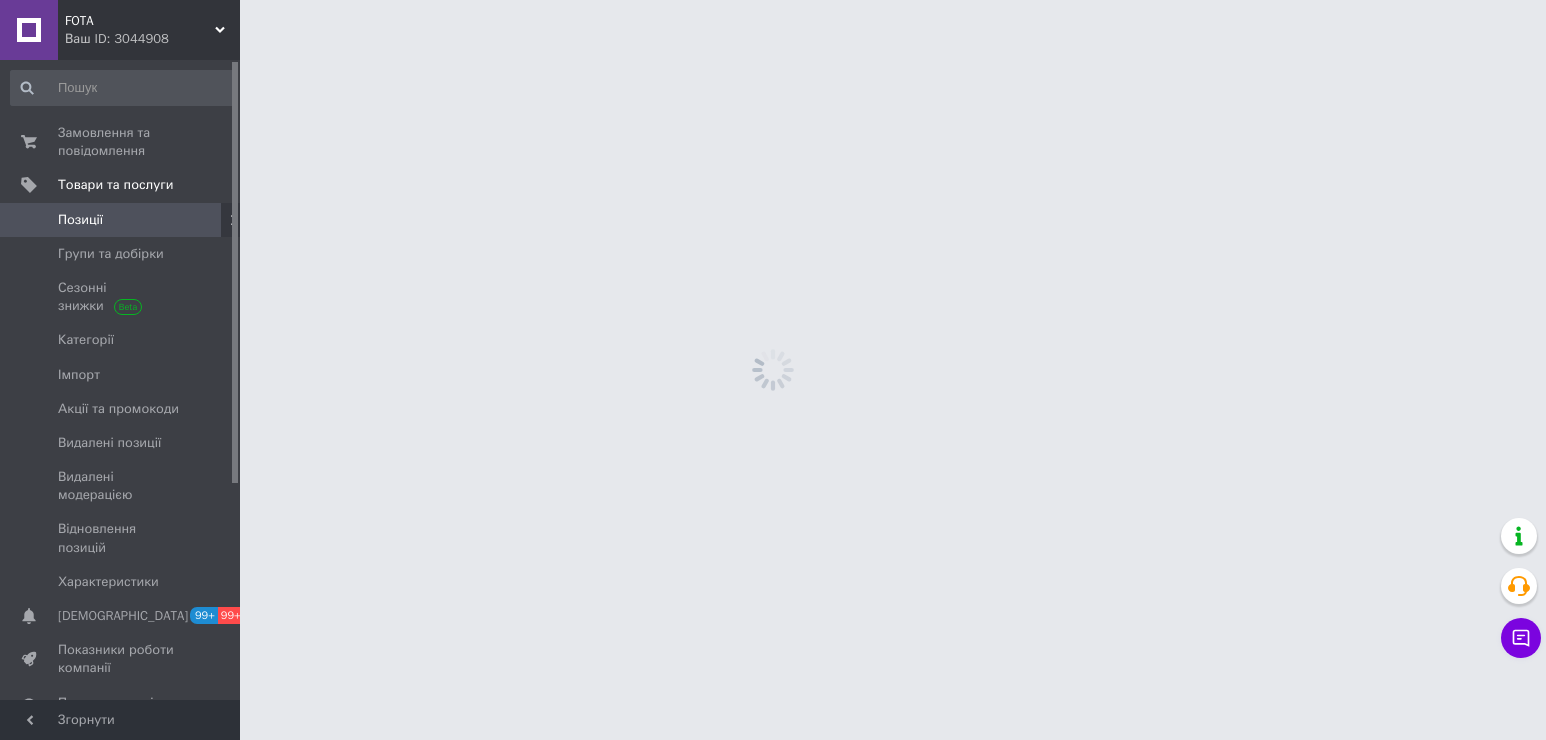 click on "Позиції" at bounding box center [123, 220] 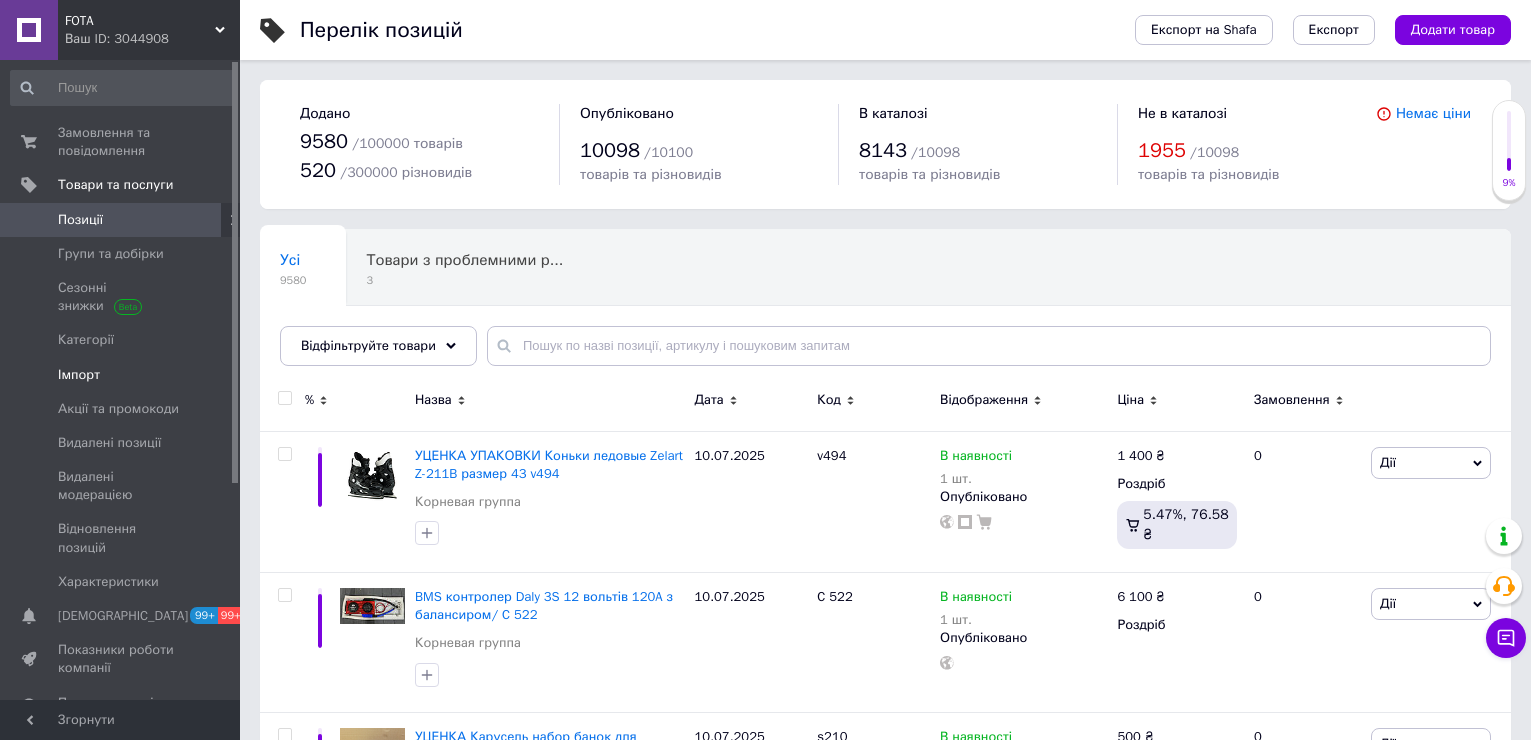scroll, scrollTop: 200, scrollLeft: 0, axis: vertical 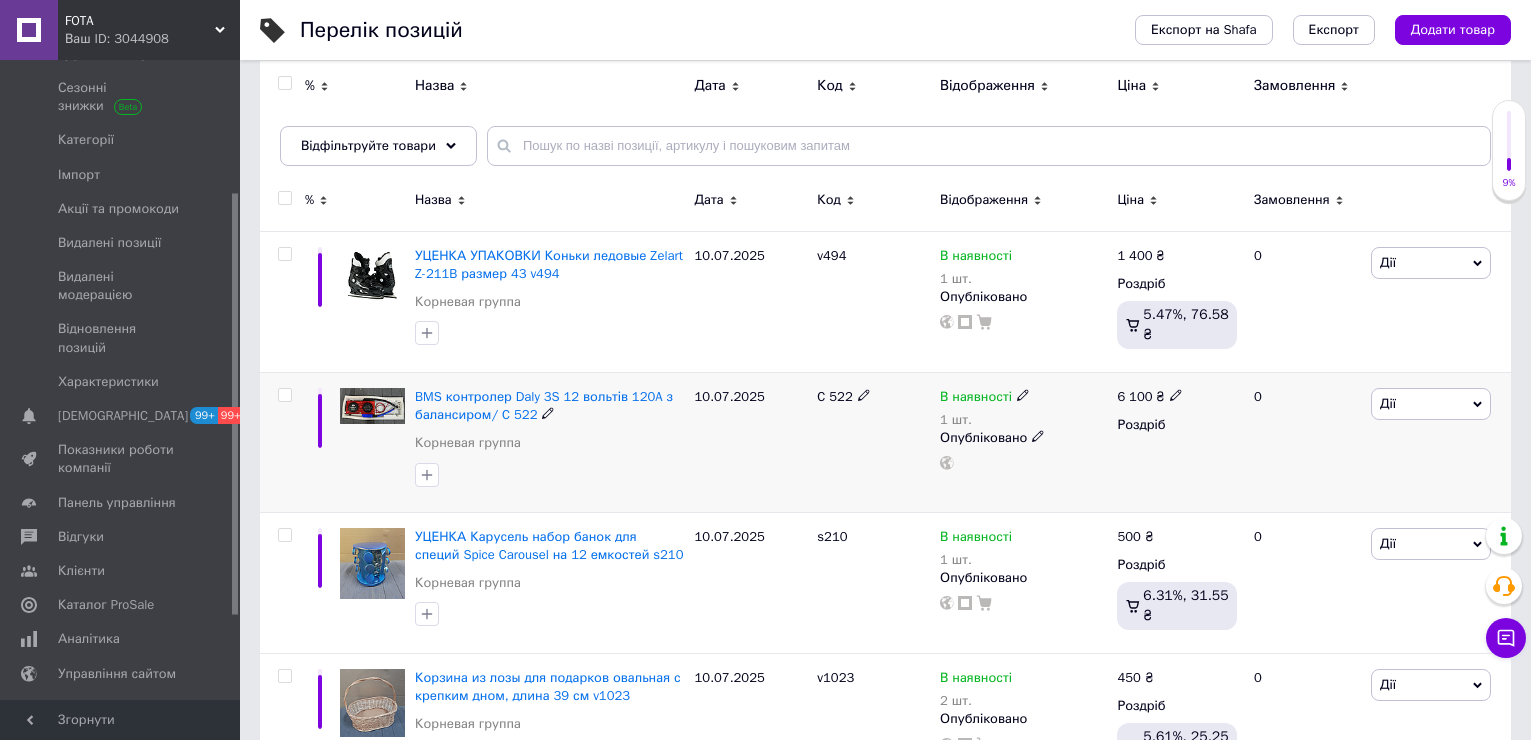 click at bounding box center (372, 406) 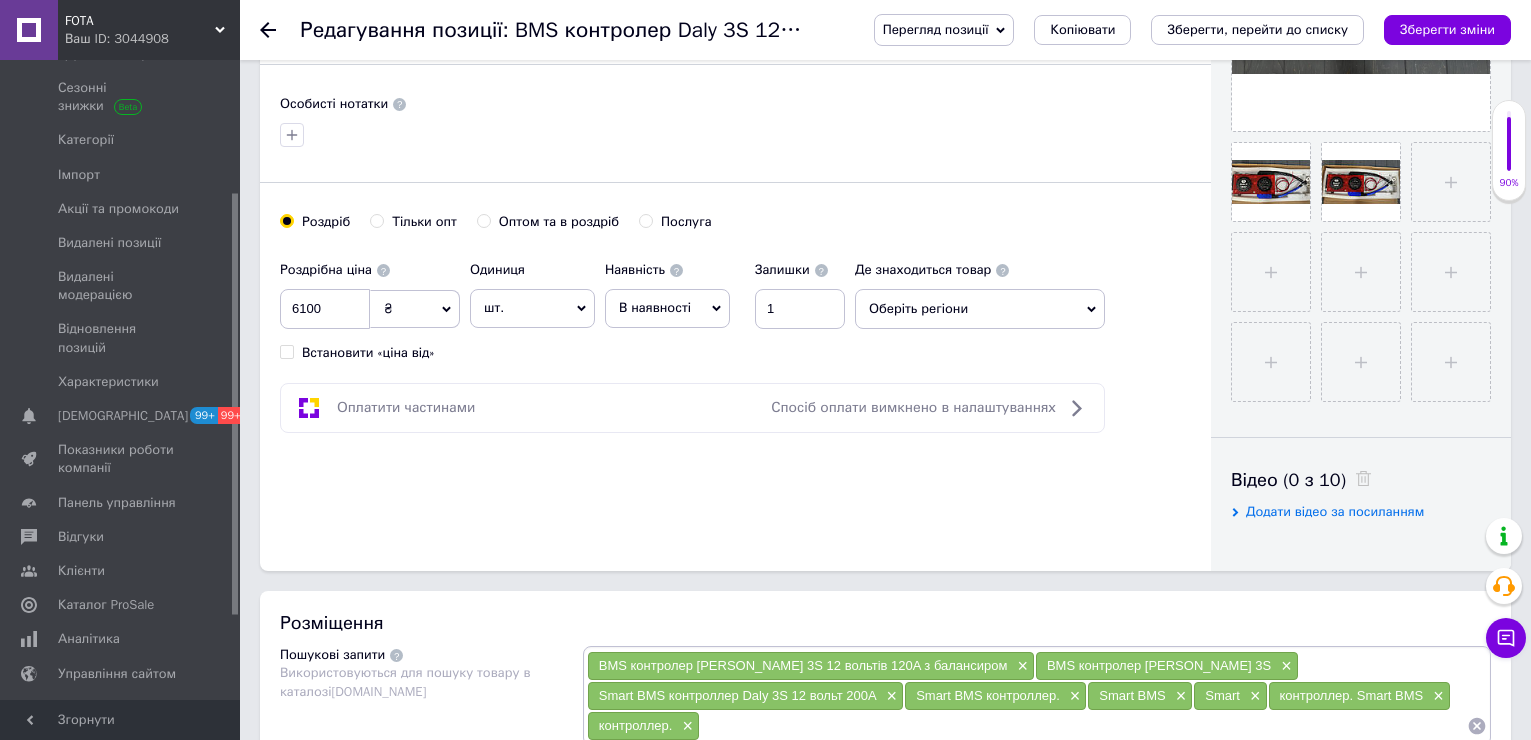 scroll, scrollTop: 800, scrollLeft: 0, axis: vertical 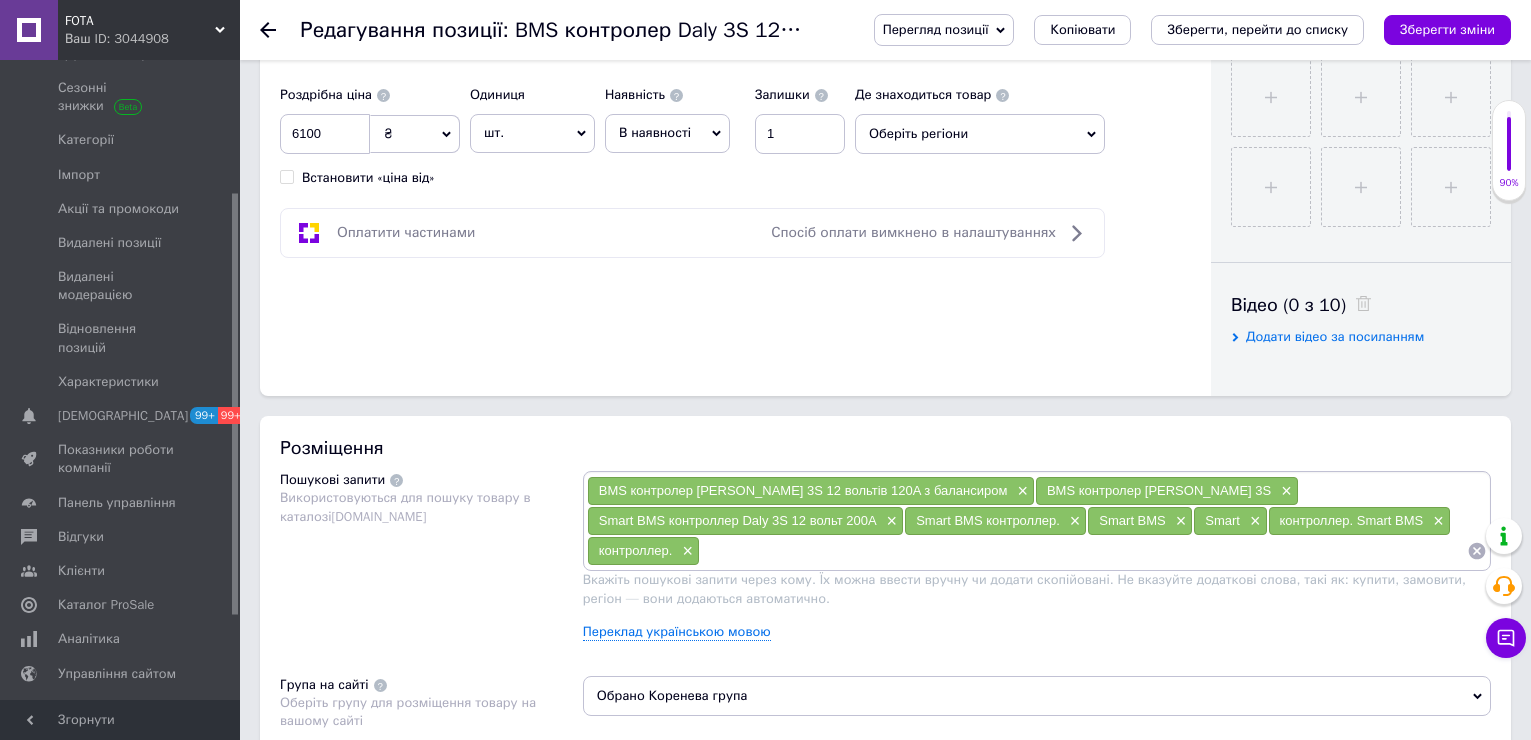 click at bounding box center (1083, 551) 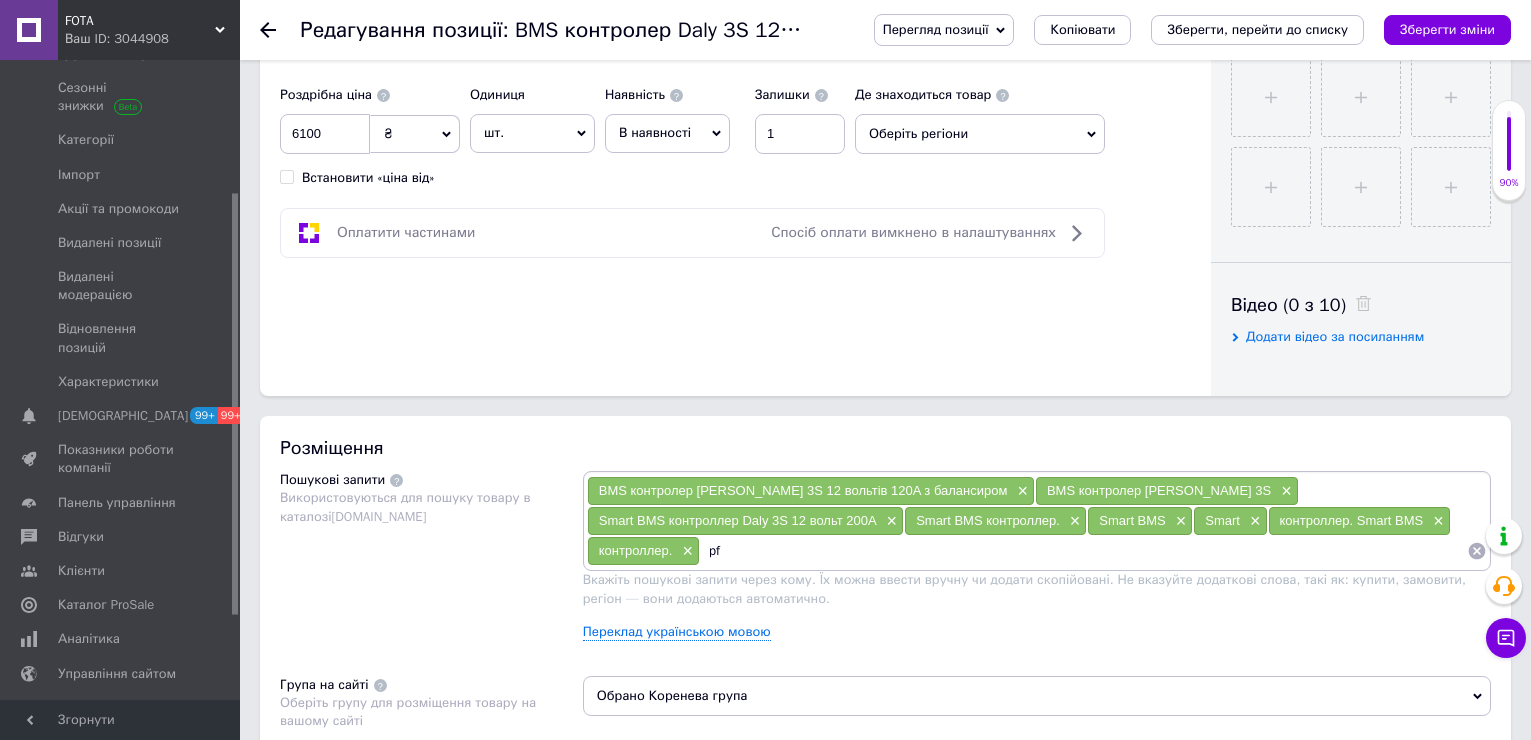 type on "p" 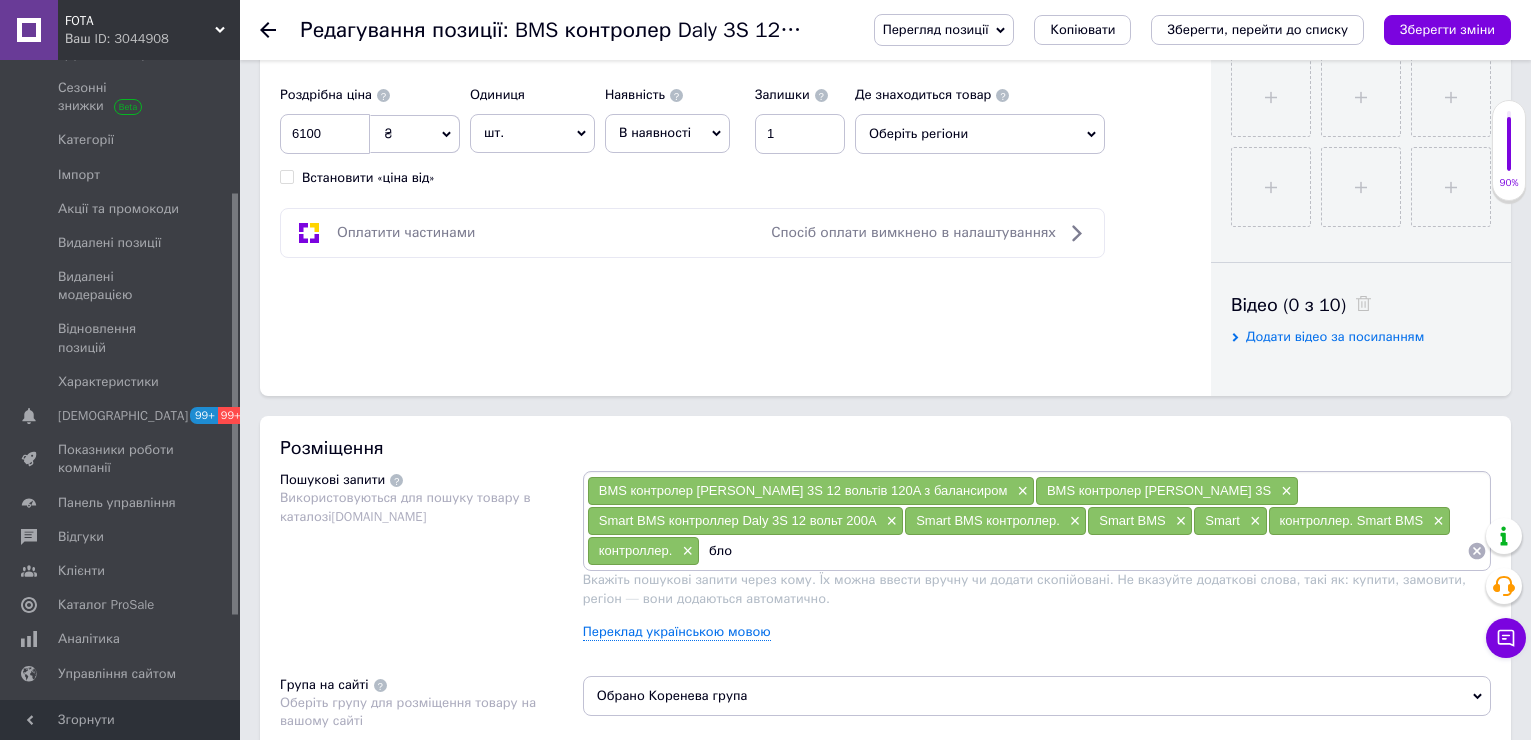 type on "блок" 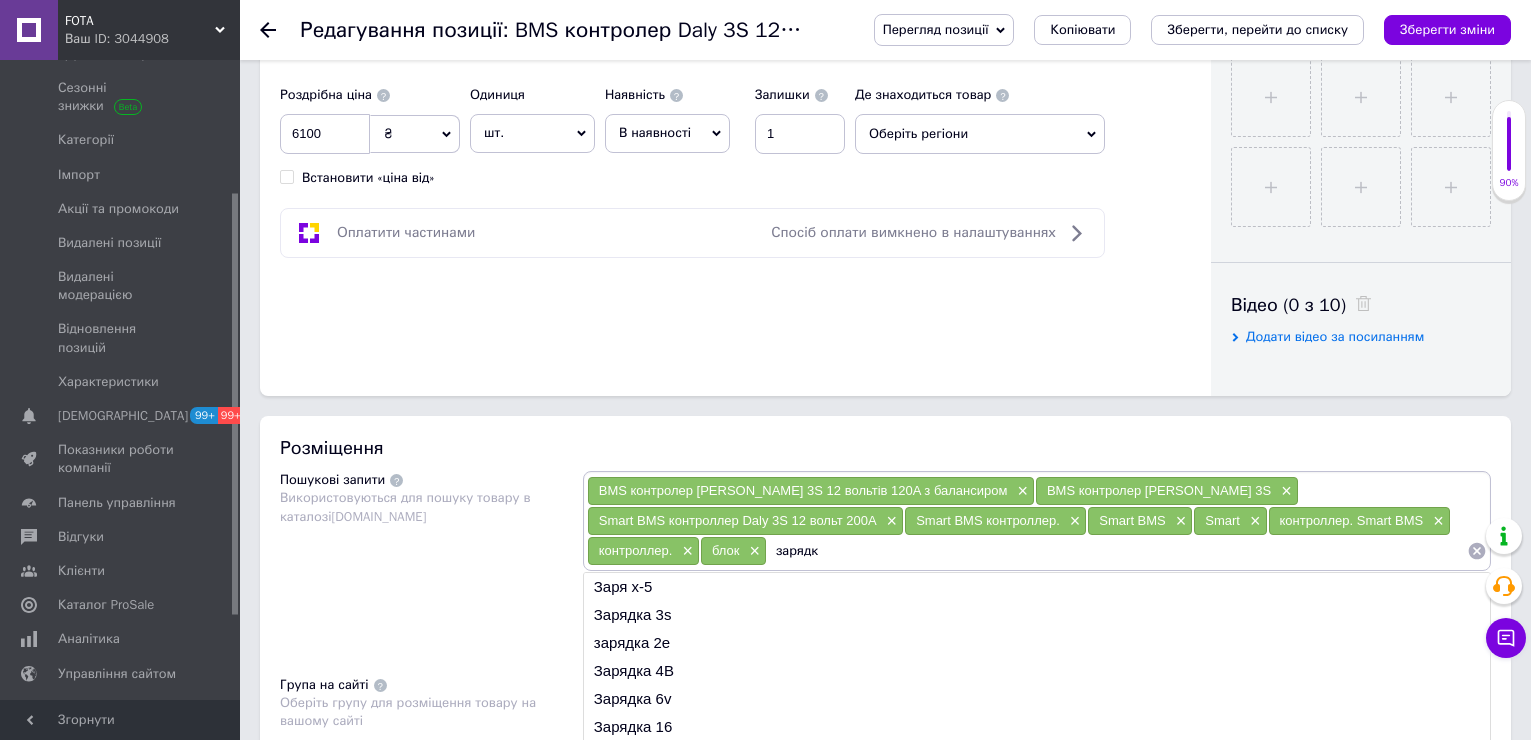 type on "зарядка" 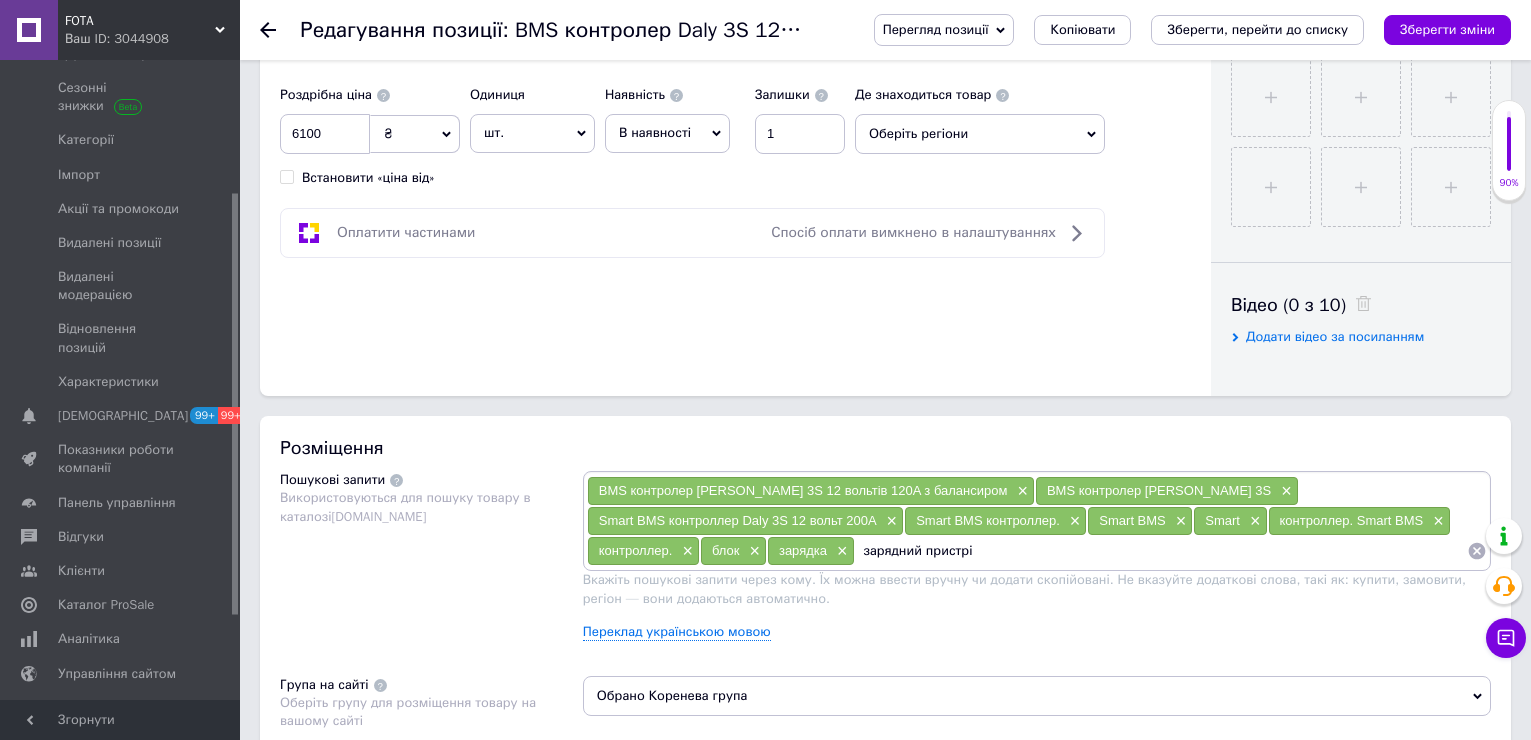 type on "зарядний пристрій" 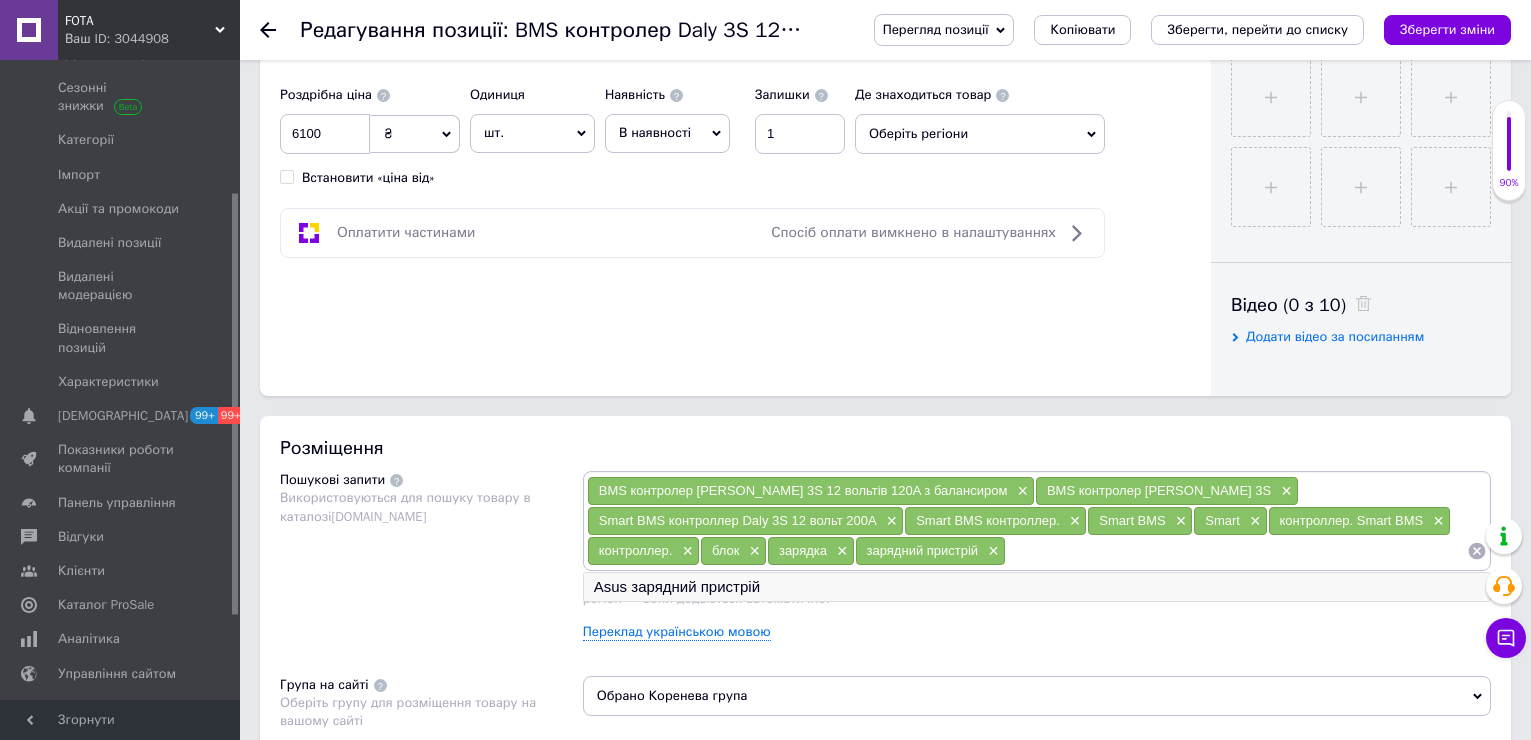 click on "Asus зарядний пристрій" at bounding box center [1037, 587] 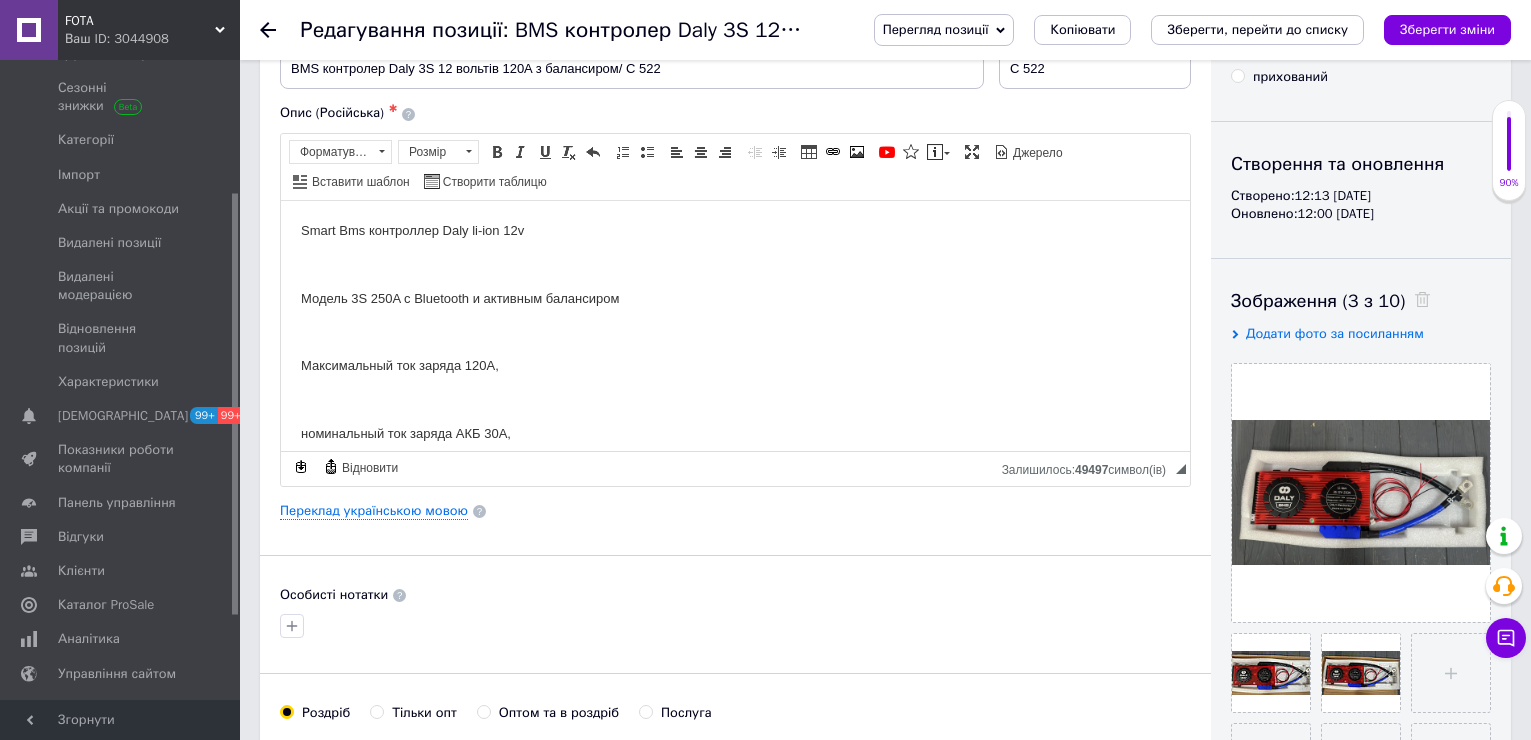 scroll, scrollTop: 100, scrollLeft: 0, axis: vertical 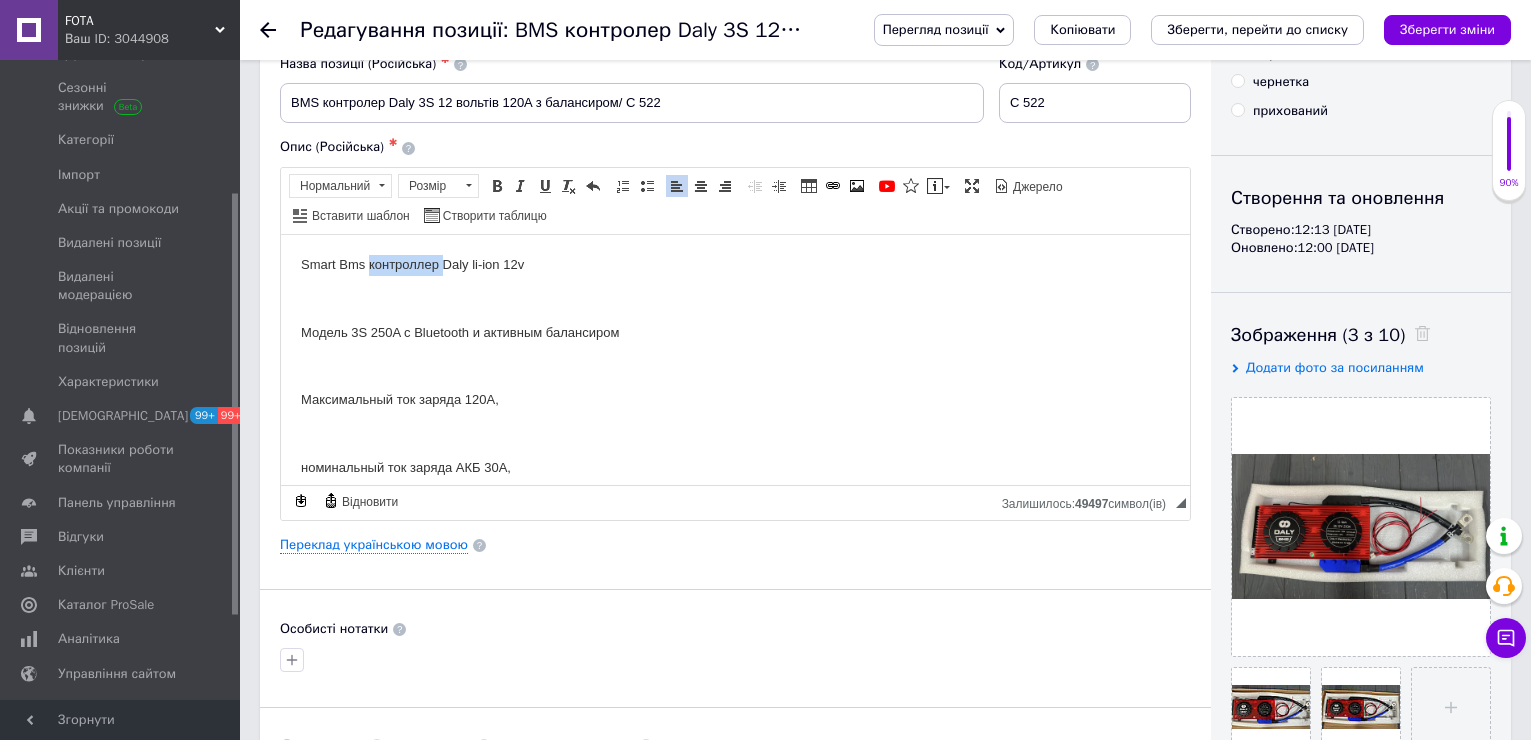 drag, startPoint x: 369, startPoint y: 267, endPoint x: 441, endPoint y: 265, distance: 72.02777 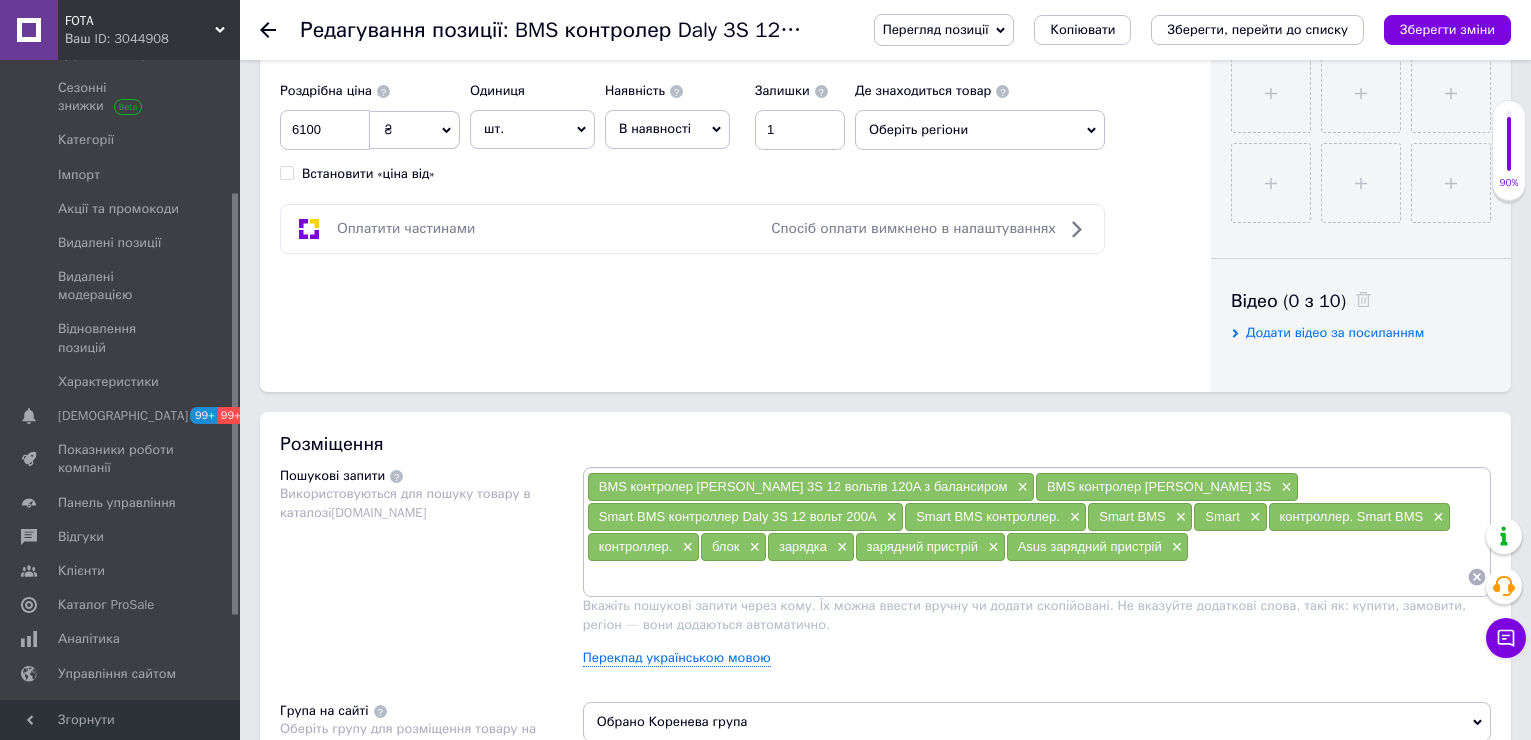 scroll, scrollTop: 1000, scrollLeft: 0, axis: vertical 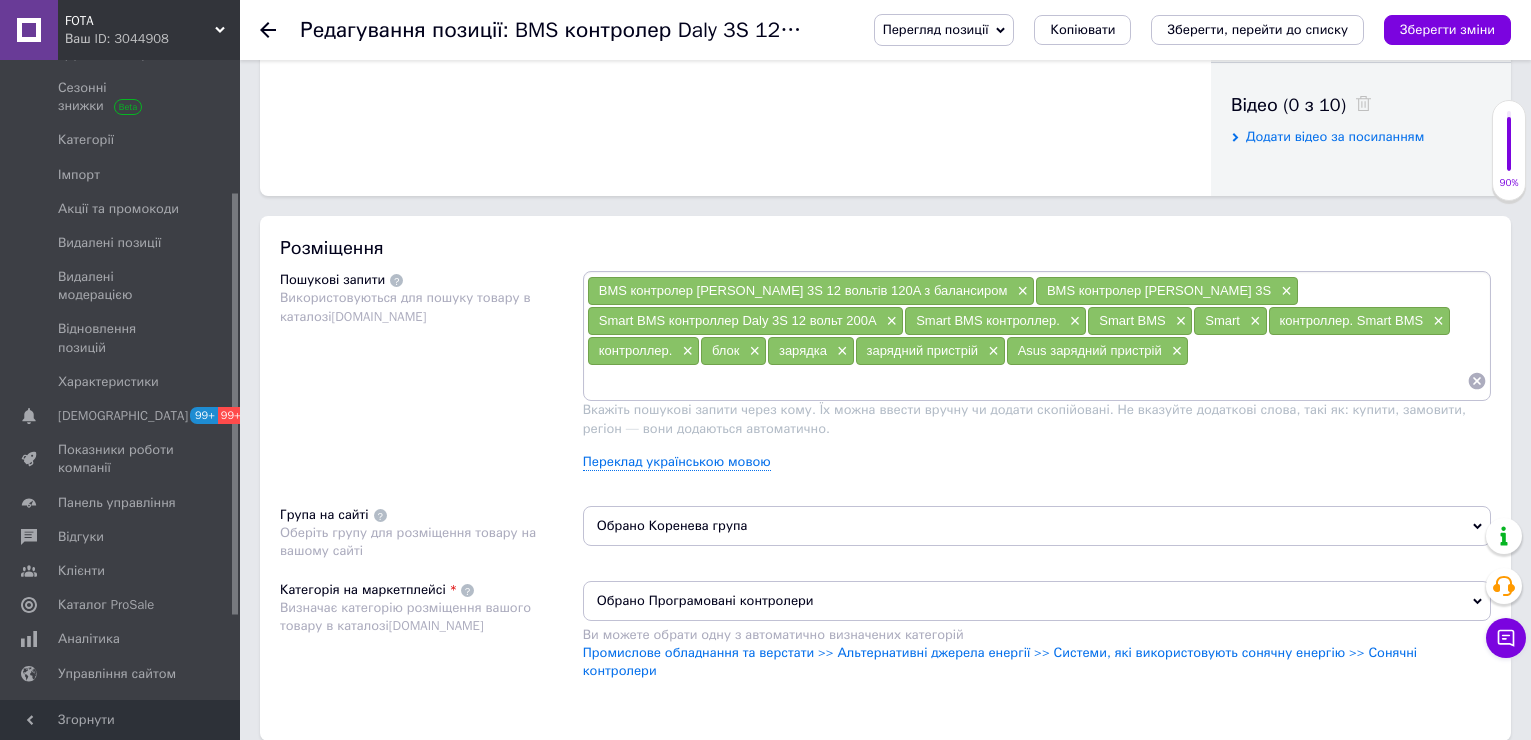 click at bounding box center [1027, 381] 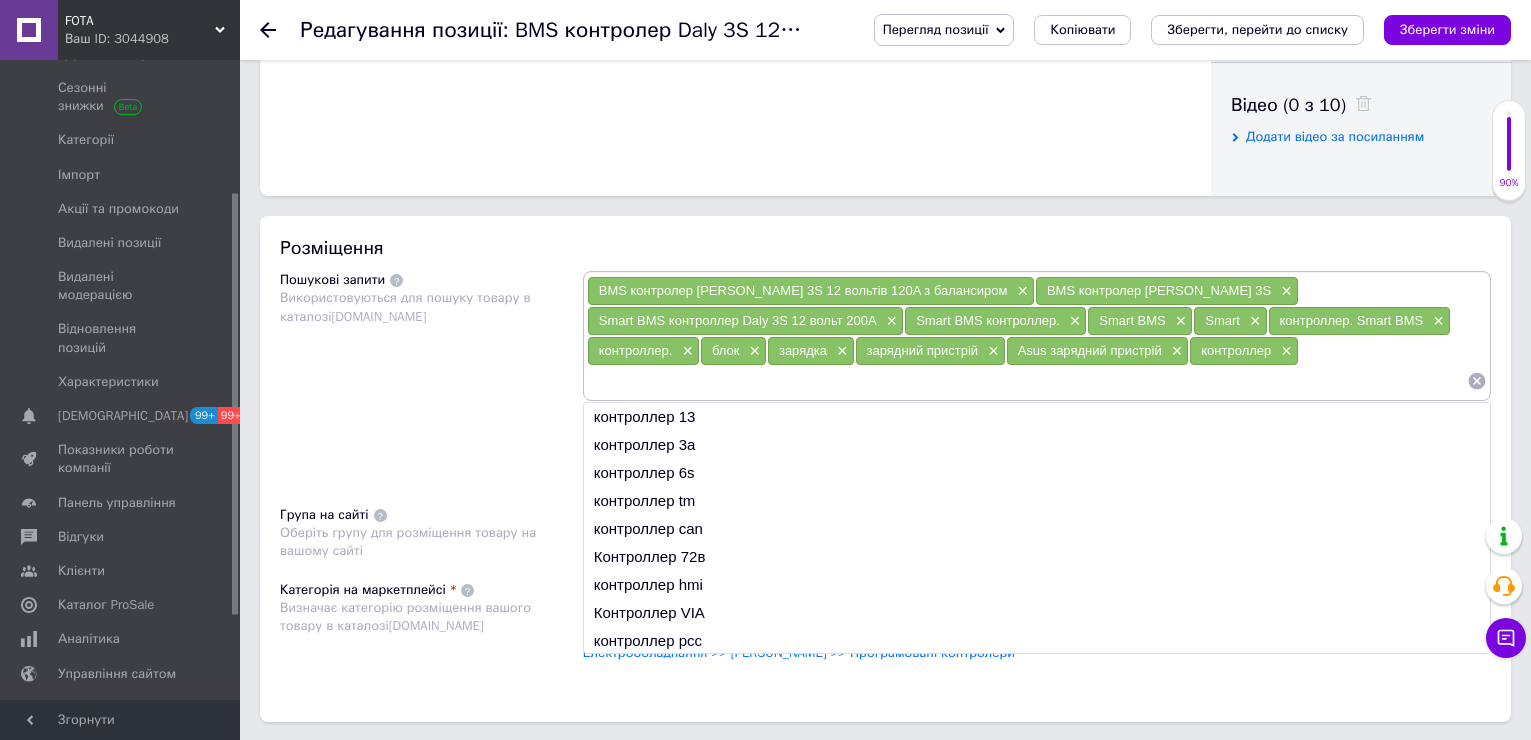 paste on "BMS контролер Daly" 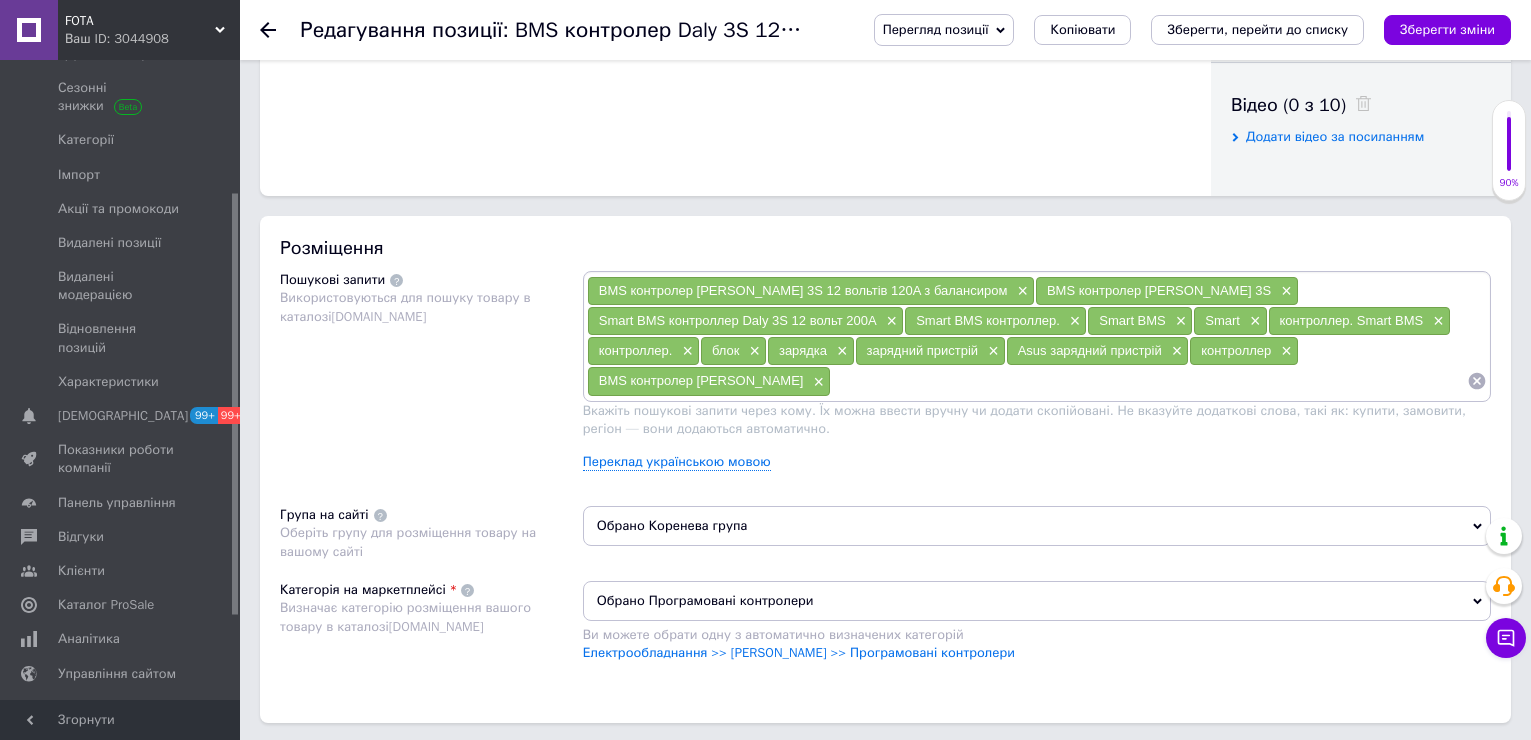 paste on "BMS контролер Daly" 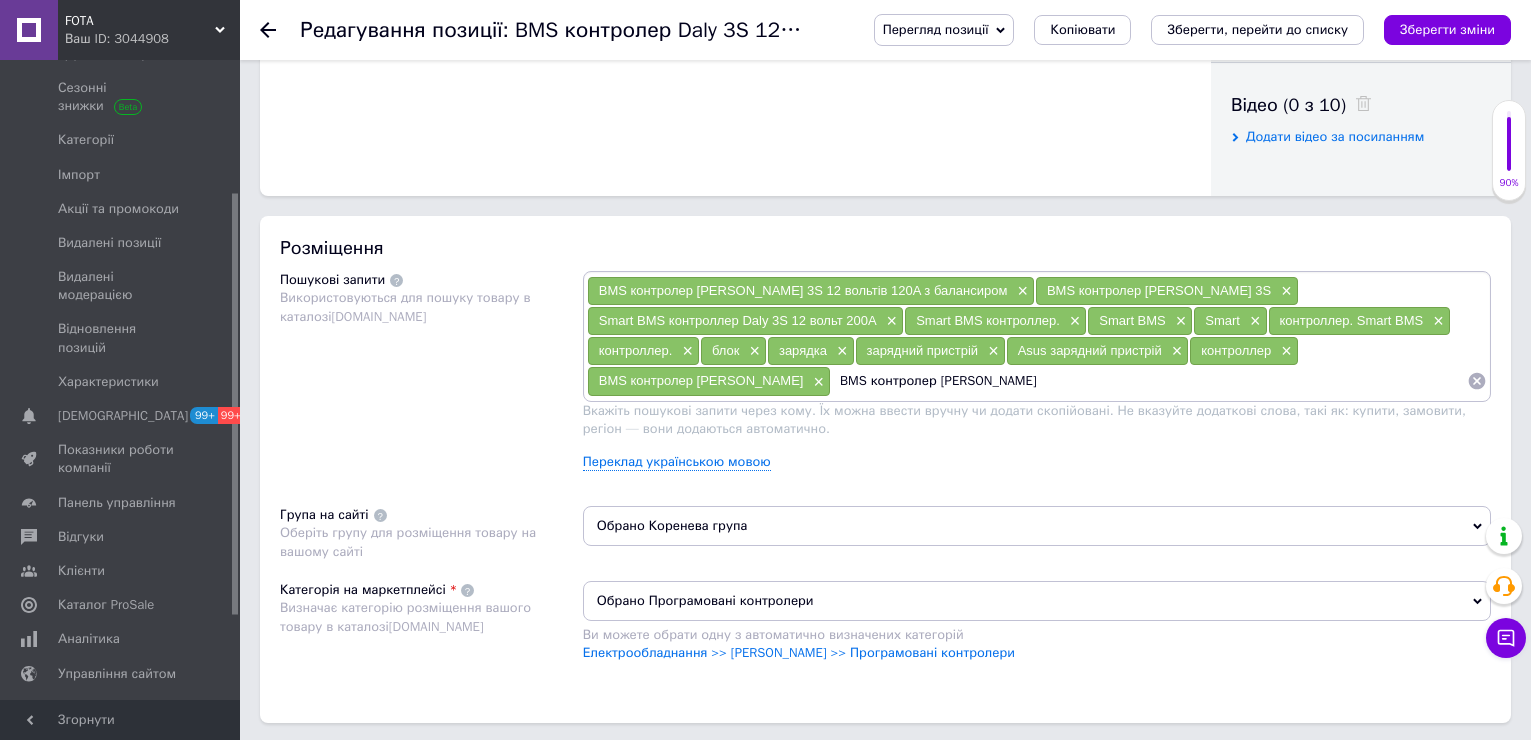 drag, startPoint x: 621, startPoint y: 386, endPoint x: 573, endPoint y: 387, distance: 48.010414 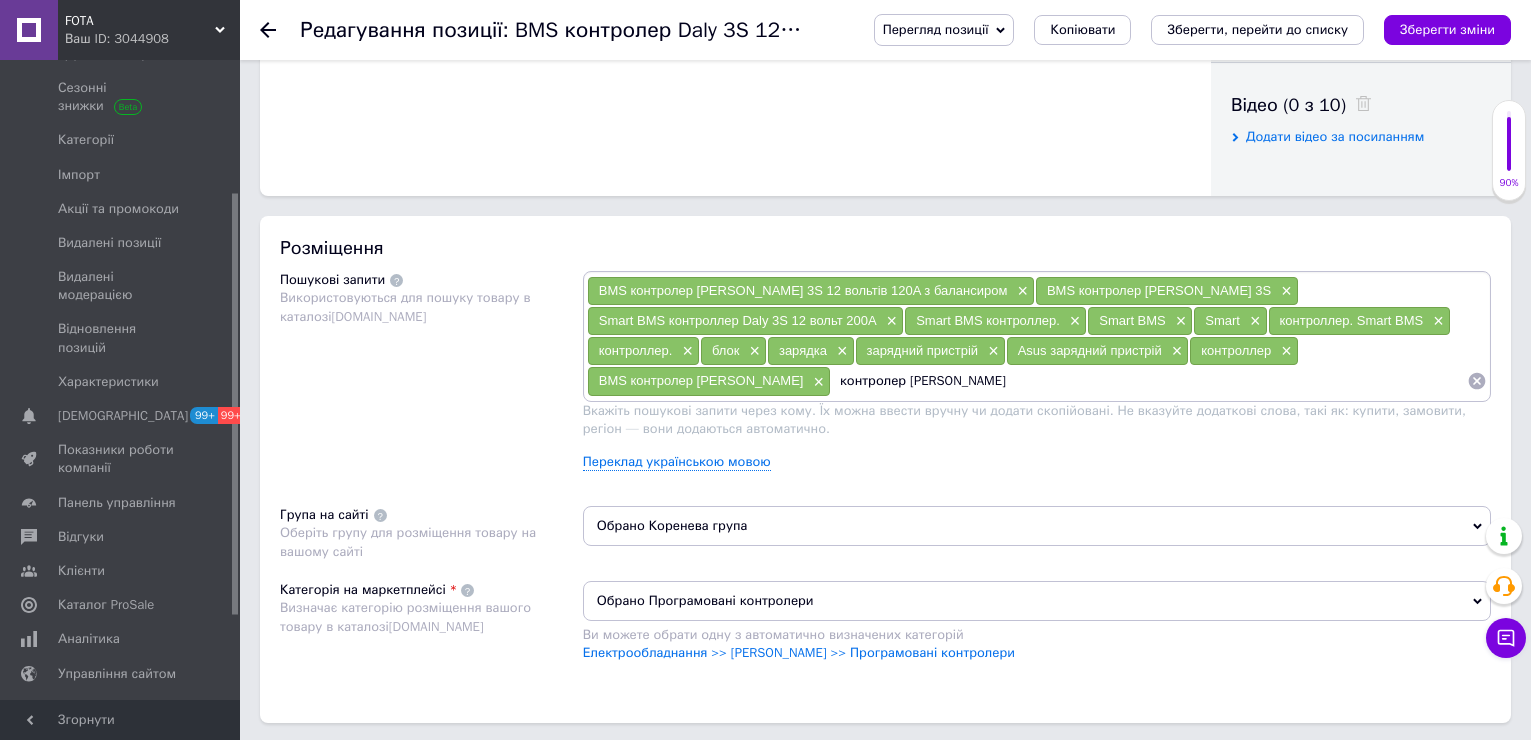 type 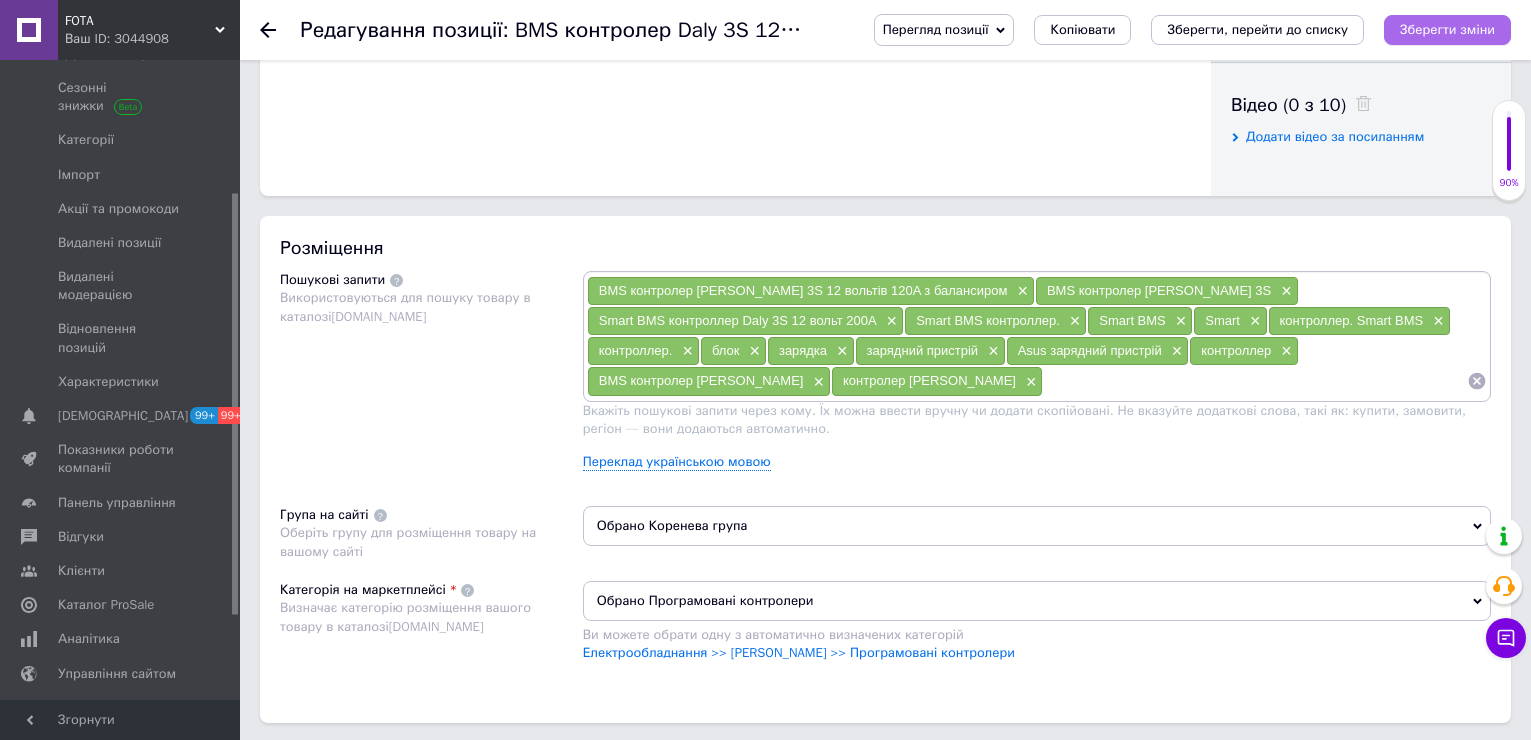 click on "Зберегти зміни" at bounding box center [1447, 29] 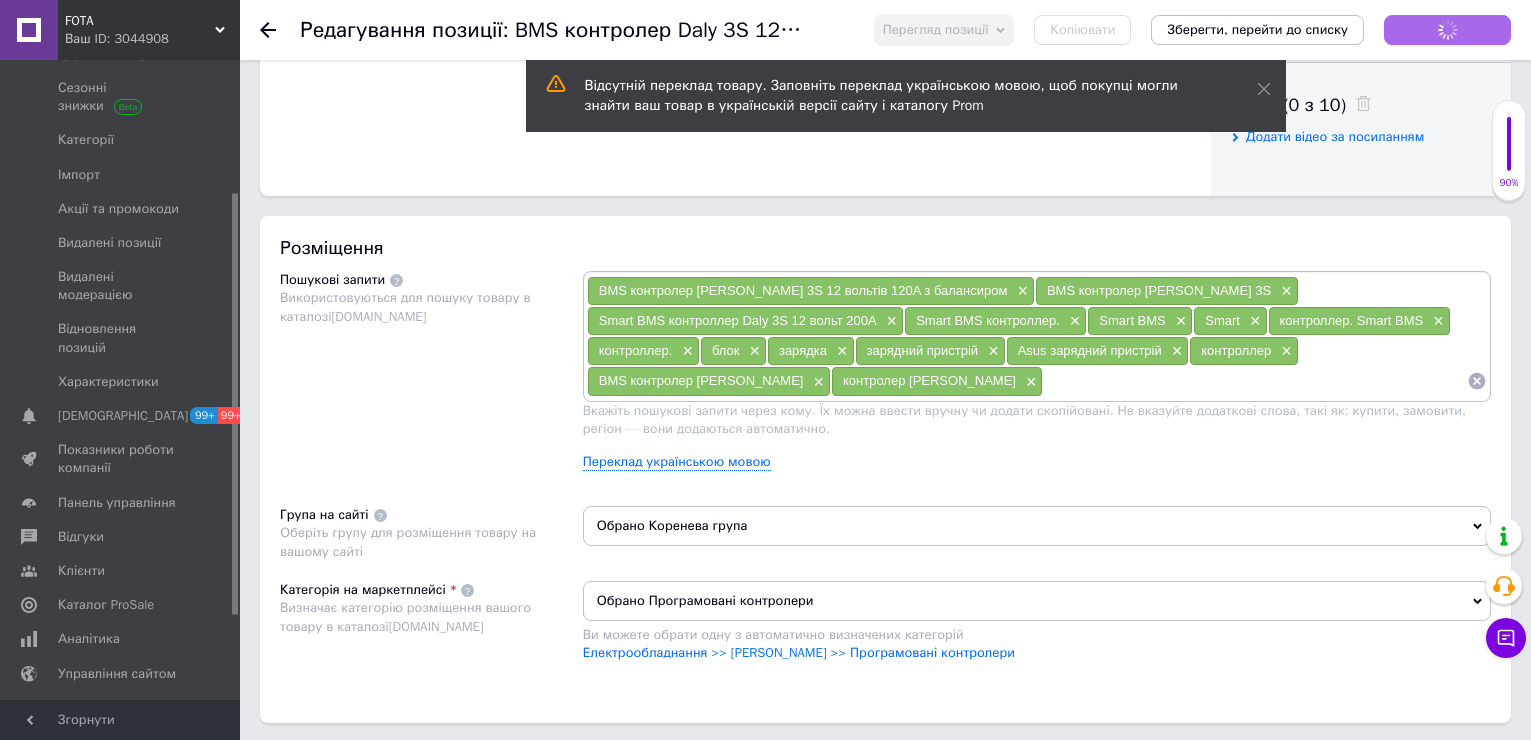 click on "Зберегти зміни" at bounding box center (1447, 30) 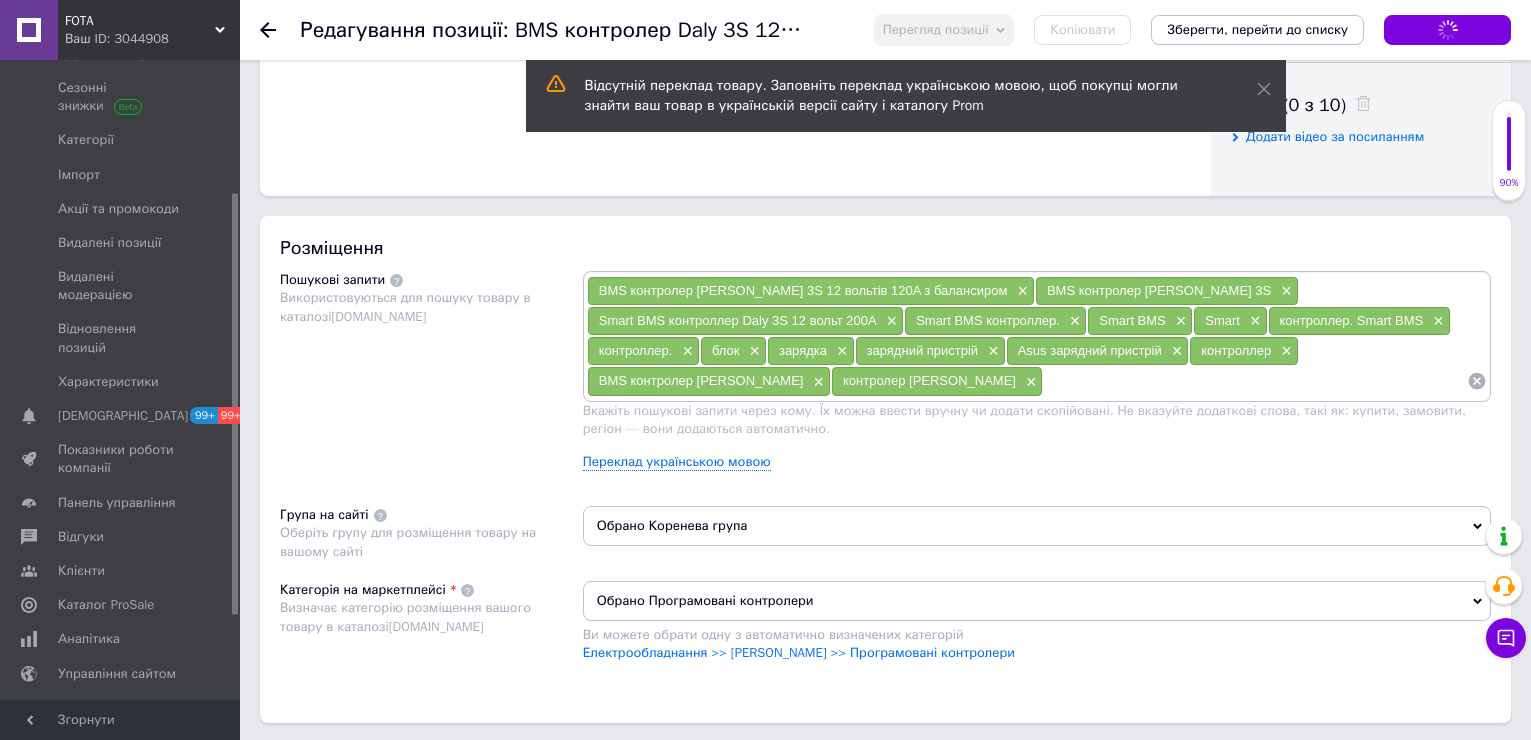 click on "Зберегти зміни" at bounding box center [1447, 30] 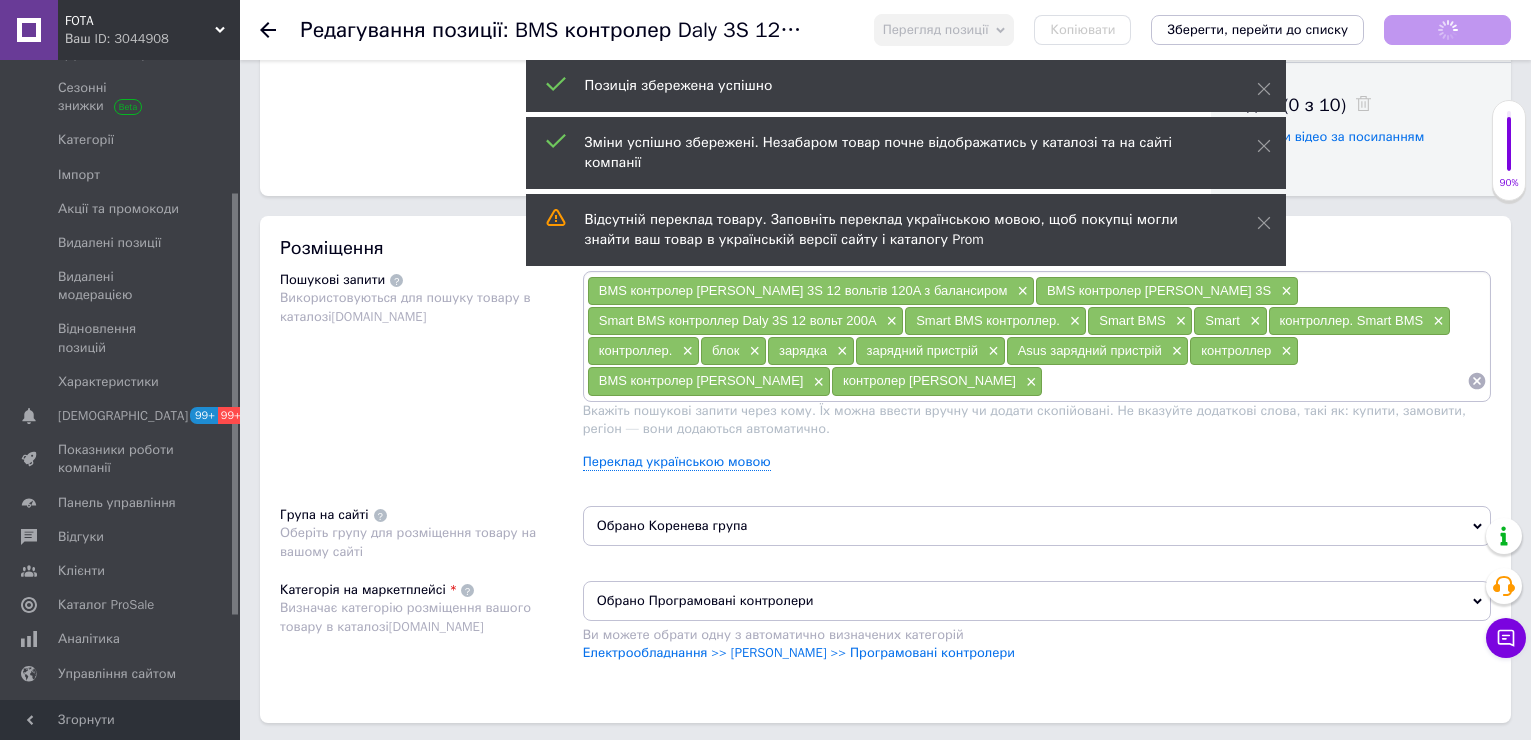 click on "Зберегти зміни" at bounding box center [1447, 30] 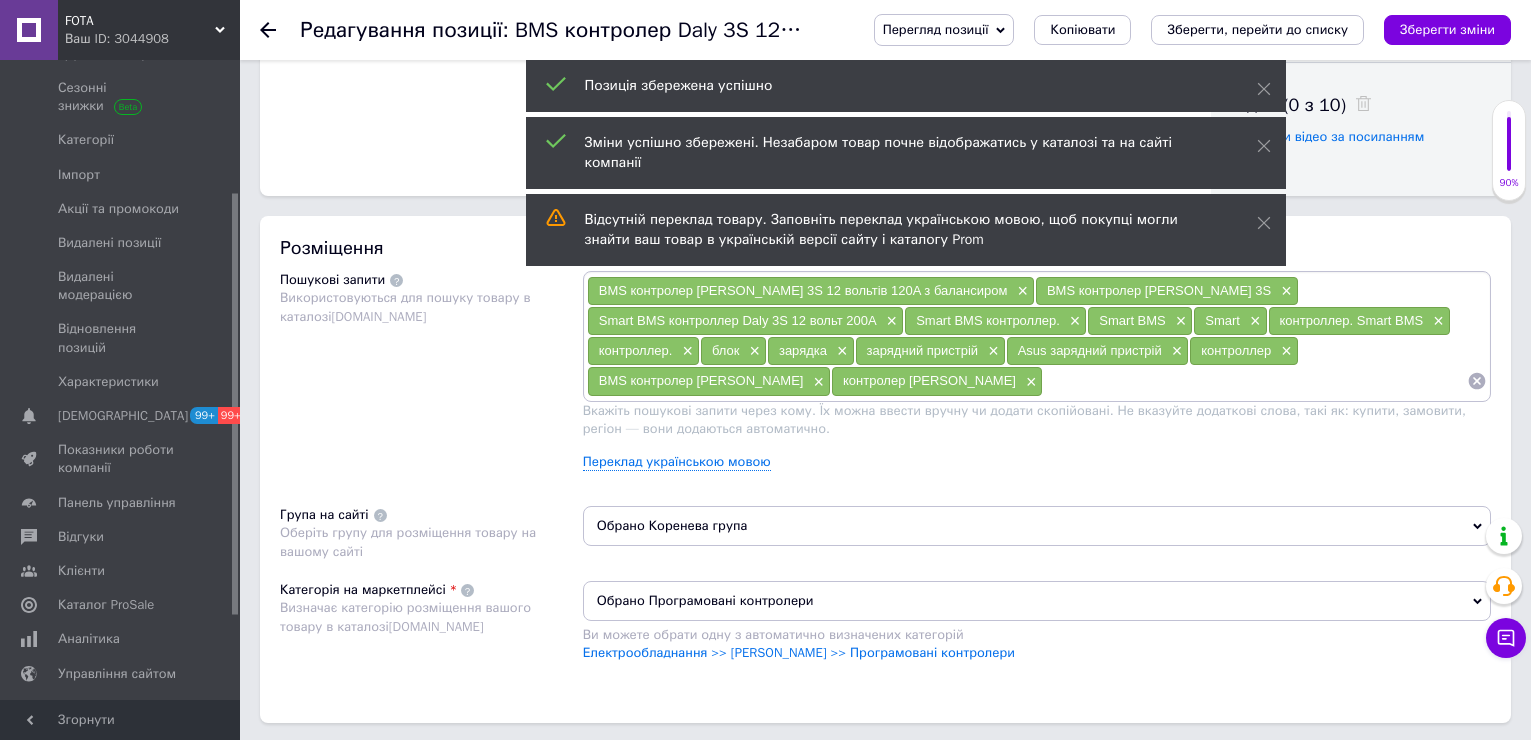 click on "Зберегти зміни" at bounding box center [1447, 29] 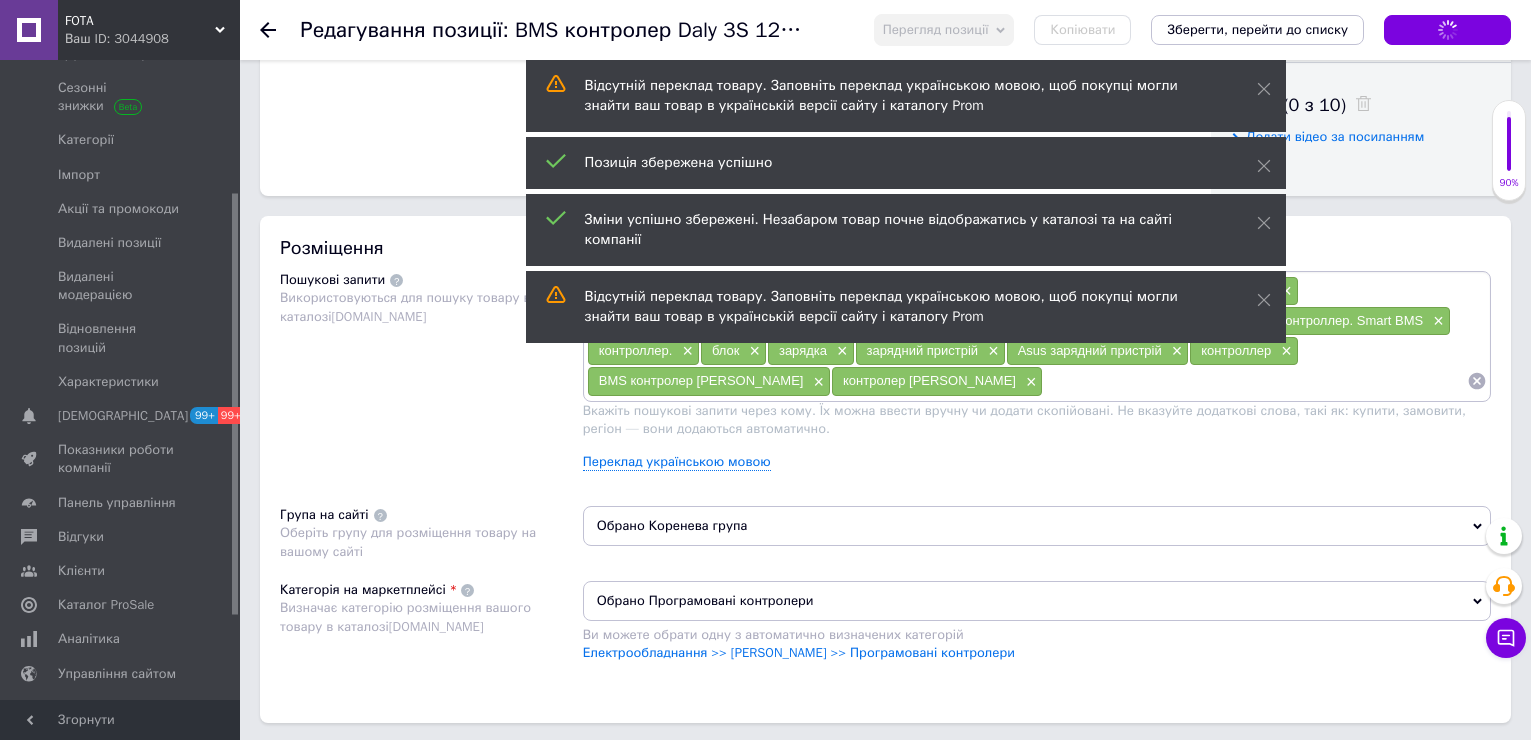 click on "Зберегти зміни" at bounding box center (1447, 30) 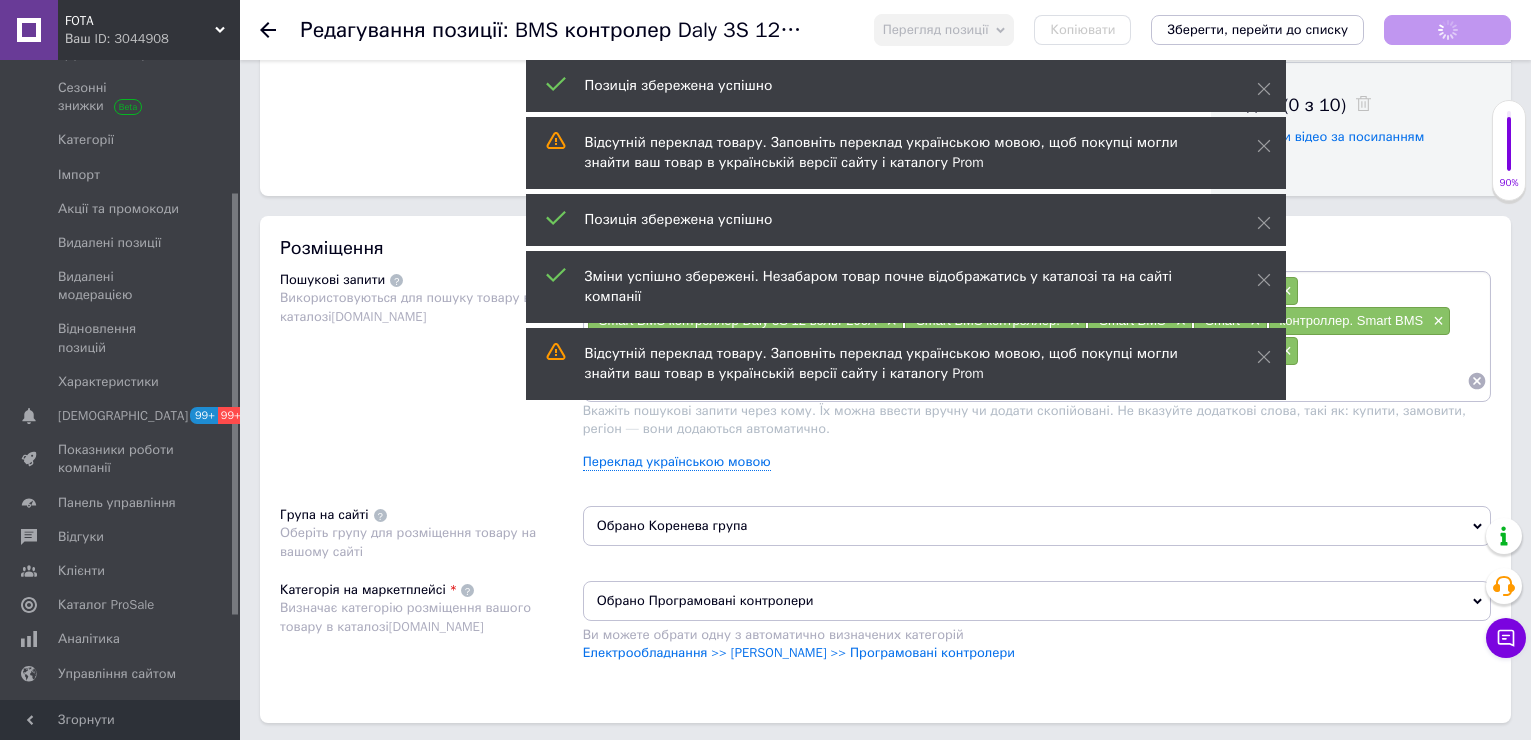 click on "Зберегти зміни" at bounding box center [1447, 30] 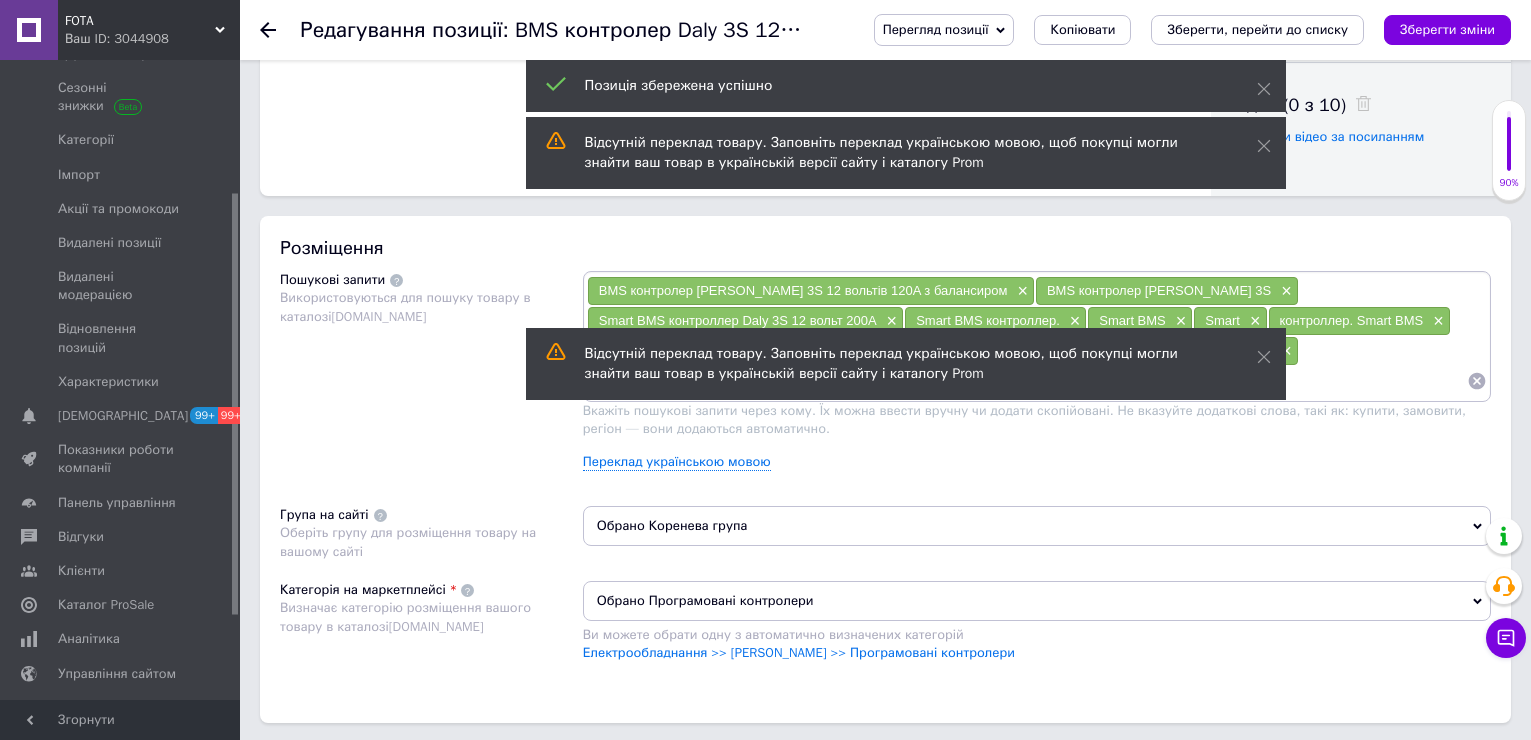 click on "Зберегти зміни" at bounding box center (1447, 29) 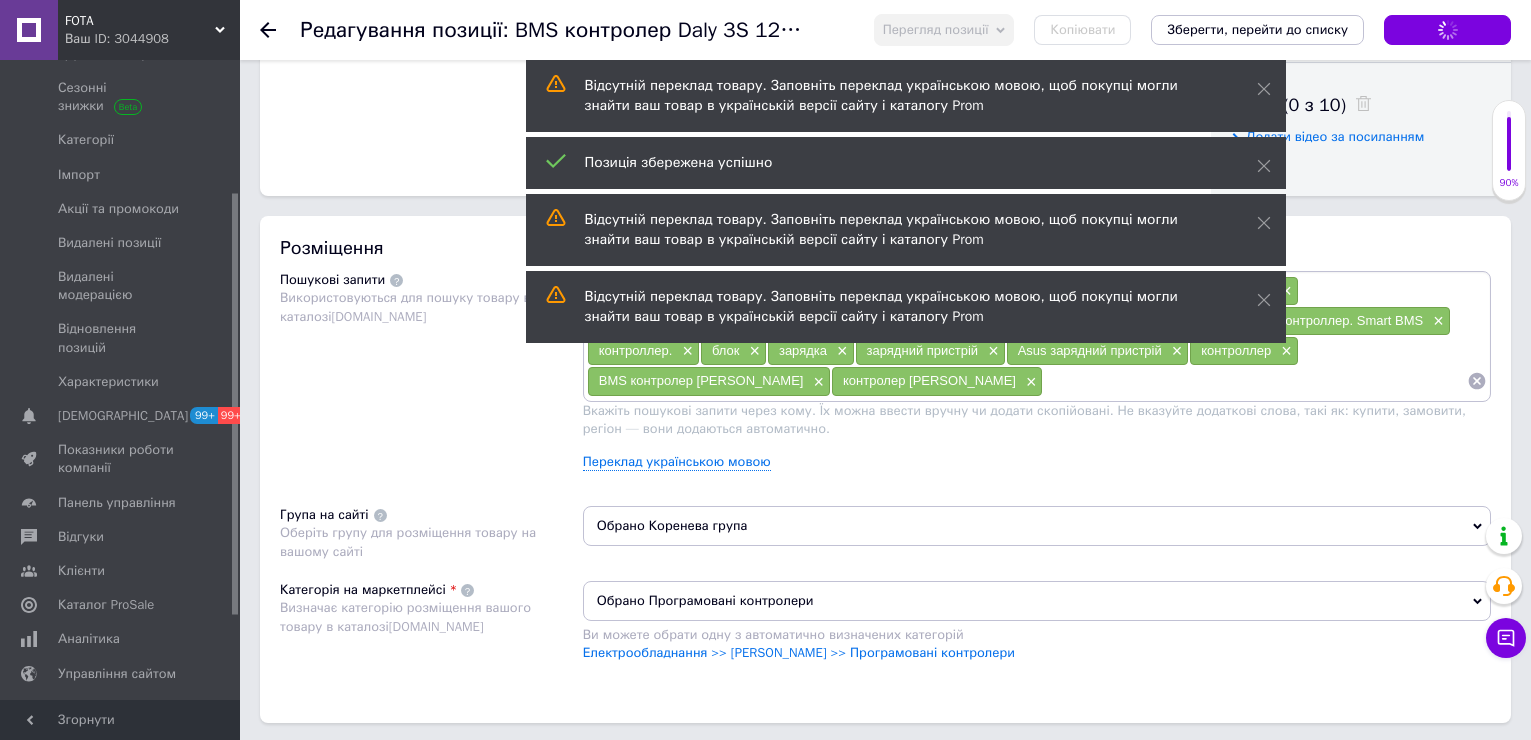 click on "Зберегти зміни" at bounding box center [1447, 30] 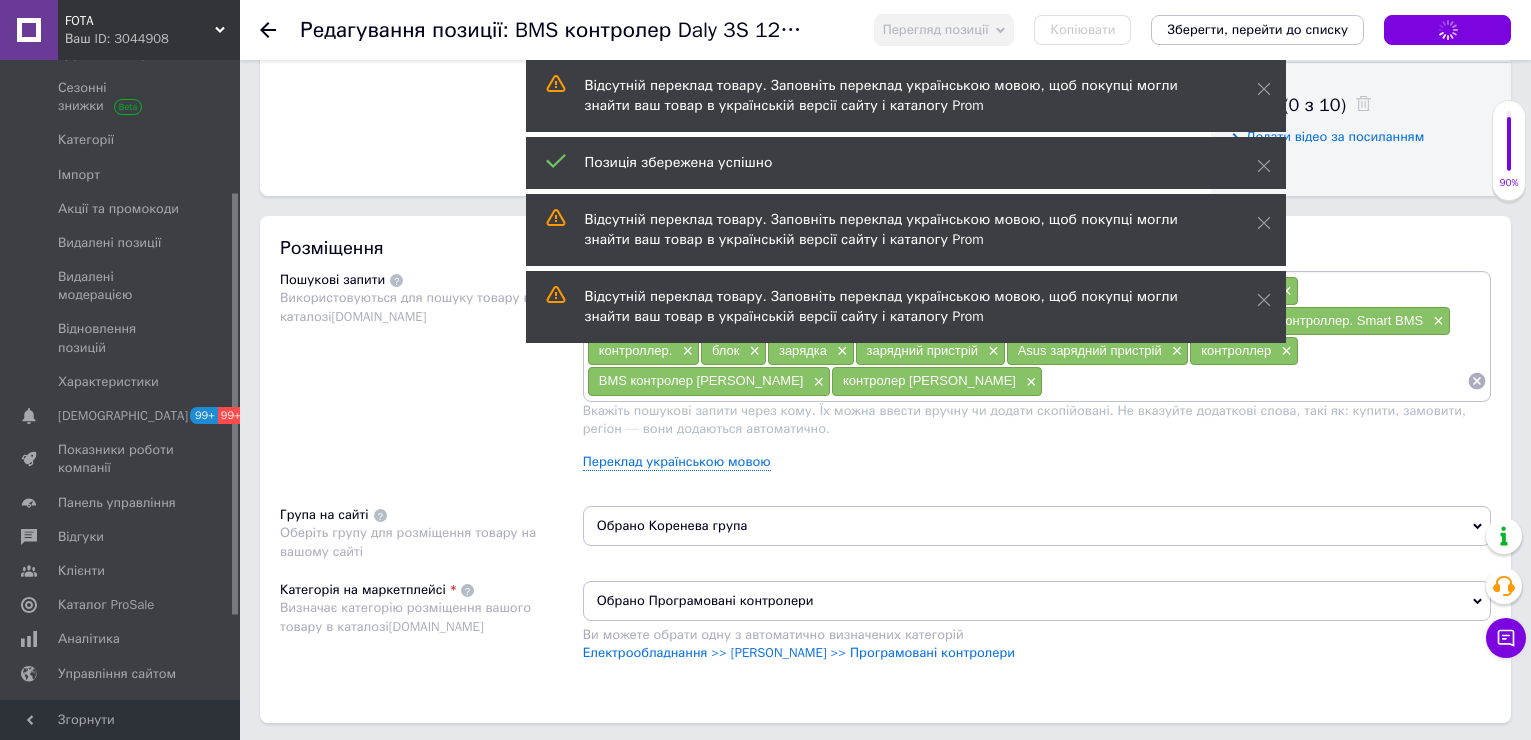 click on "Зберегти зміни" at bounding box center [1447, 30] 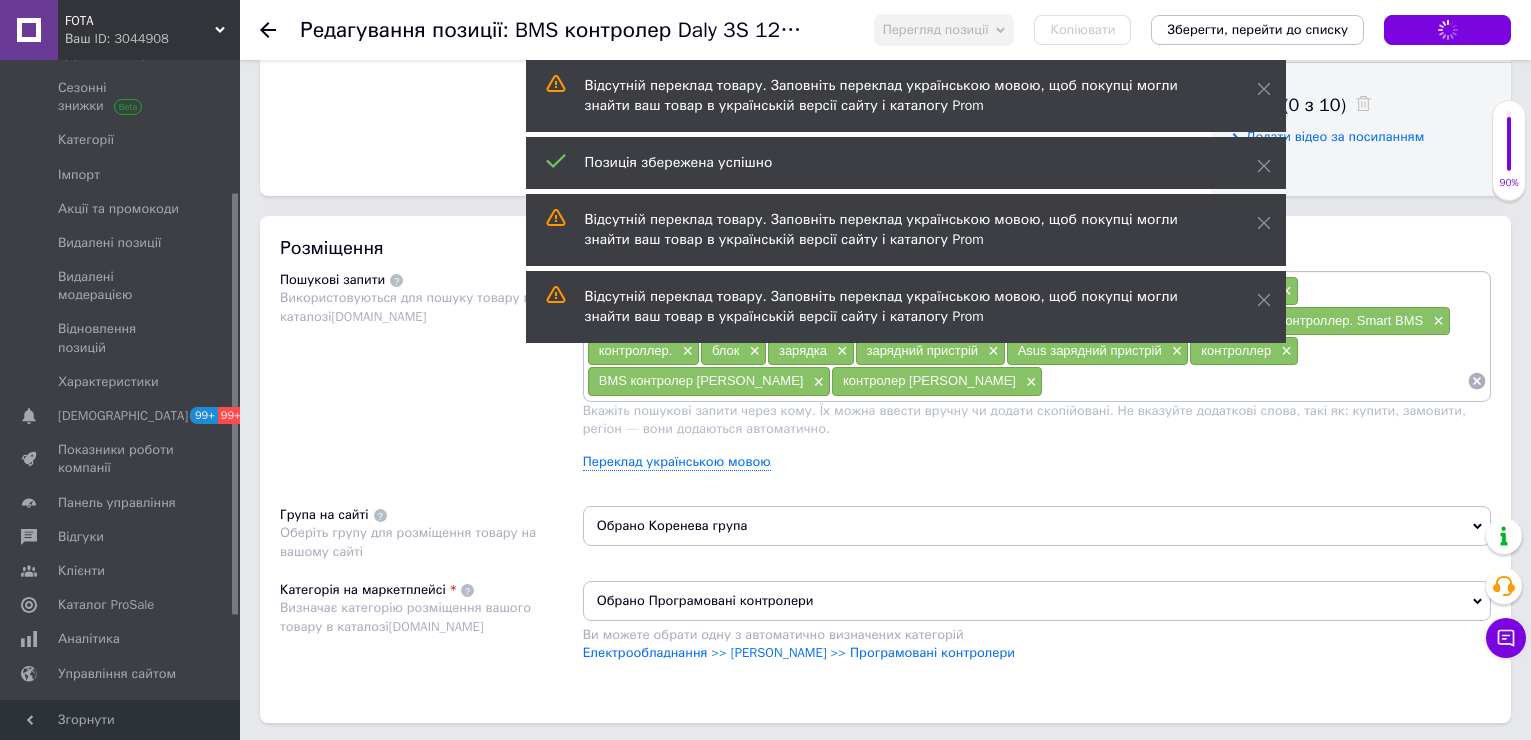 click on "Зберегти зміни" at bounding box center [1447, 30] 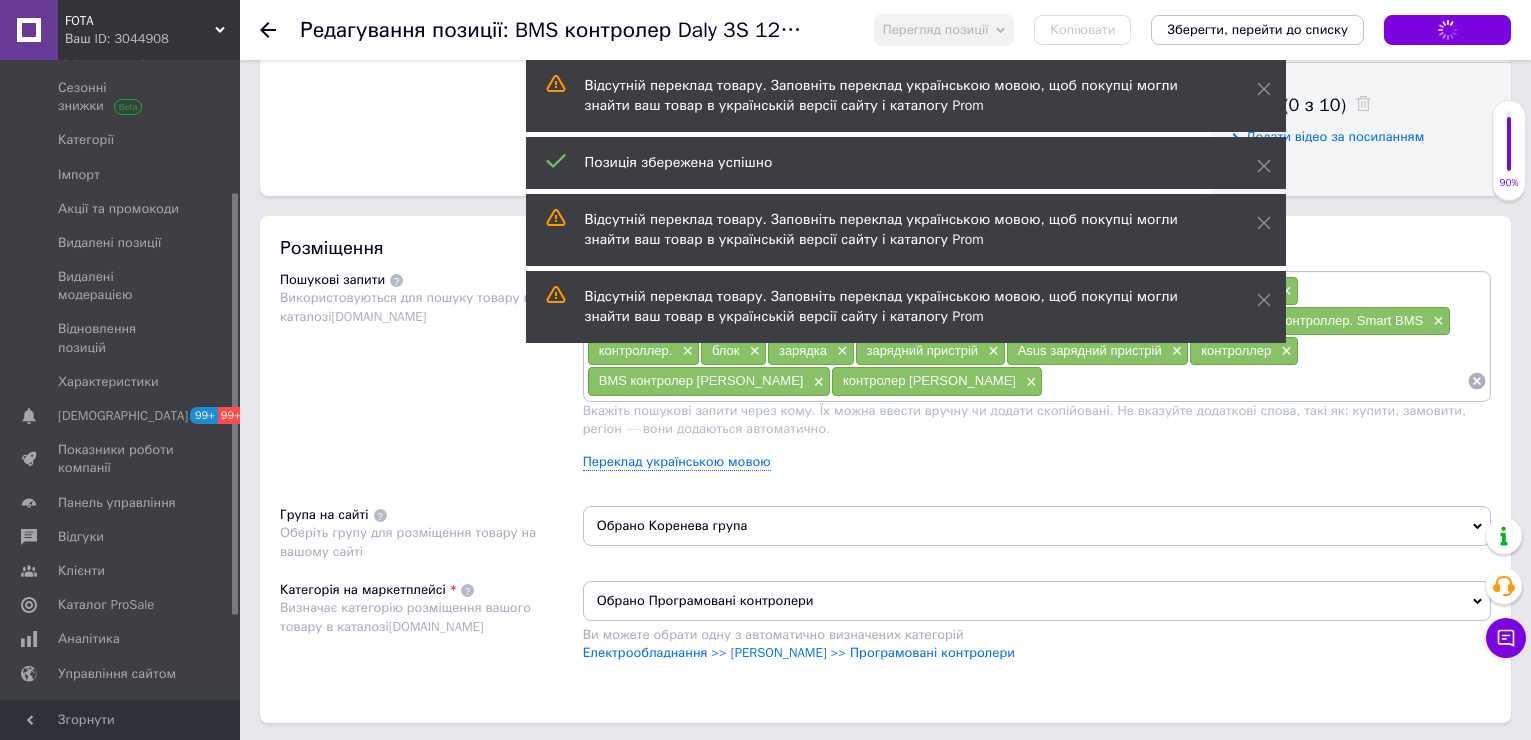 click on "Зберегти зміни" at bounding box center [1447, 30] 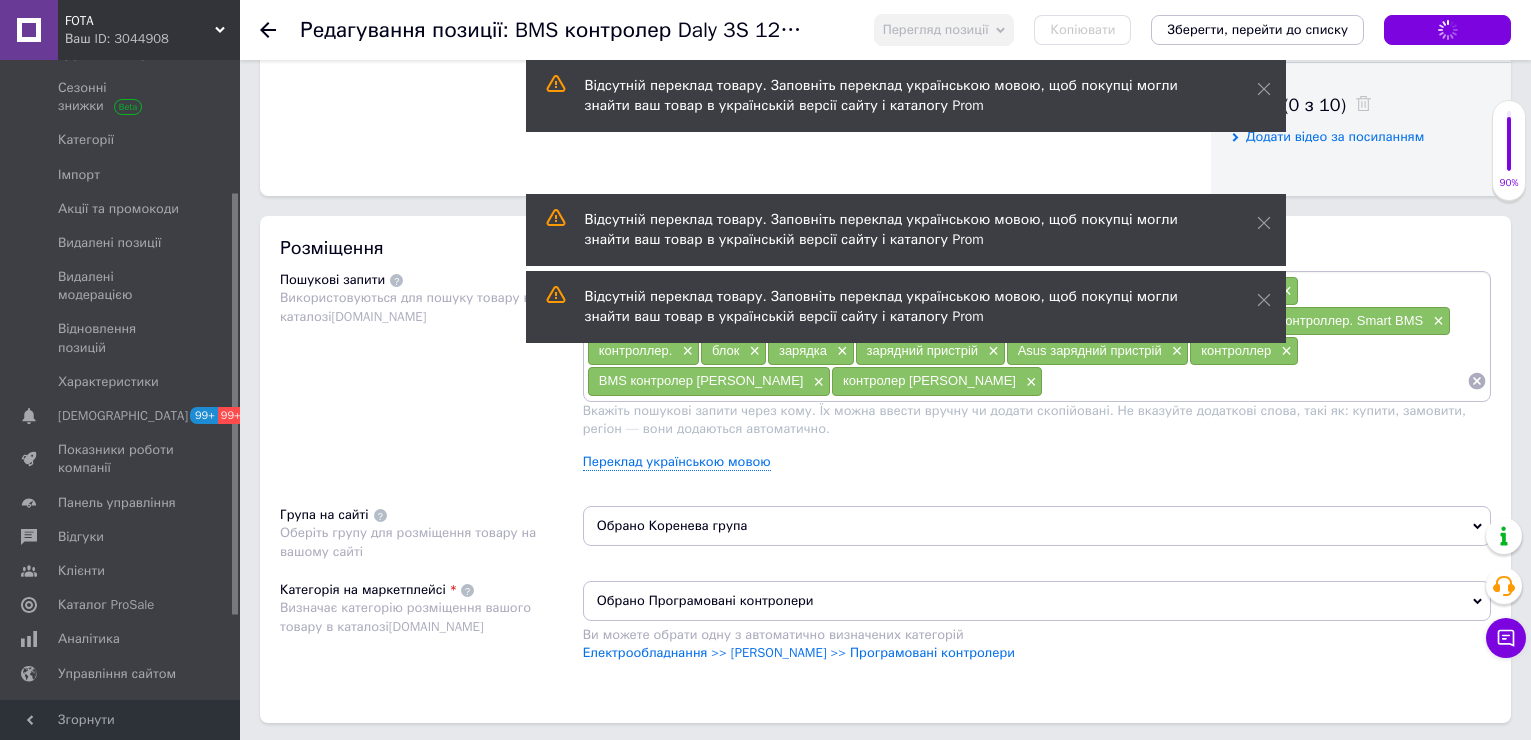 click on "Зберегти зміни" at bounding box center [1447, 30] 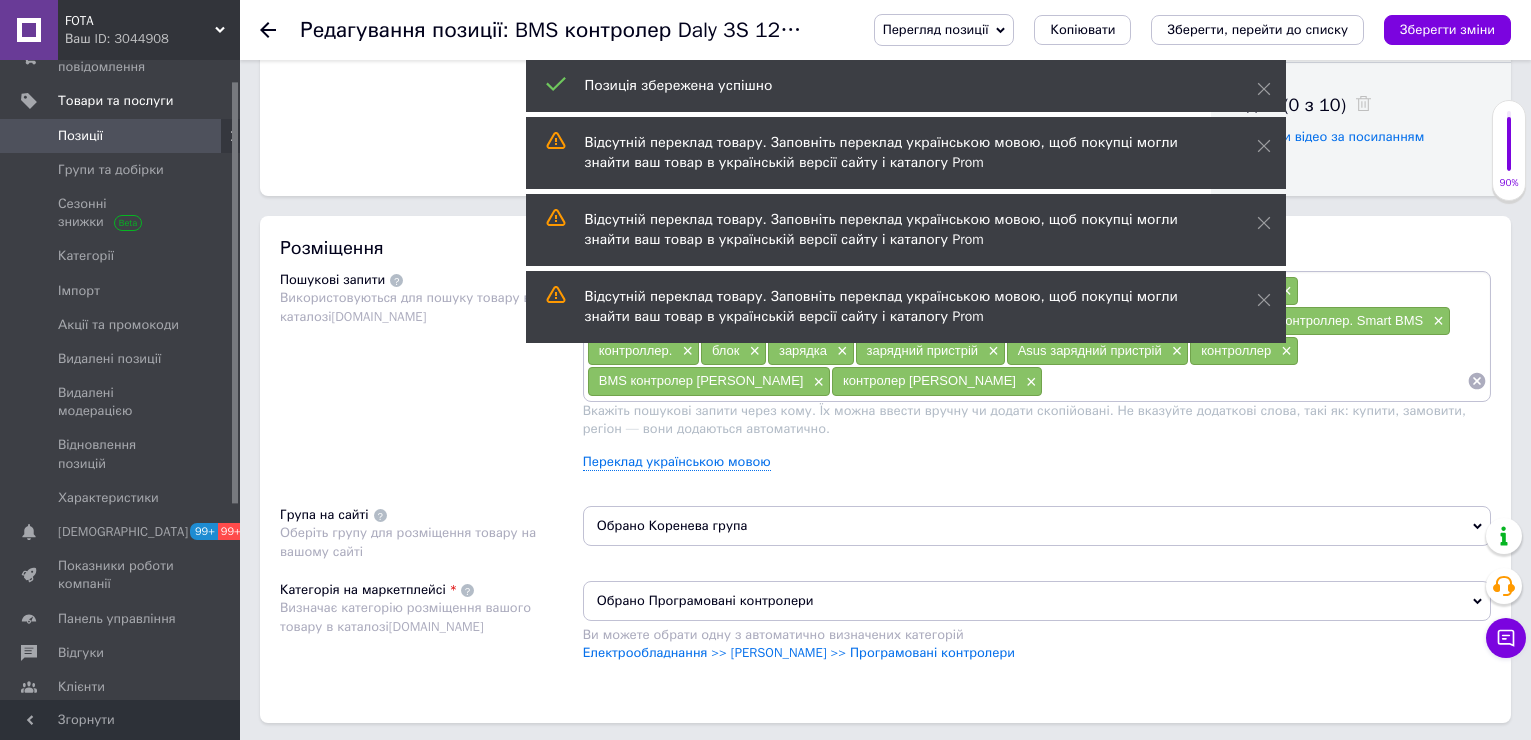 scroll, scrollTop: 0, scrollLeft: 0, axis: both 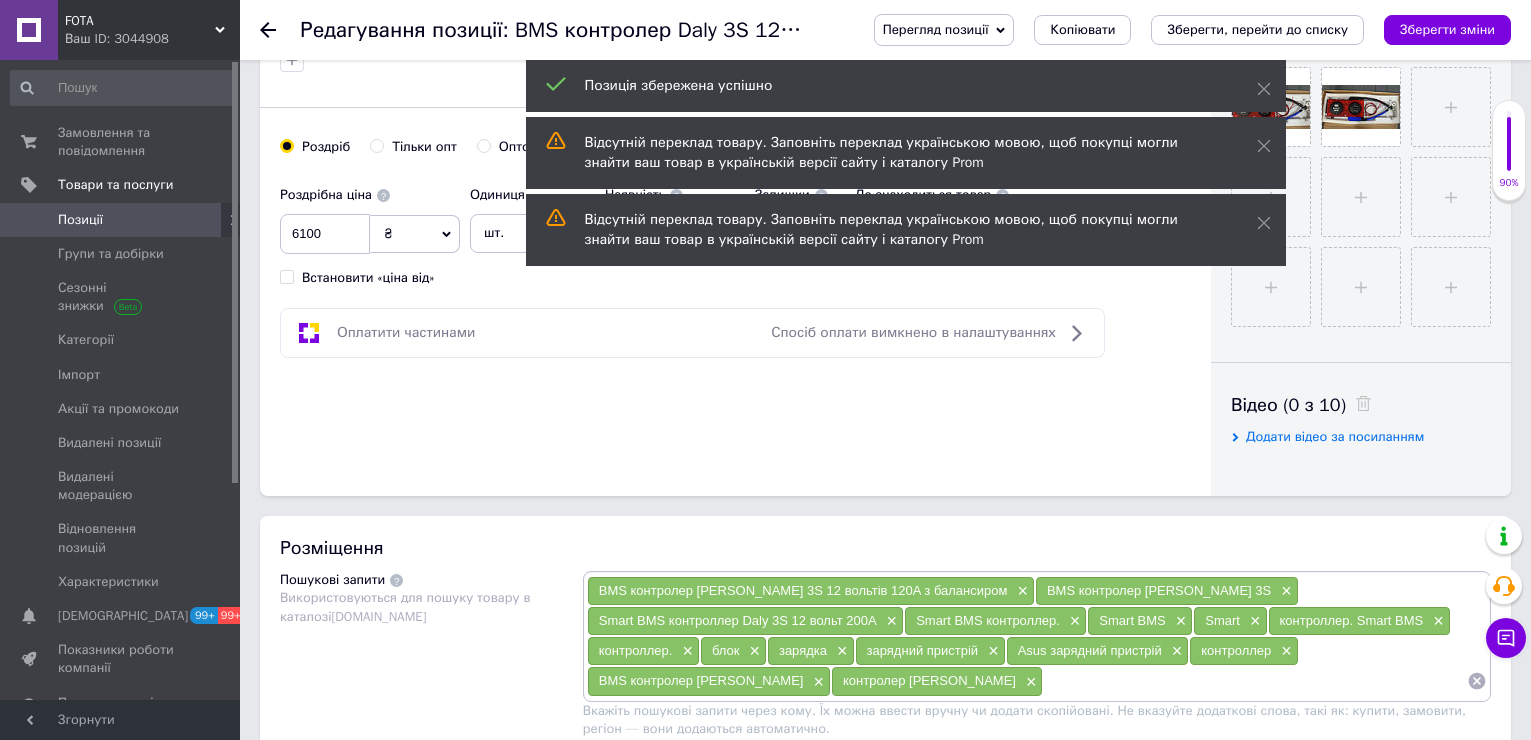 click on "Позиції" at bounding box center (80, 220) 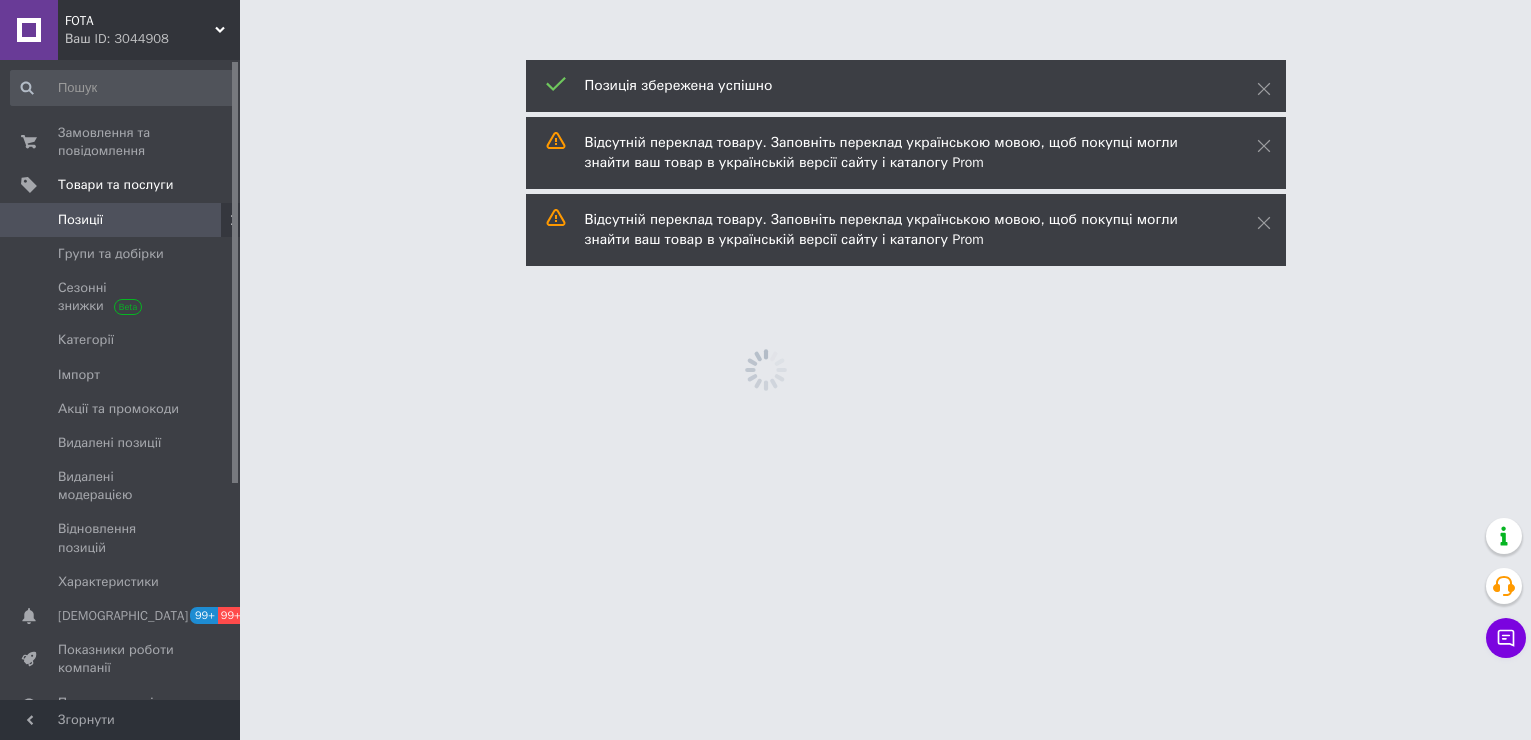 scroll, scrollTop: 0, scrollLeft: 0, axis: both 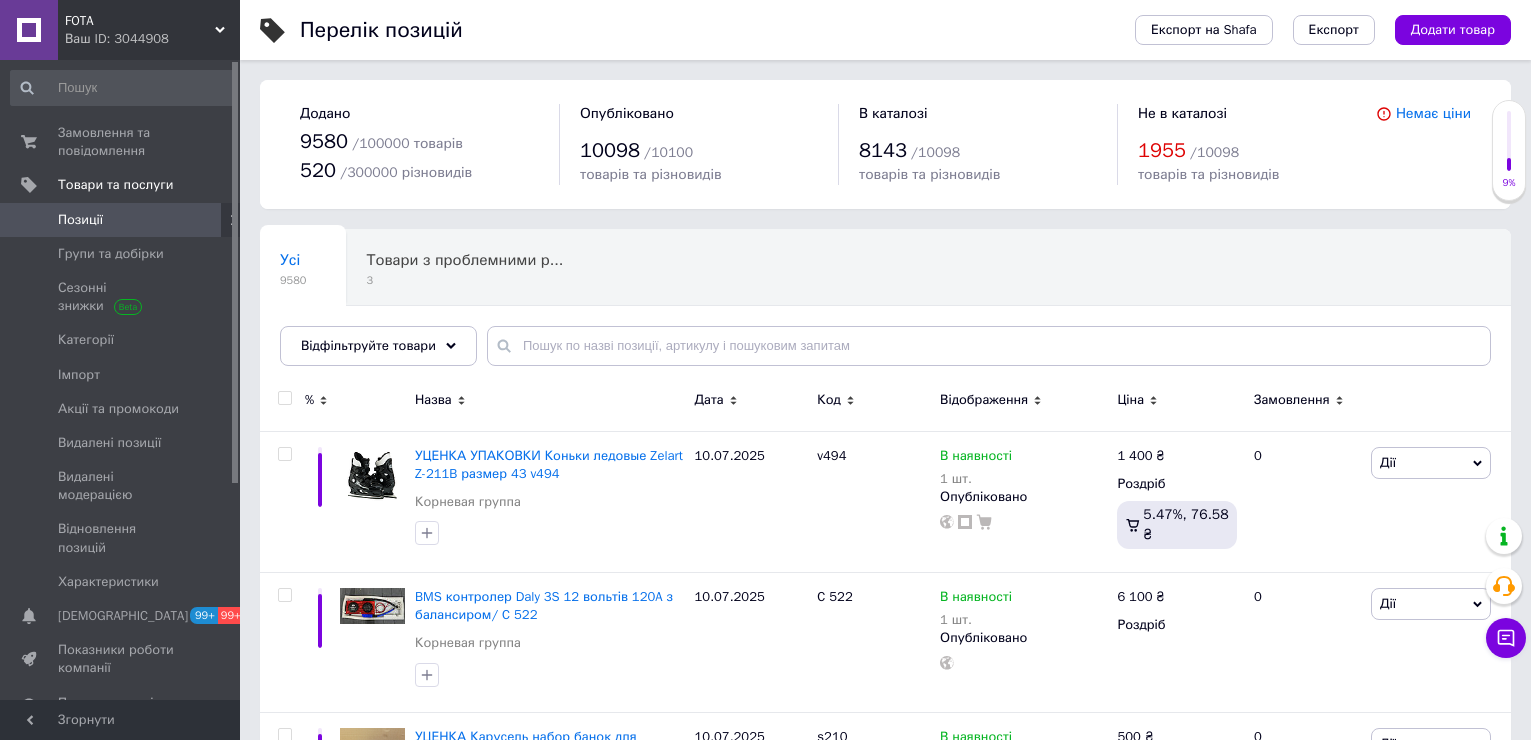 click on "Позиції" at bounding box center (80, 220) 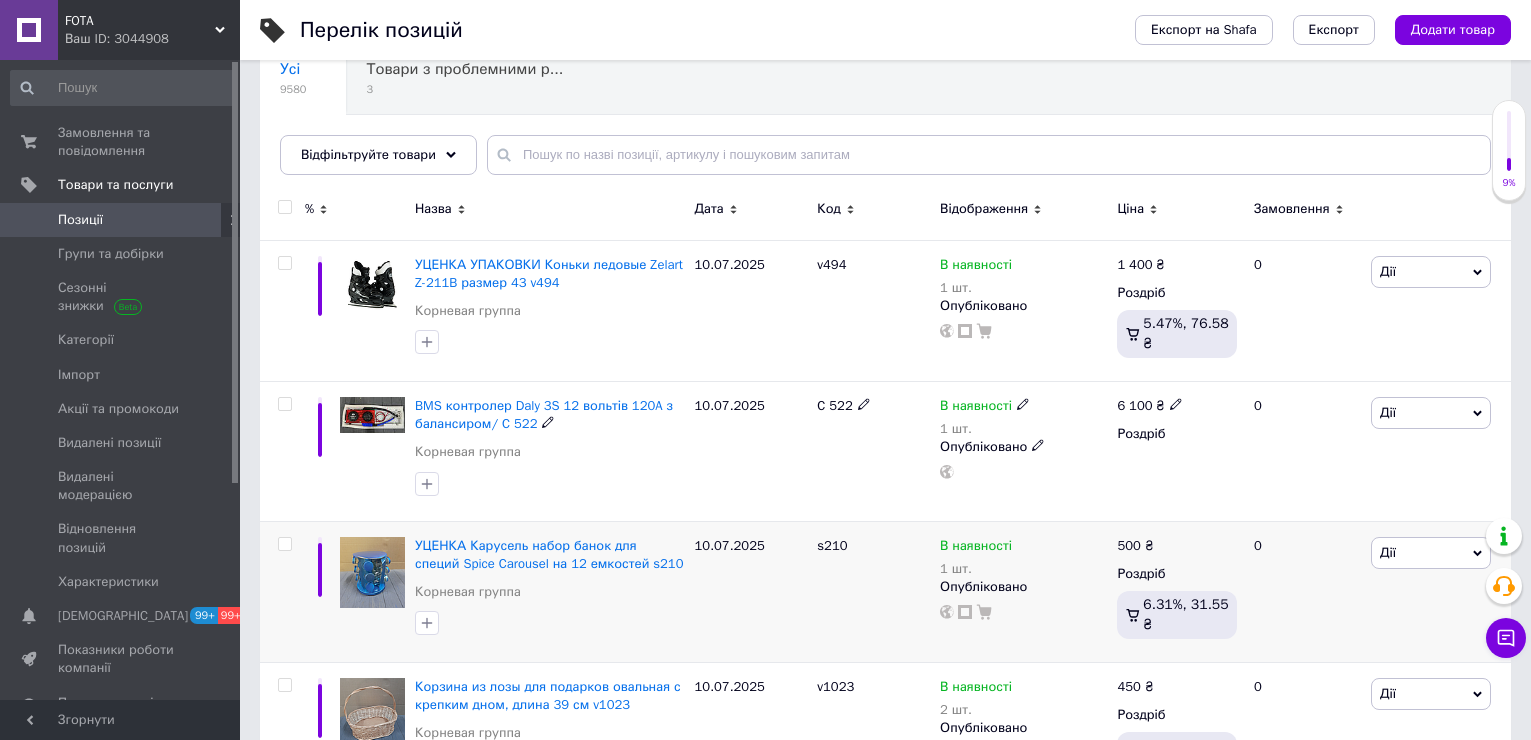 scroll, scrollTop: 200, scrollLeft: 0, axis: vertical 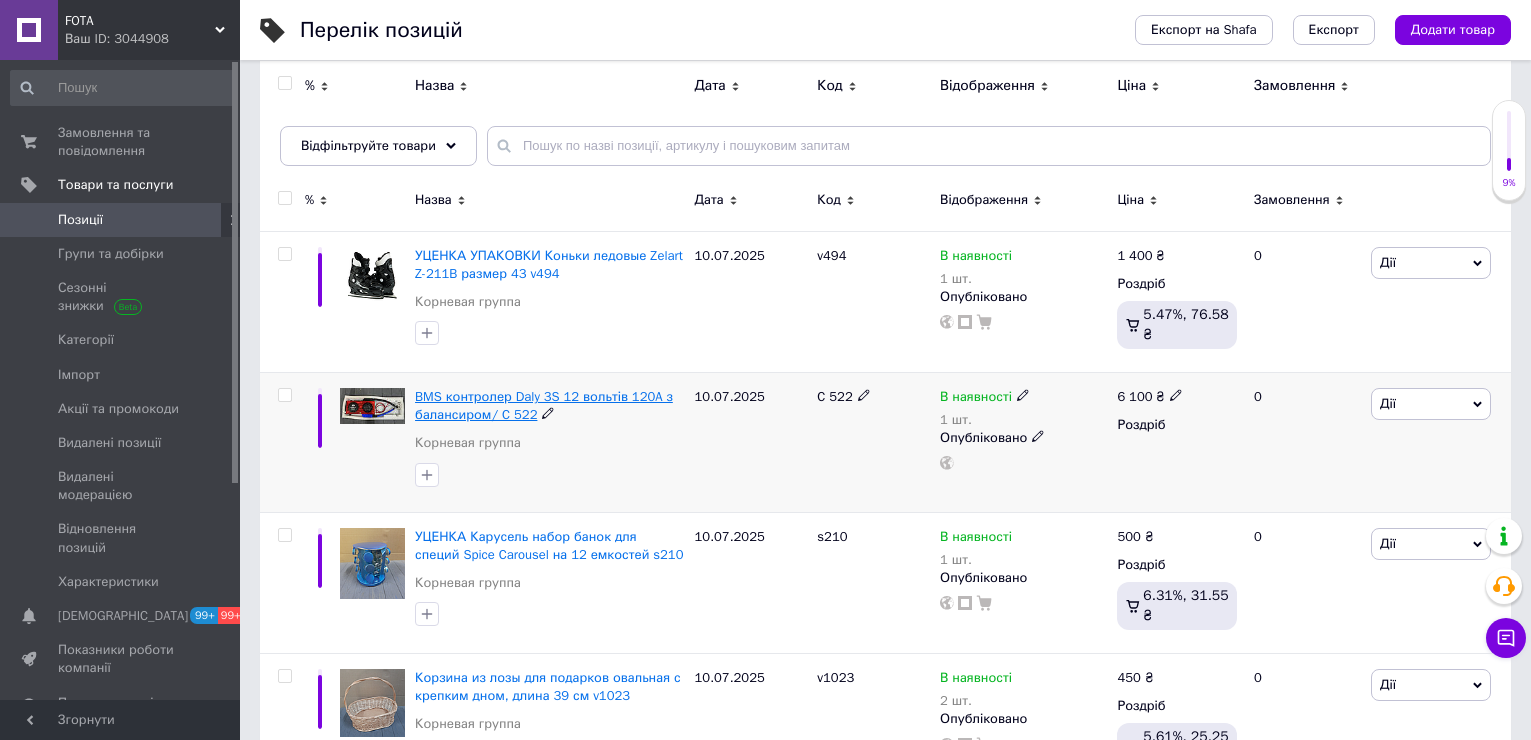 click on "BMS контролер Daly 3S 12 вольтів 120A з балансиром/ C 522" at bounding box center [544, 405] 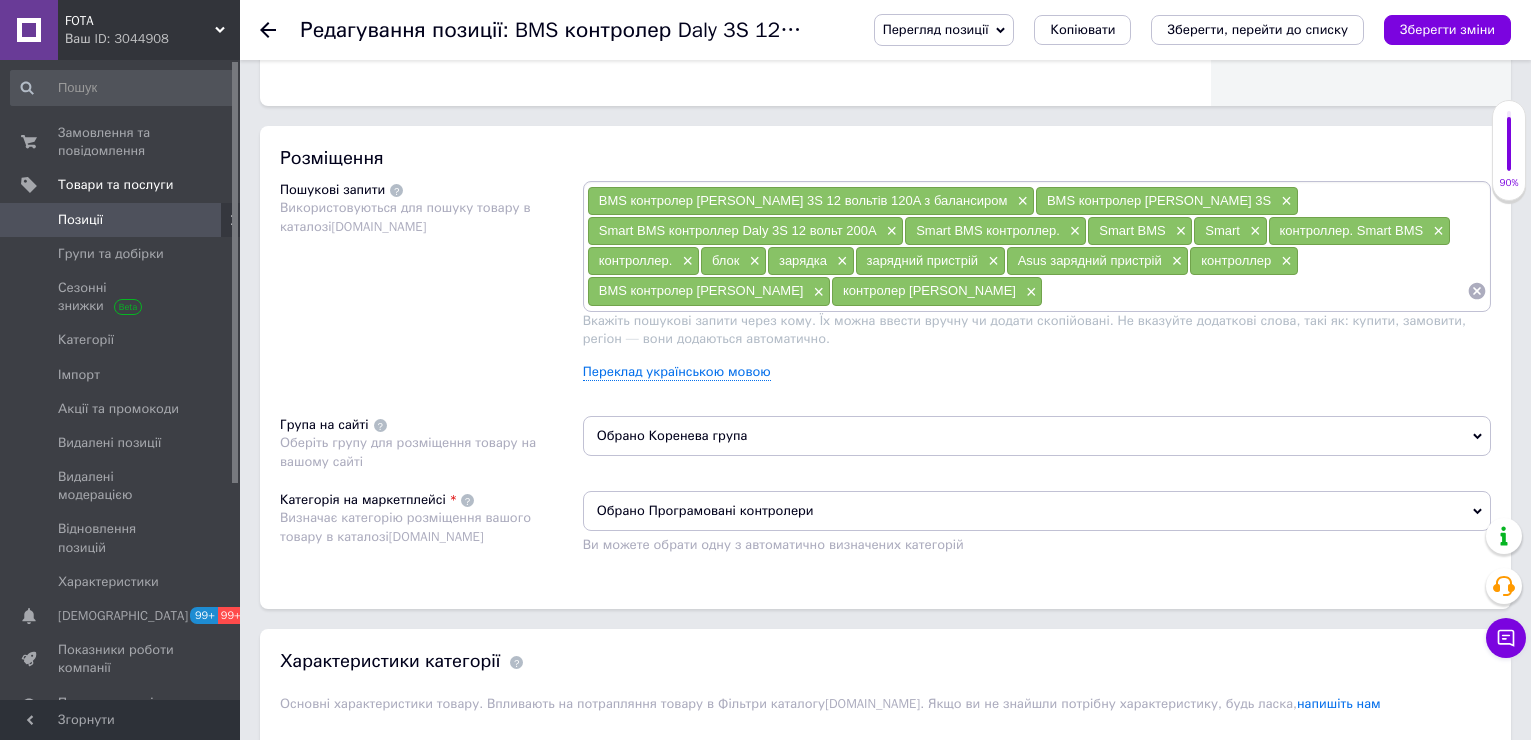 scroll, scrollTop: 1100, scrollLeft: 0, axis: vertical 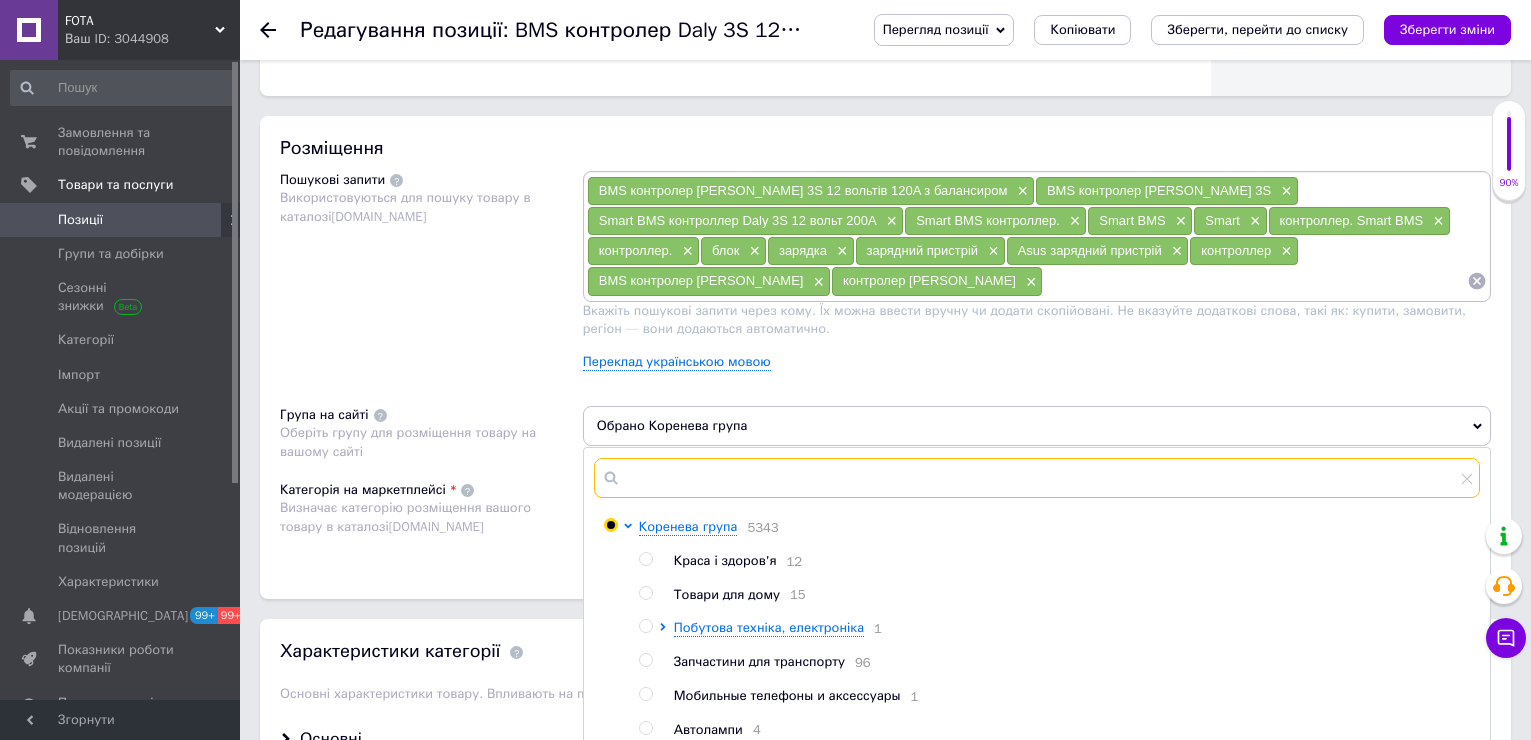 click at bounding box center (1037, 478) 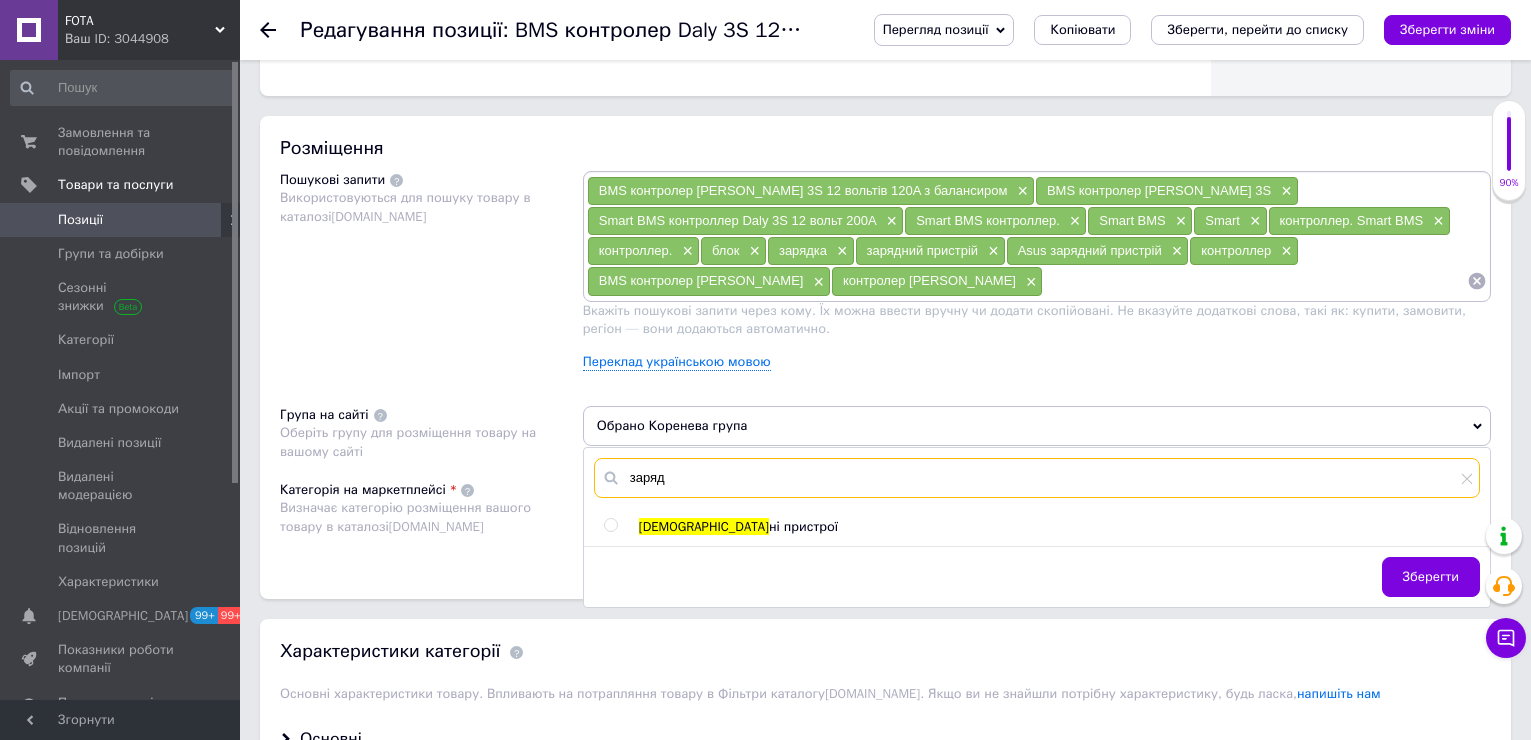 type on "заряд" 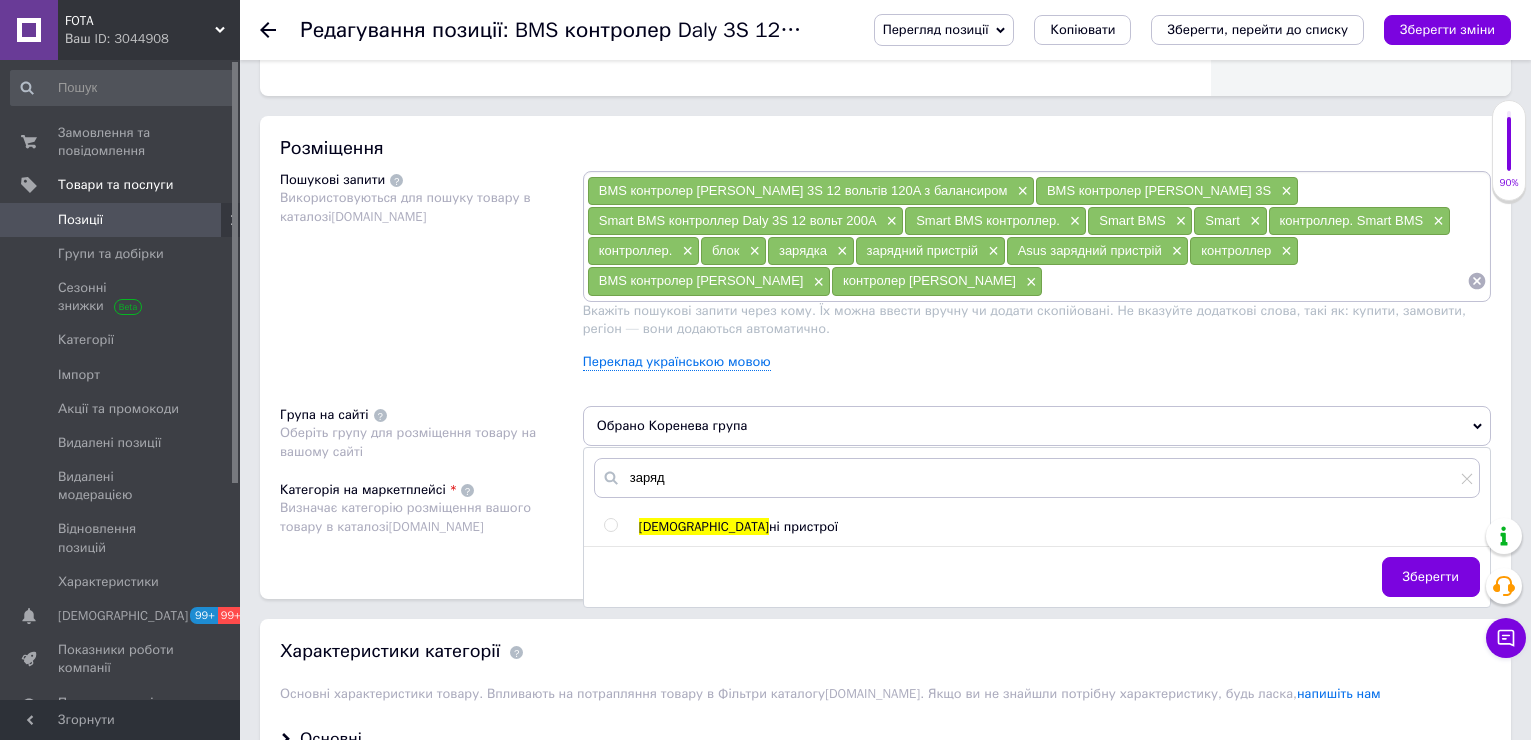 click on "Заряд ні пристрої" at bounding box center (1059, 527) 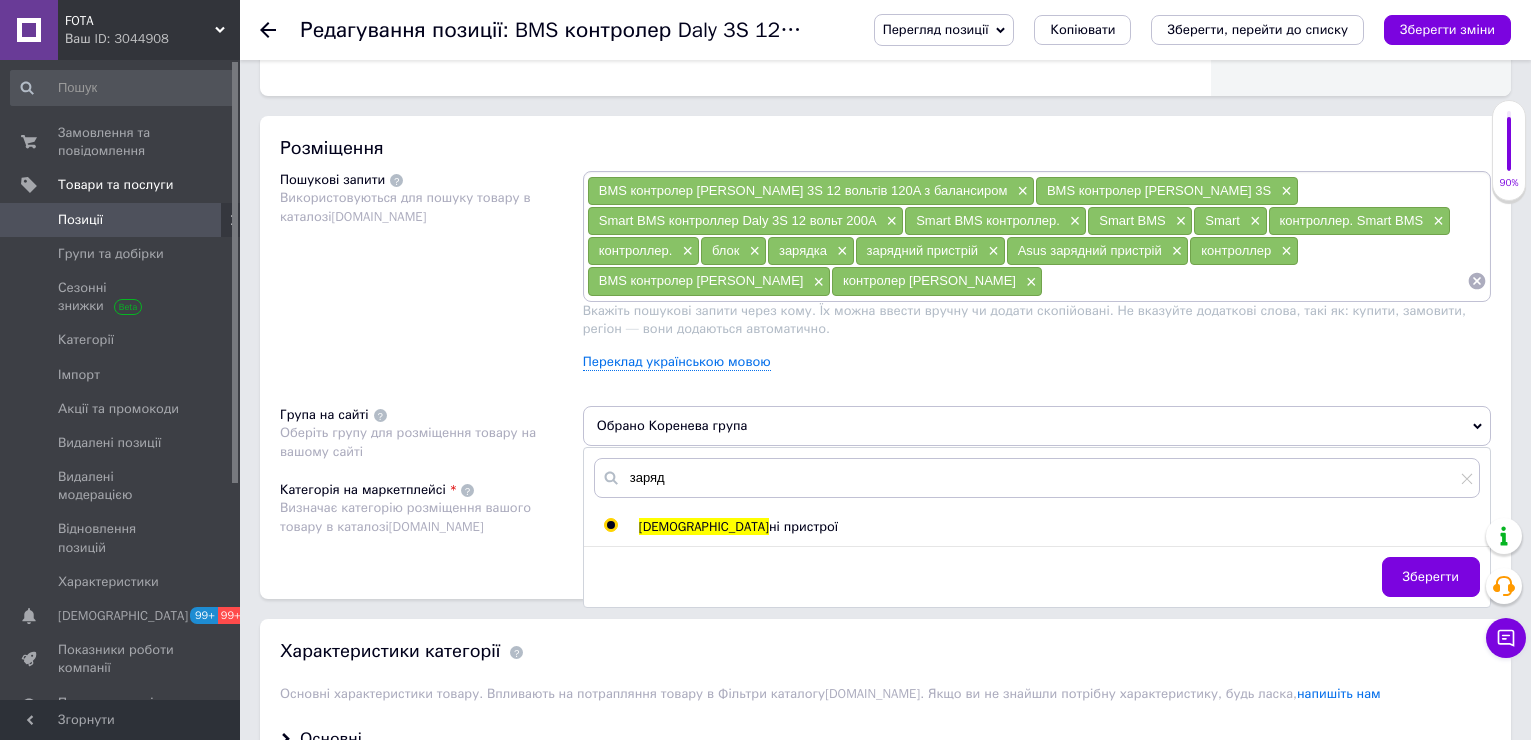 radio on "true" 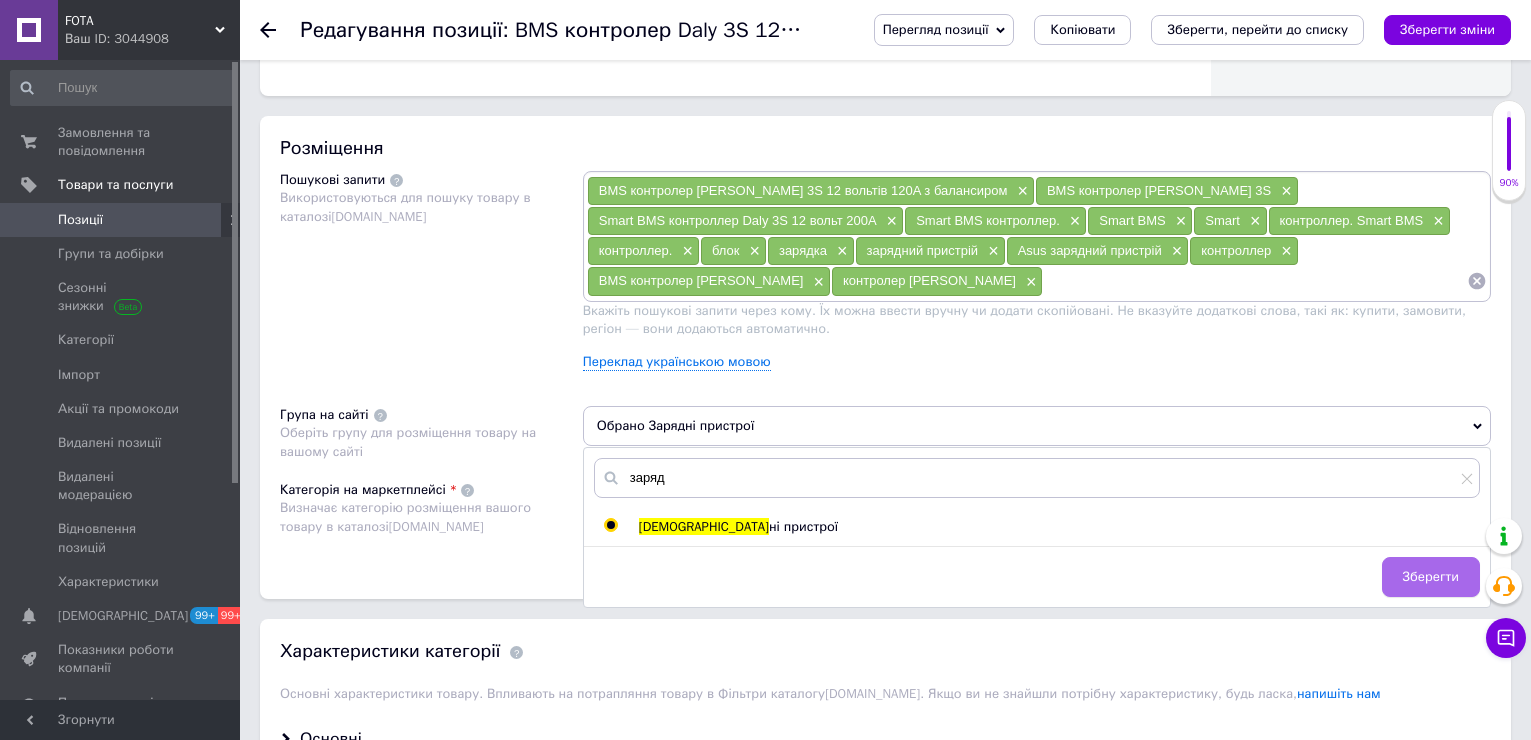 click on "Зберегти" at bounding box center (1431, 577) 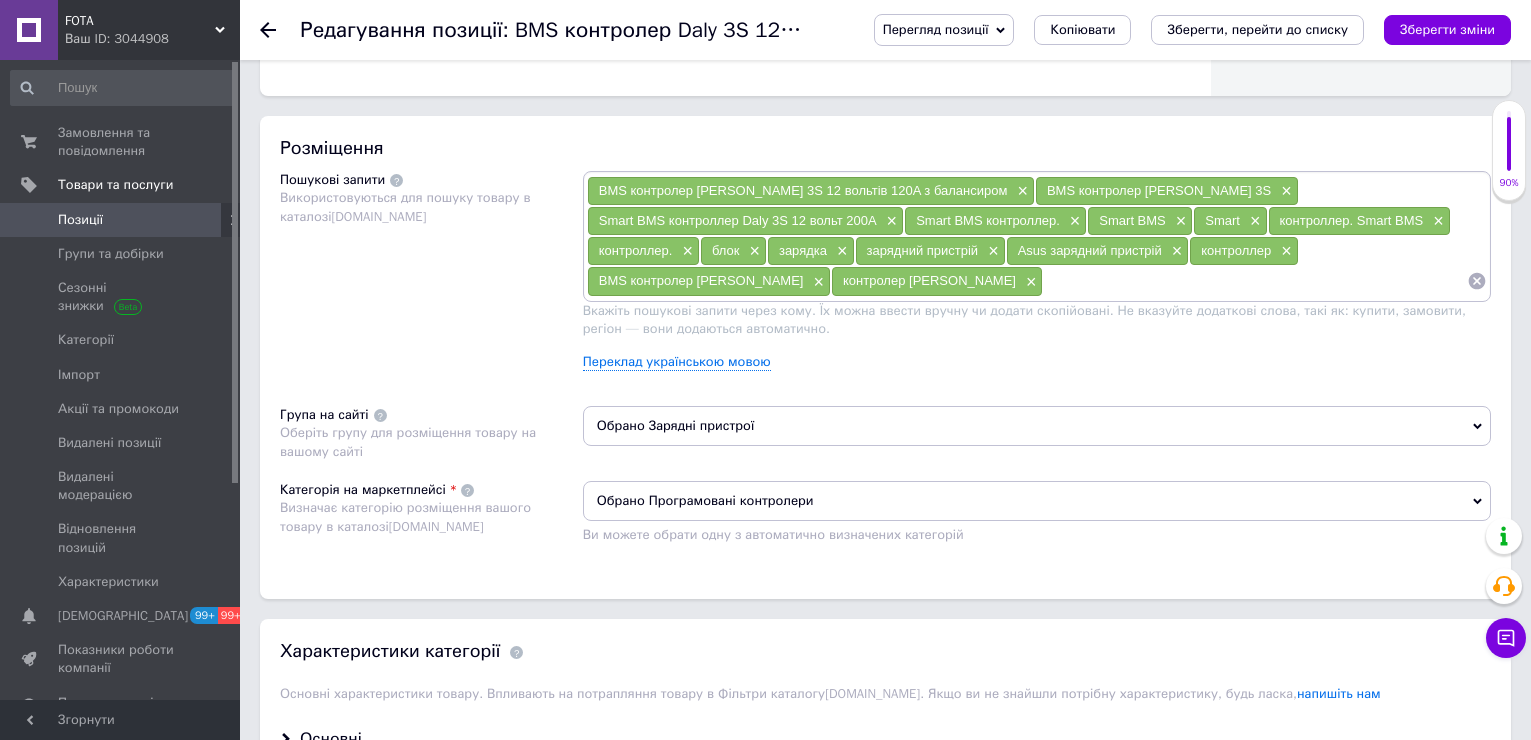 click on "Обрано Програмовані контролери" at bounding box center [1037, 501] 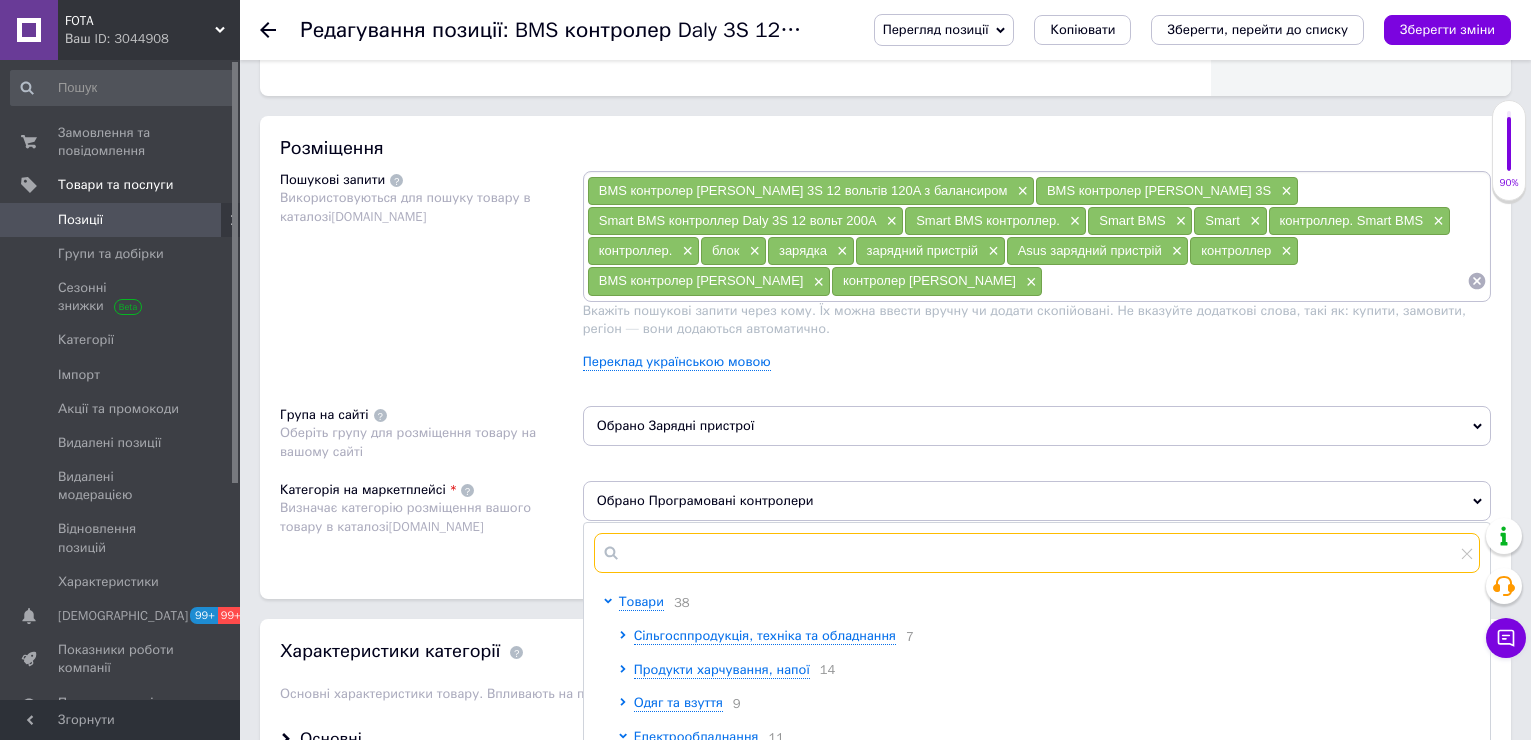 click at bounding box center (1037, 553) 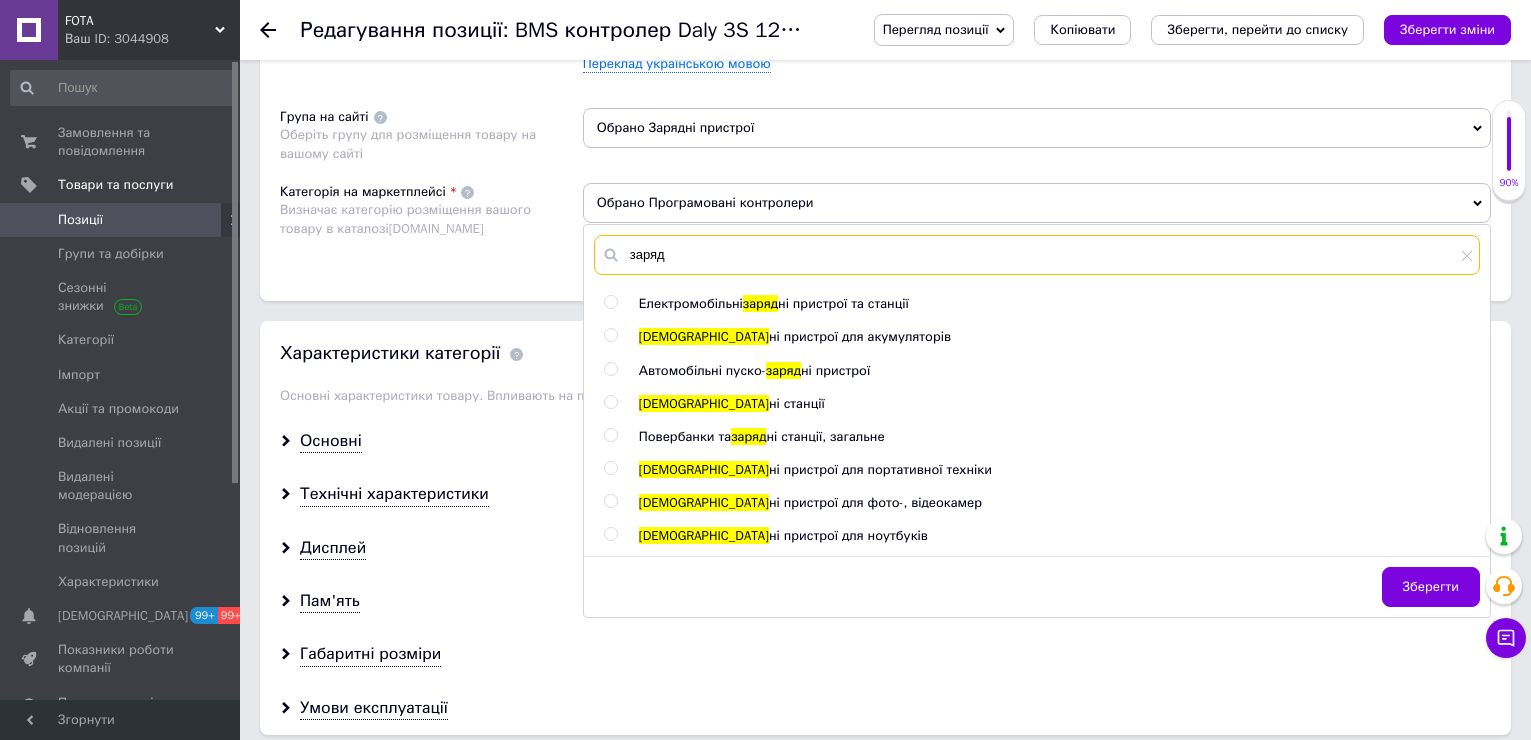 scroll, scrollTop: 1400, scrollLeft: 0, axis: vertical 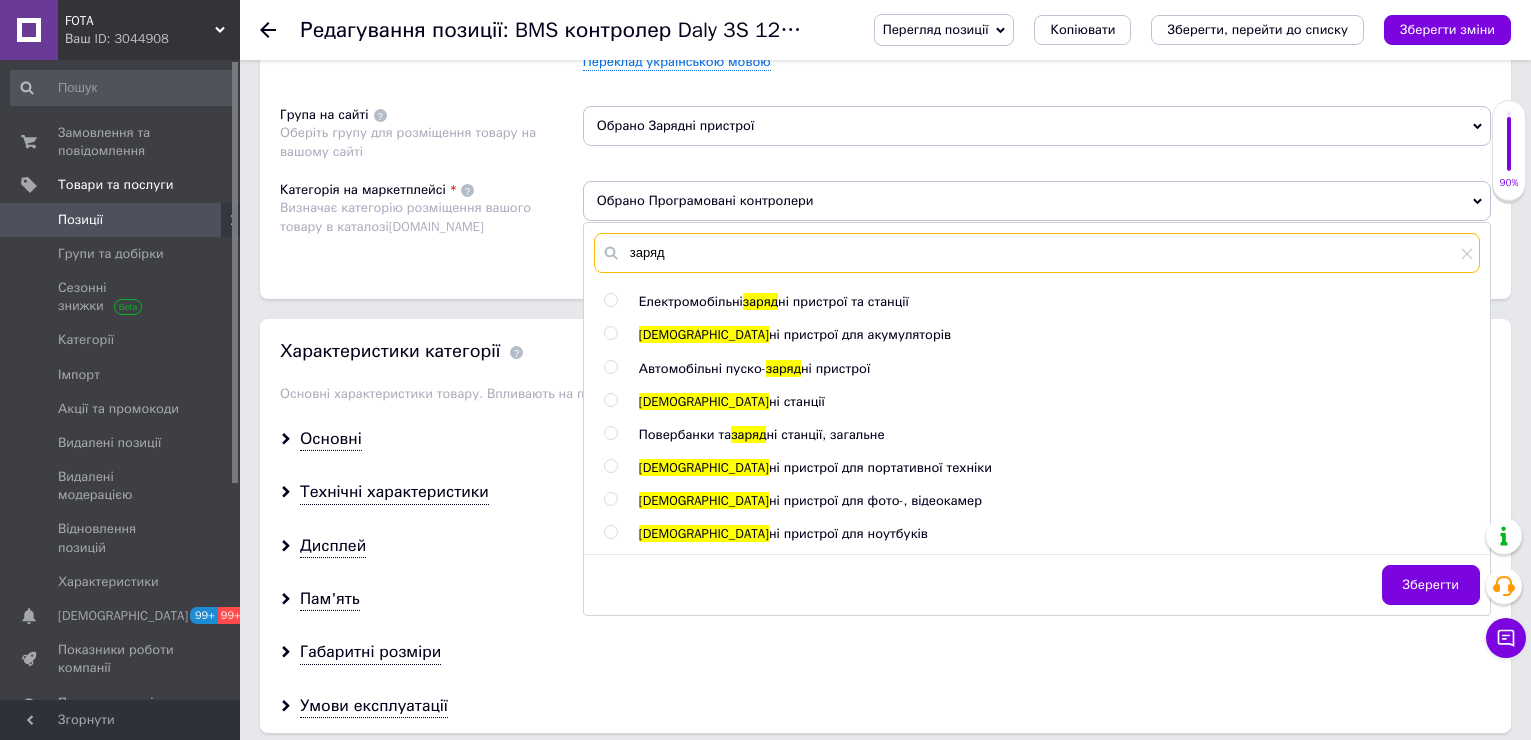 type on "заряд" 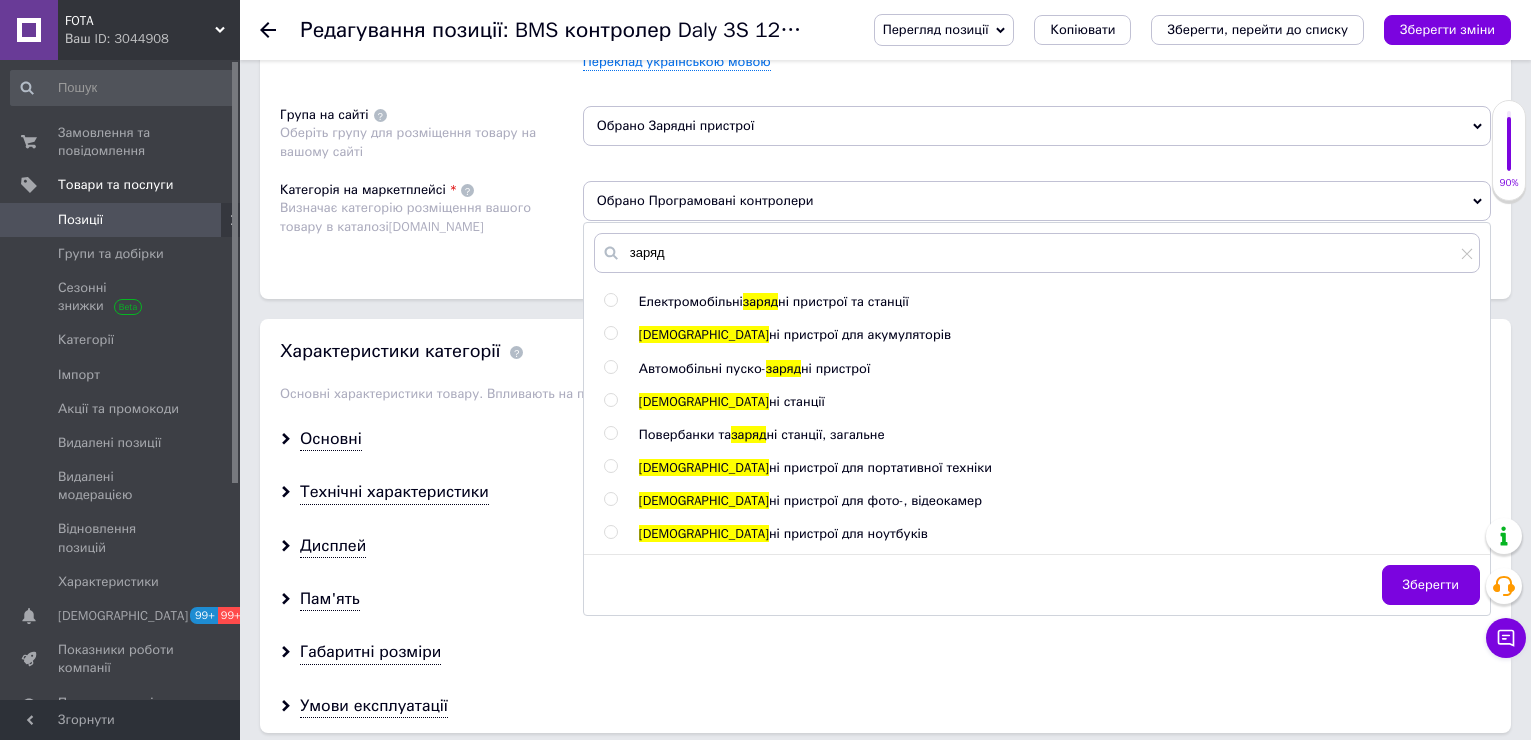 click on "Заряд" at bounding box center [704, 533] 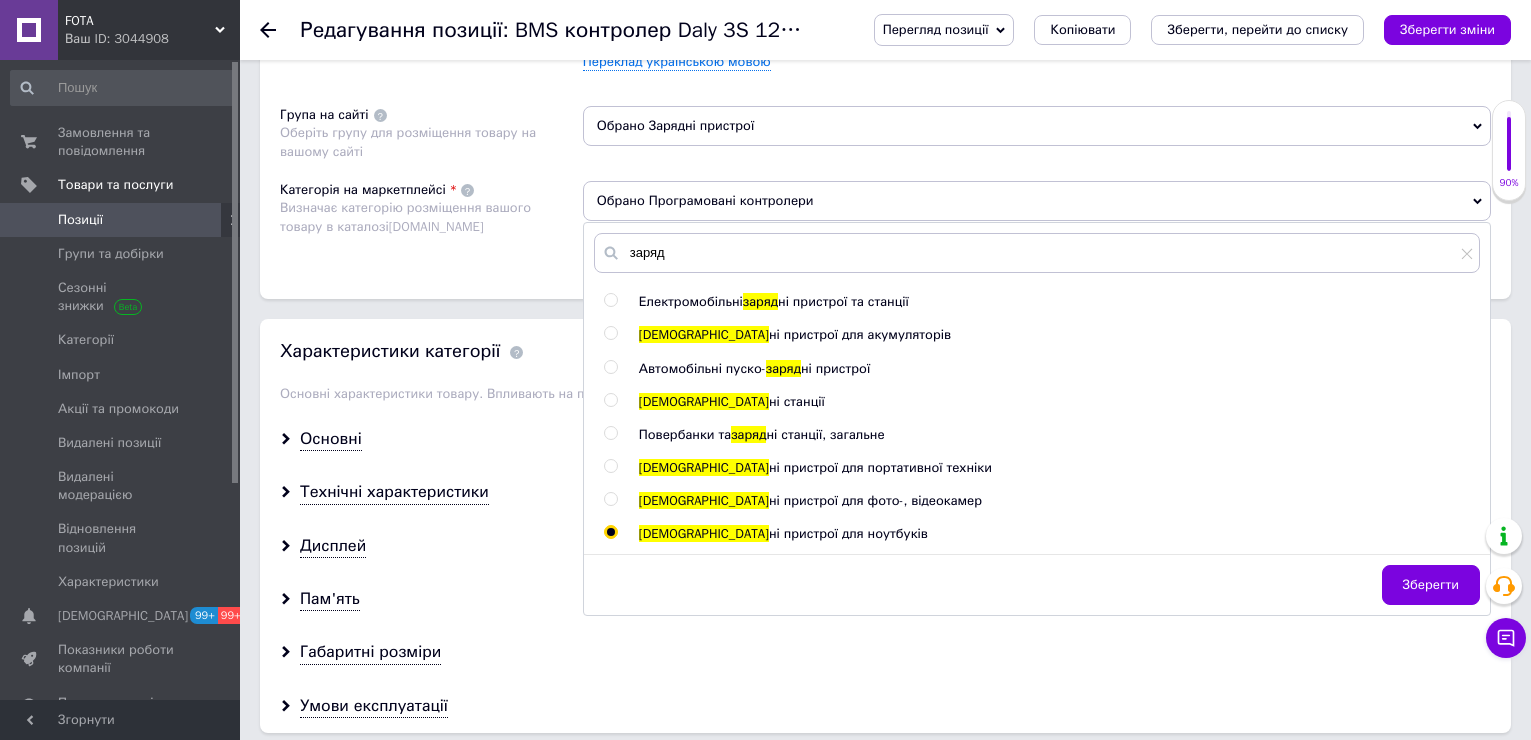 radio on "true" 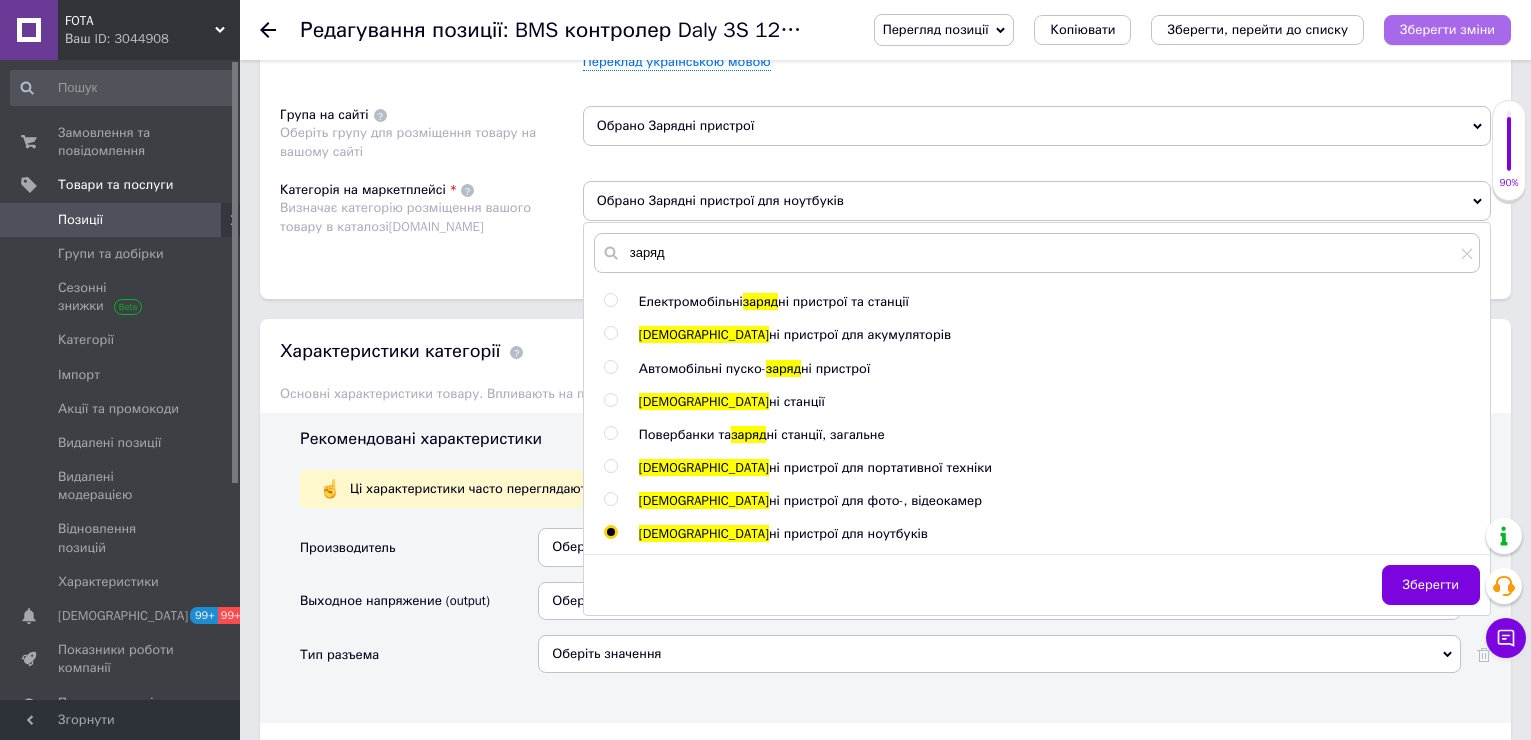 click on "Зберегти зміни" at bounding box center [1447, 30] 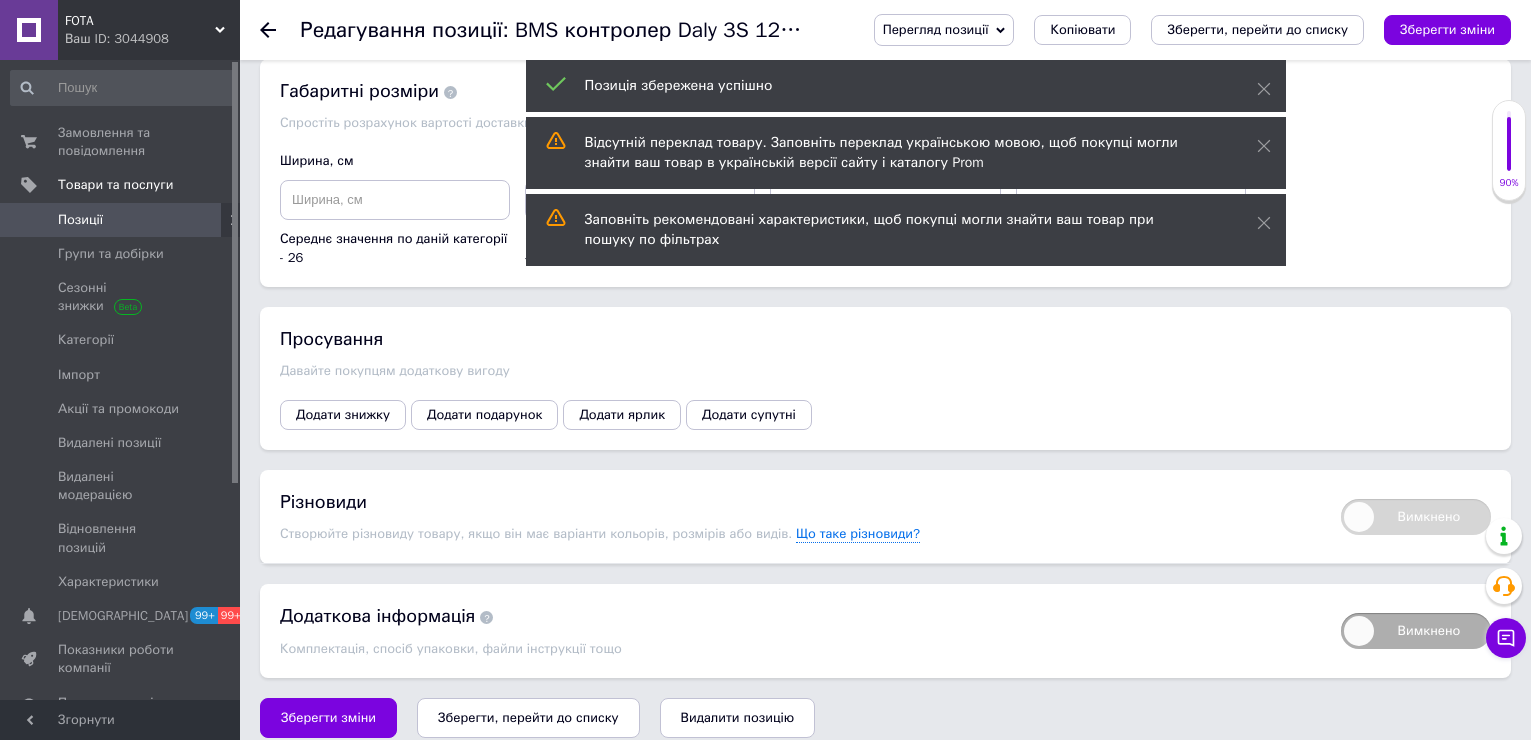scroll, scrollTop: 2342, scrollLeft: 0, axis: vertical 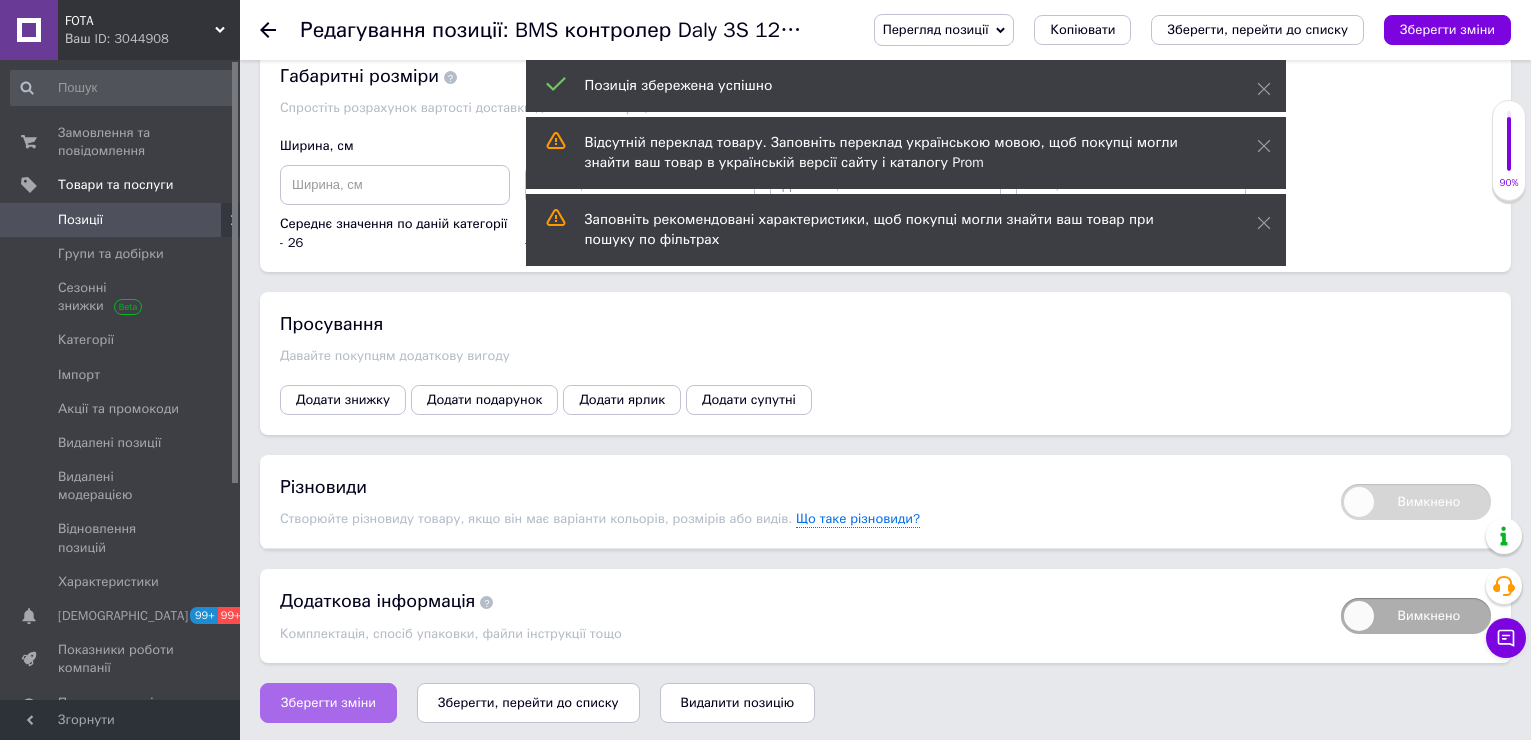 click on "Зберегти зміни" at bounding box center (328, 703) 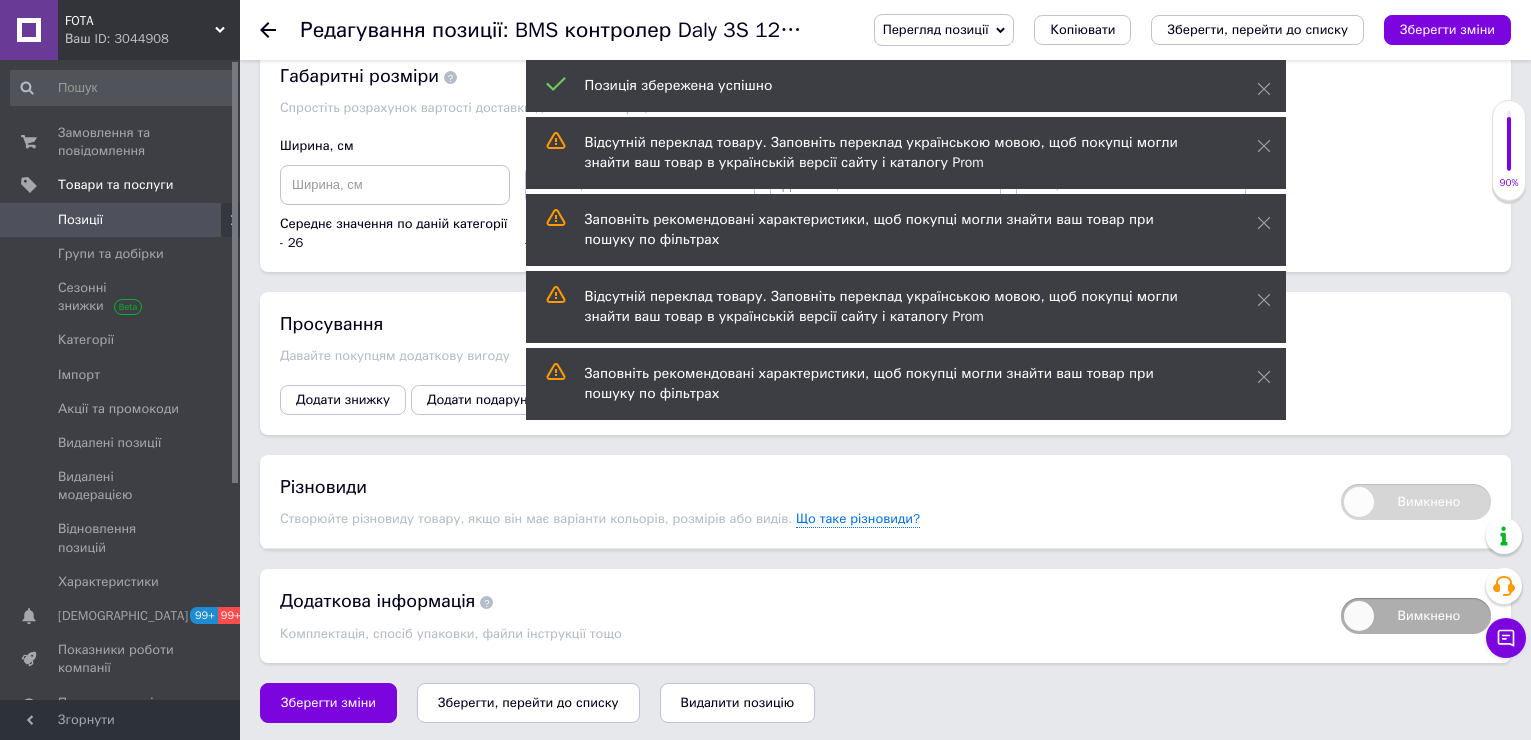 click on "Зберегти зміни" at bounding box center [1447, 29] 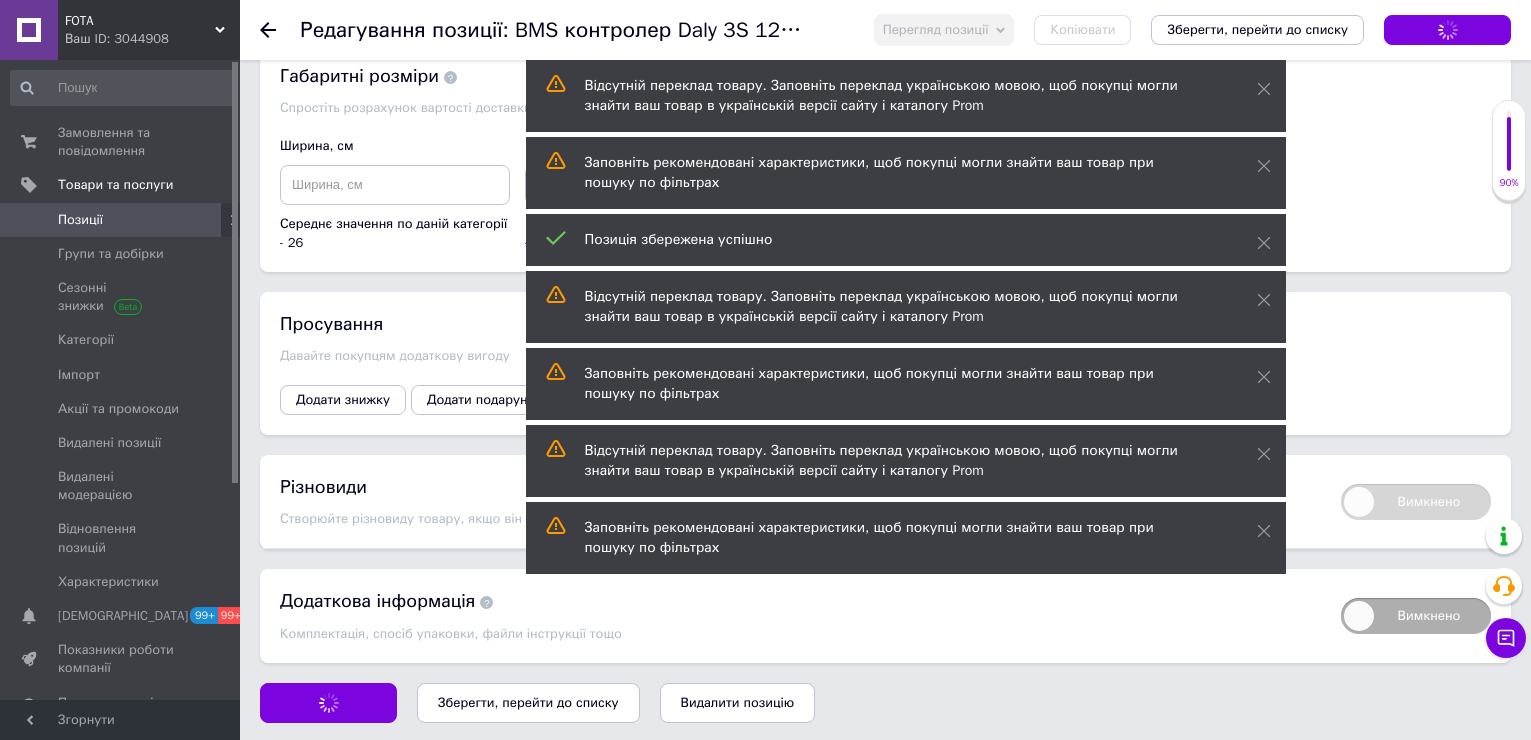 click on "Зберегти зміни" at bounding box center [1447, 30] 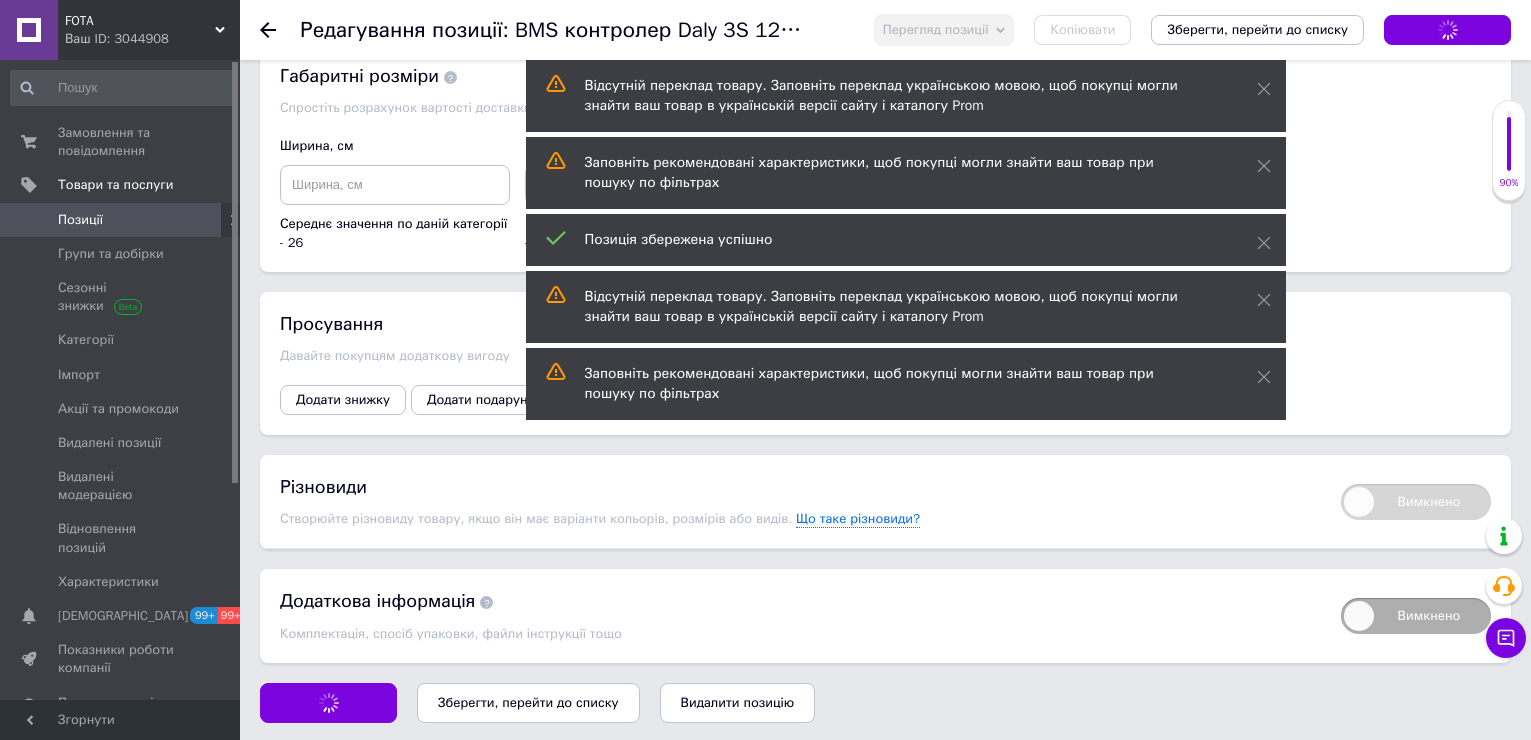 click on "Зберегти зміни" at bounding box center (1447, 30) 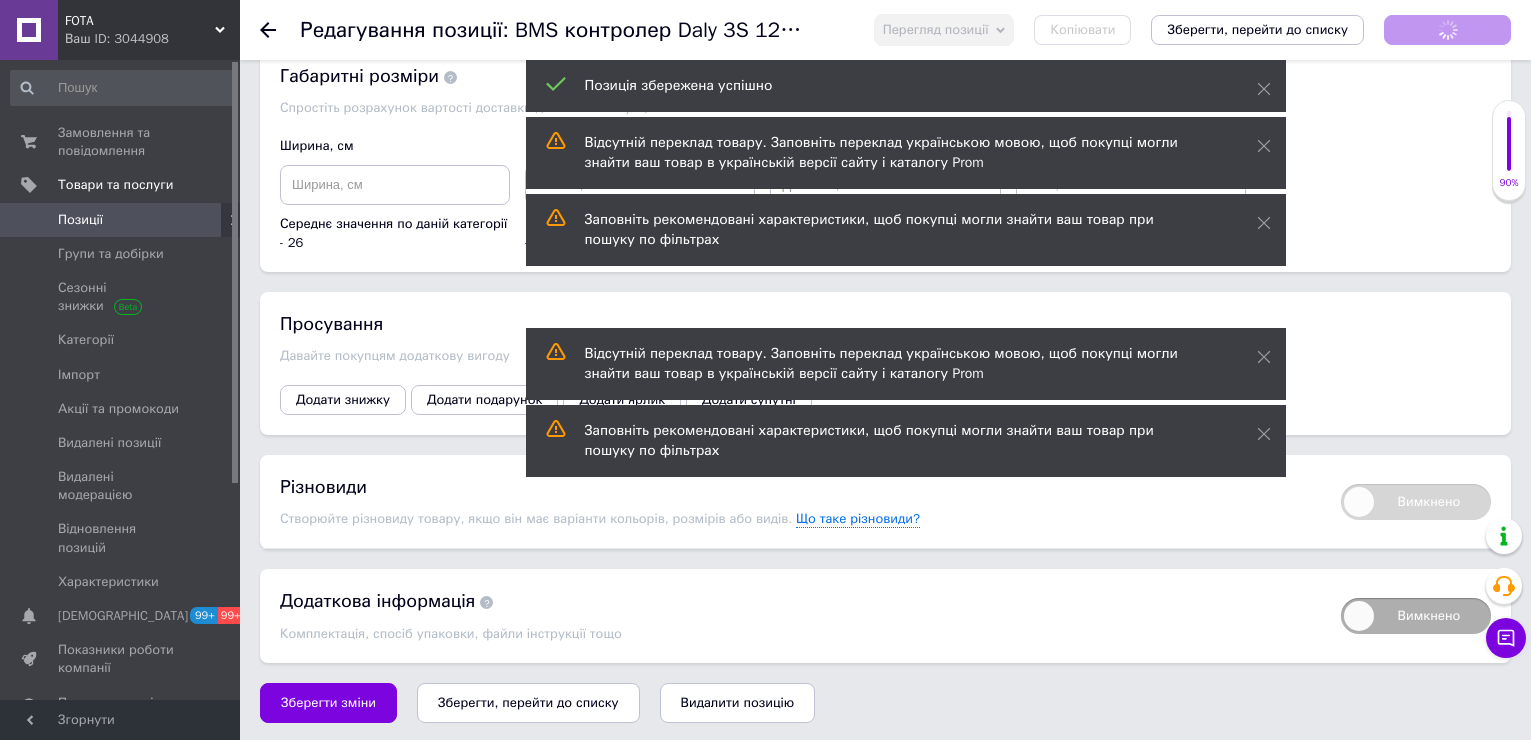 click on "Зберегти зміни" at bounding box center (1447, 30) 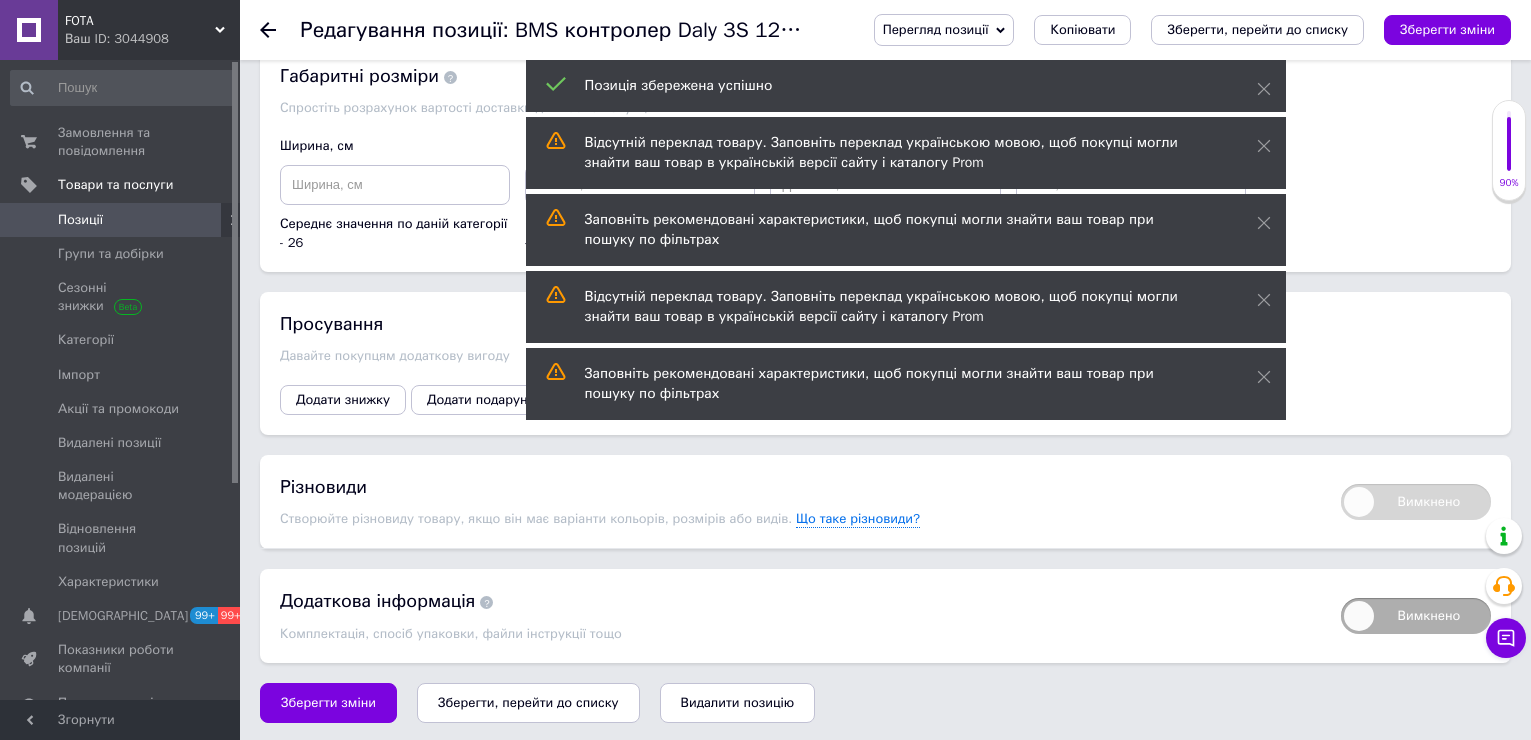 click on "Зберегти зміни" at bounding box center [1447, 29] 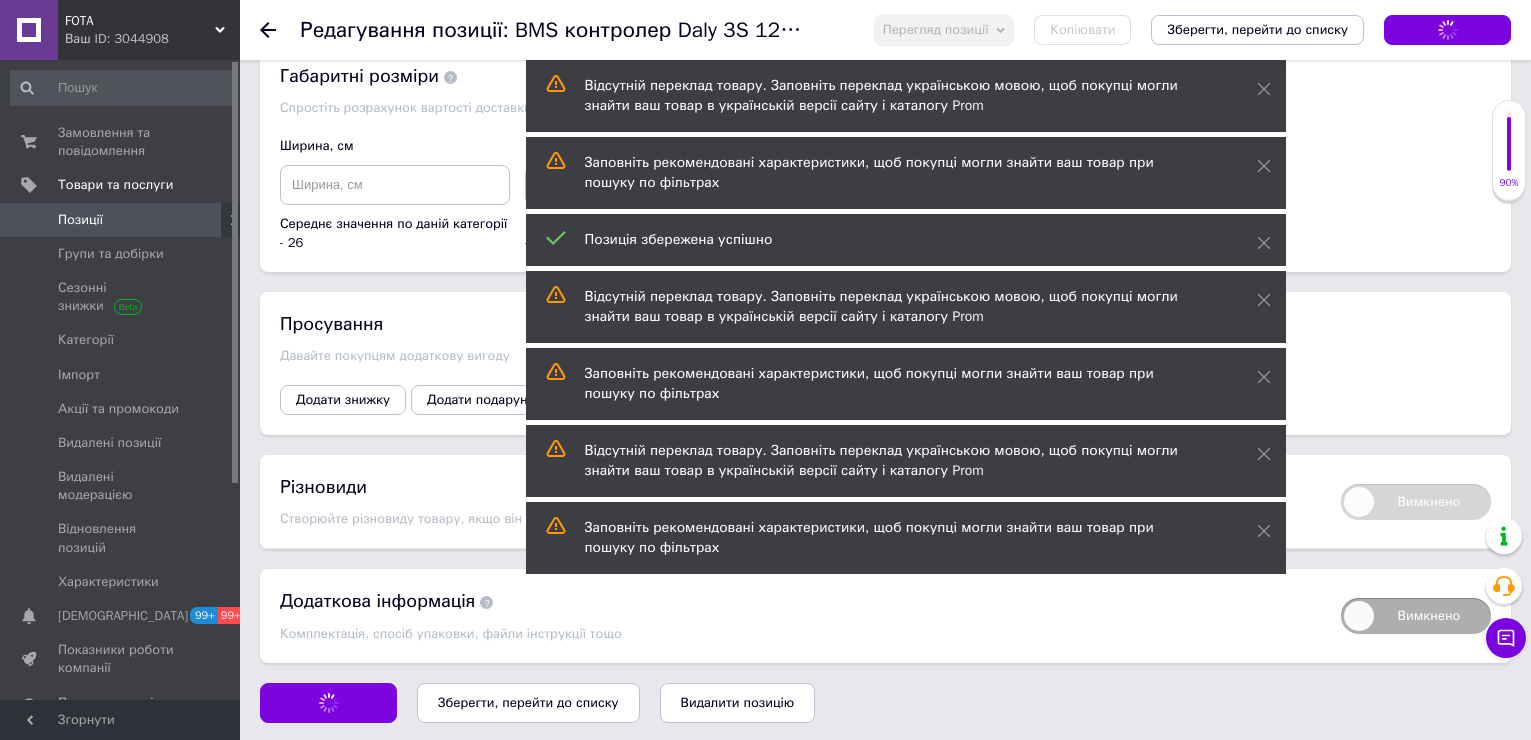 click on "Зберегти зміни" at bounding box center (1447, 30) 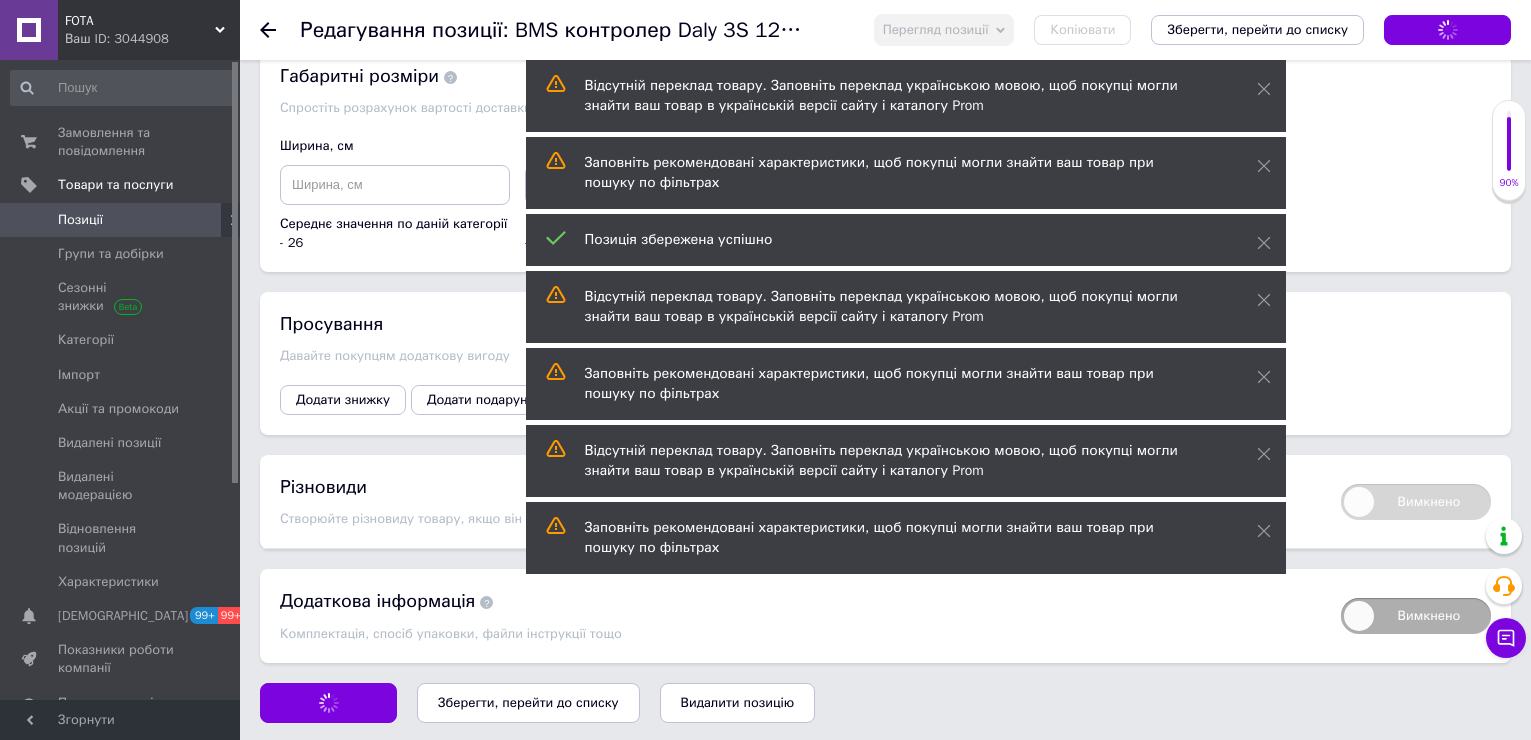click on "Зберегти зміни" at bounding box center [1447, 30] 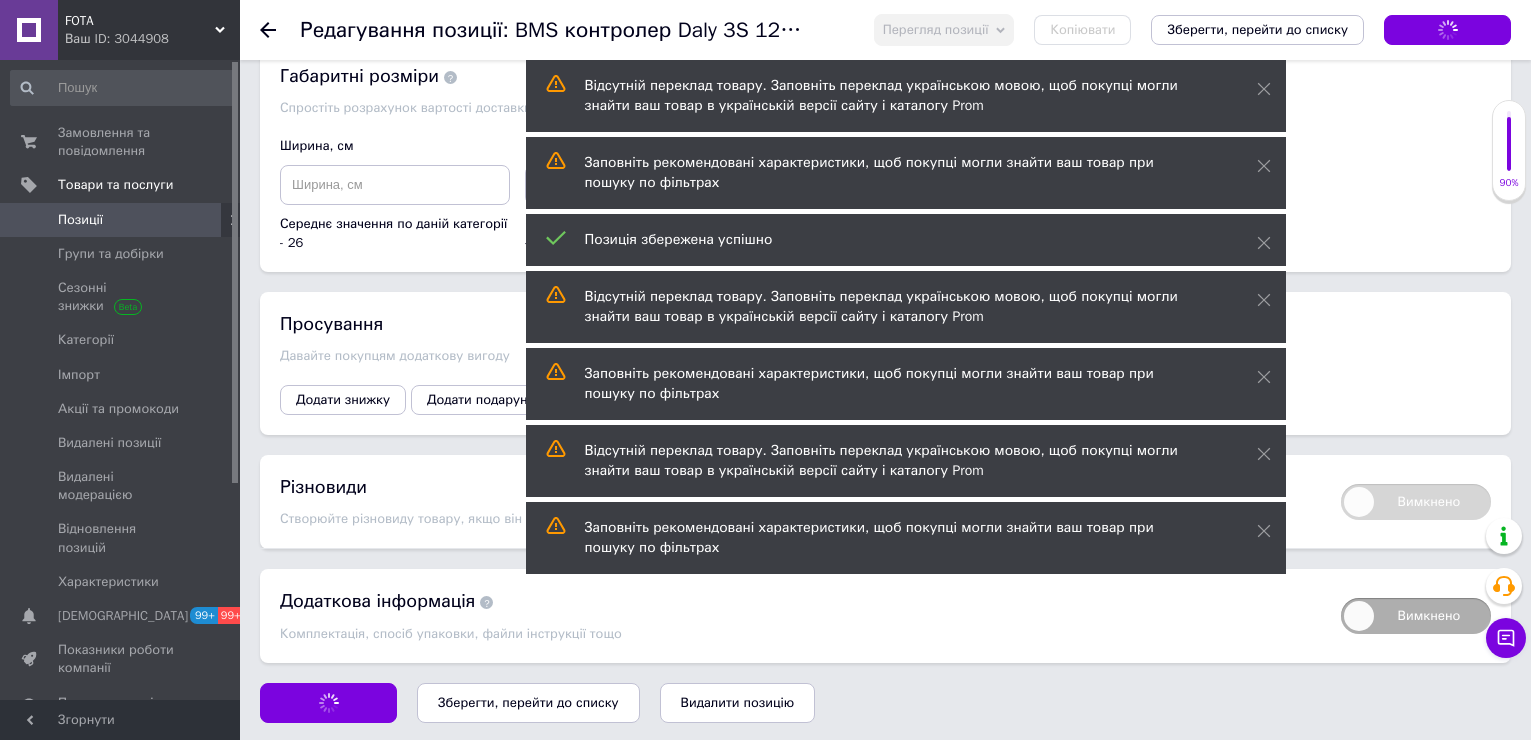click on "Зберегти зміни" at bounding box center (1447, 30) 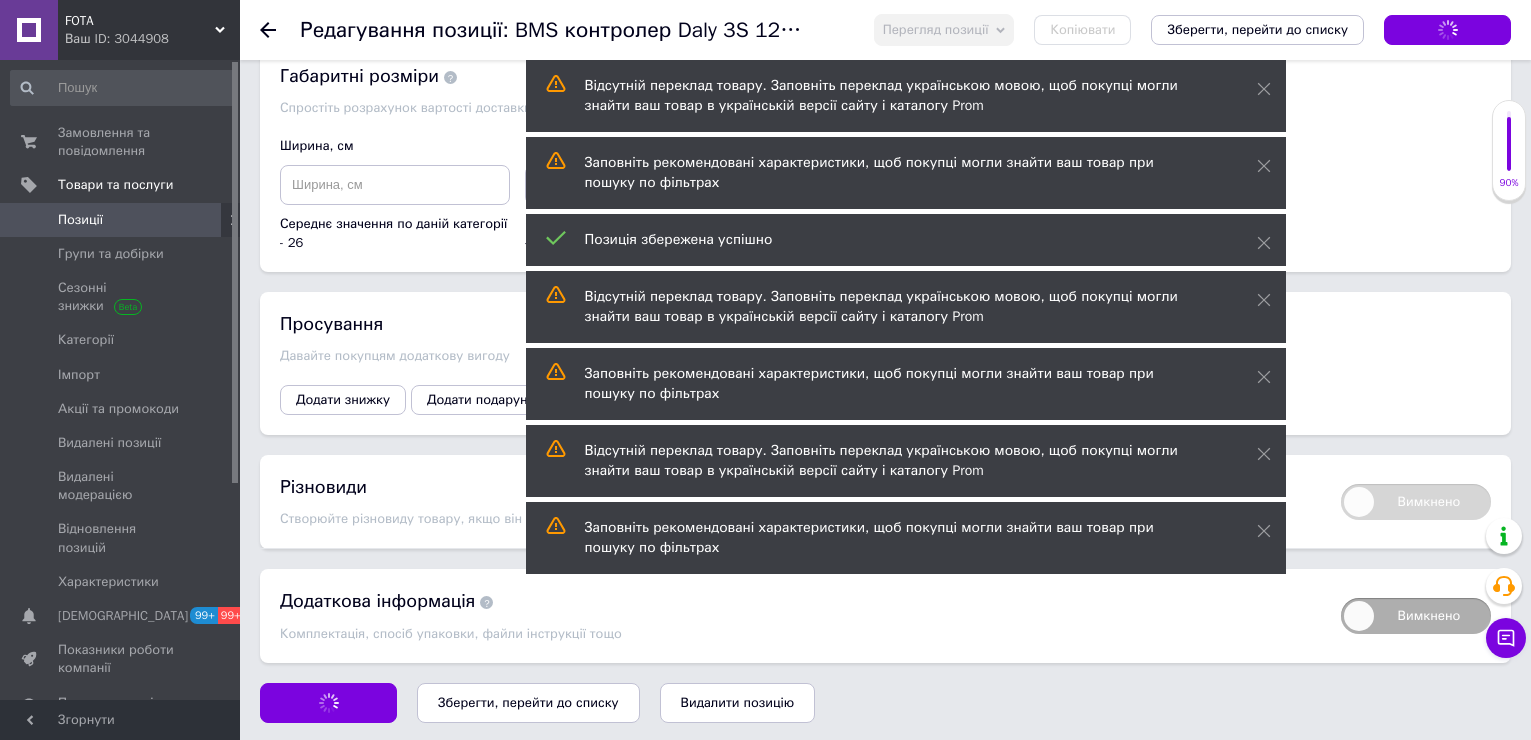 click on "Зберегти зміни" at bounding box center [1447, 30] 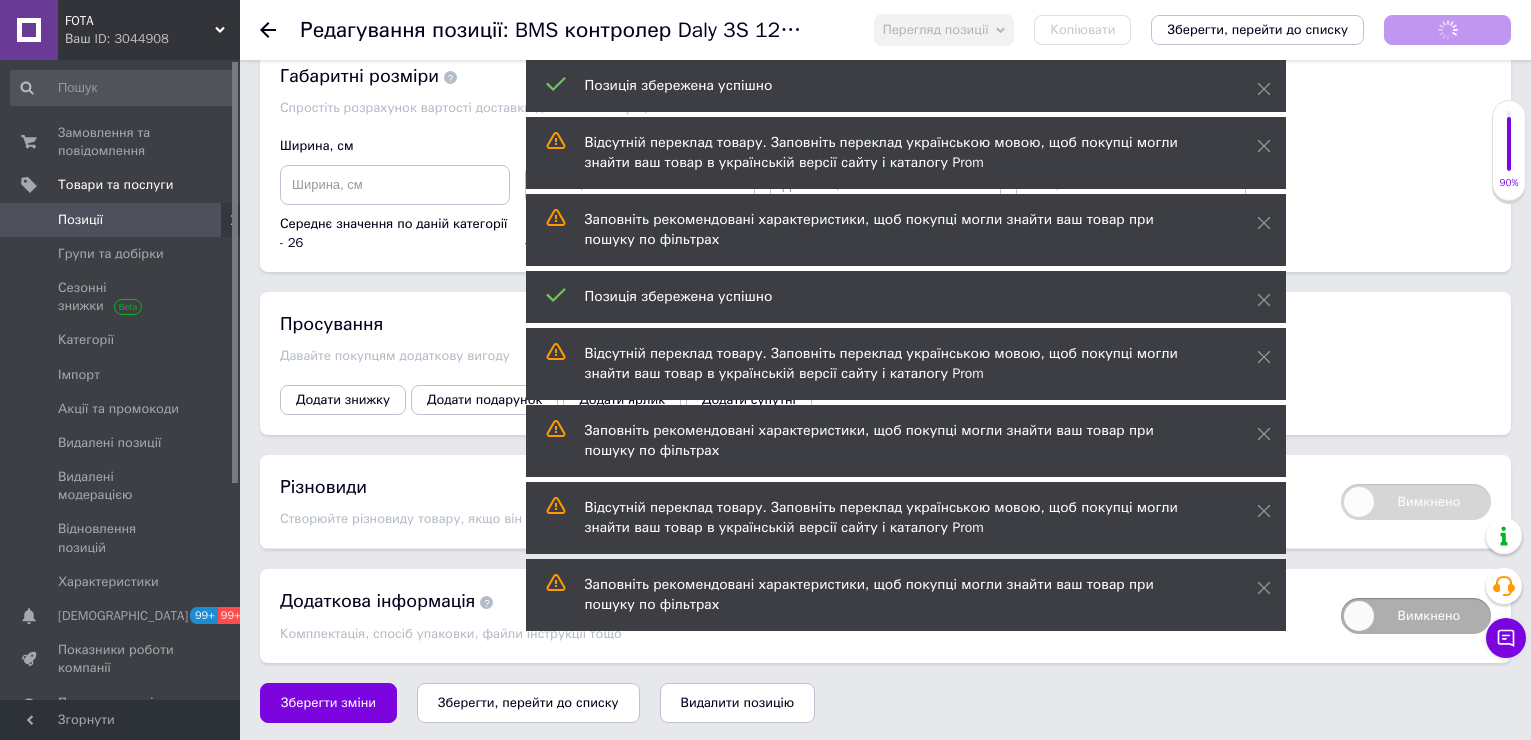 click on "Зберегти зміни" at bounding box center (1447, 30) 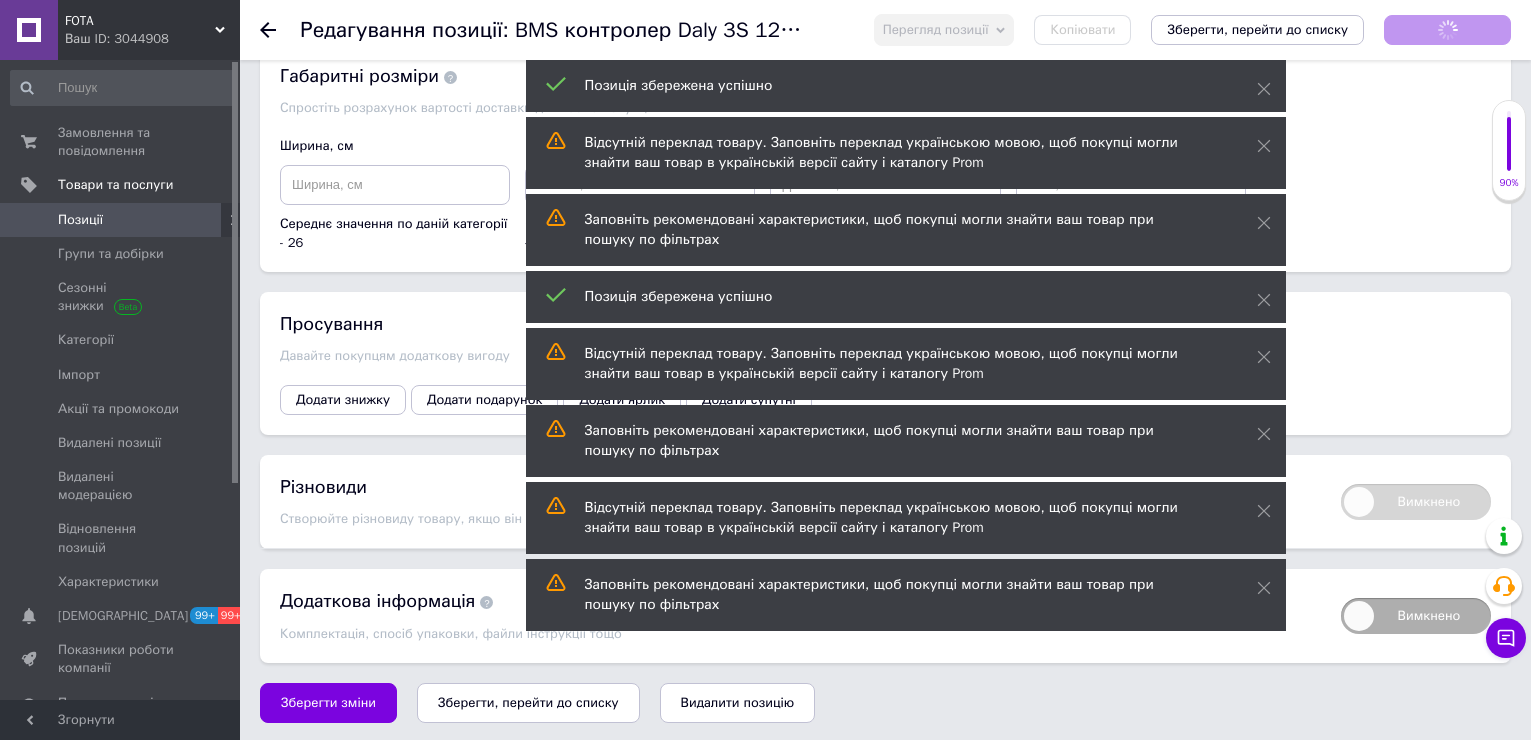 click on "Зберегти зміни" at bounding box center (1447, 30) 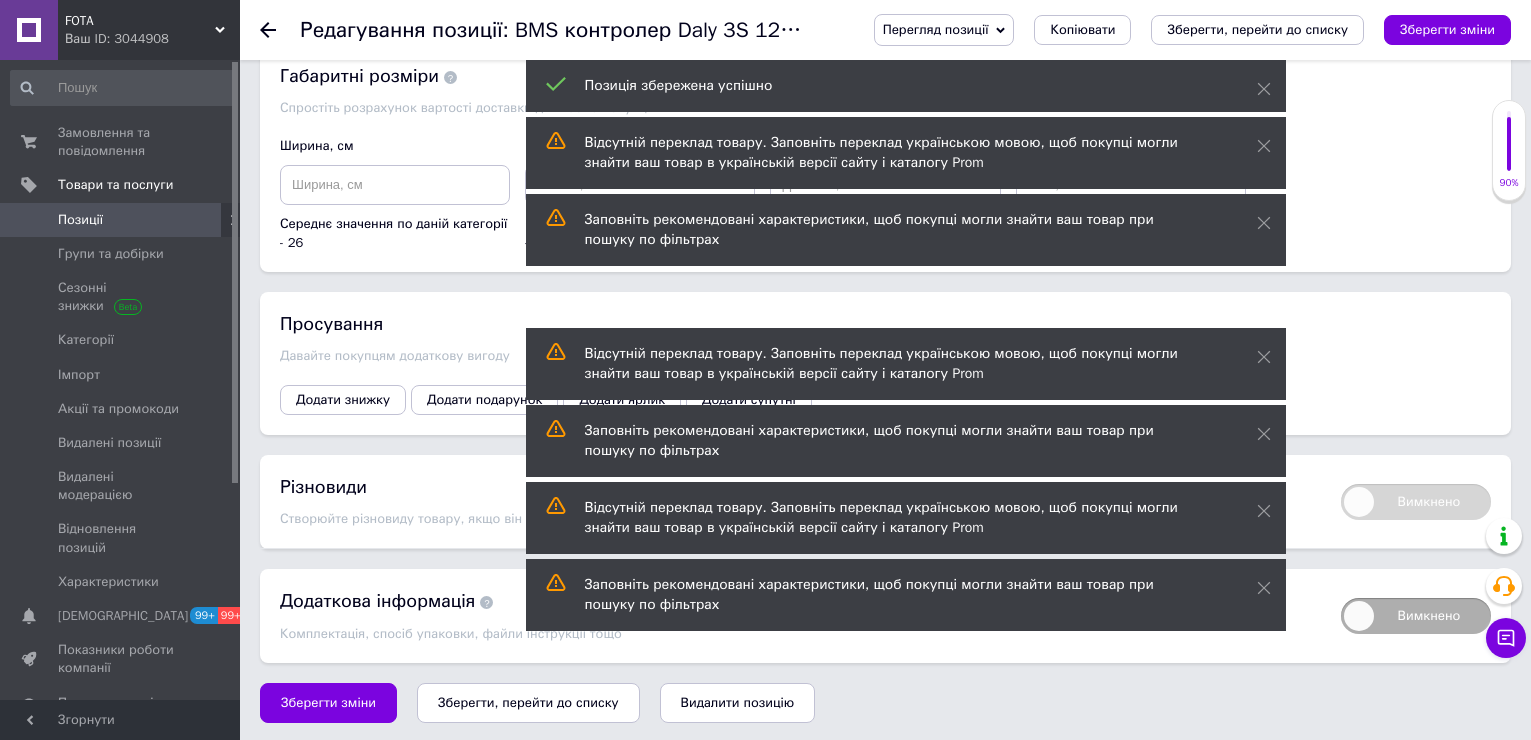 click on "Зберегти зміни" at bounding box center [1447, 29] 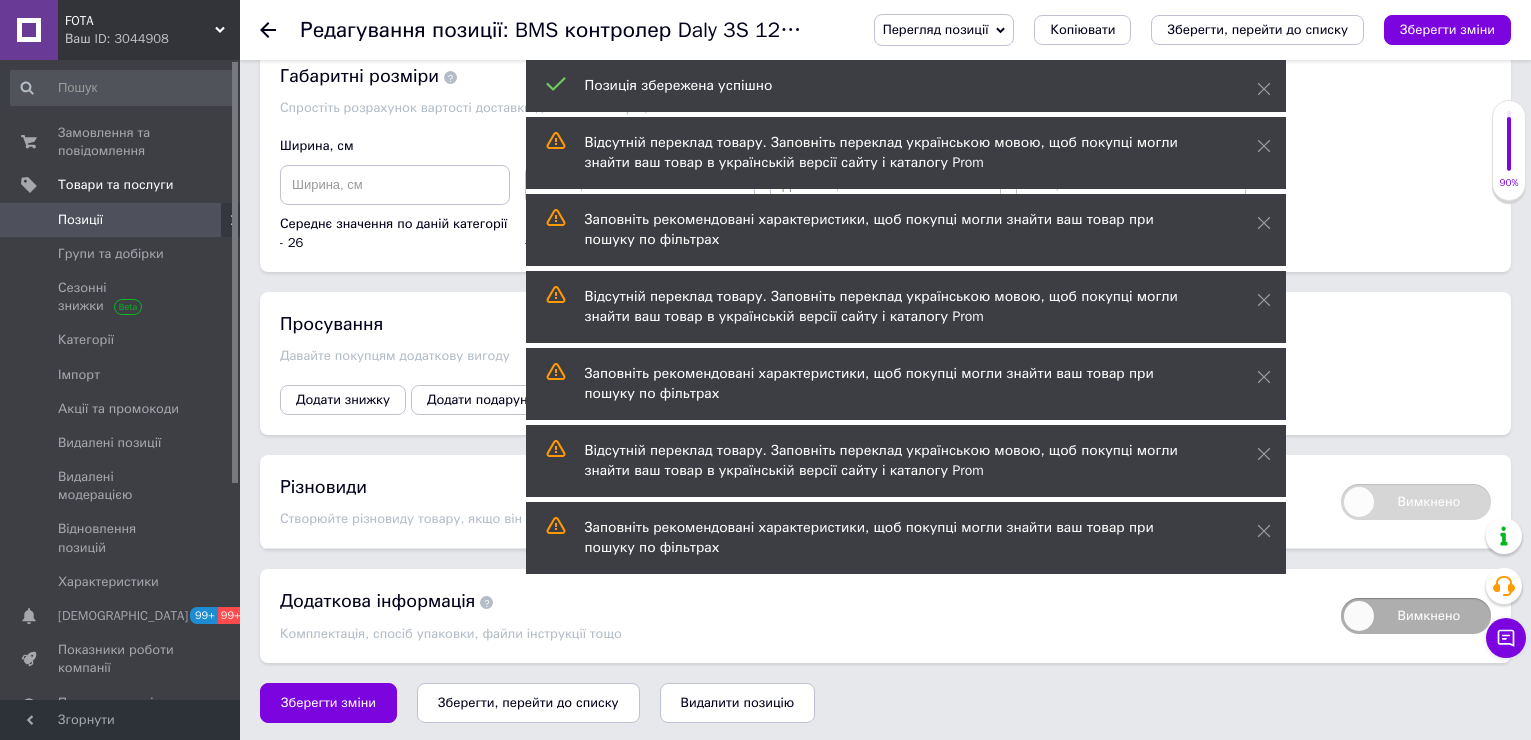 click on "Позиції" at bounding box center [80, 220] 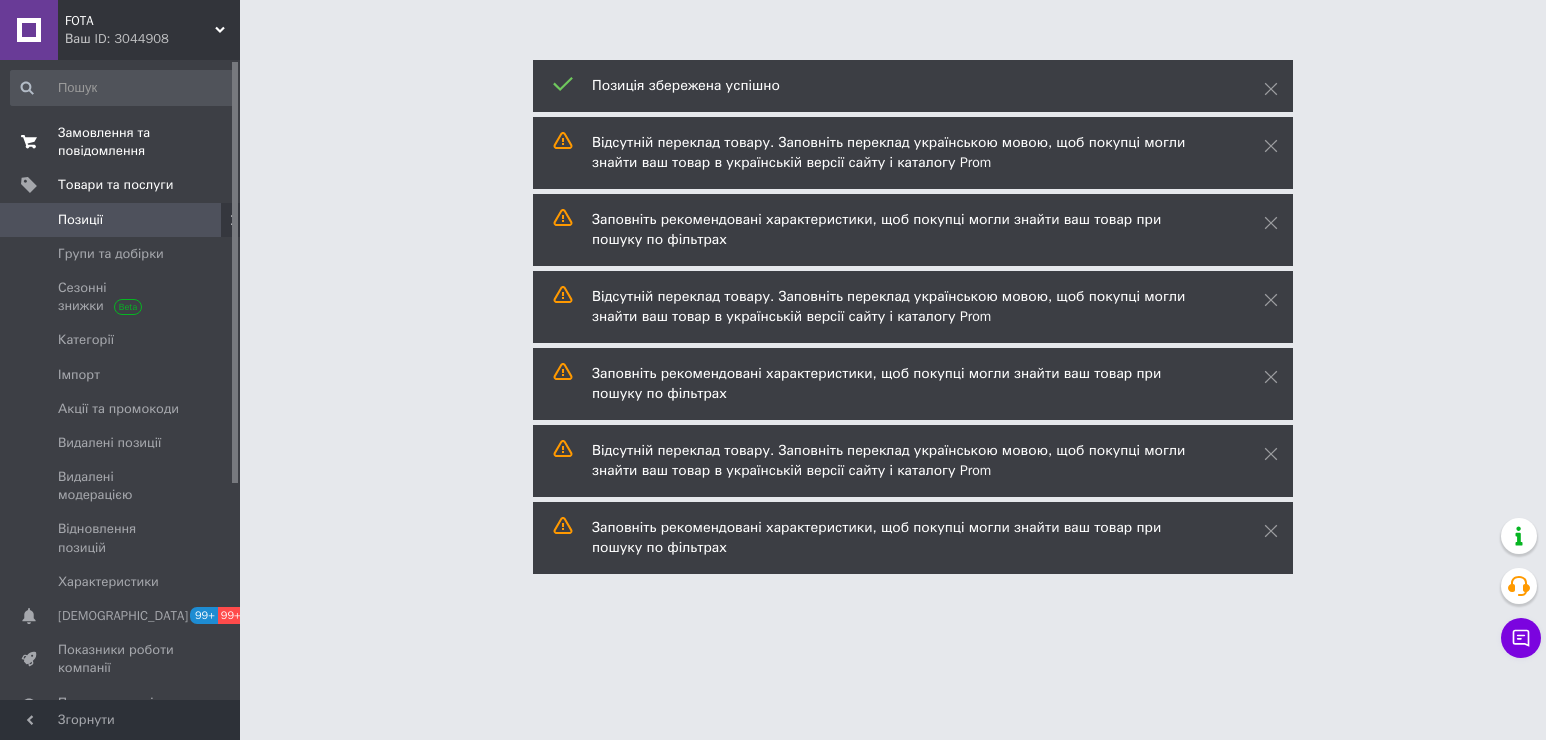 click on "Замовлення та повідомлення" at bounding box center (121, 142) 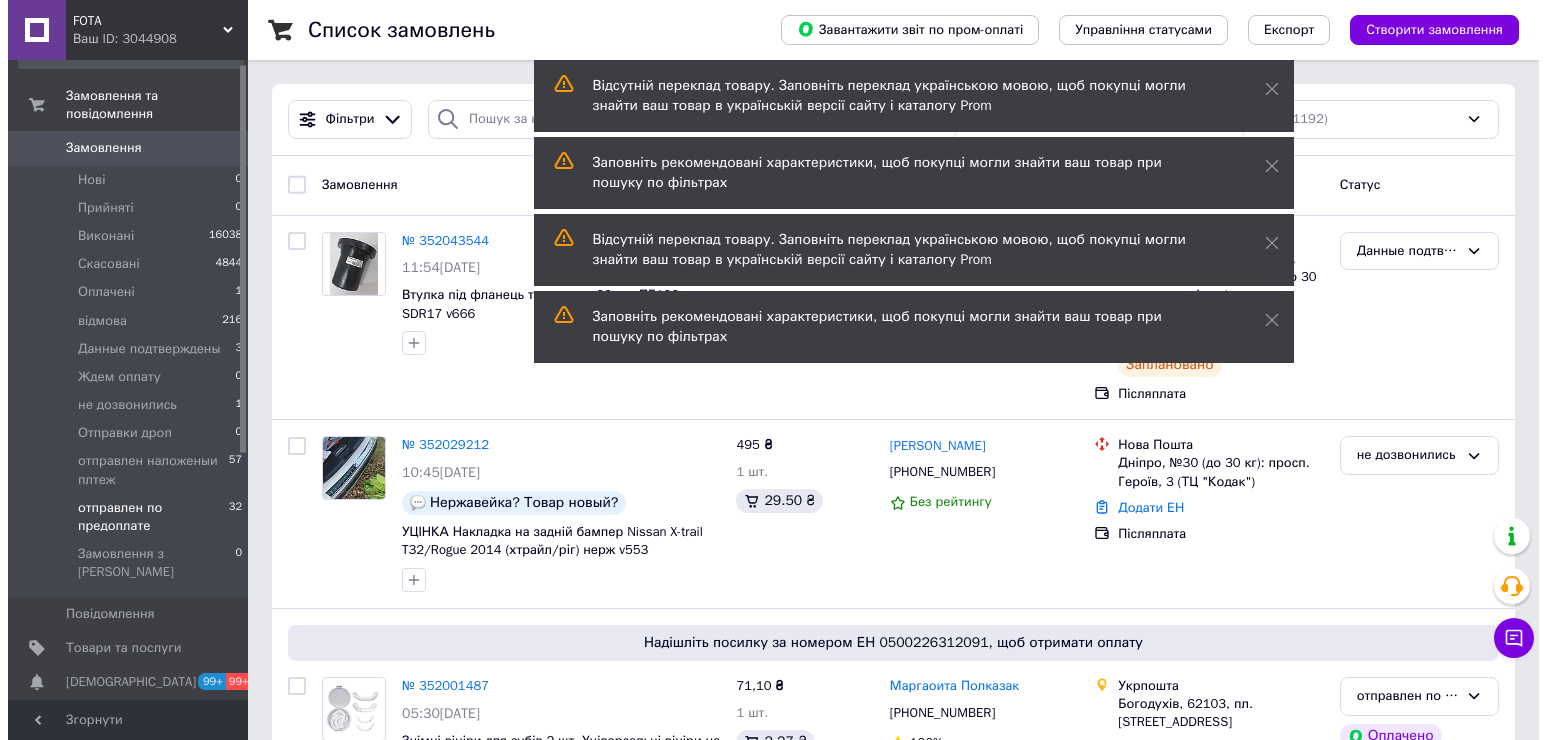scroll, scrollTop: 100, scrollLeft: 0, axis: vertical 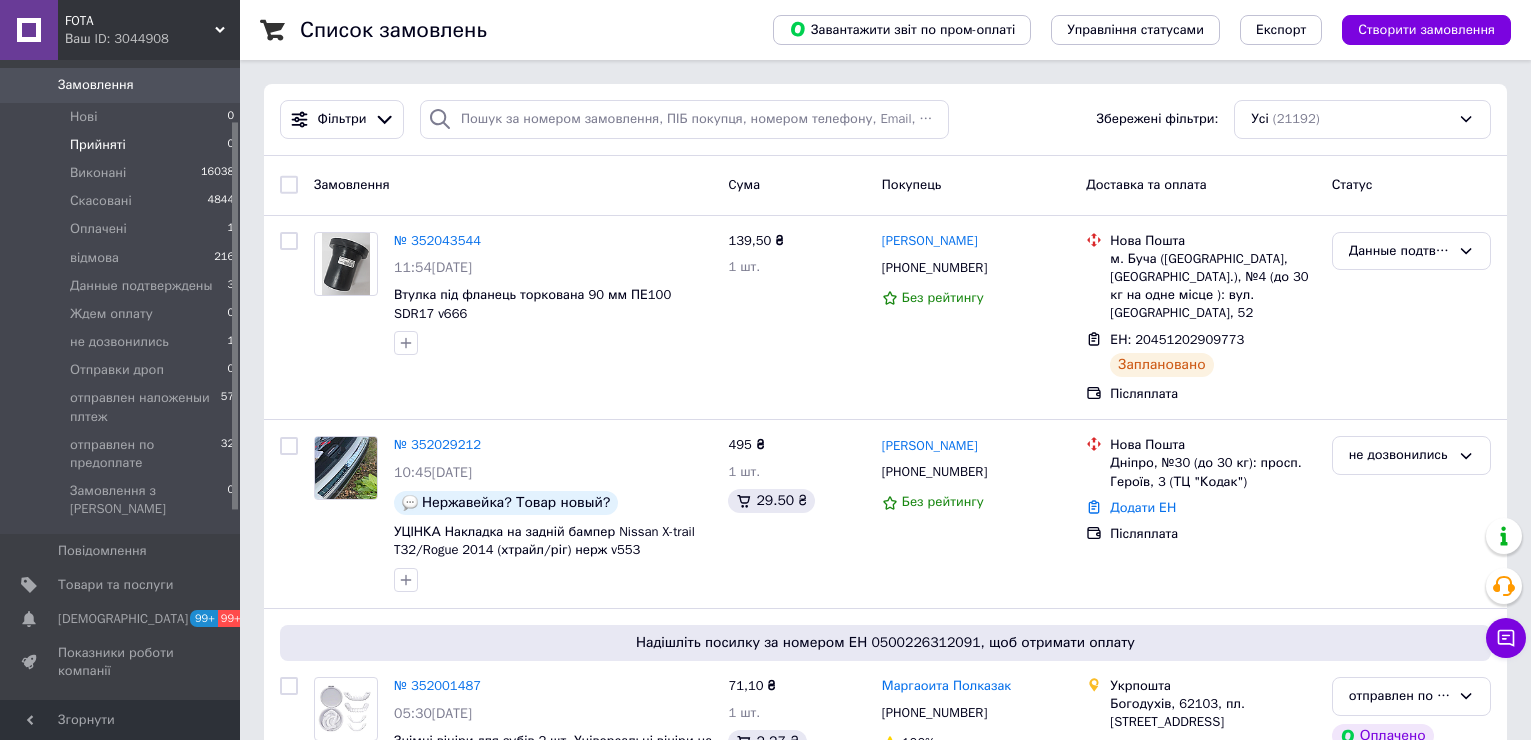 click on "Прийняті" at bounding box center [98, 145] 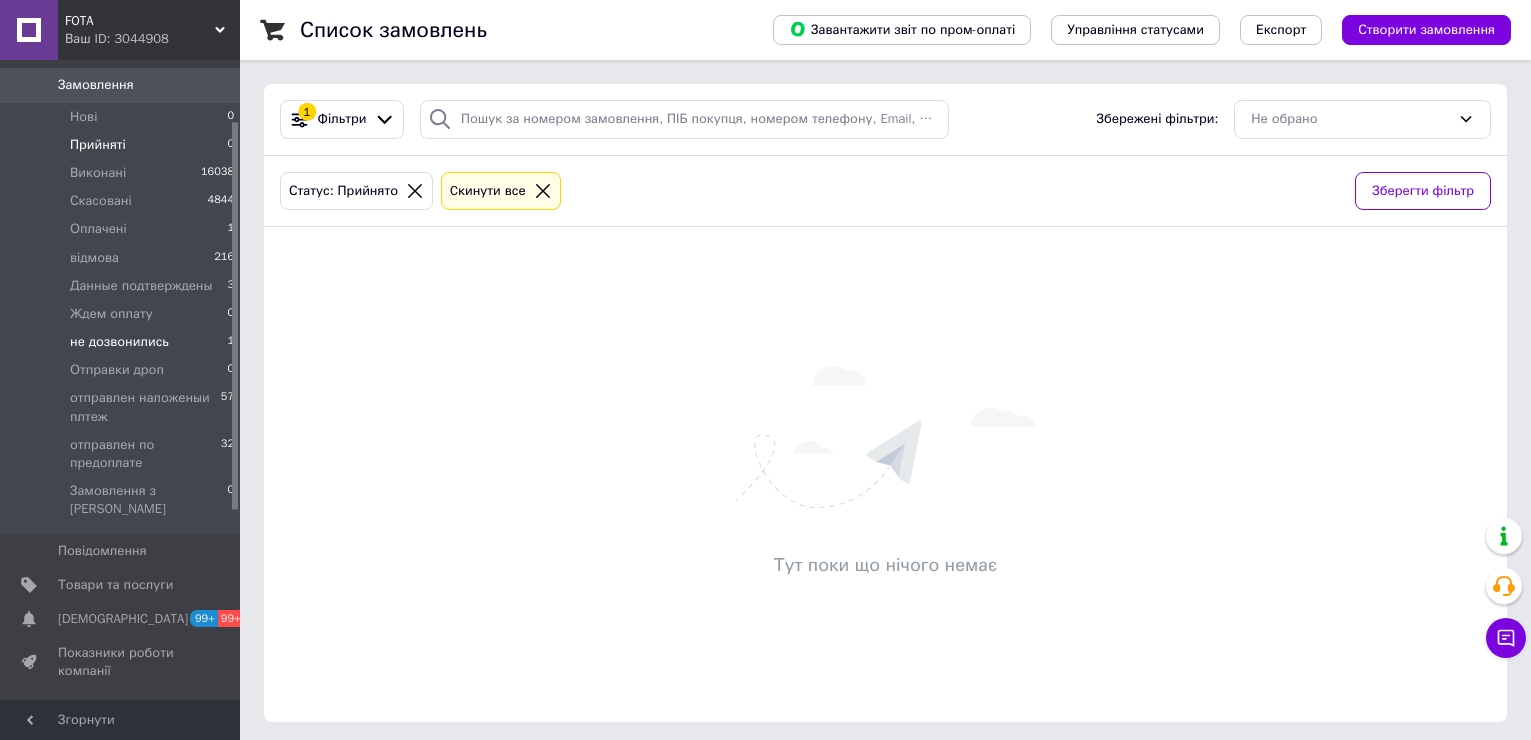 click on "не дозвонились" at bounding box center (119, 342) 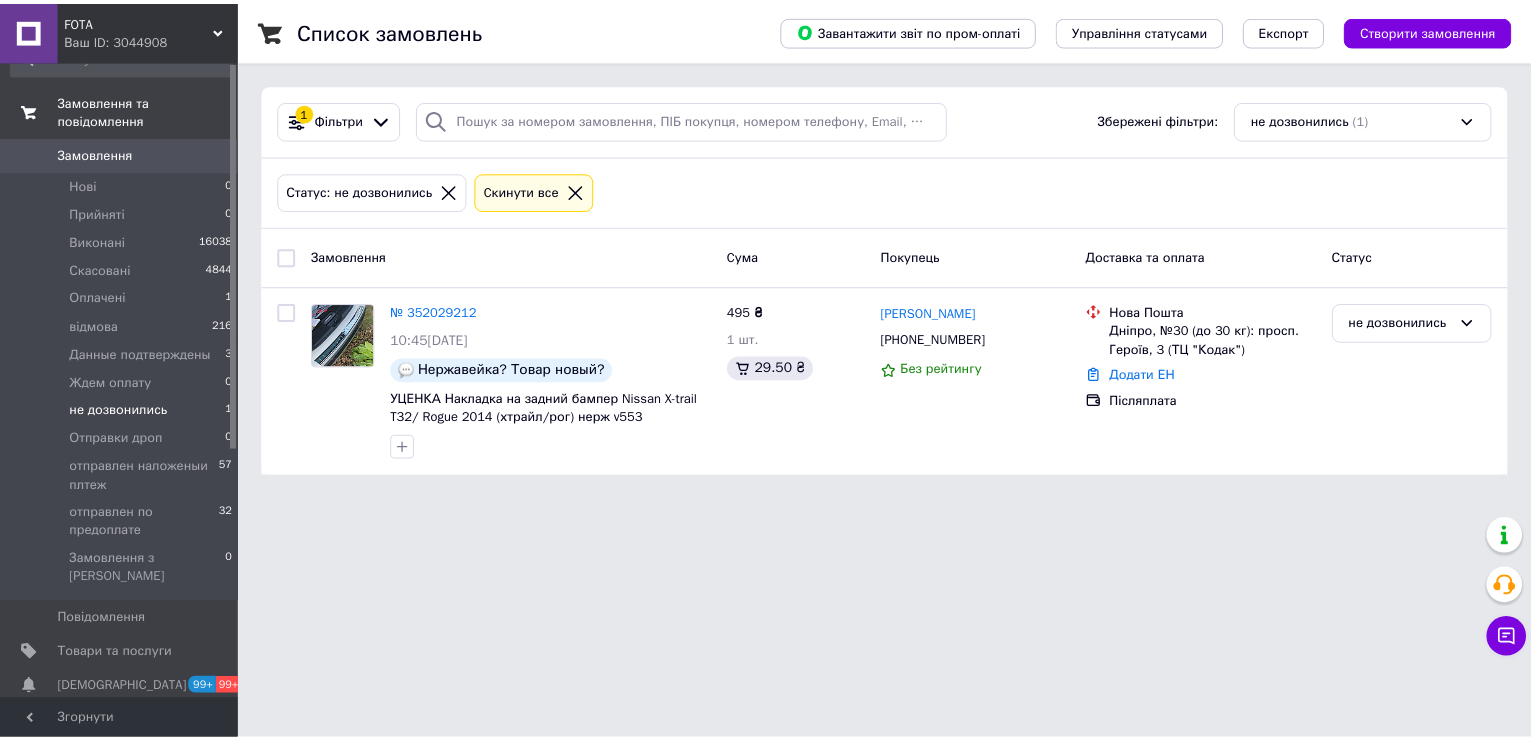 scroll, scrollTop: 0, scrollLeft: 0, axis: both 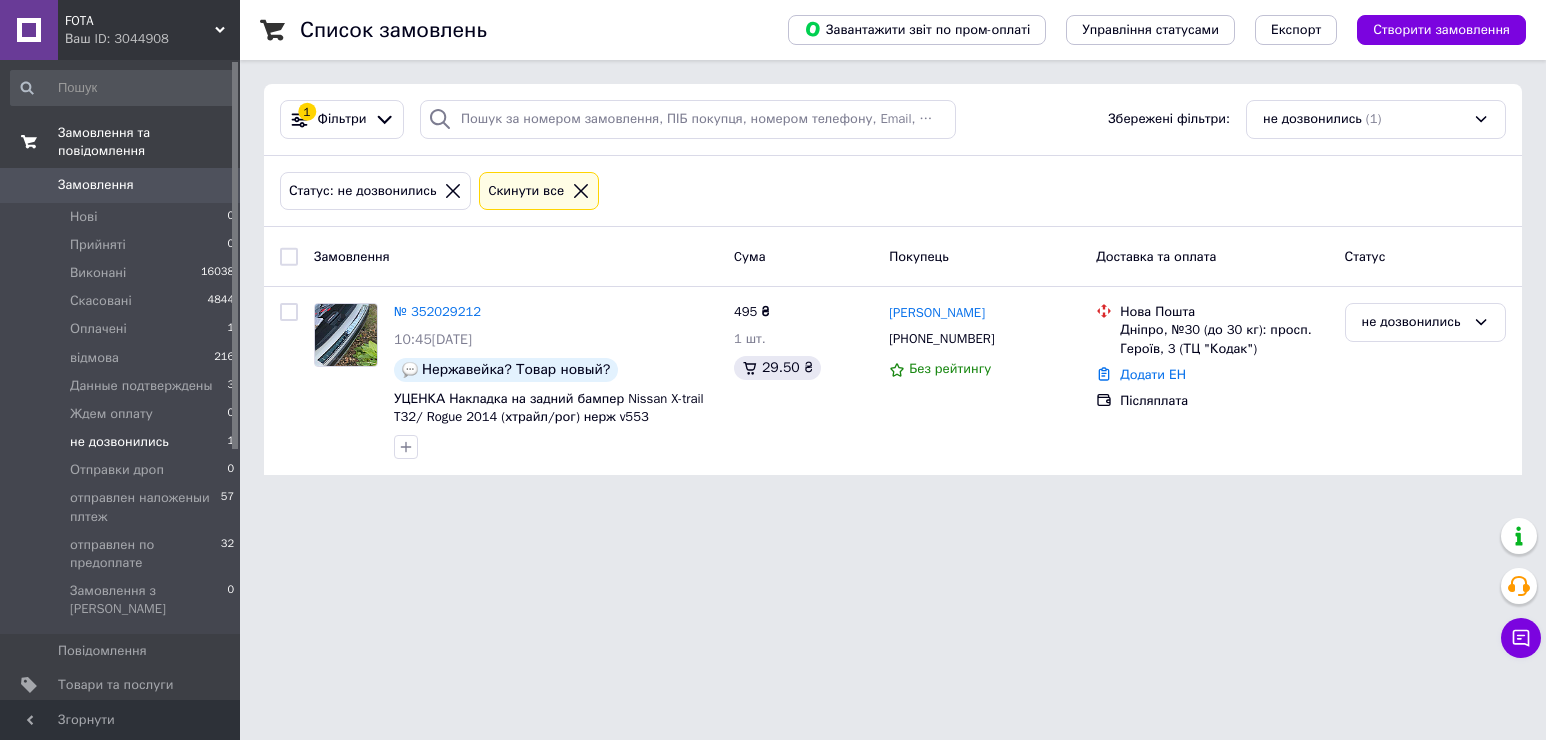 click on "Замовлення та повідомлення" at bounding box center [123, 142] 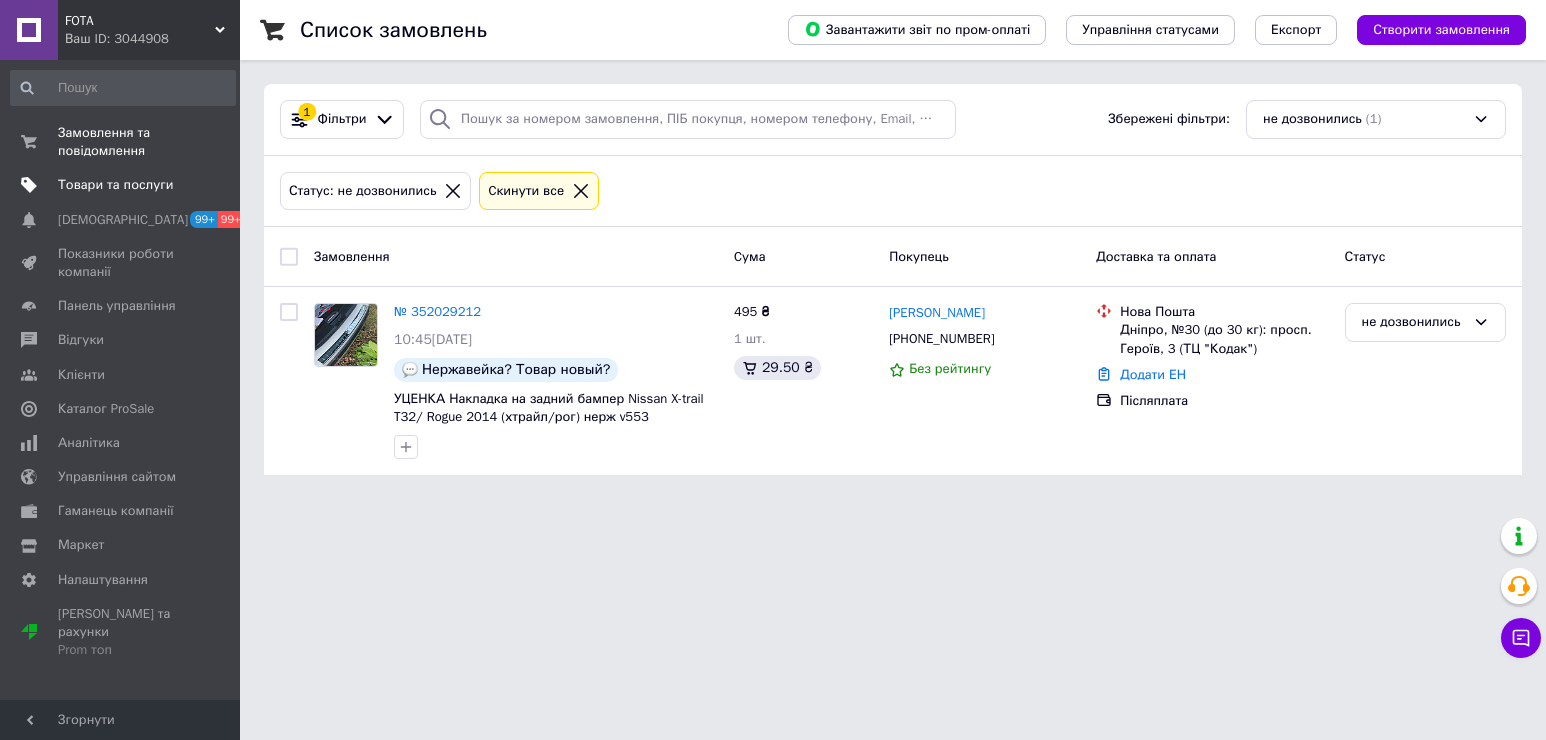 click on "Товари та послуги" at bounding box center [115, 185] 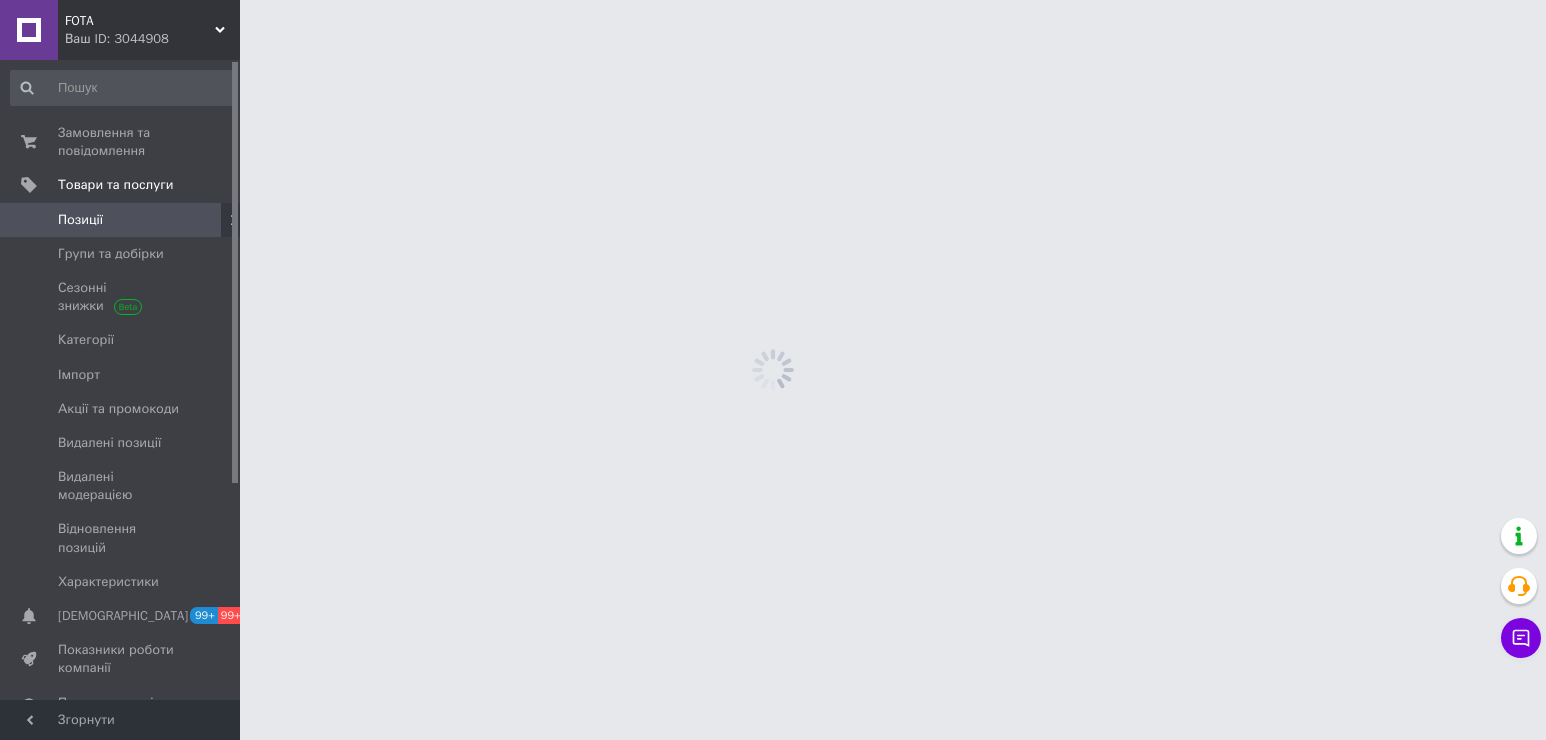click on "Позиції" at bounding box center [80, 220] 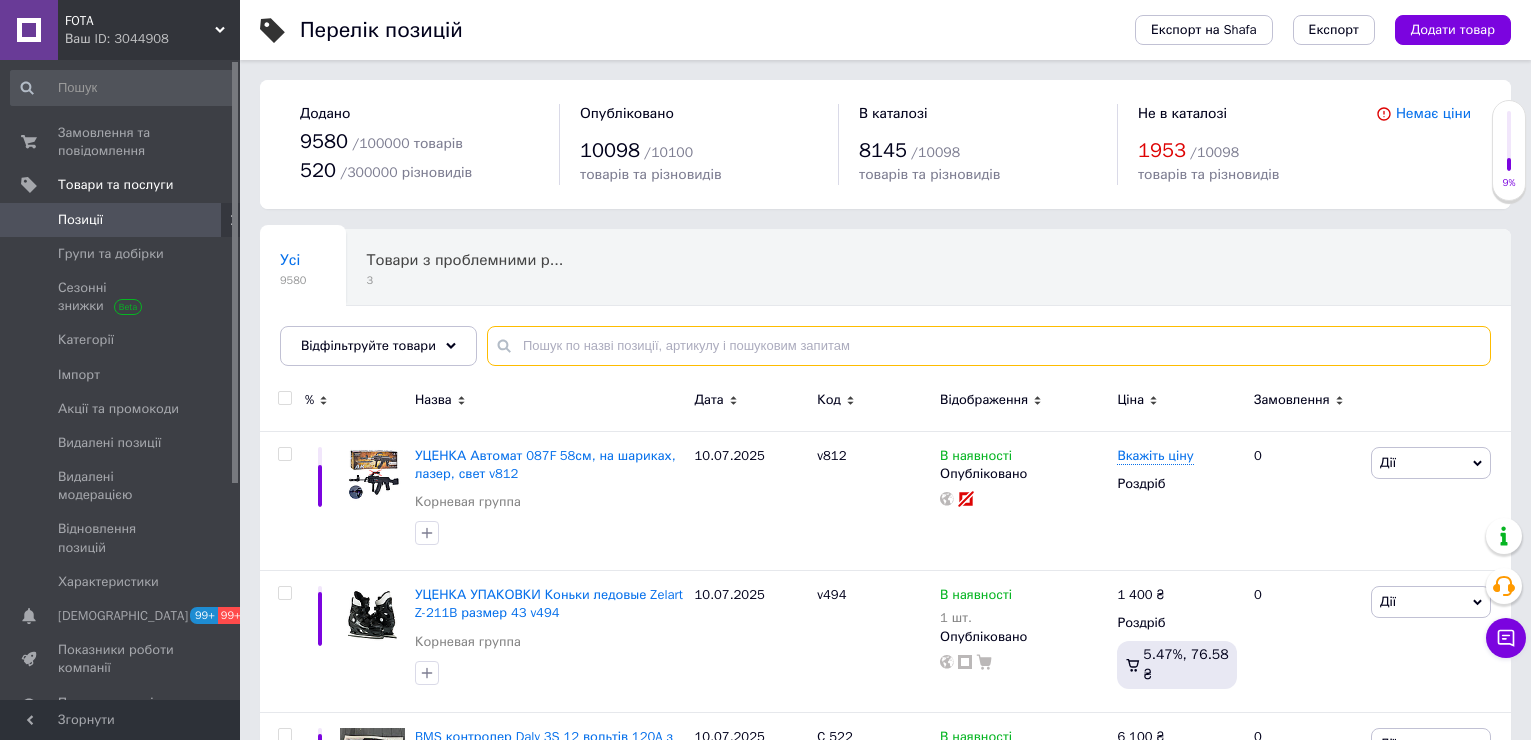 click at bounding box center [989, 346] 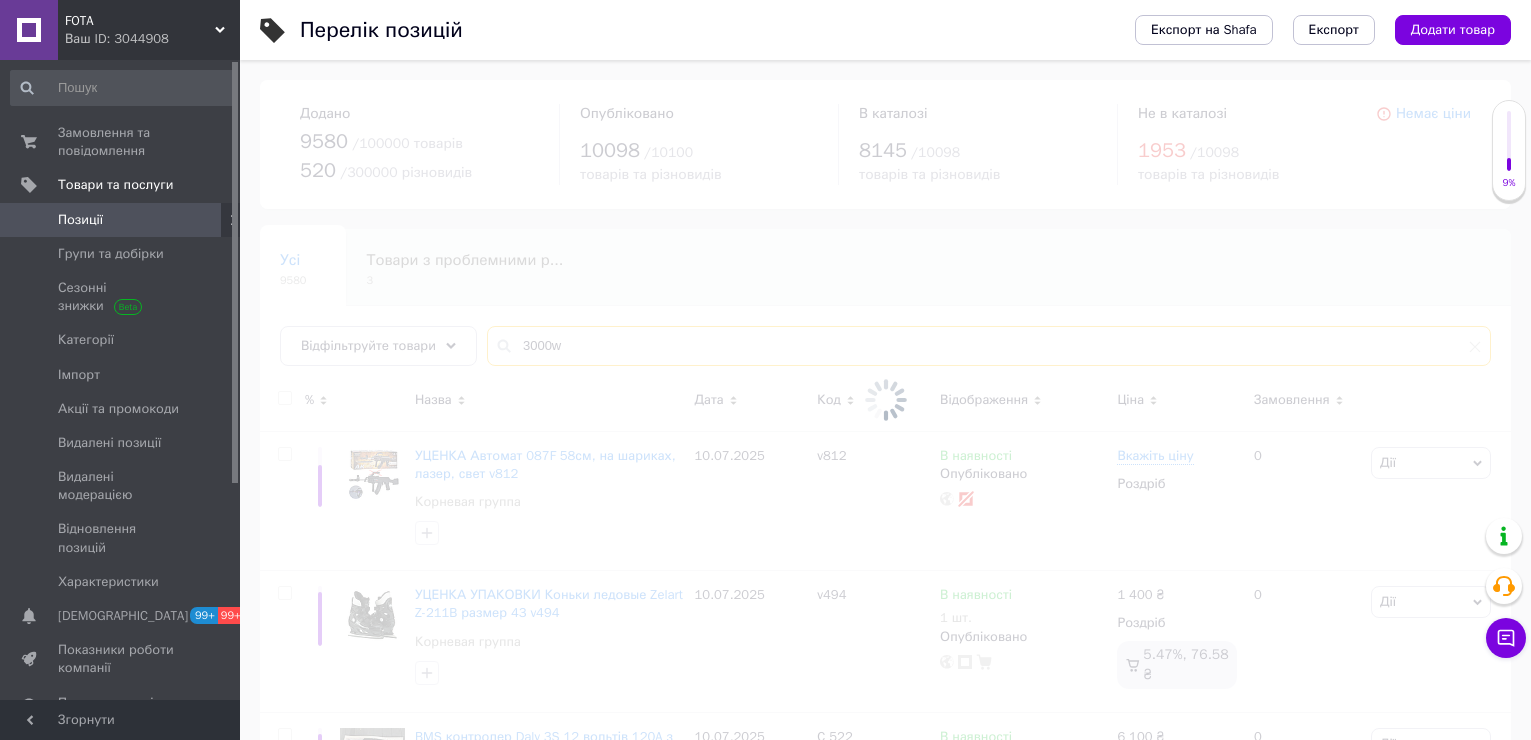 type on "3000w" 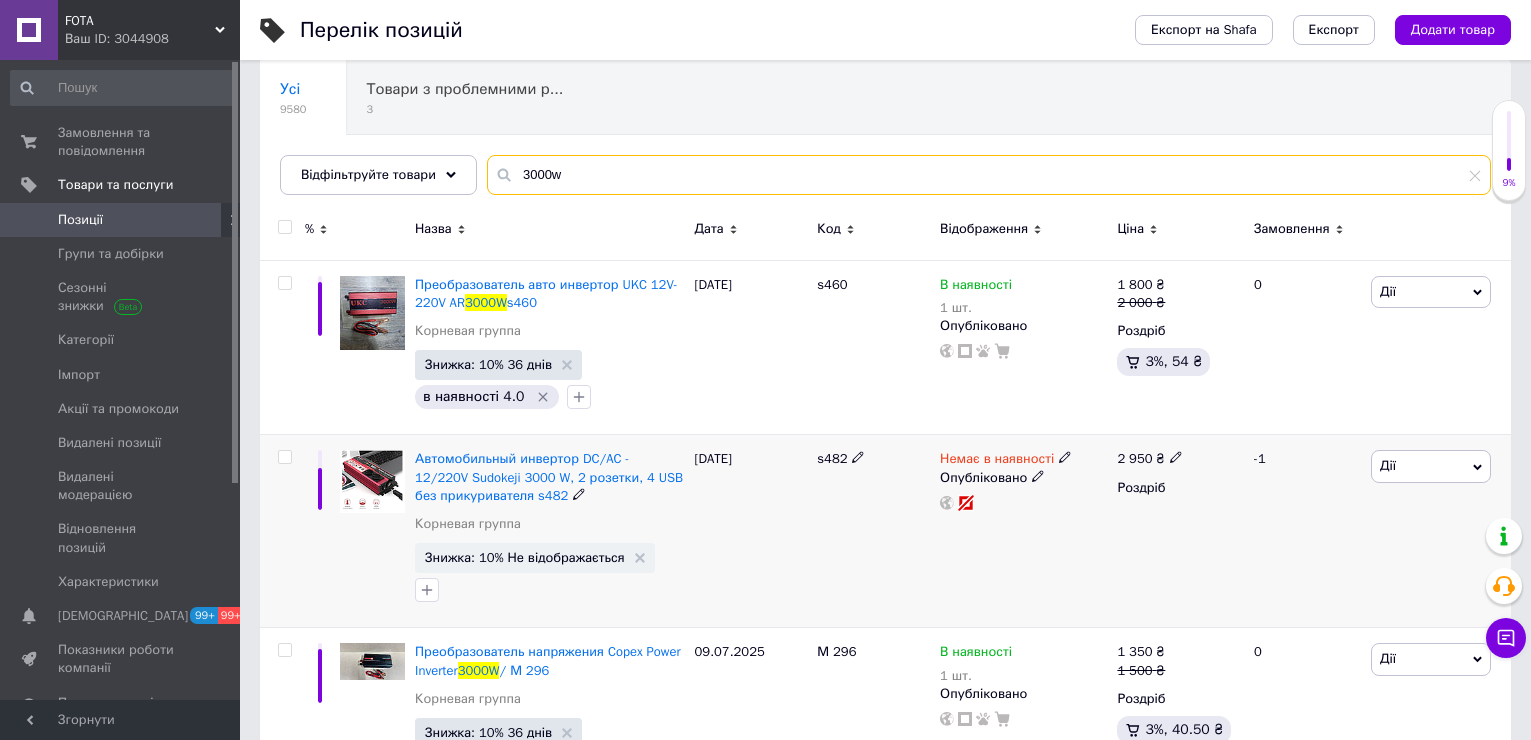 scroll, scrollTop: 300, scrollLeft: 0, axis: vertical 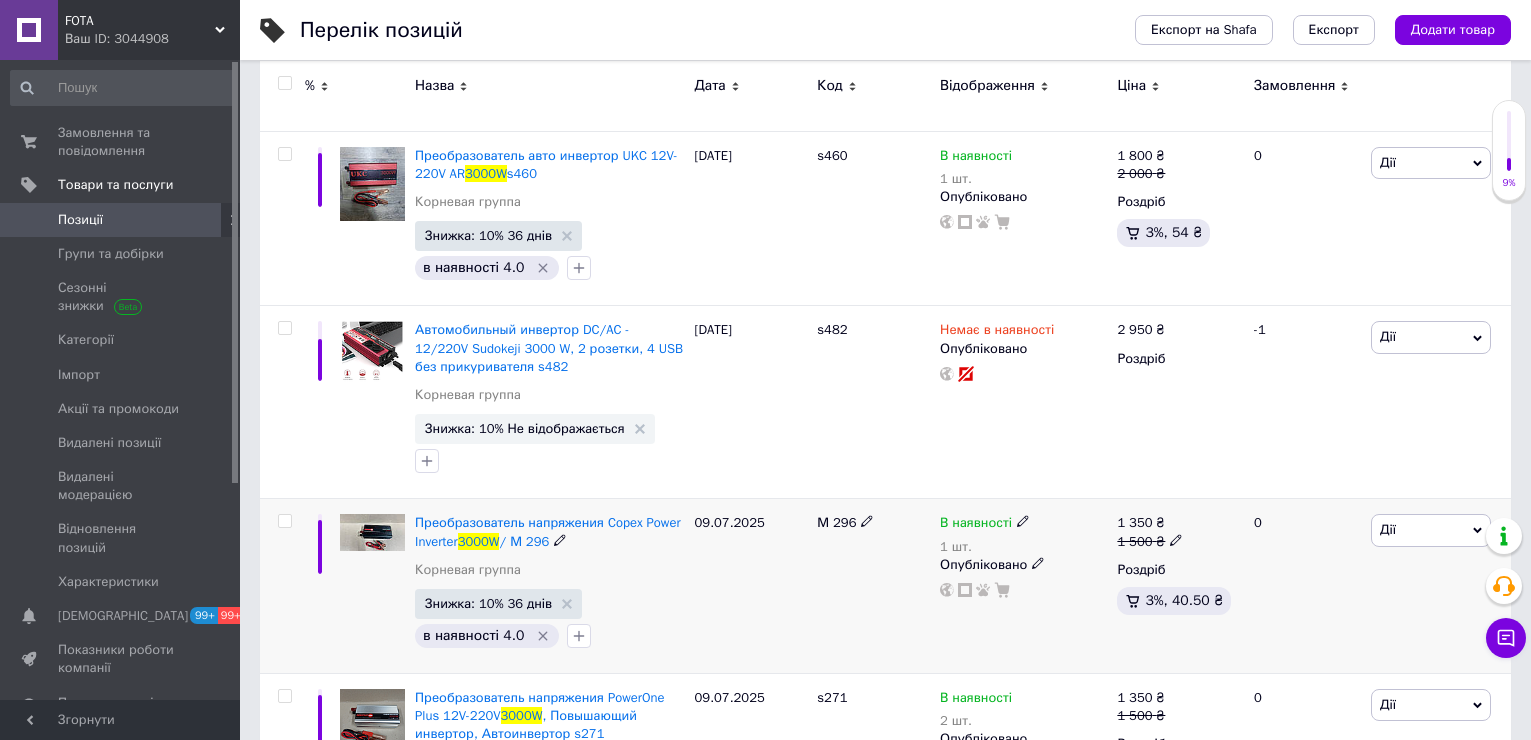 click at bounding box center [372, 532] 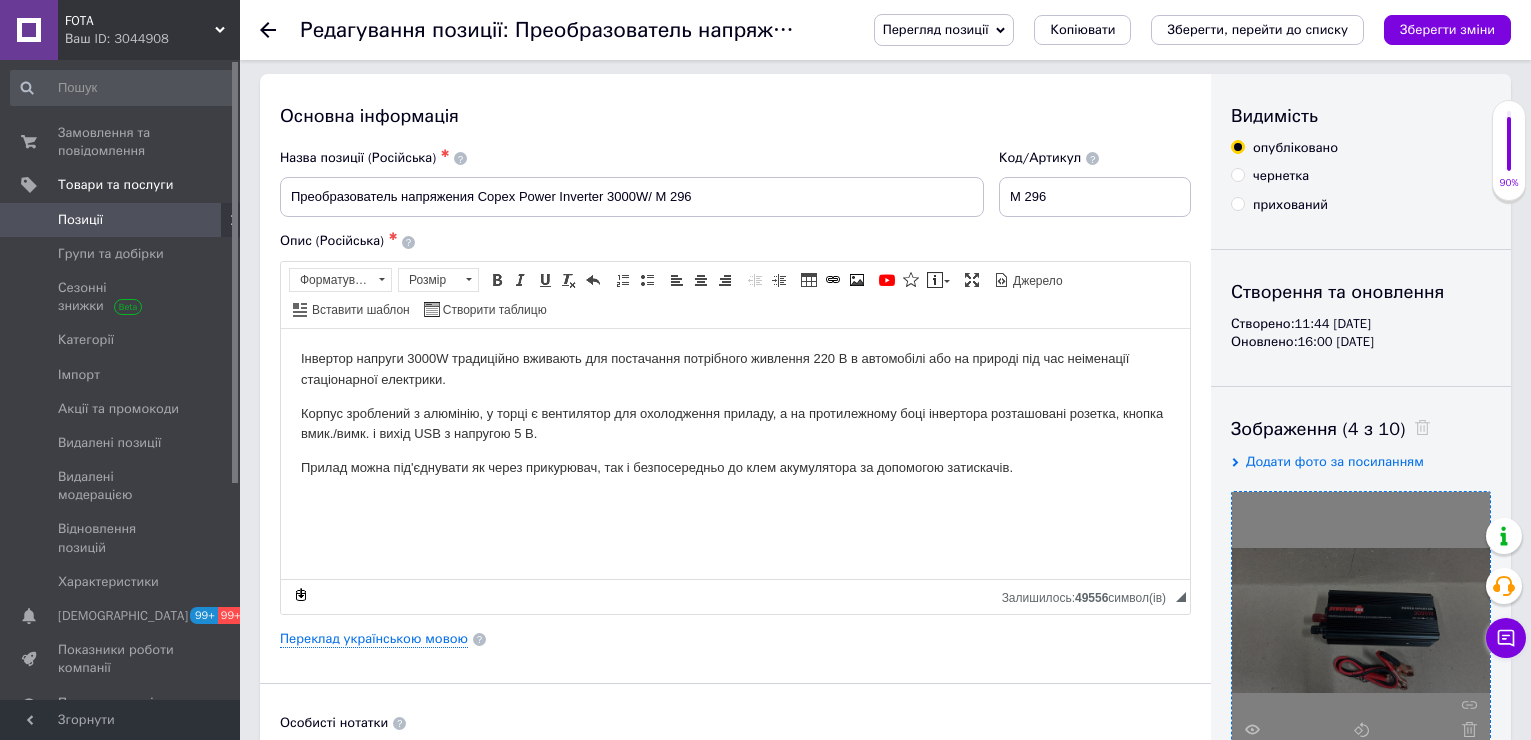 scroll, scrollTop: 300, scrollLeft: 0, axis: vertical 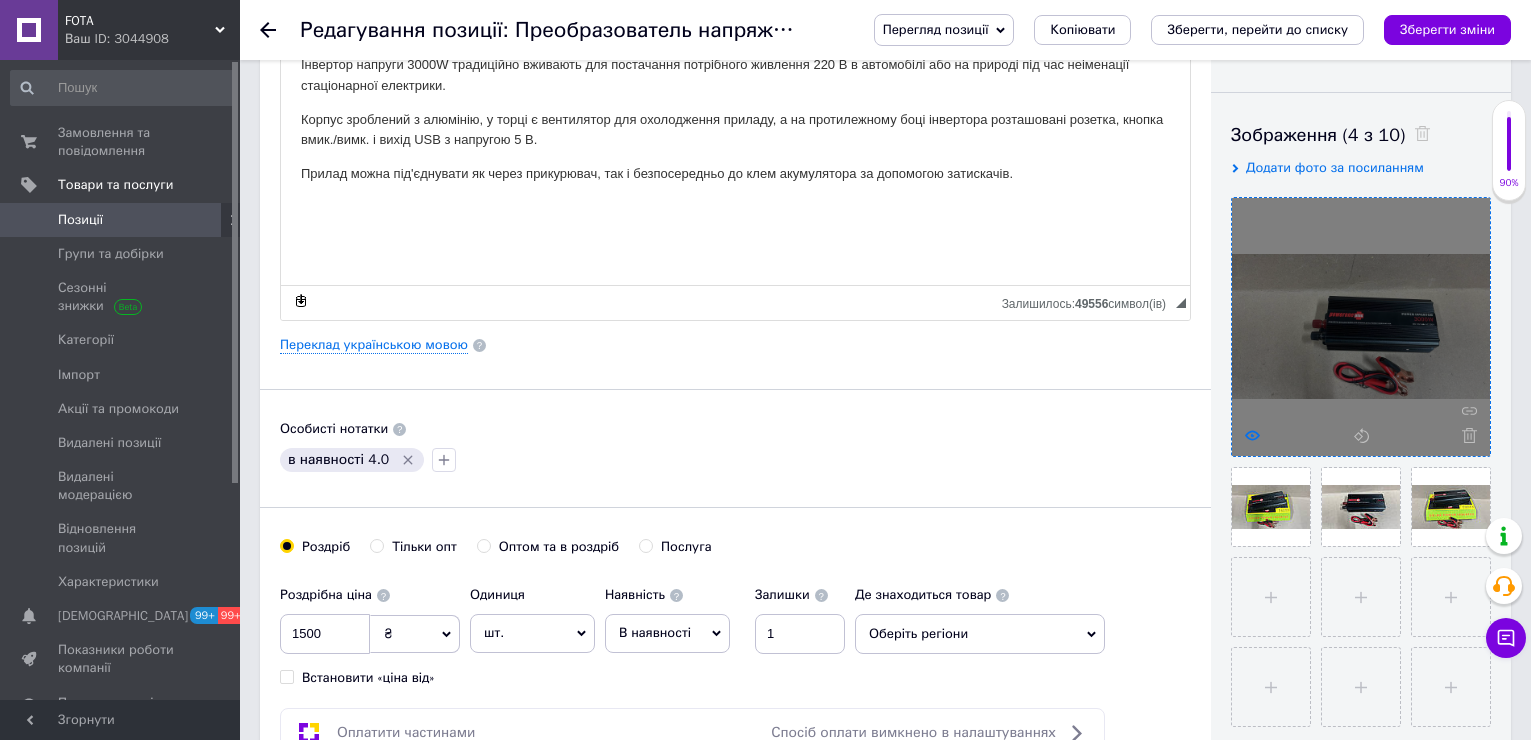 click 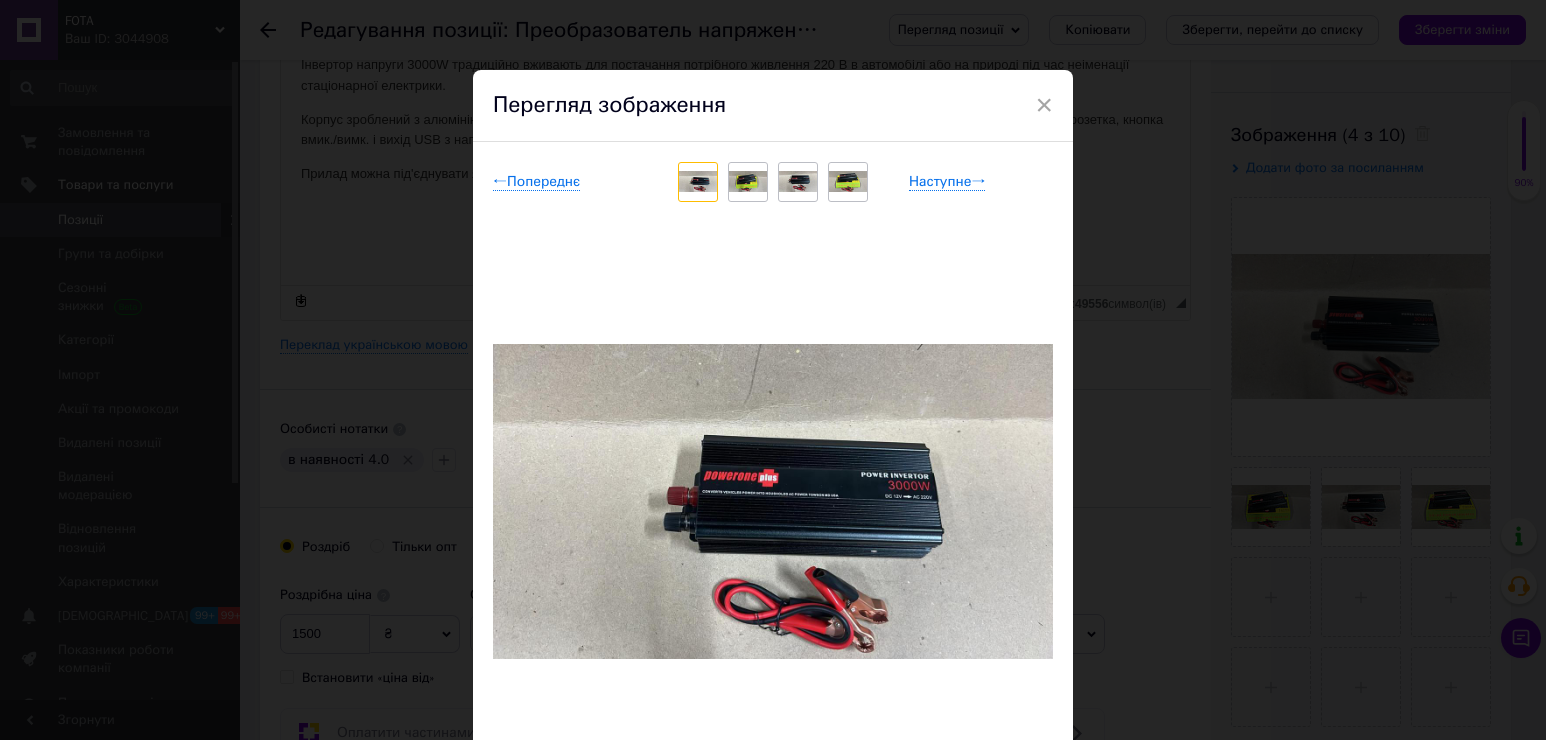 click at bounding box center [773, 501] 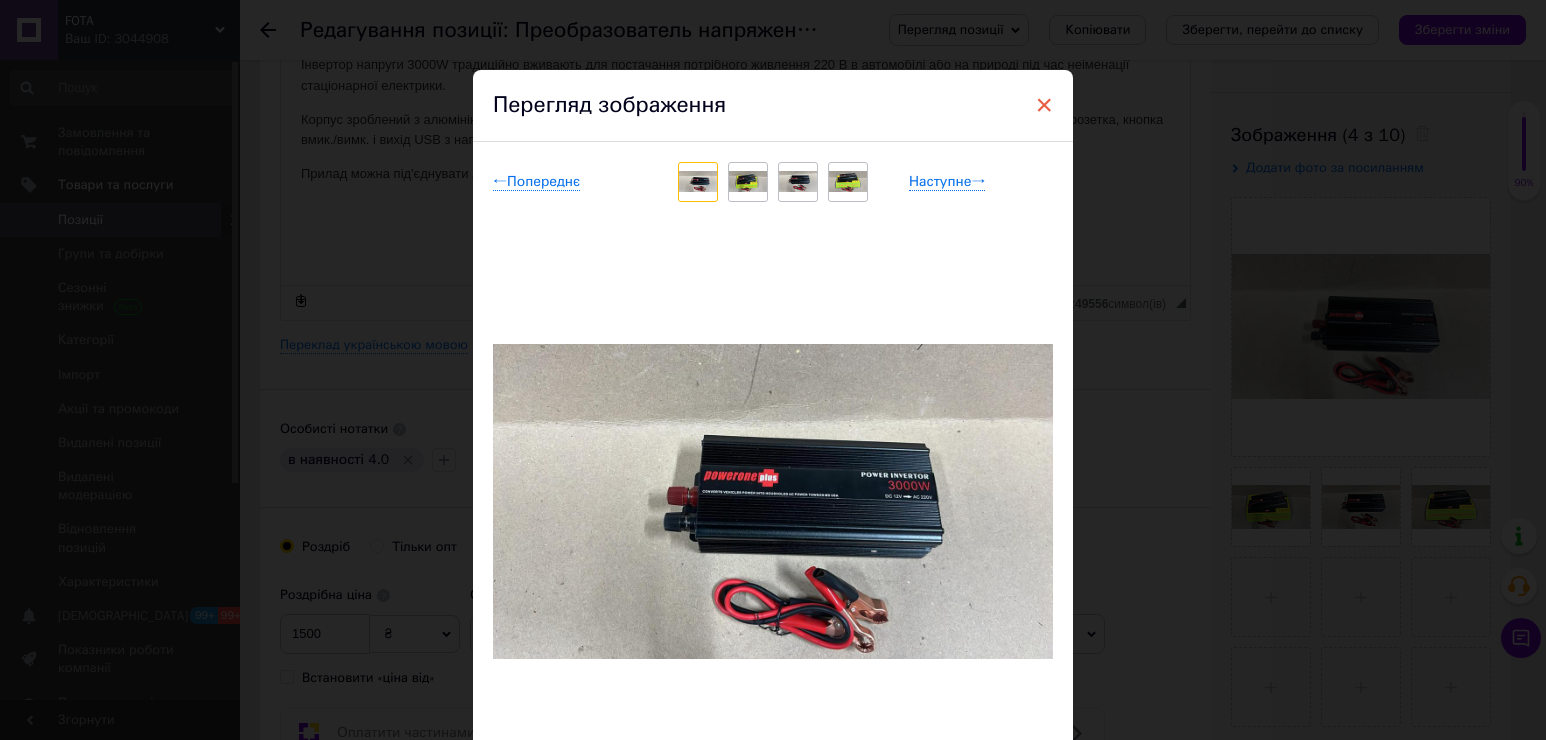 click on "×" at bounding box center (1044, 105) 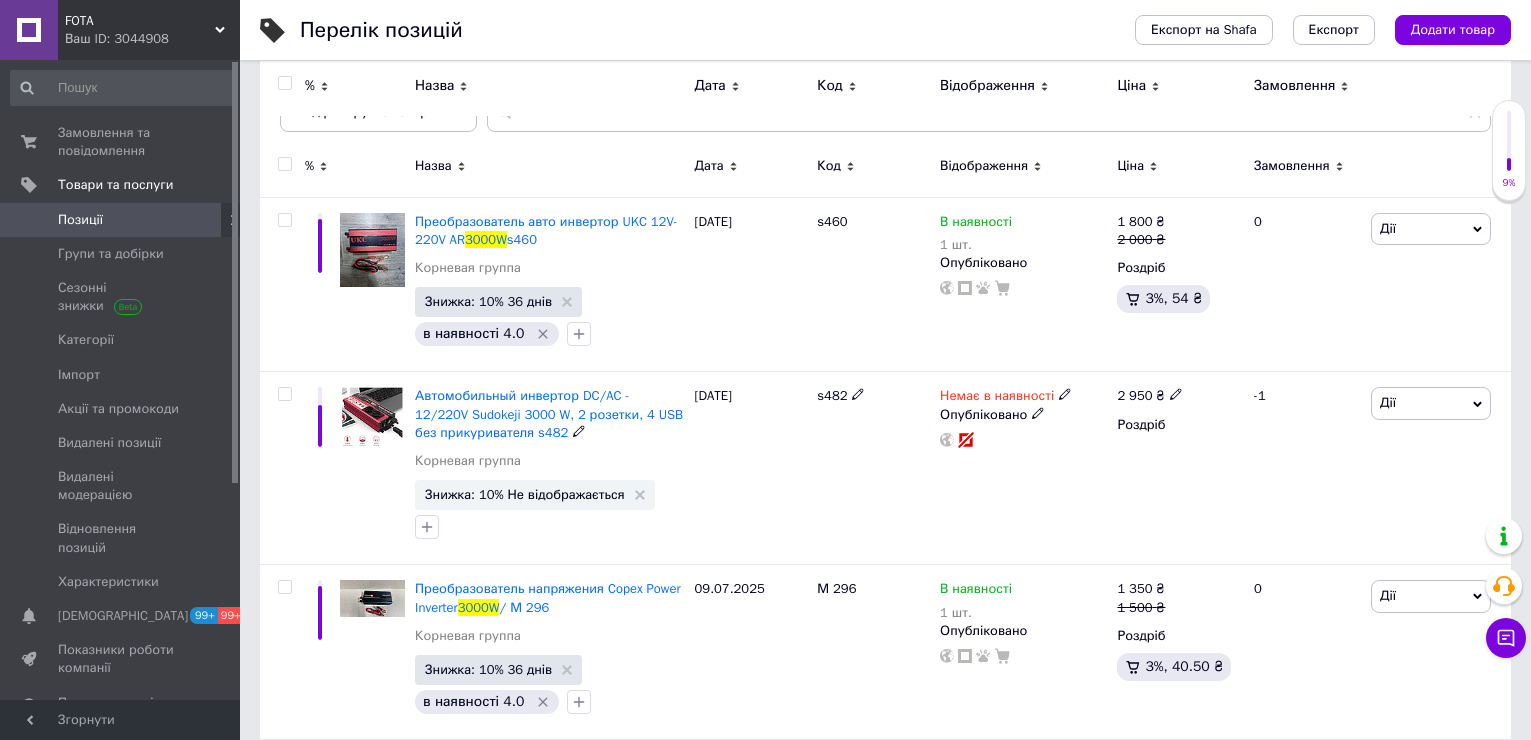 scroll, scrollTop: 200, scrollLeft: 0, axis: vertical 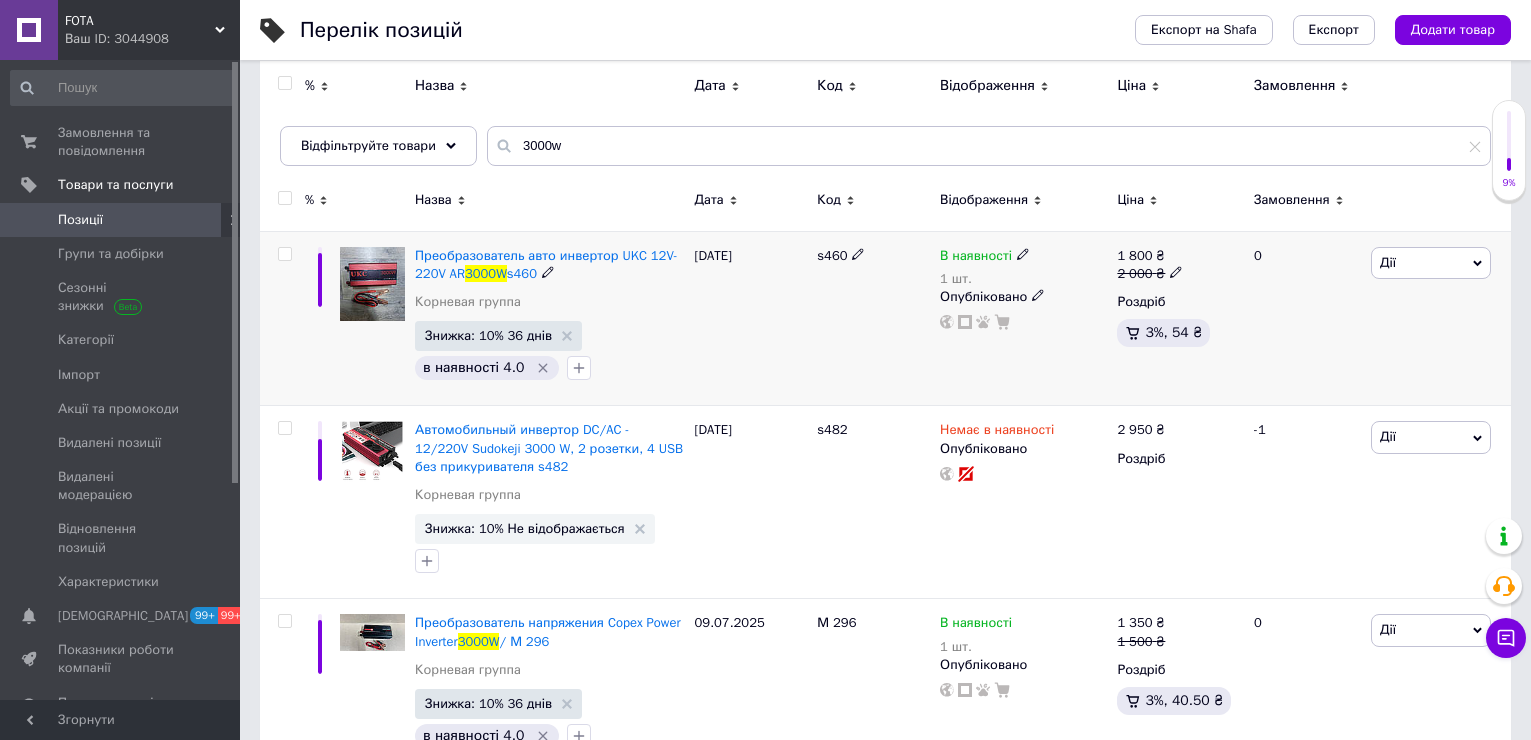 click on "Дії" at bounding box center [1431, 263] 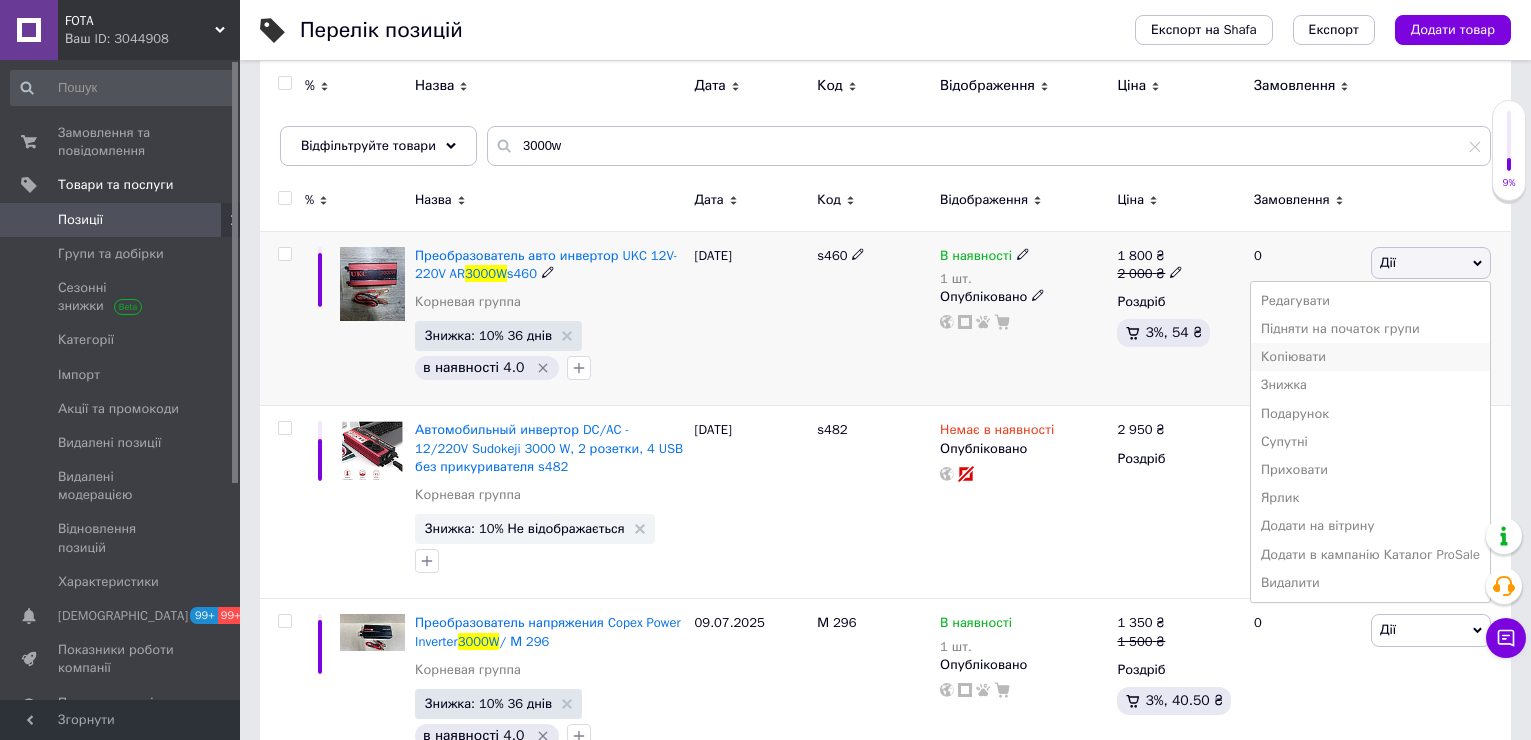 click on "Копіювати" at bounding box center (1370, 357) 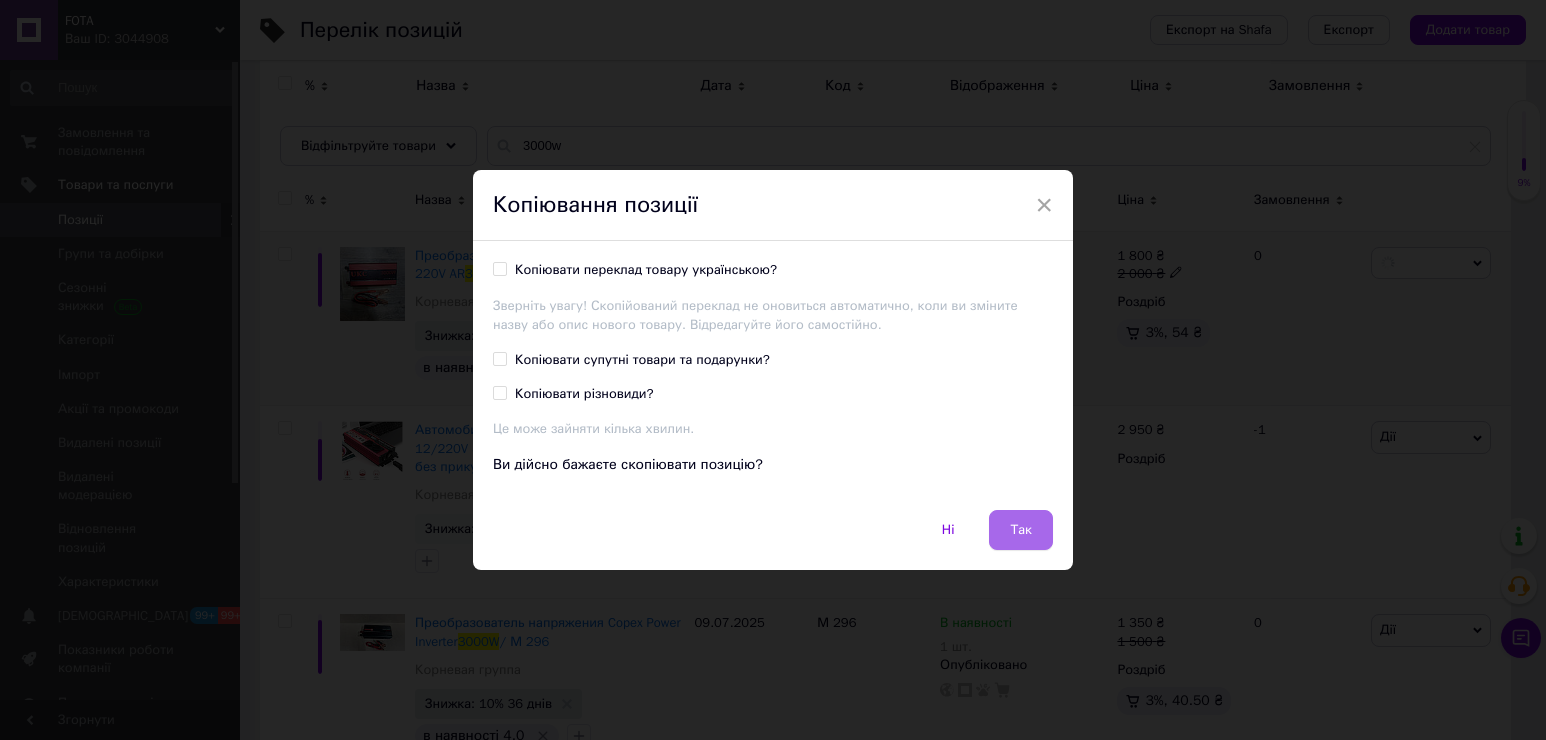 click on "Так" at bounding box center [1021, 530] 